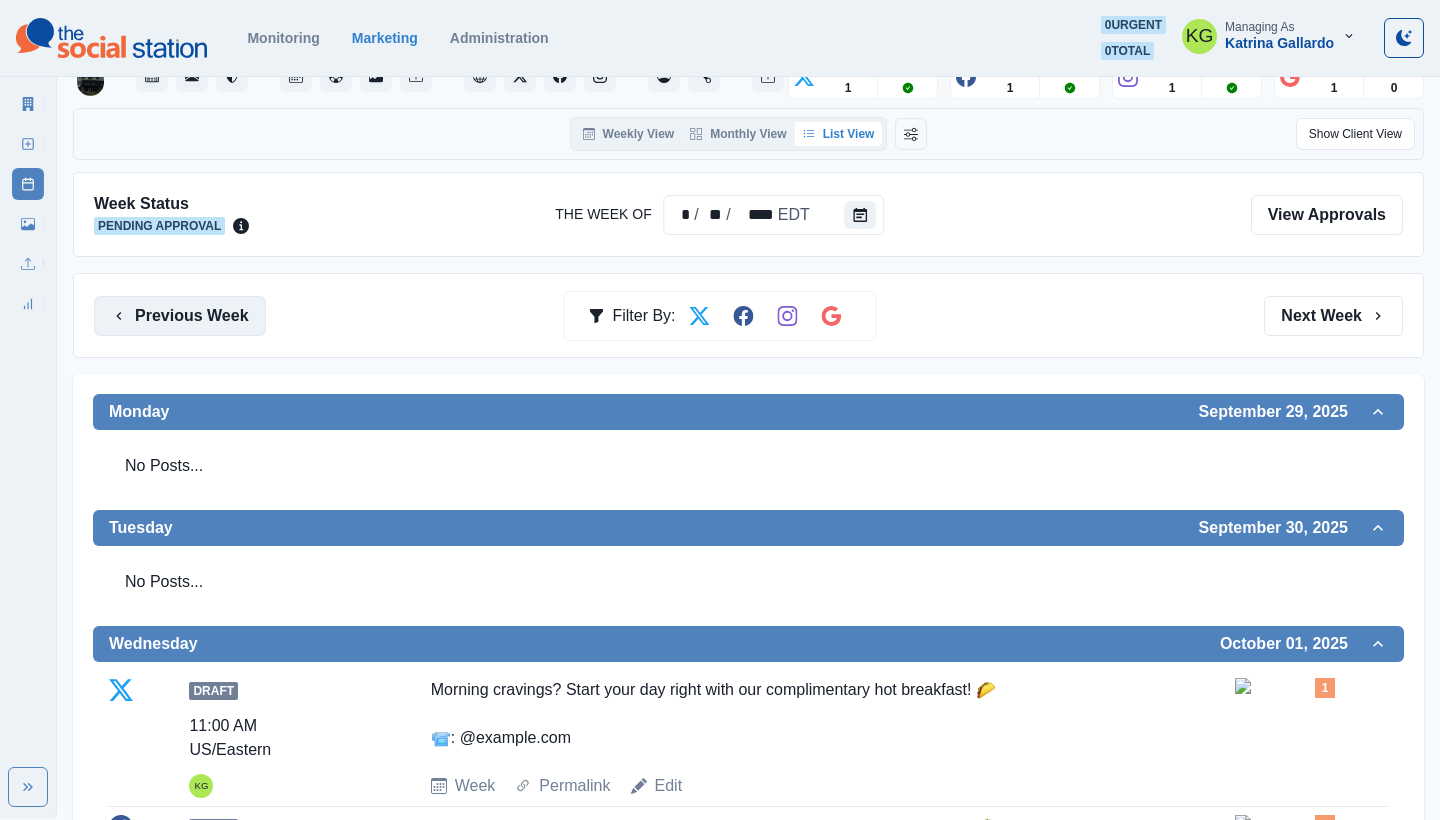 click on "Previous Week" at bounding box center (180, 316) 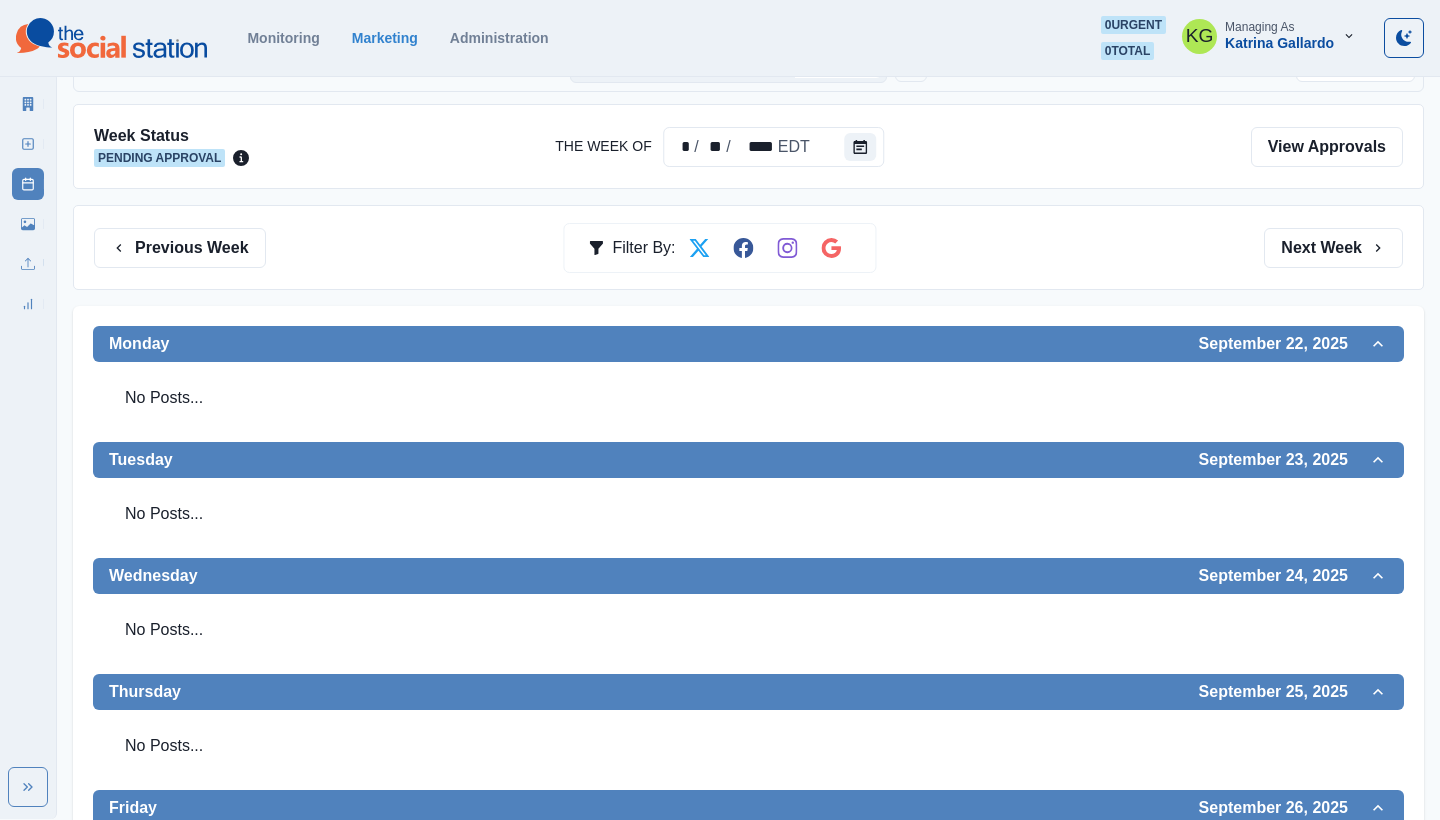 scroll, scrollTop: 428, scrollLeft: 0, axis: vertical 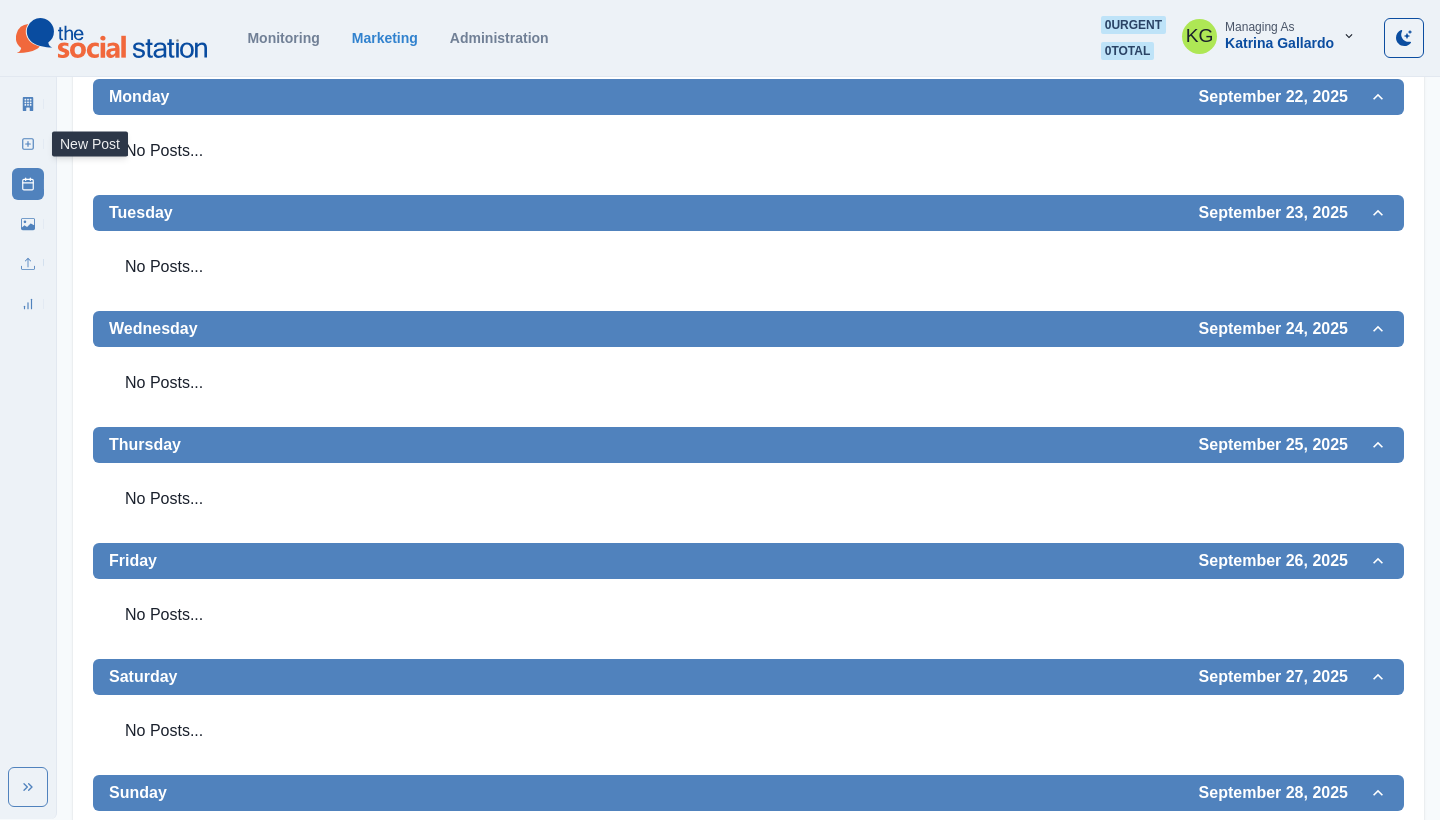click 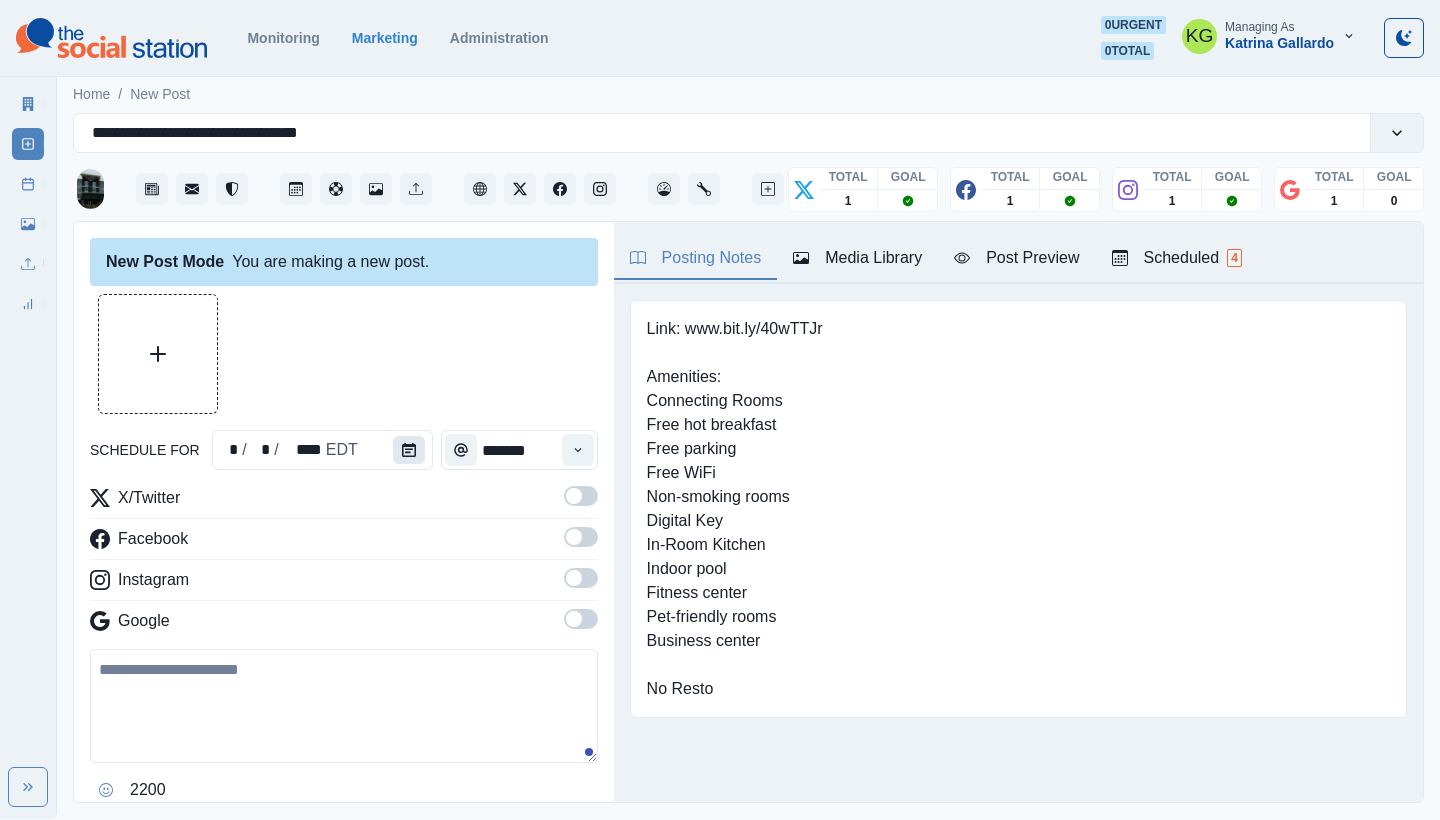 click at bounding box center [409, 450] 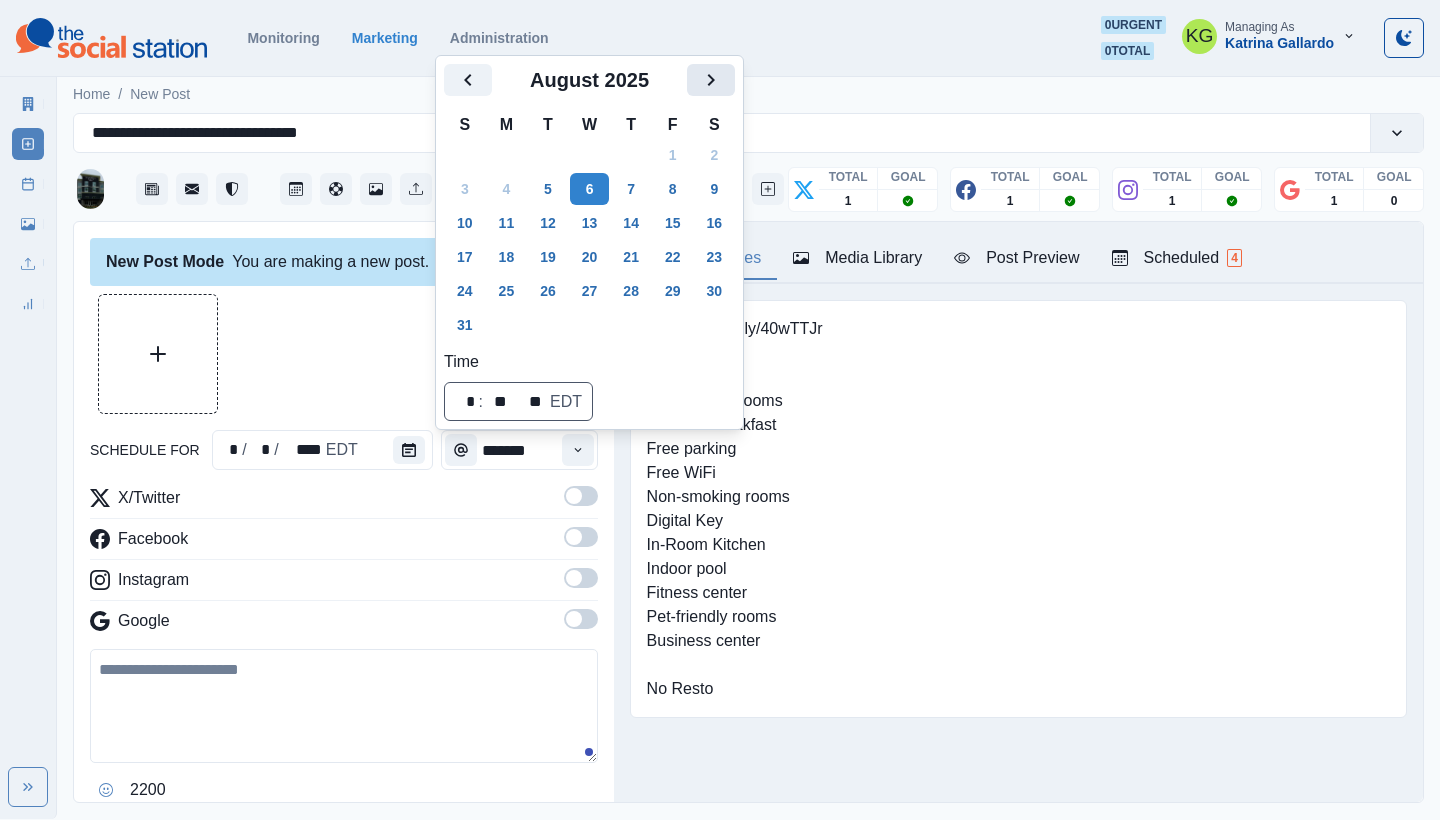 click 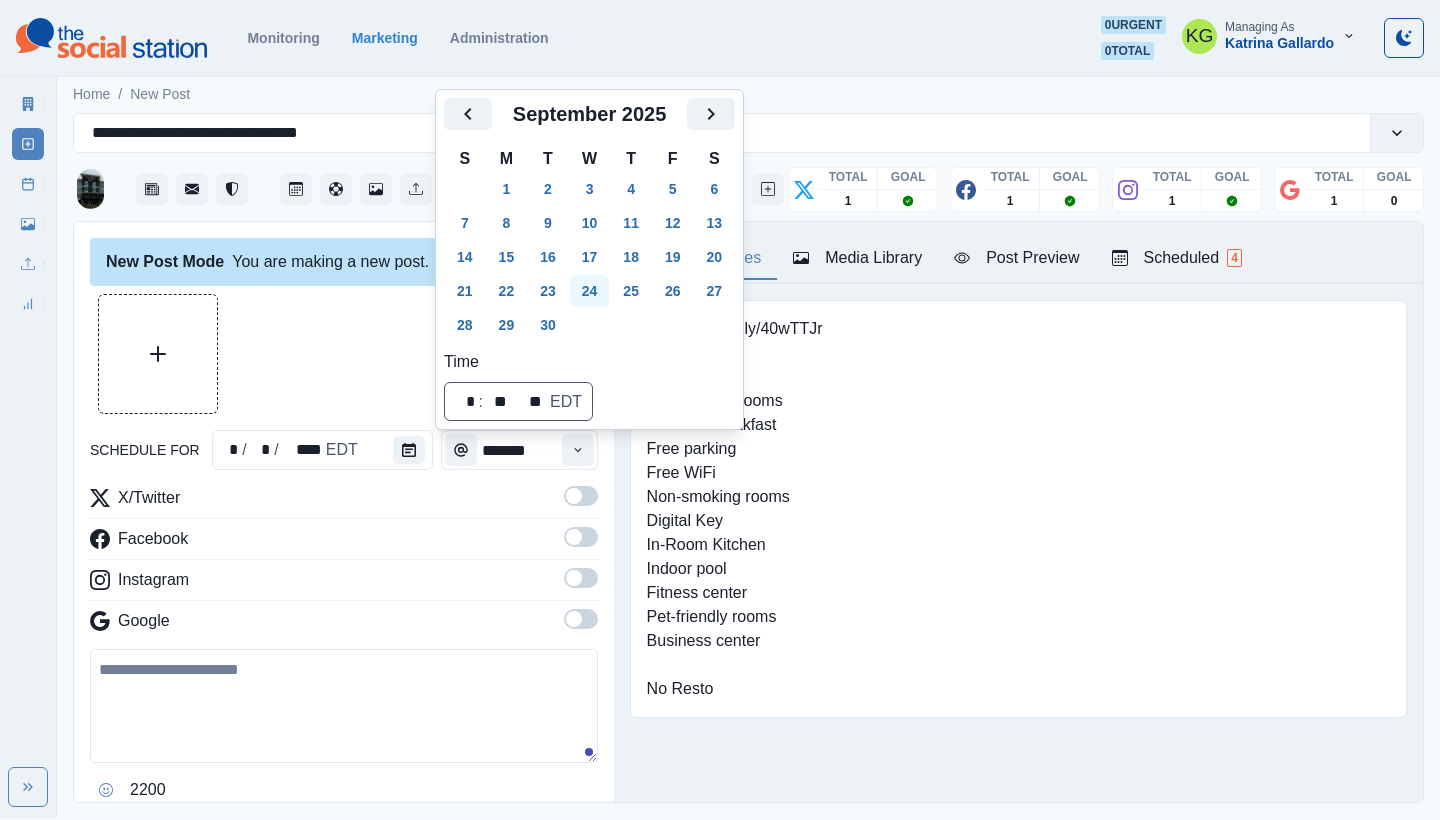 click on "24" at bounding box center (590, 291) 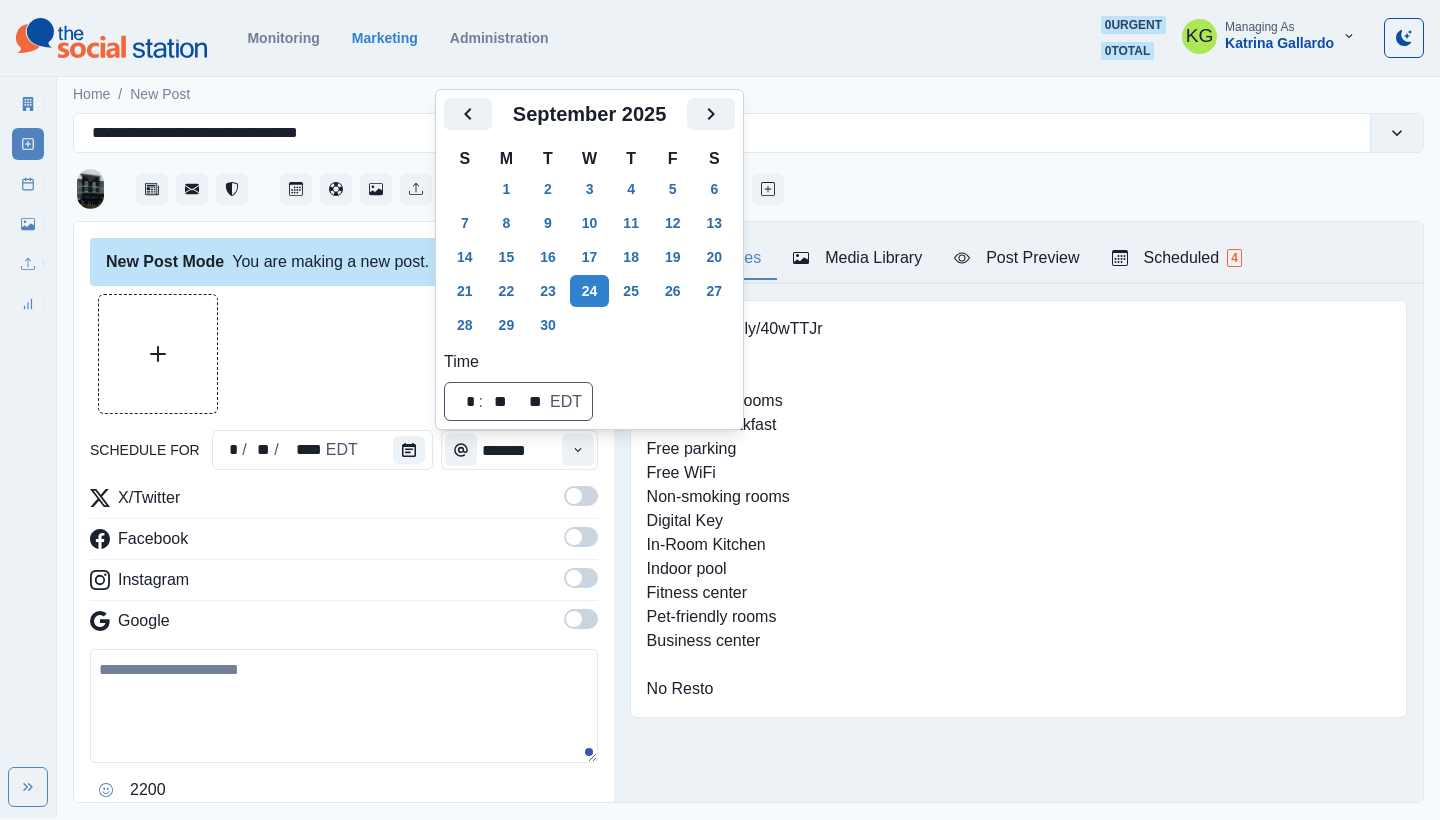 click at bounding box center [344, 354] 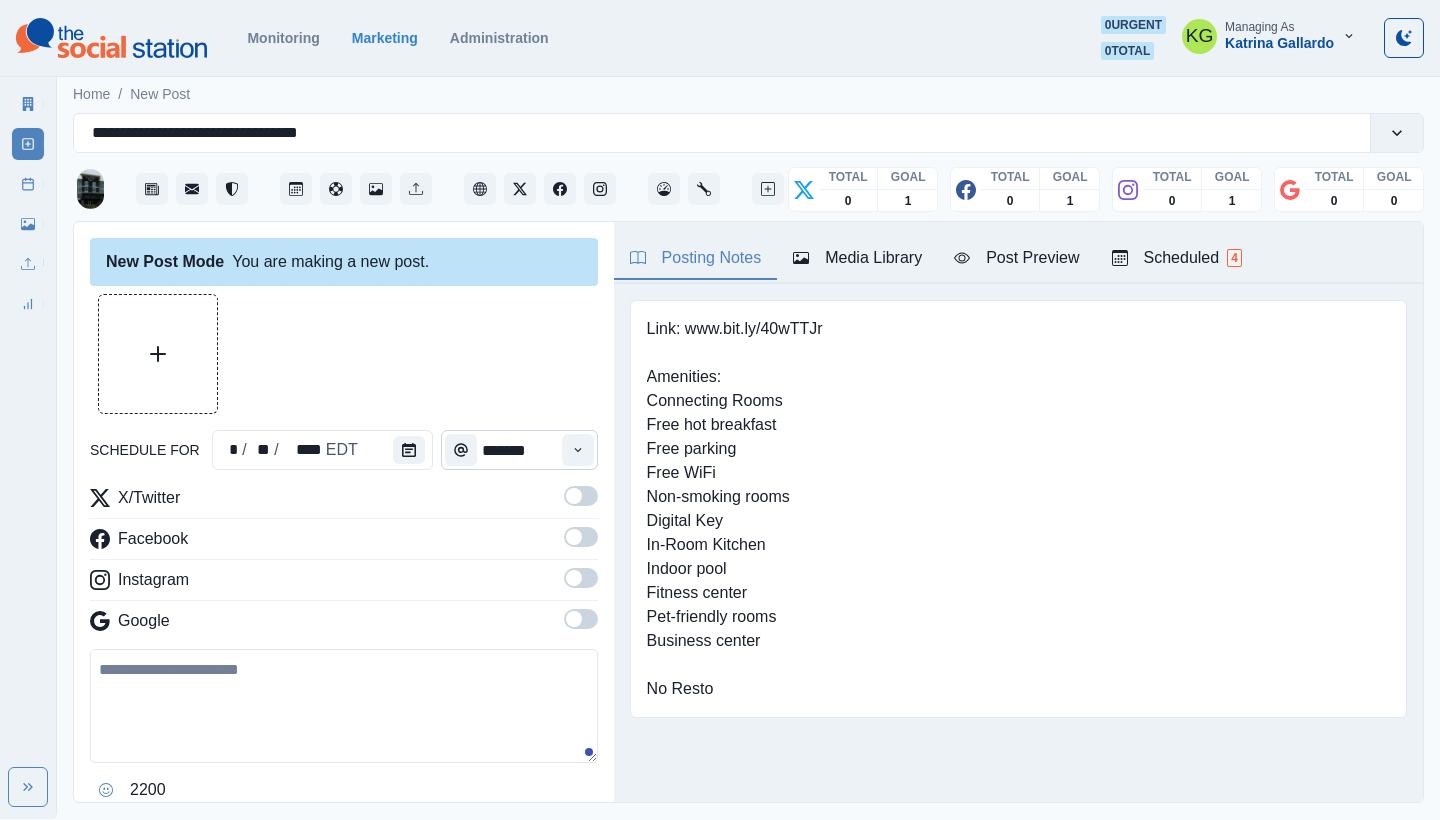 click on "*******" at bounding box center (519, 450) 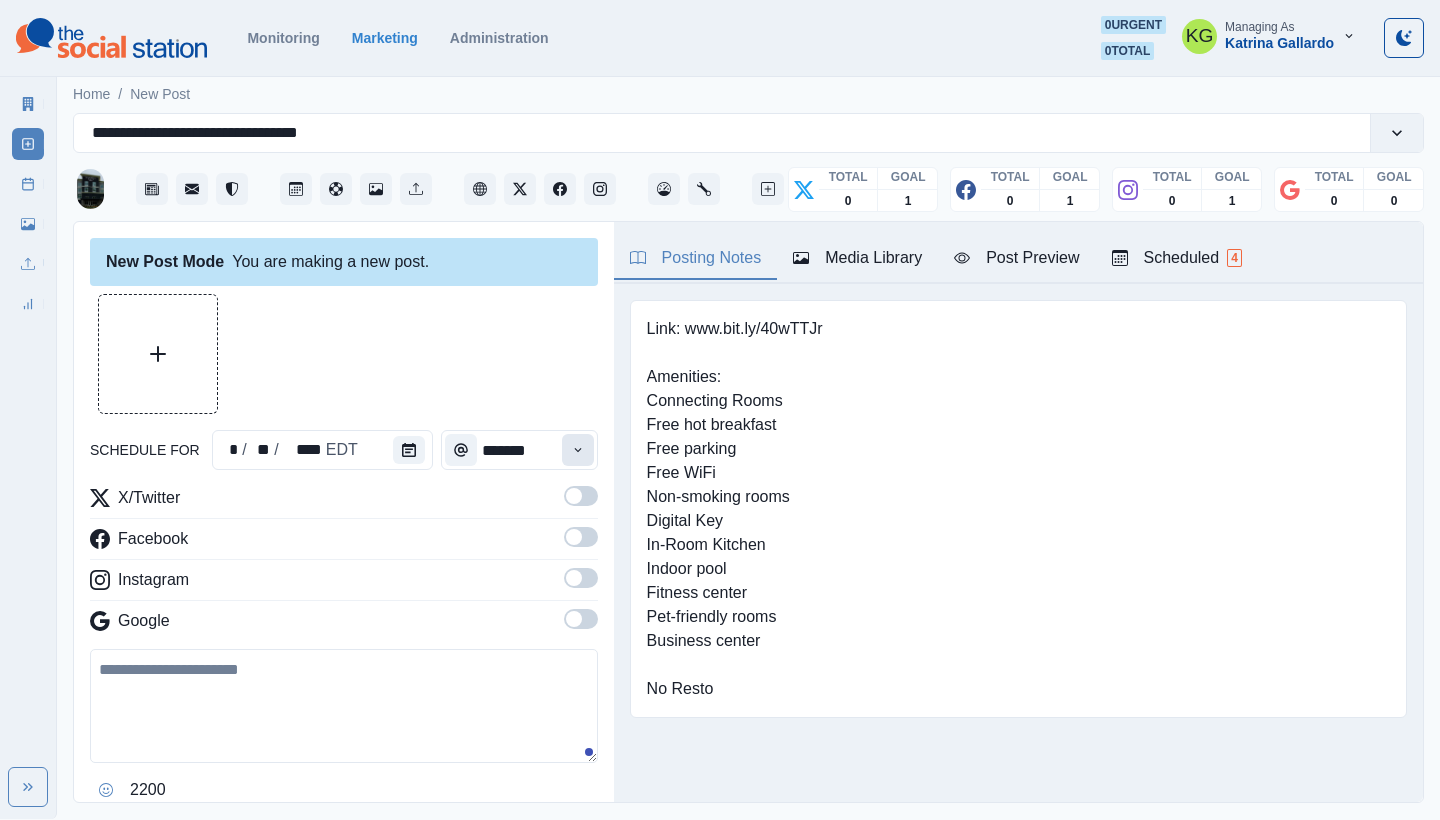 click at bounding box center (578, 450) 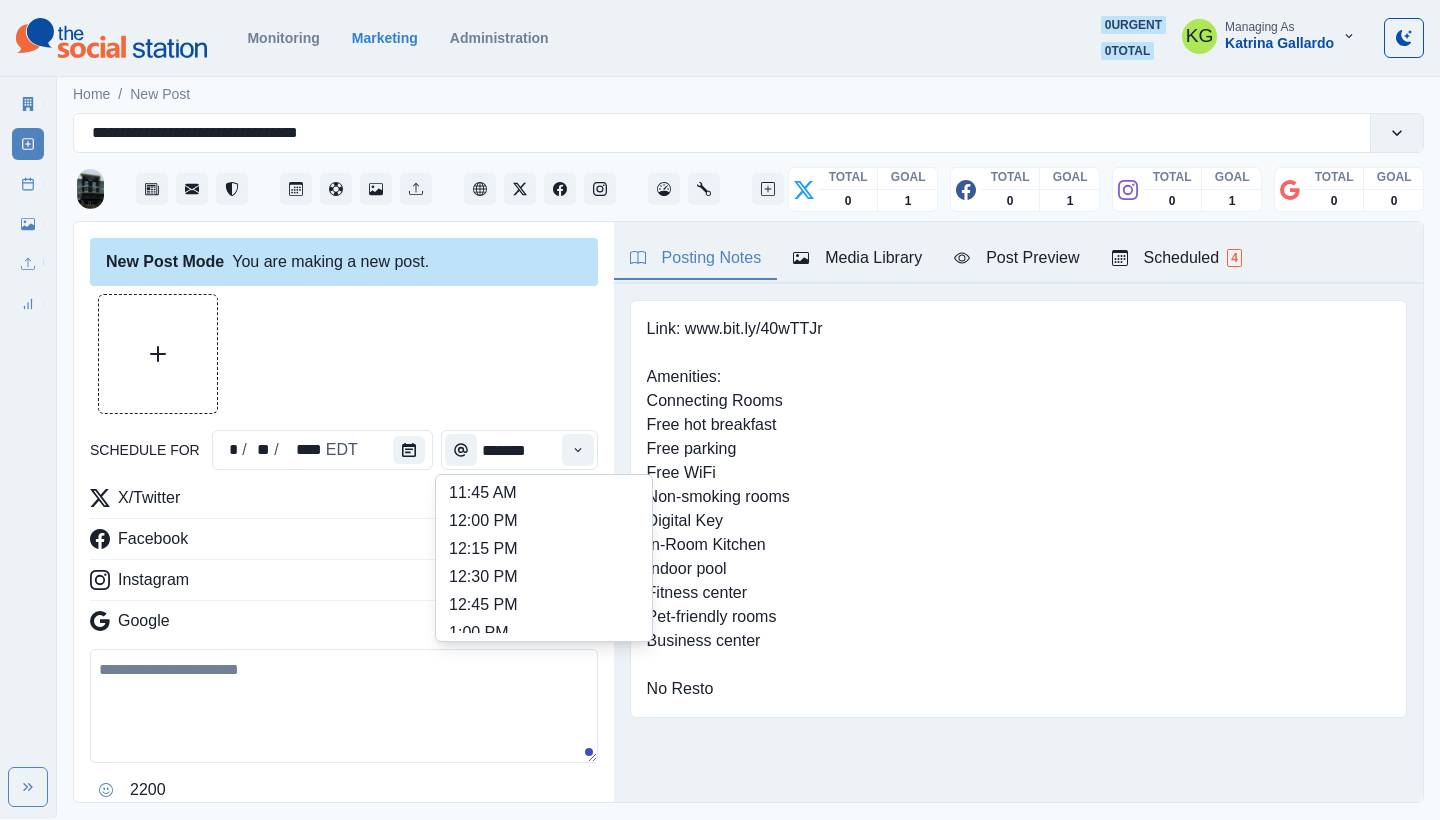 scroll, scrollTop: 428, scrollLeft: 0, axis: vertical 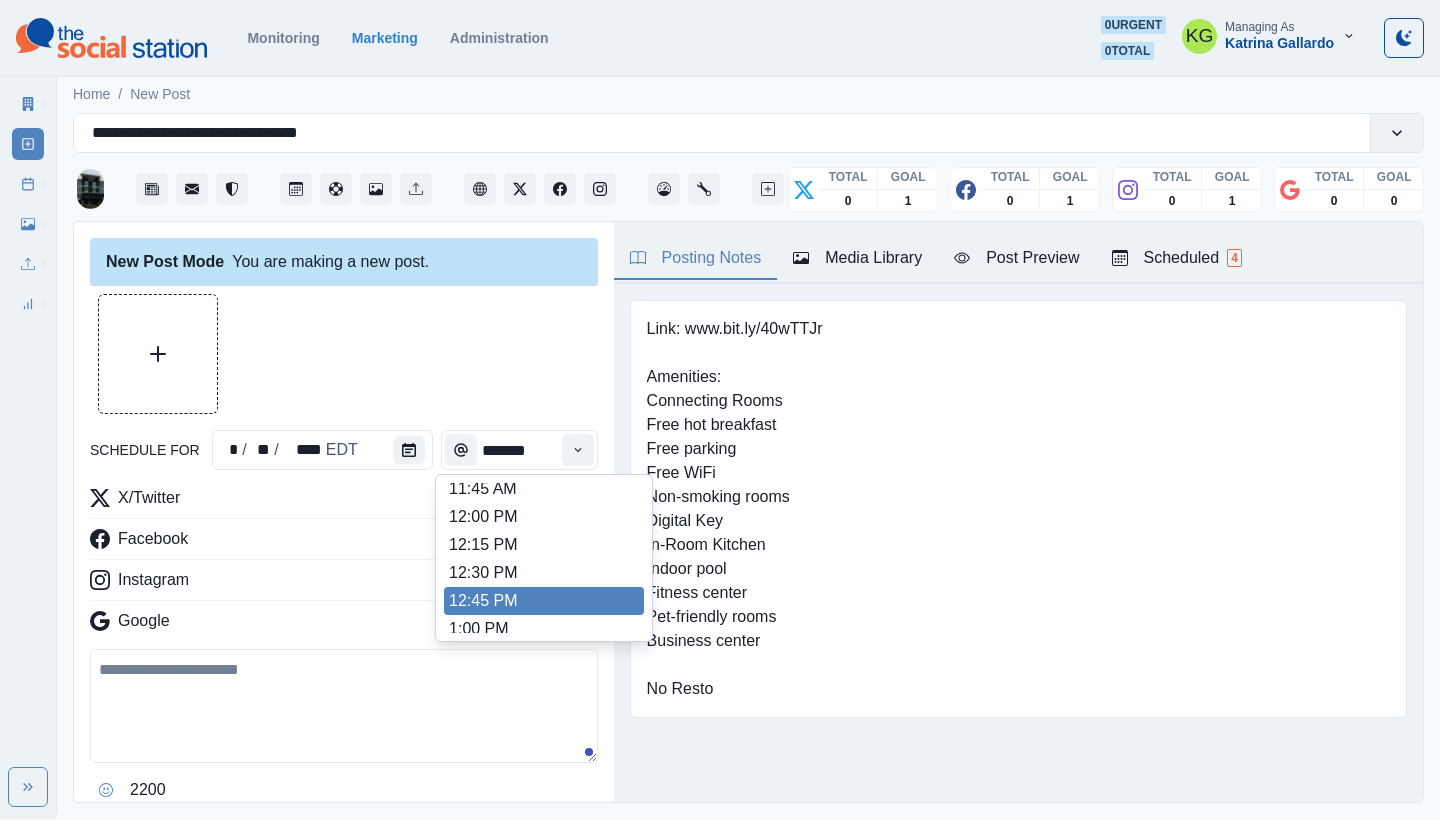 click on "12:45 PM" at bounding box center [544, 601] 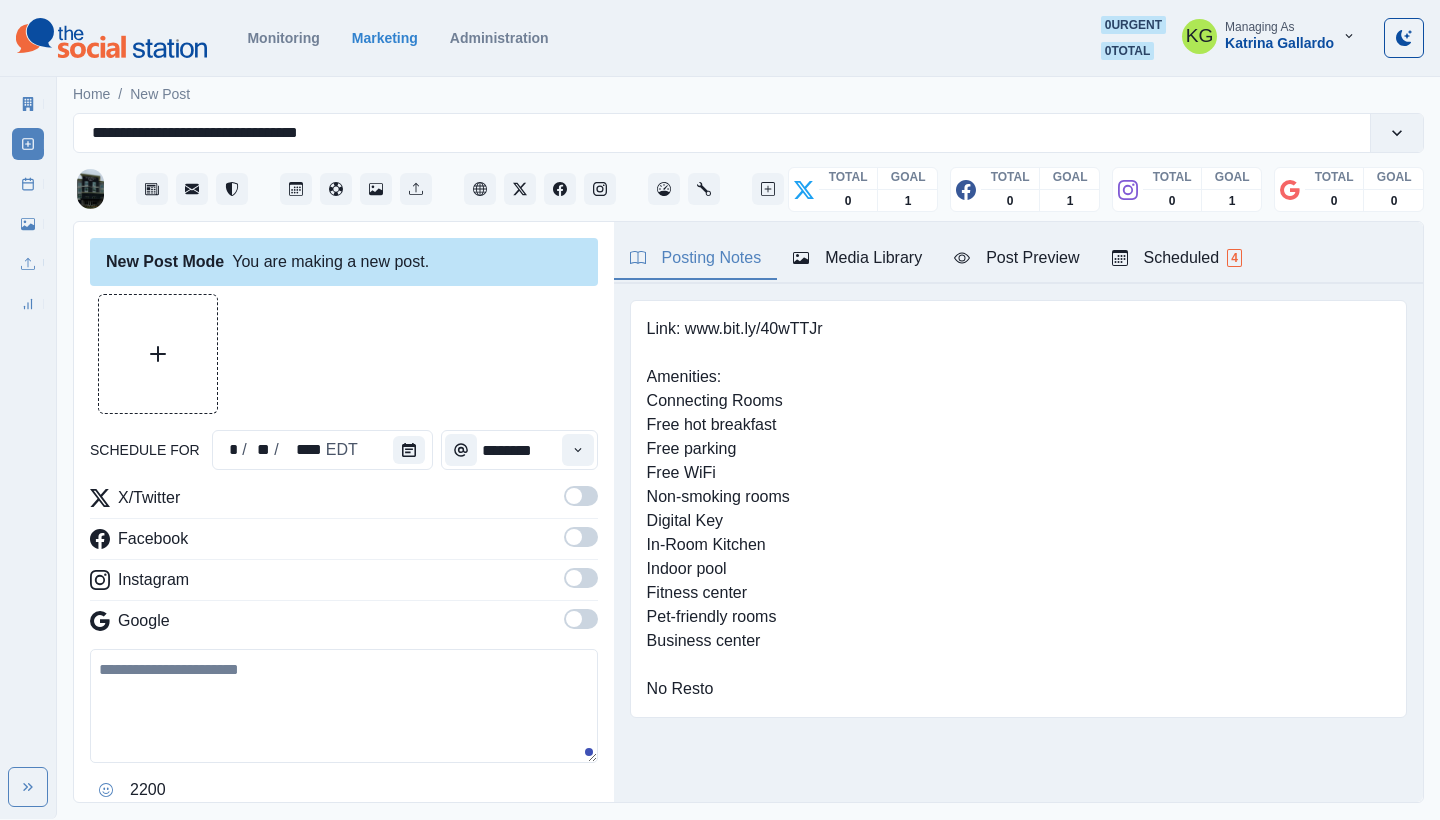 click at bounding box center [581, 619] 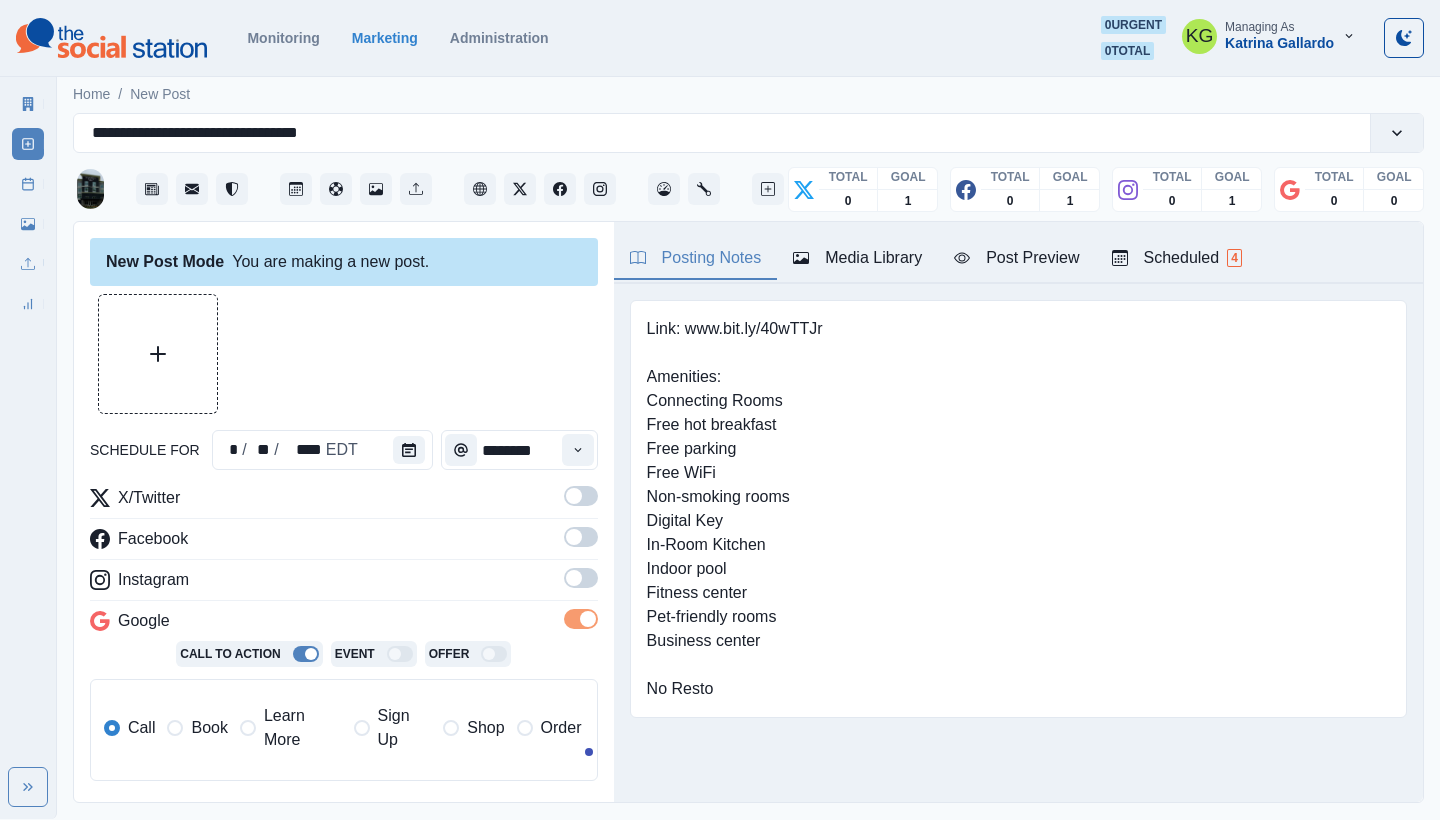 click at bounding box center (581, 578) 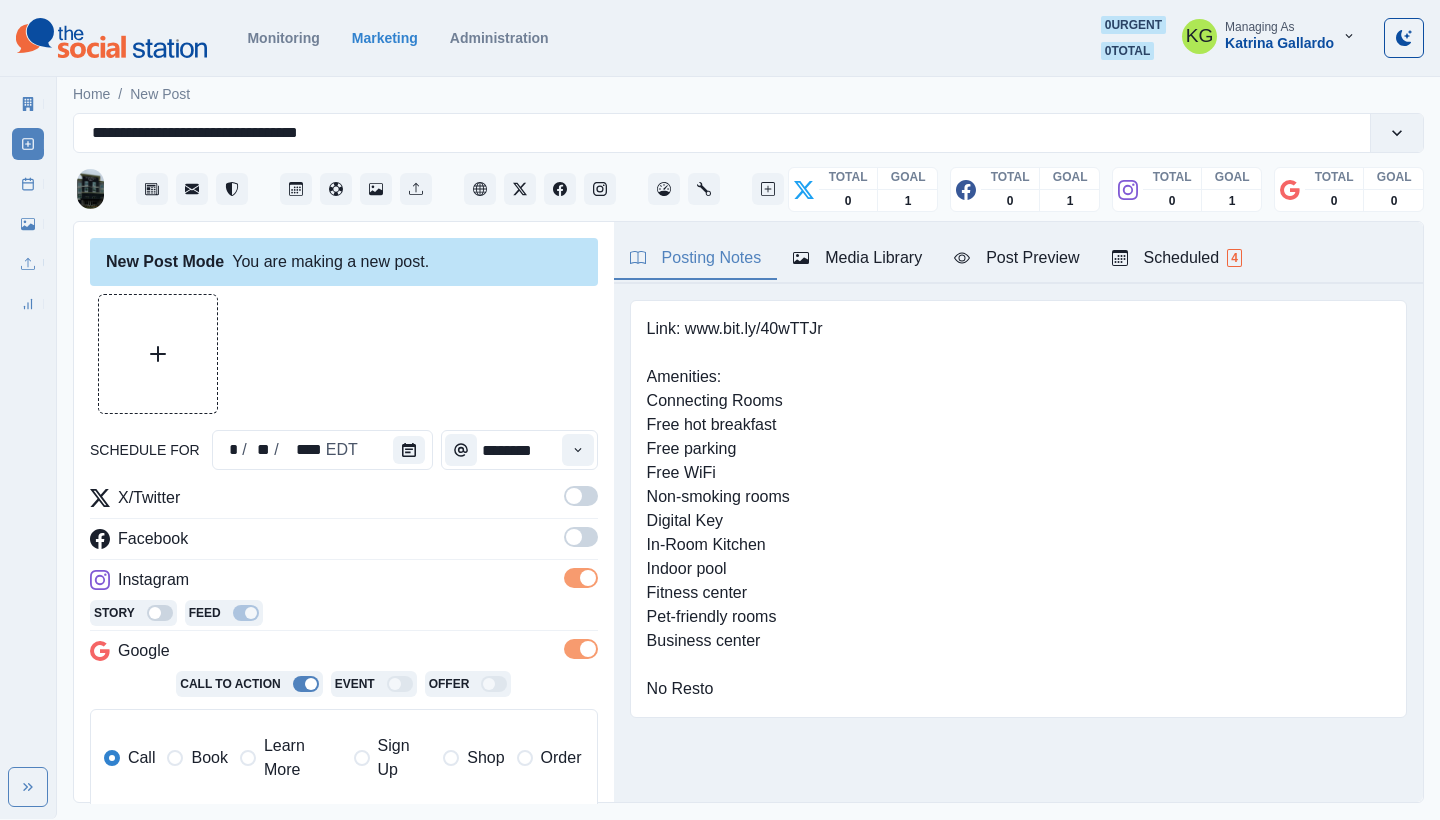 click at bounding box center [574, 537] 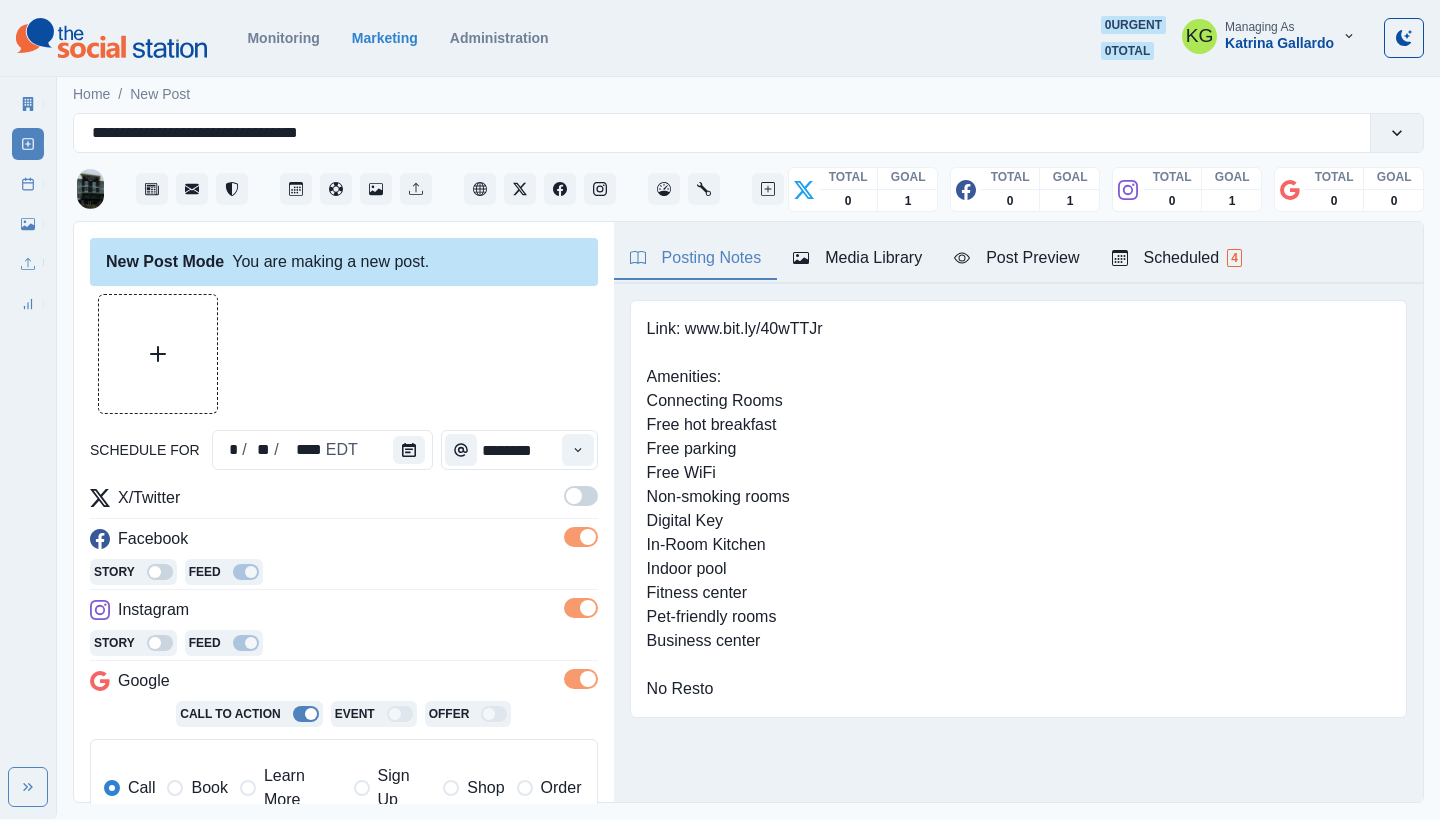 click at bounding box center (581, 496) 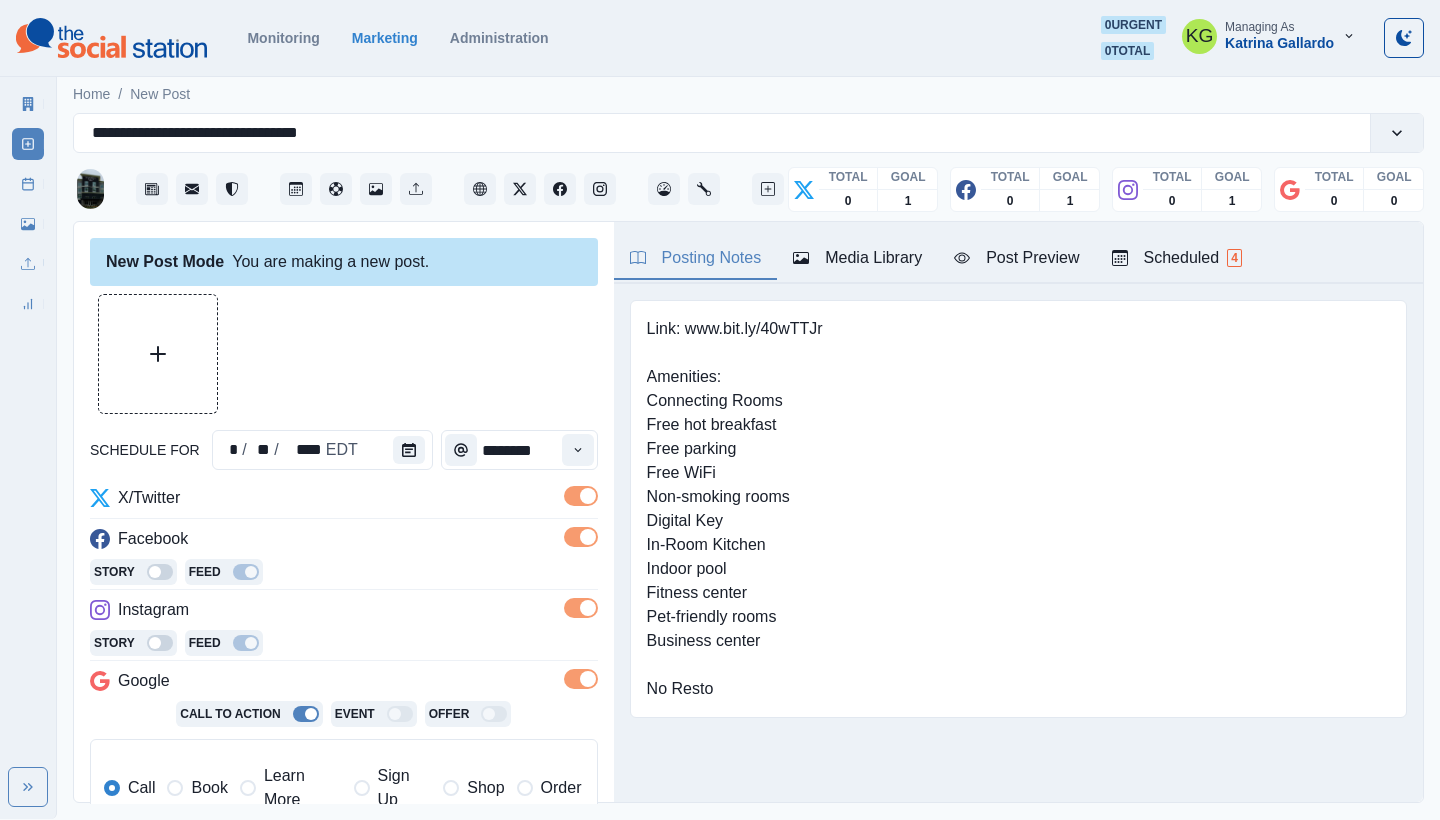 click at bounding box center (578, 450) 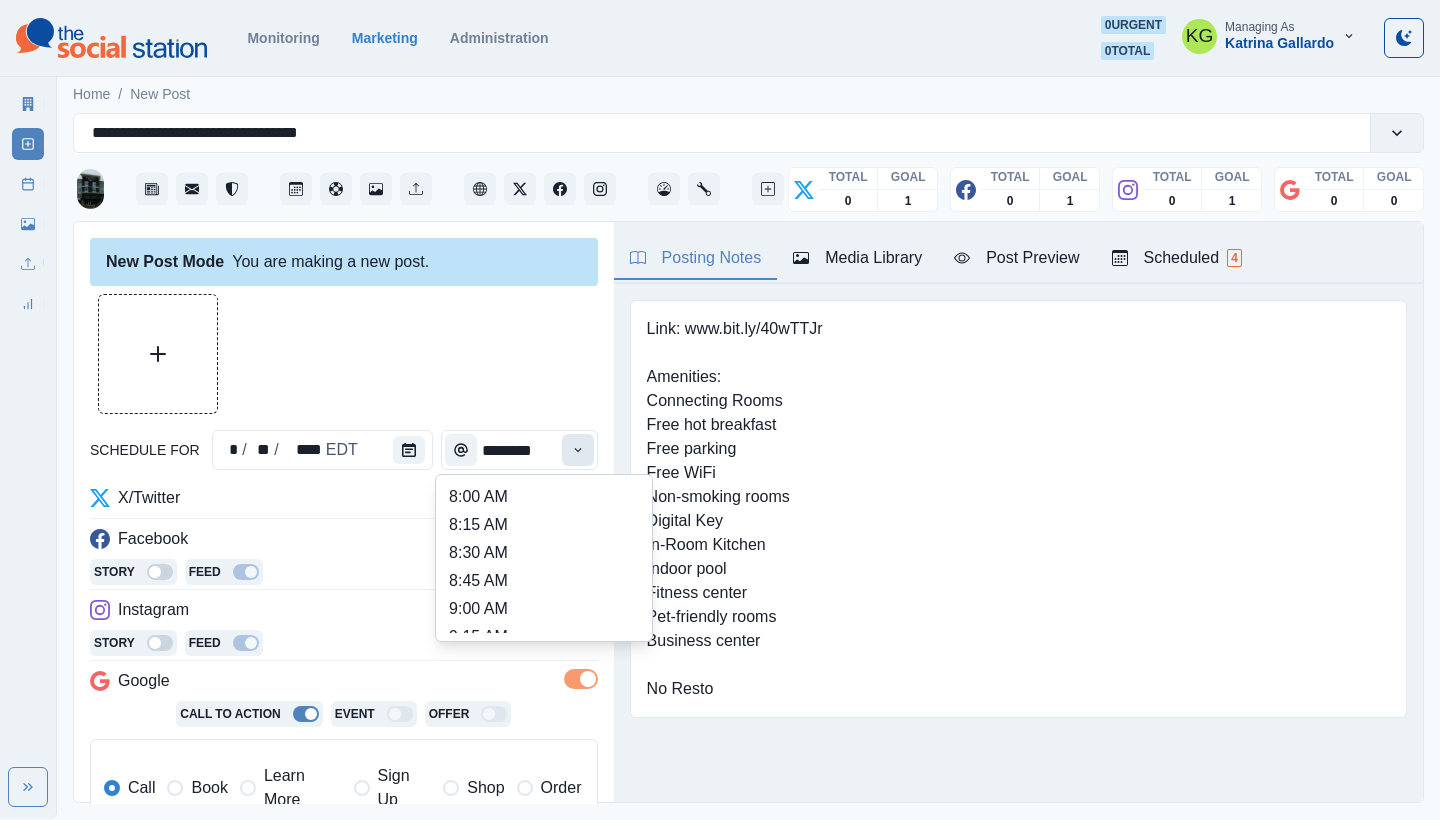 click 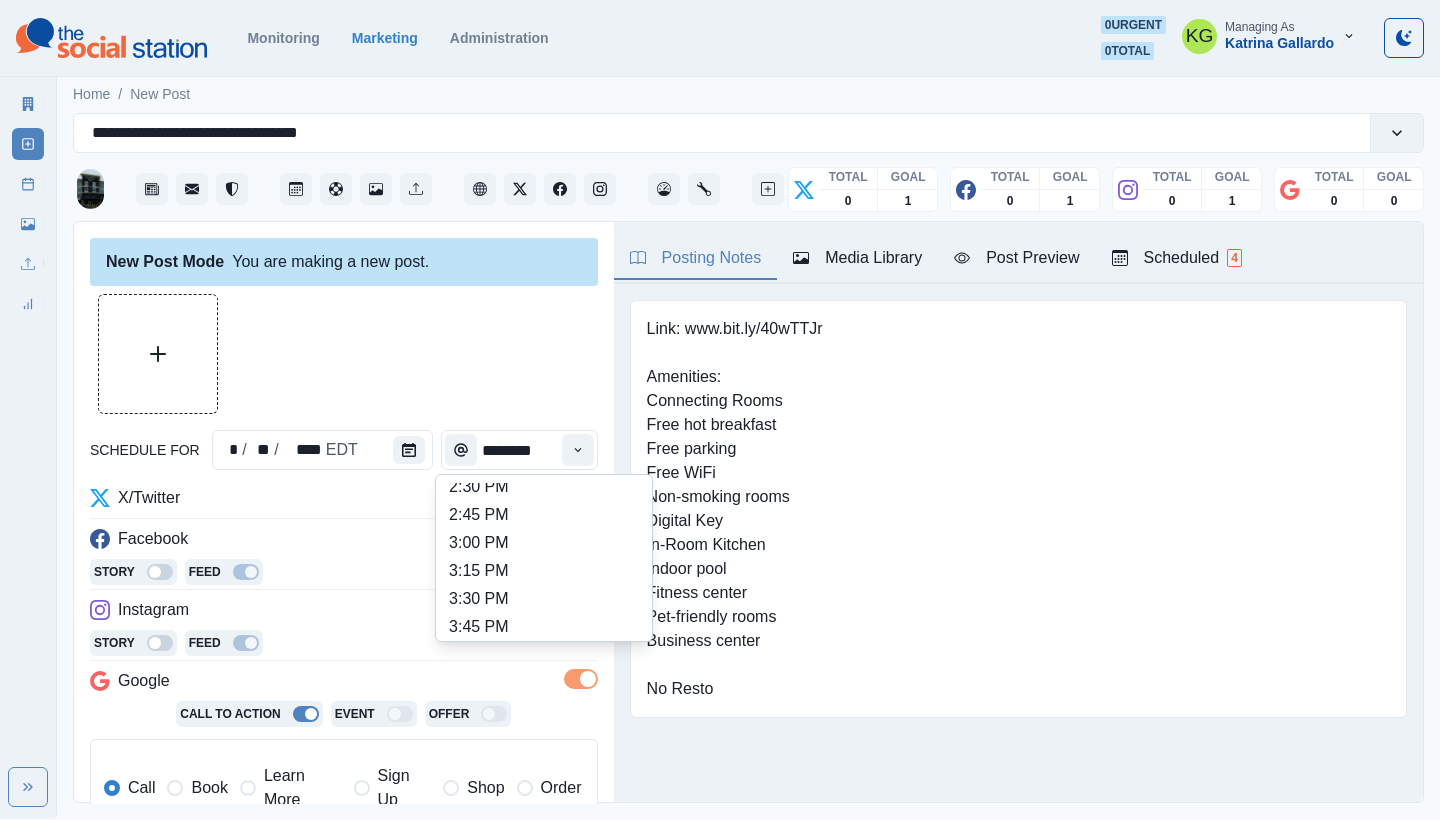 scroll, scrollTop: 739, scrollLeft: 0, axis: vertical 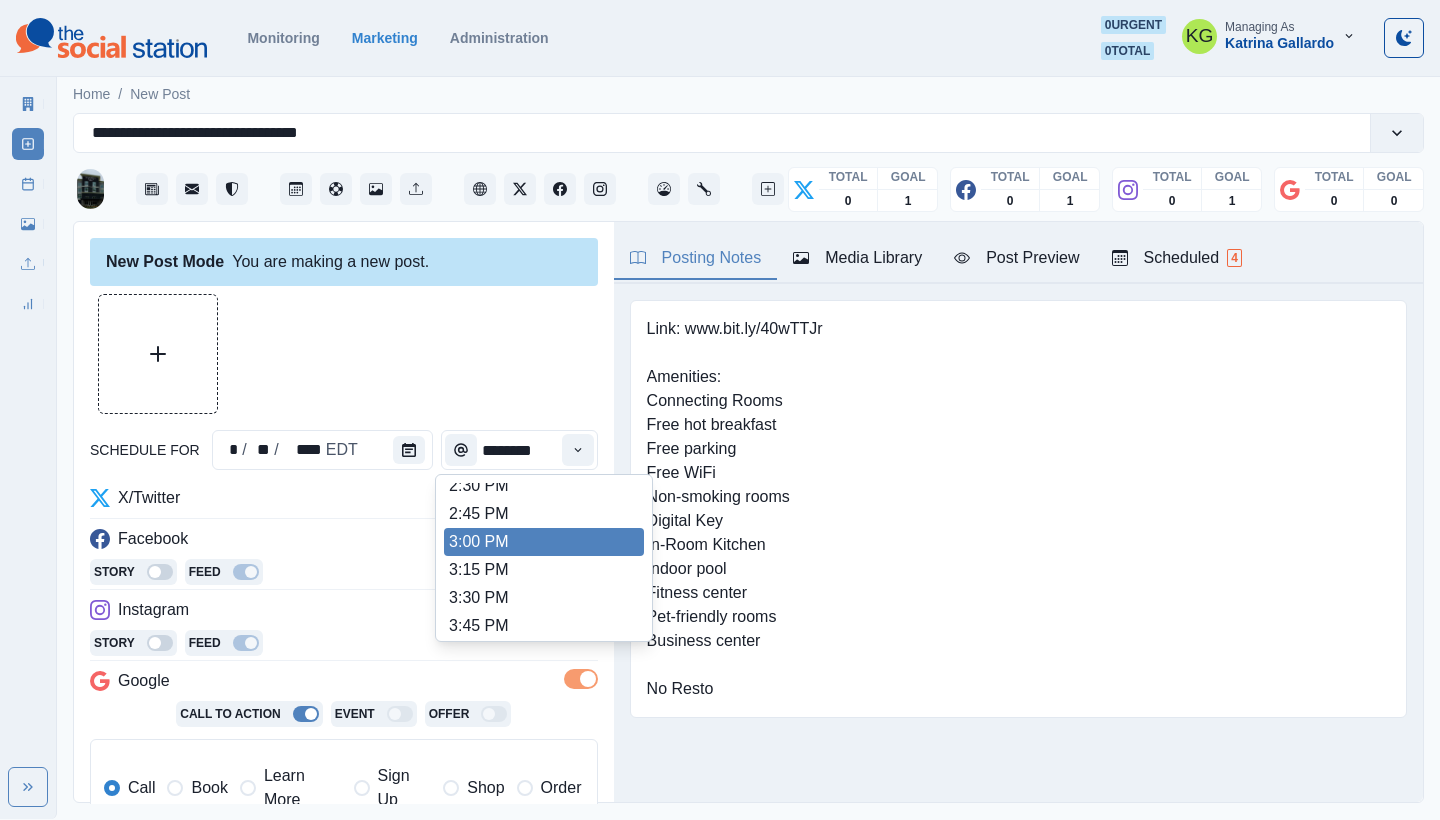 click on "3:00 PM" at bounding box center [544, 542] 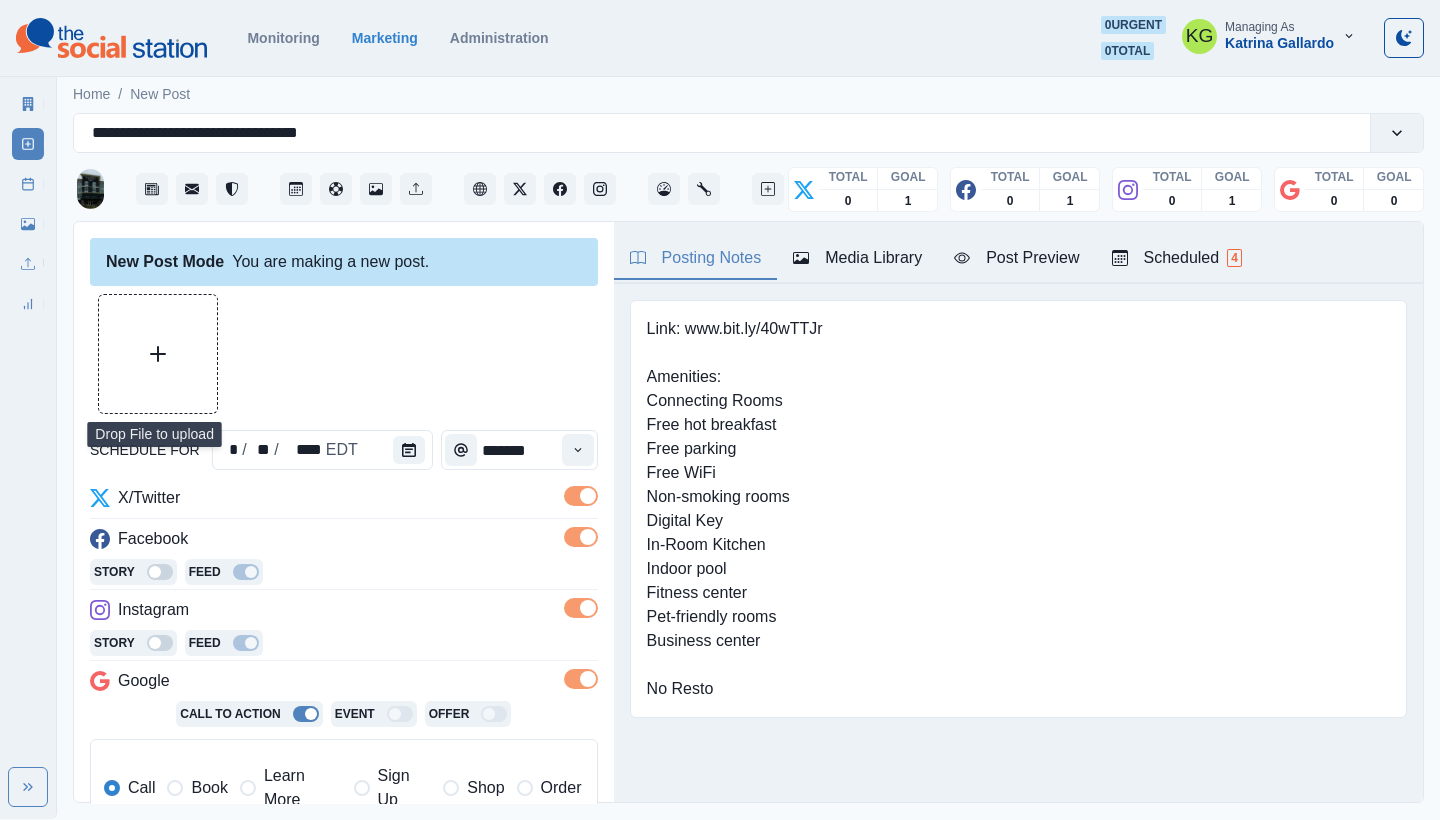 click 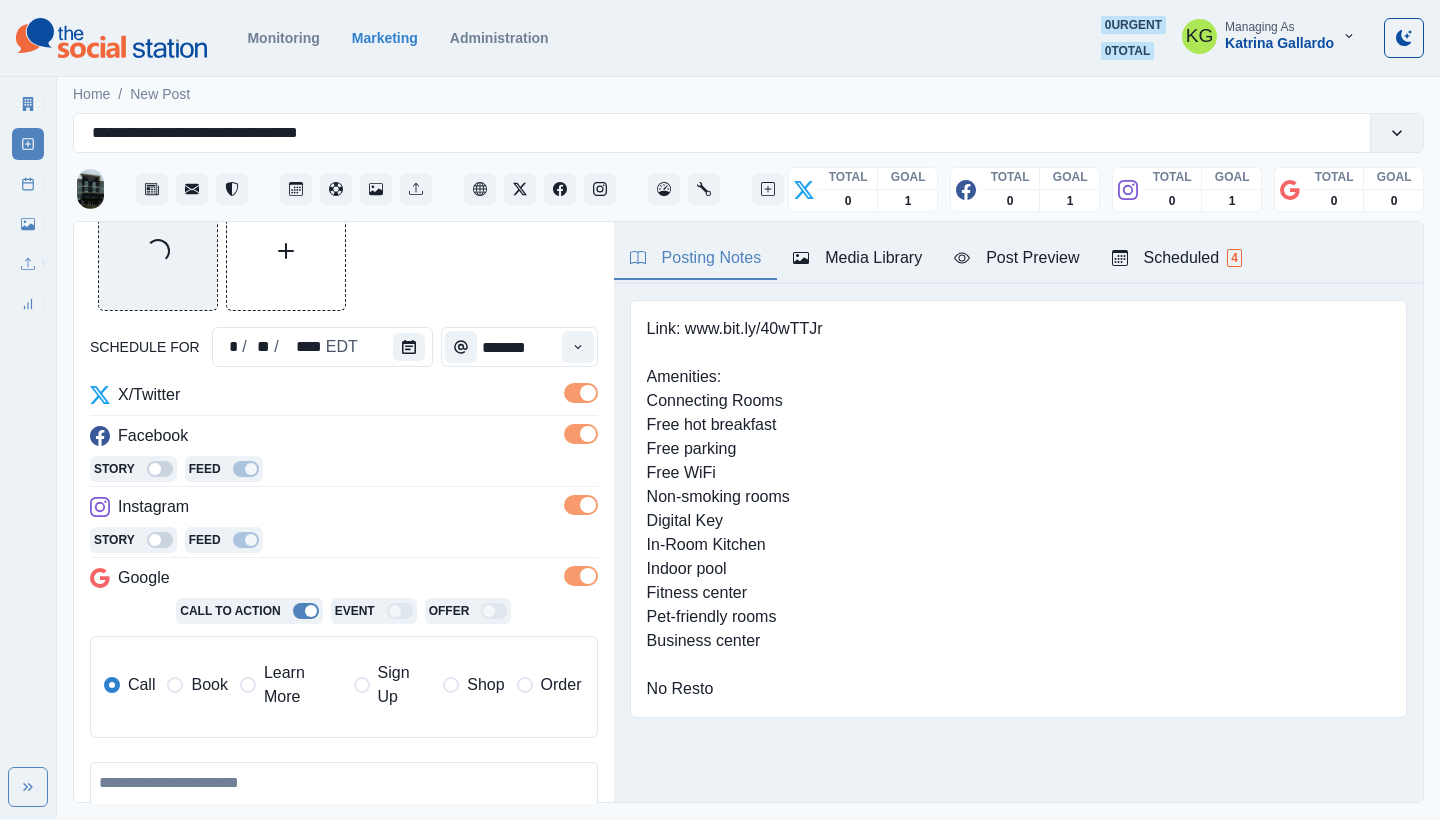 scroll, scrollTop: 291, scrollLeft: 0, axis: vertical 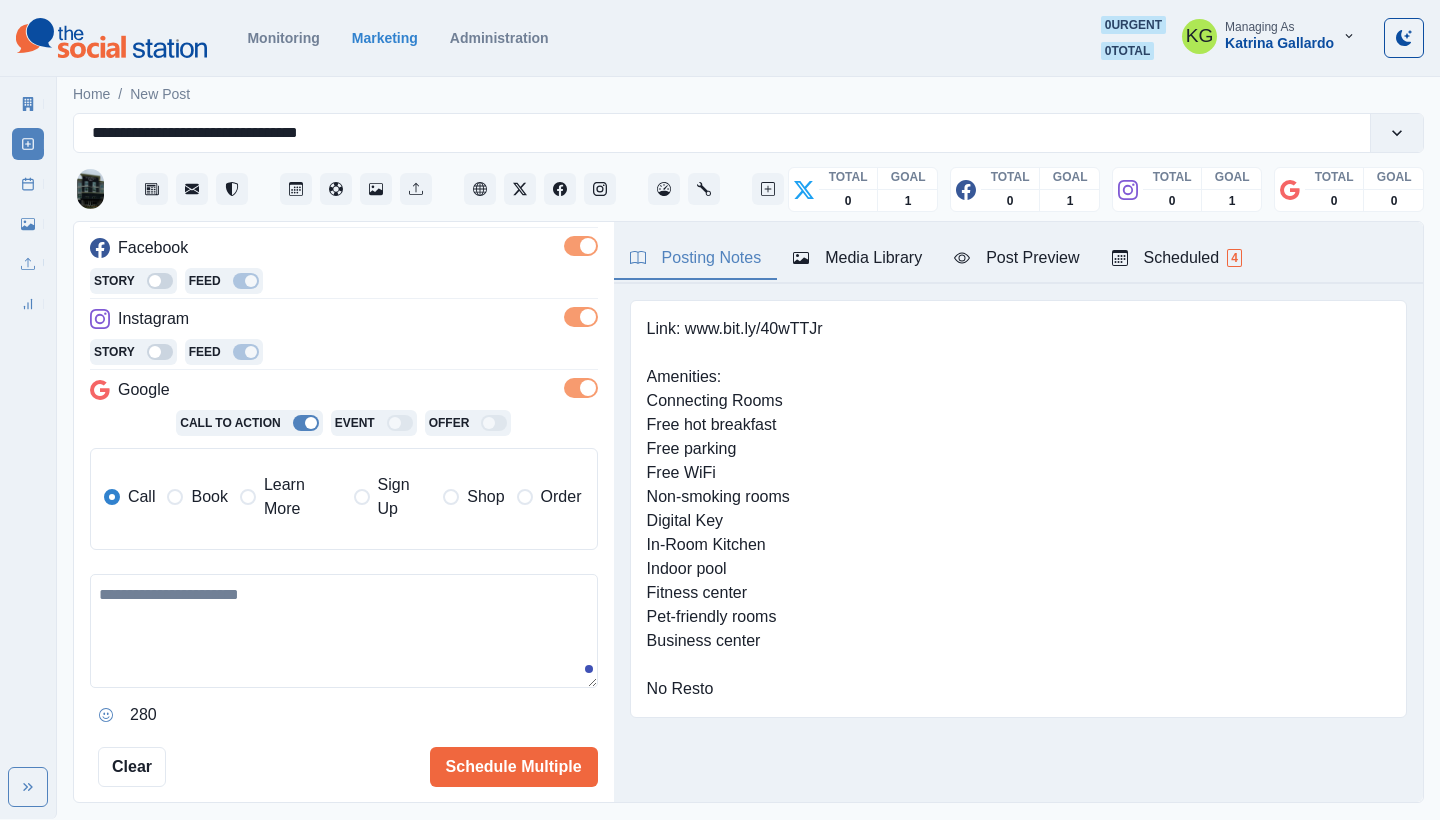 click at bounding box center (344, 631) 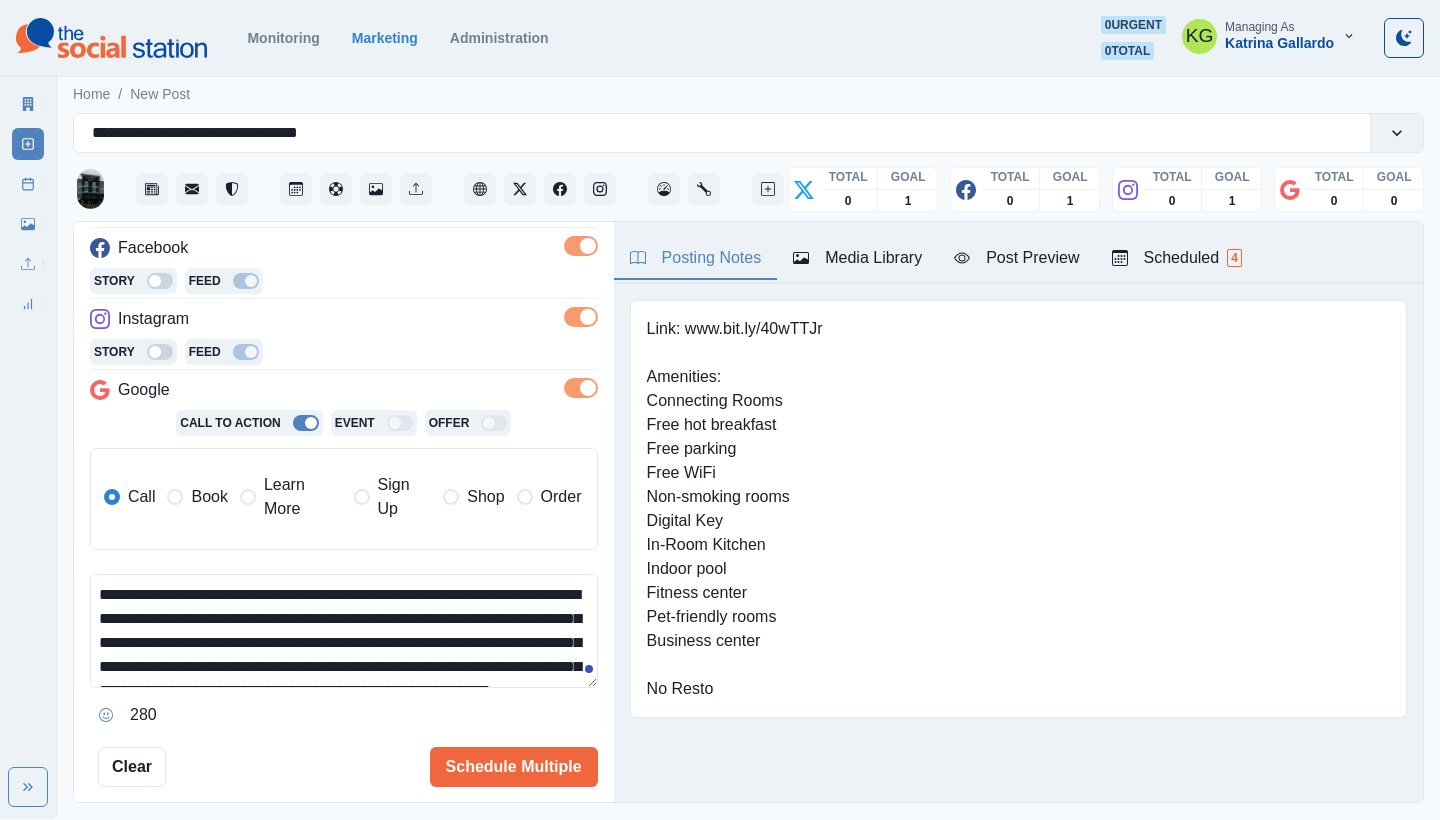 scroll, scrollTop: 48, scrollLeft: 0, axis: vertical 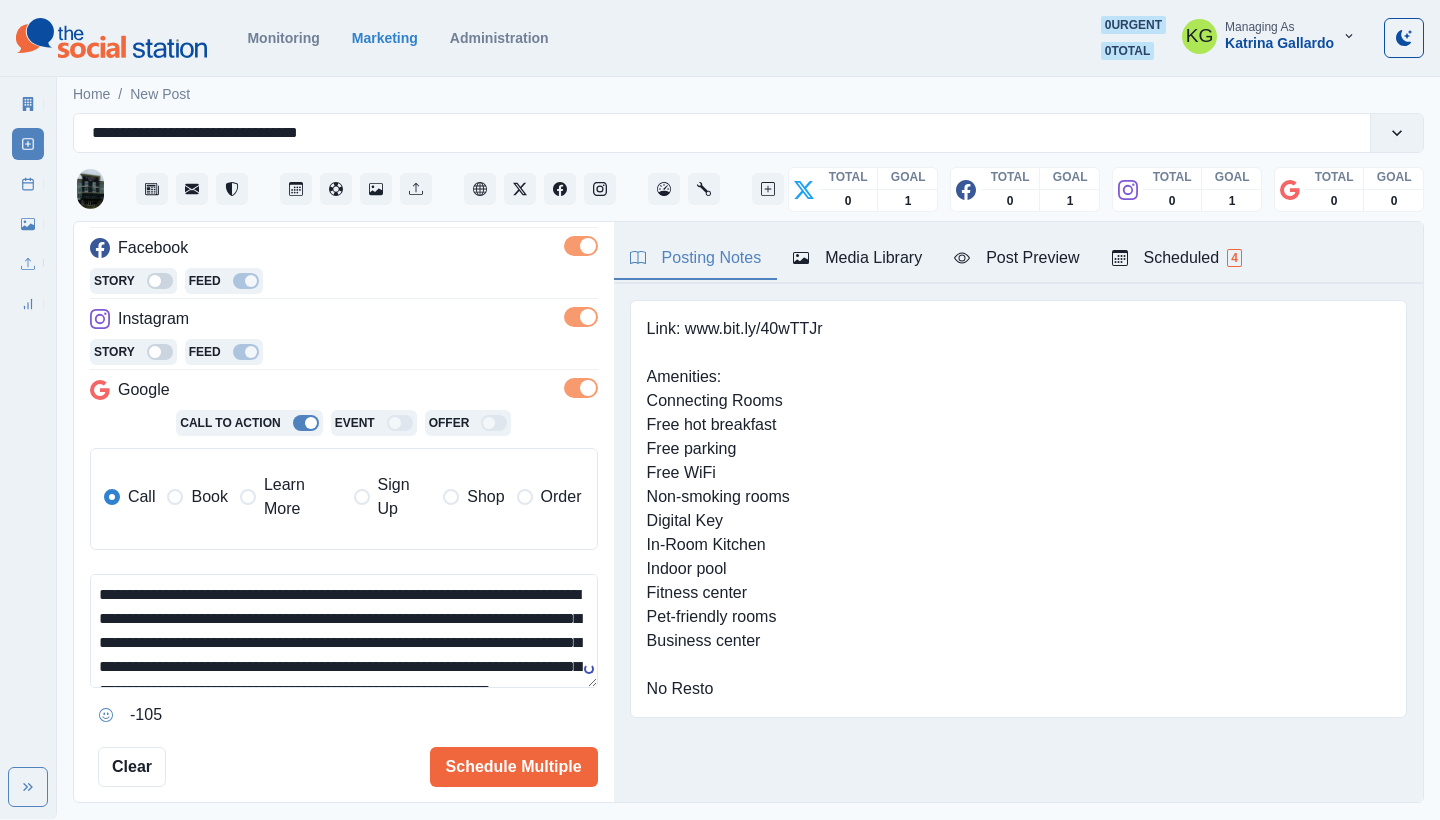 click on "**********" at bounding box center (720, 409) 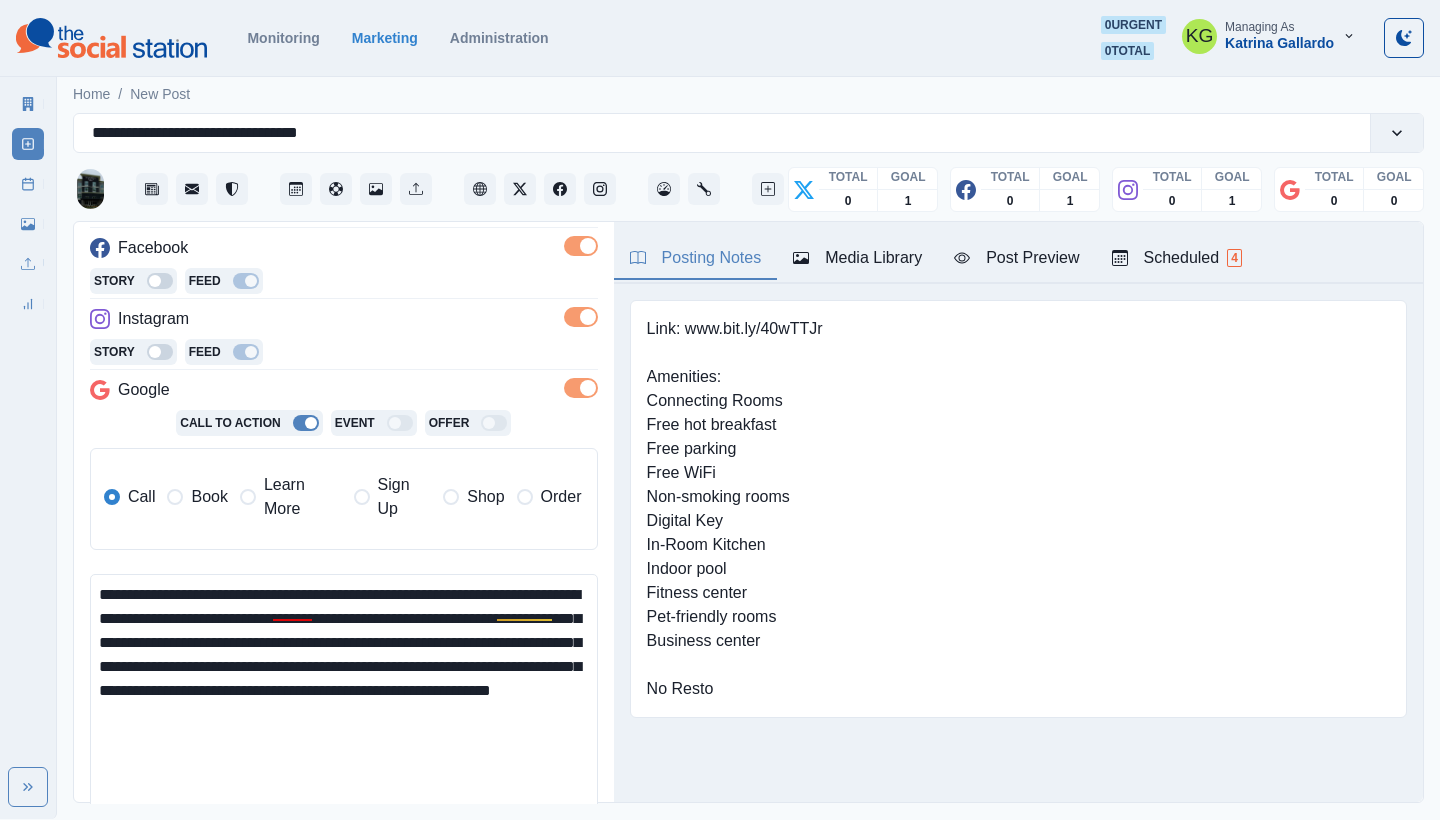 click on "**********" at bounding box center [344, 704] 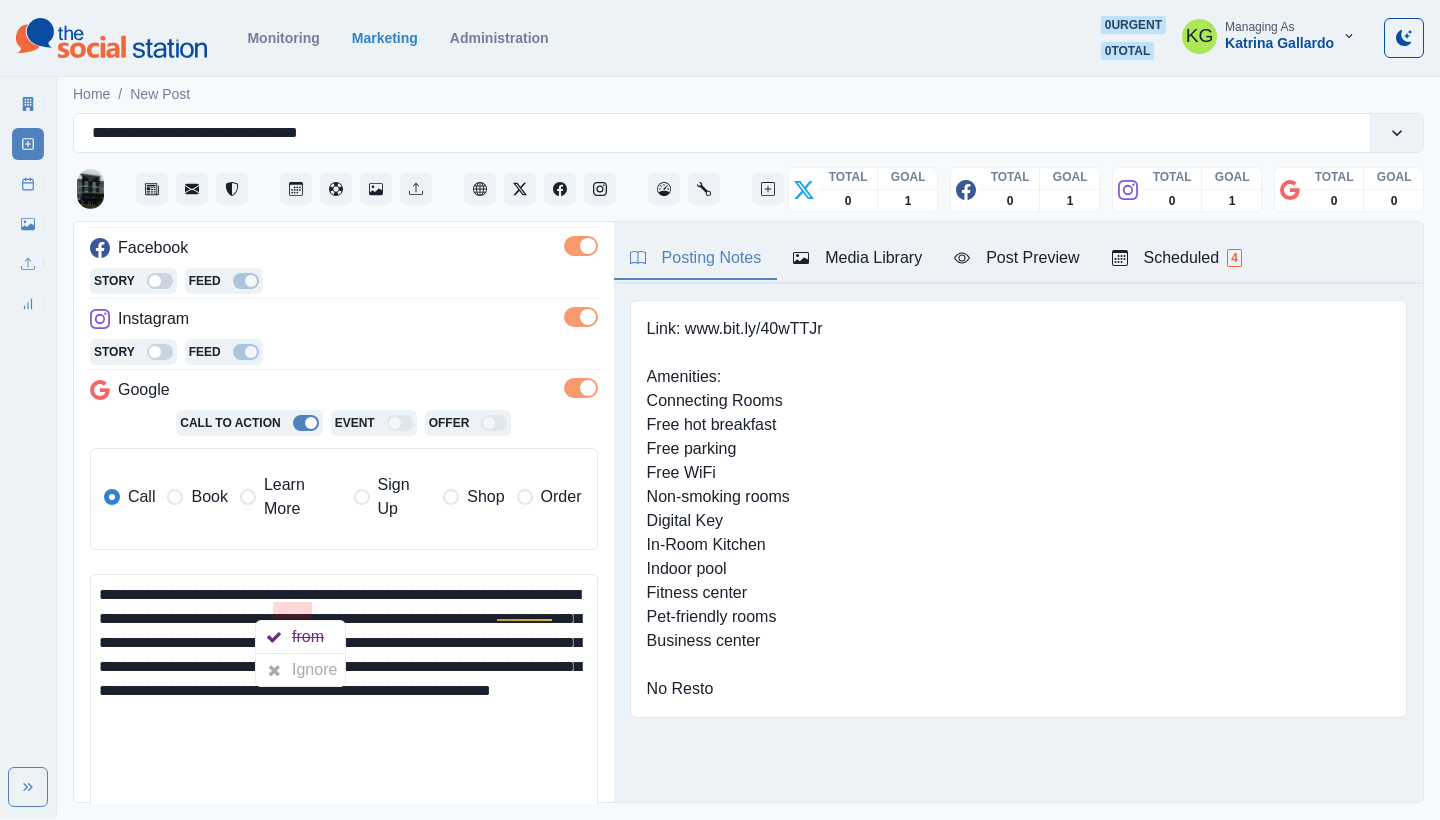 click on "**********" at bounding box center [344, 704] 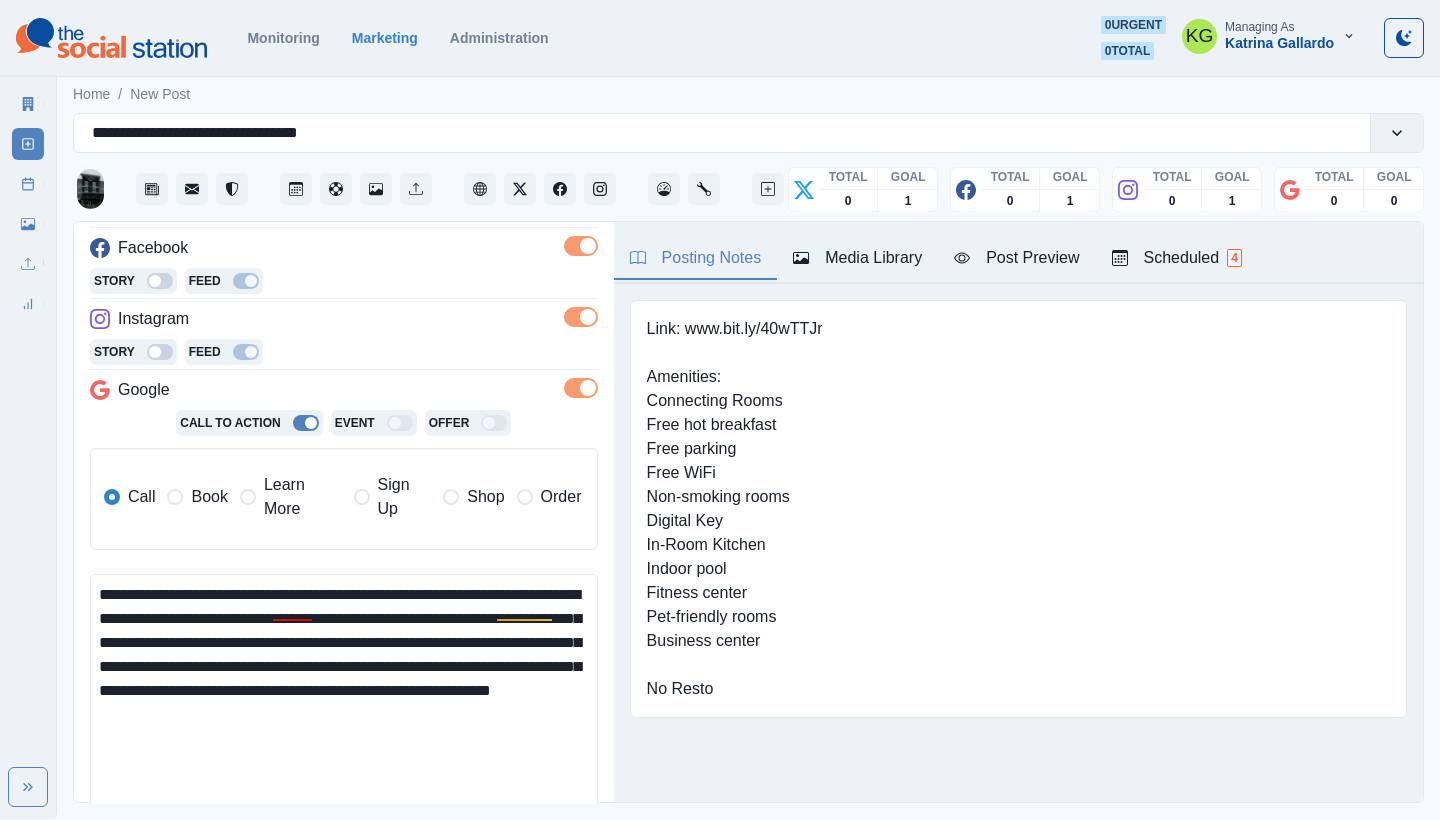 click on "**********" at bounding box center [344, 704] 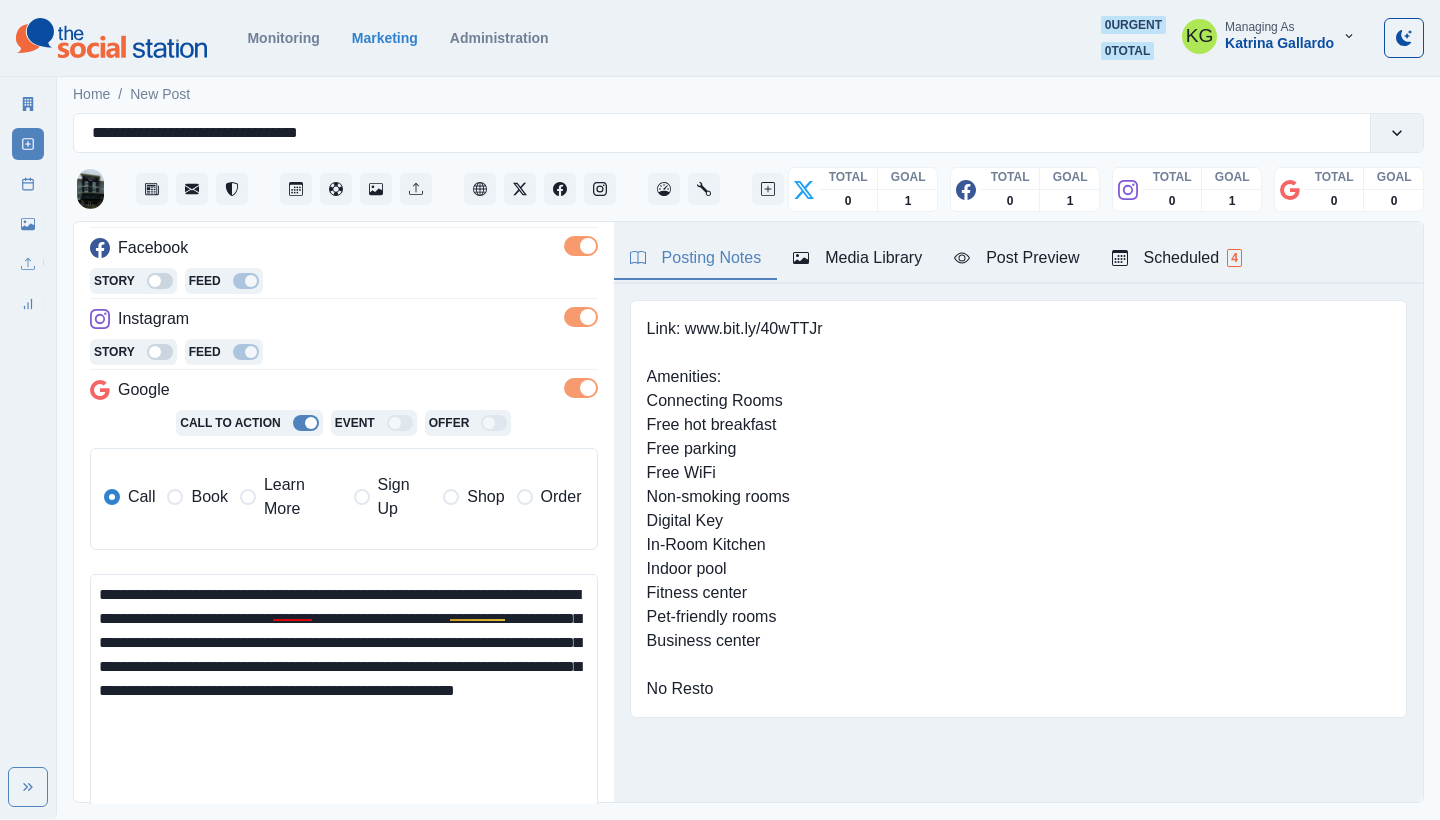 click on "**********" at bounding box center [344, 704] 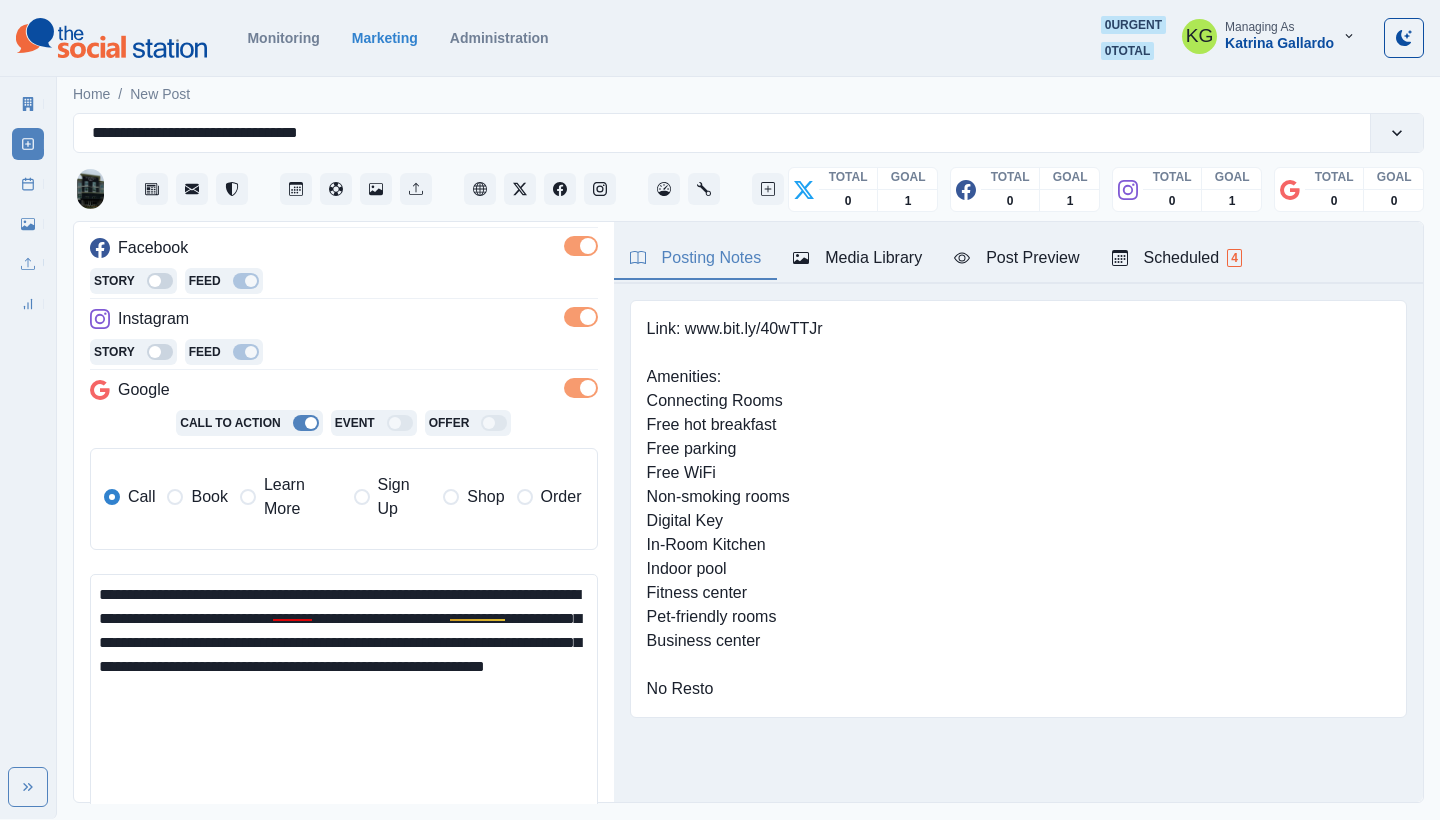 paste on "**********" 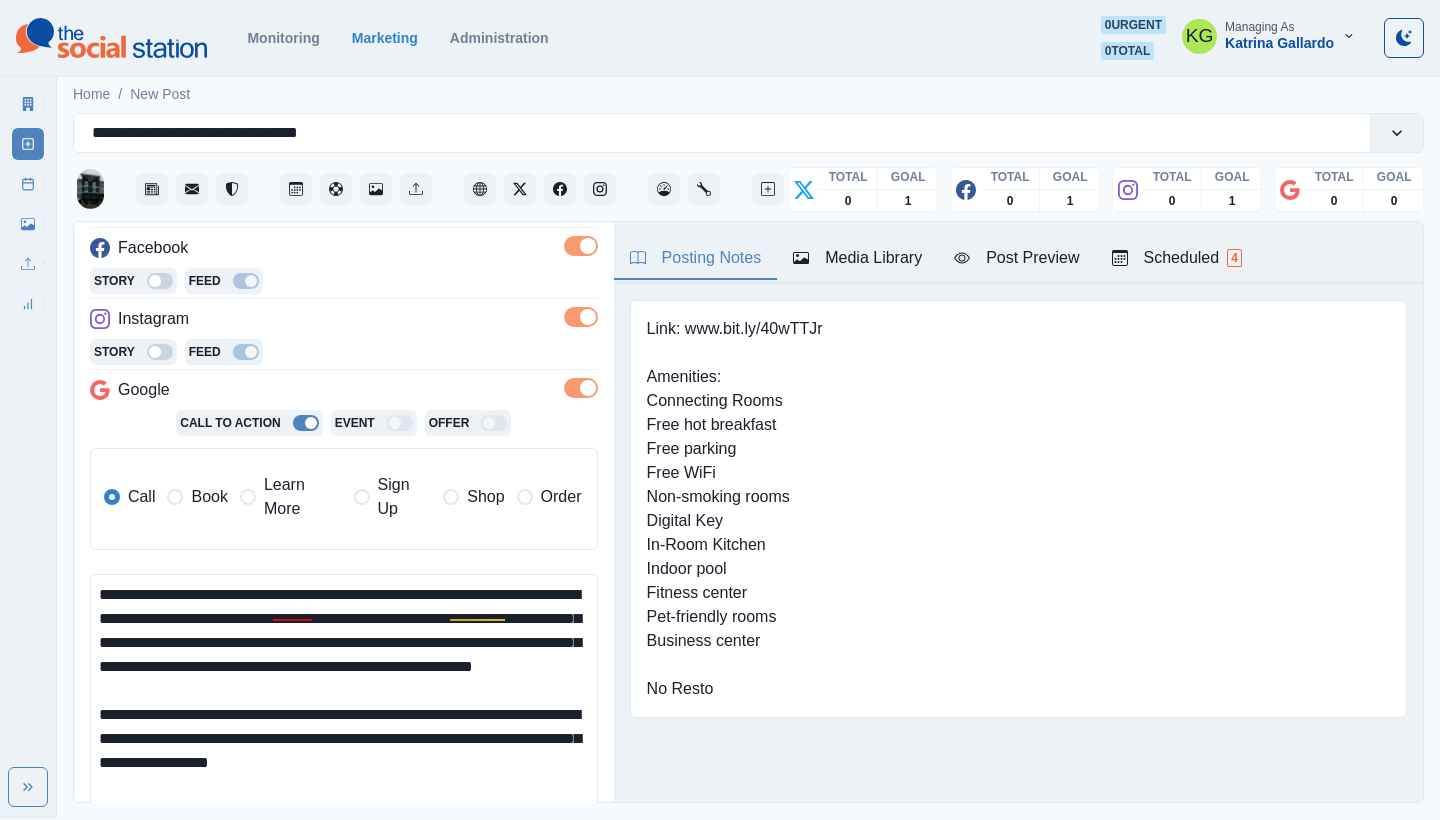scroll, scrollTop: 10, scrollLeft: 0, axis: vertical 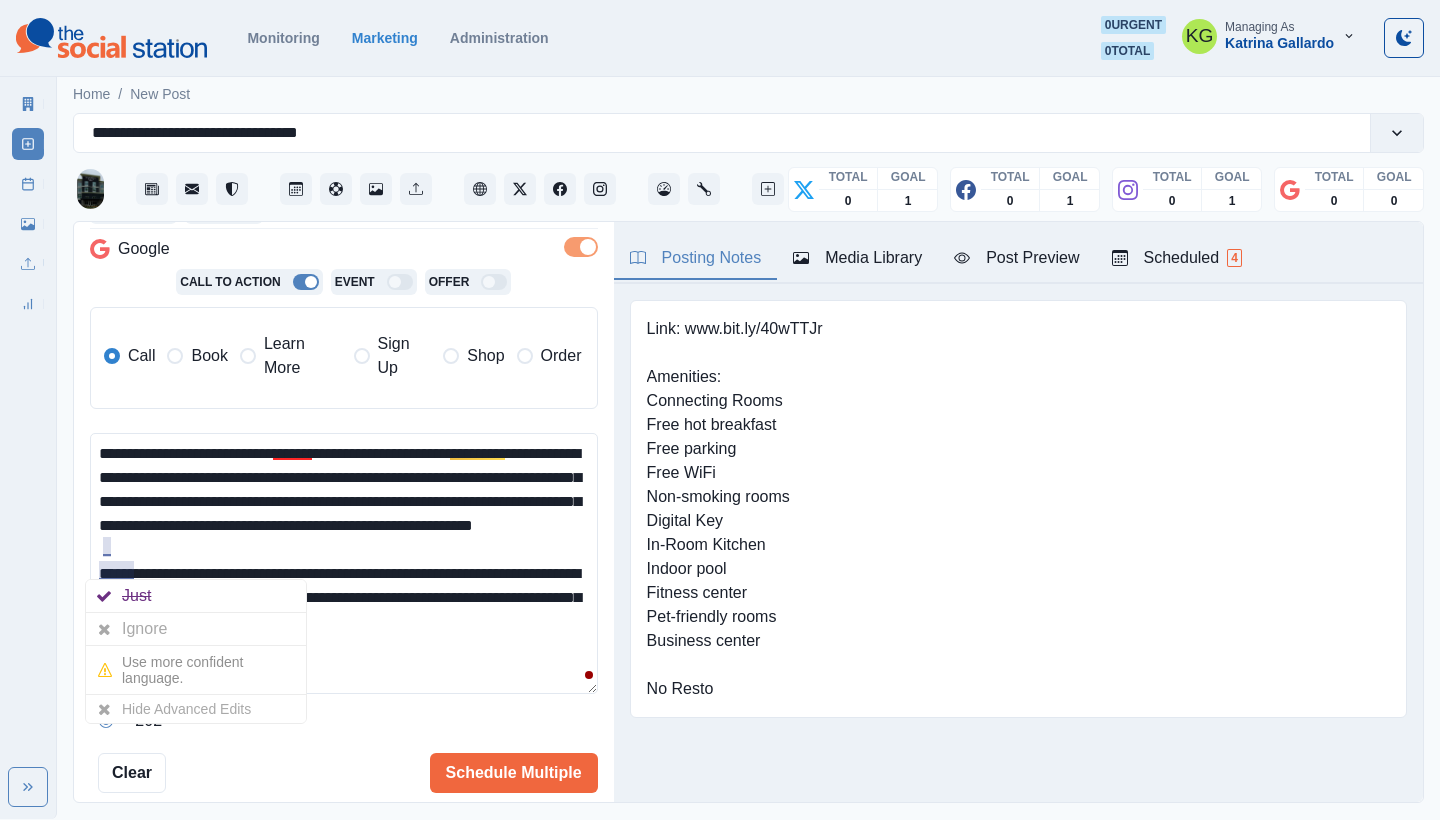 click on "**********" at bounding box center [344, 563] 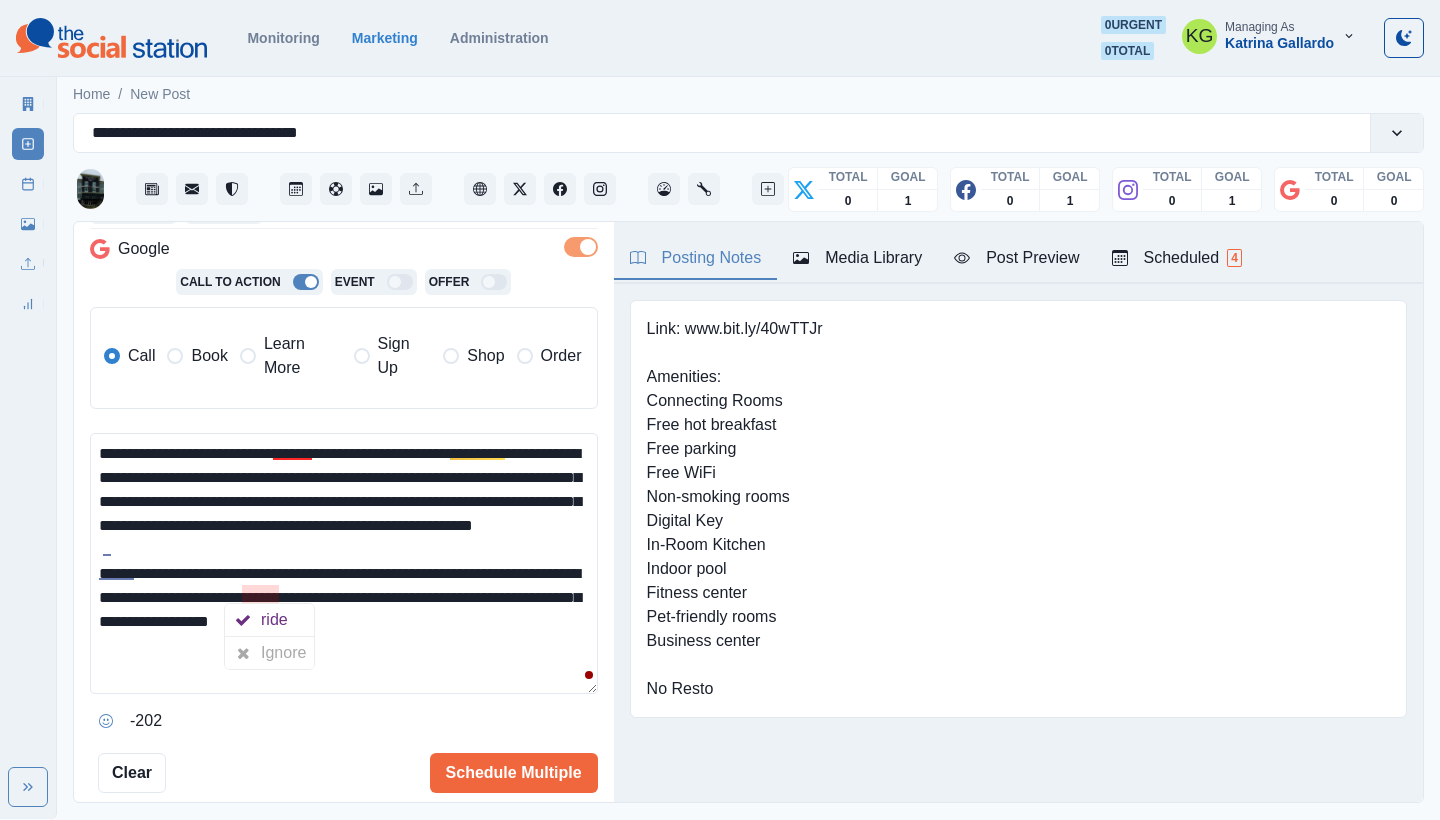 click on "**********" at bounding box center (344, 563) 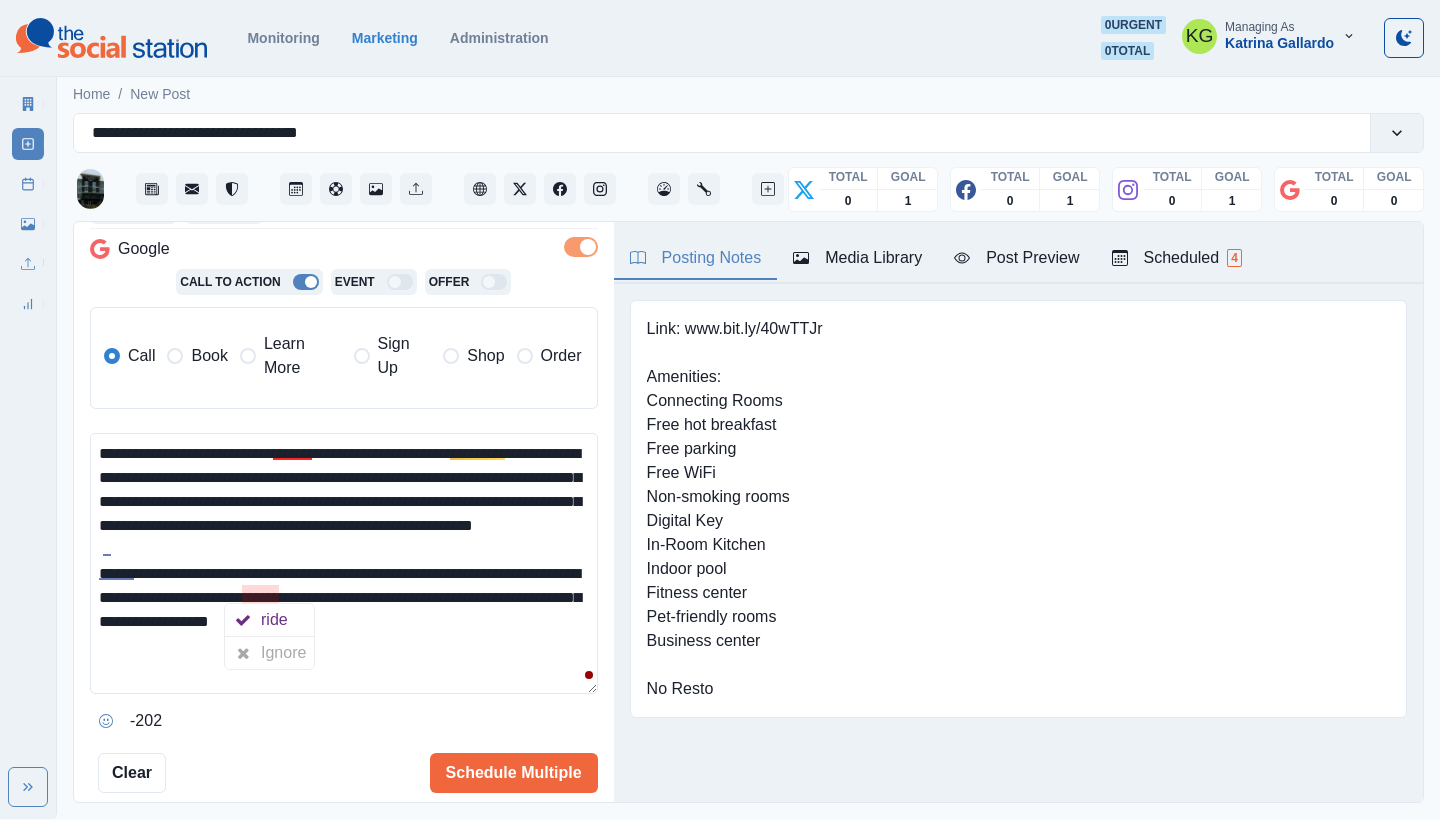 click on "**********" at bounding box center [344, 563] 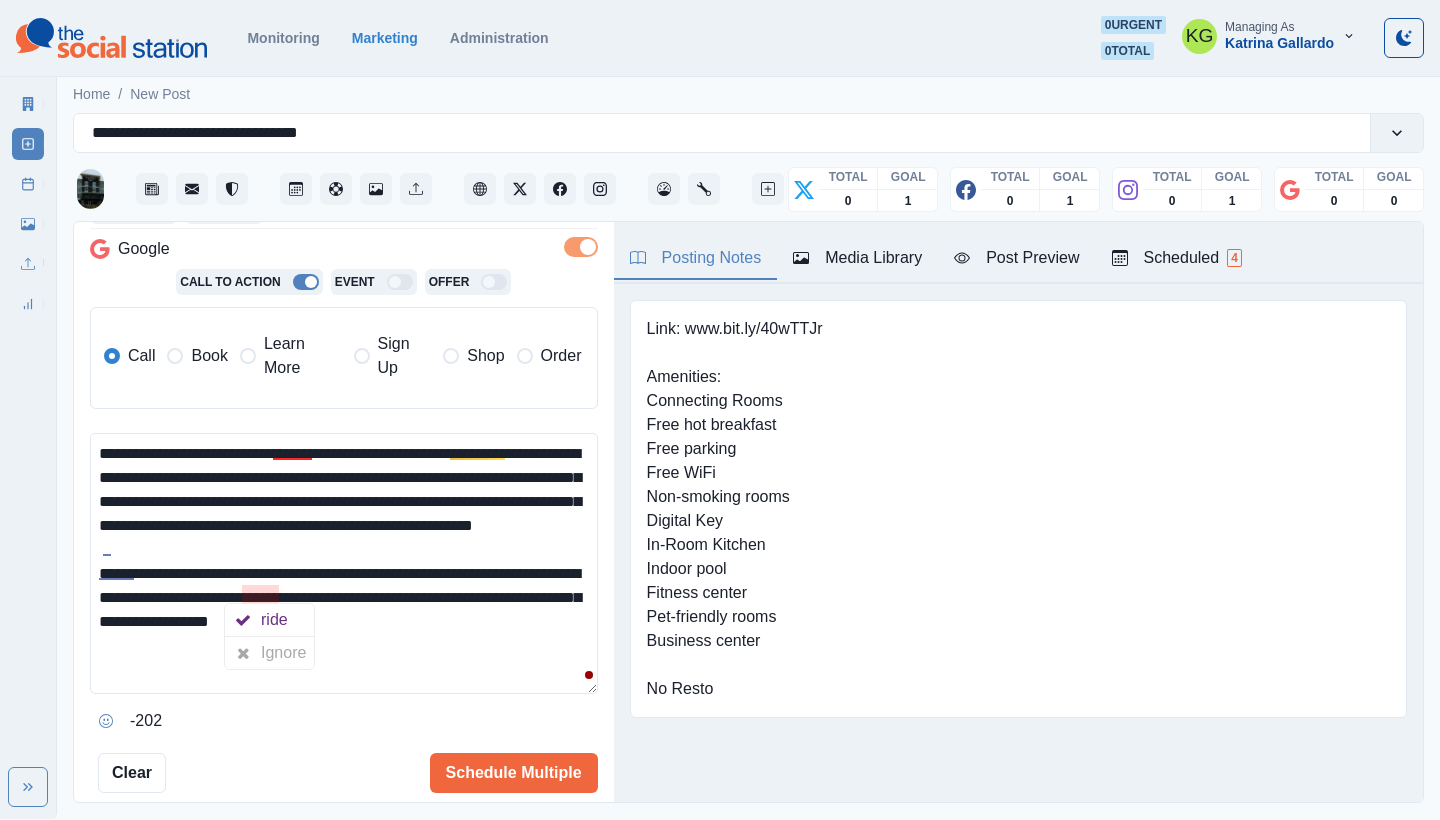 click on "**********" at bounding box center [344, 563] 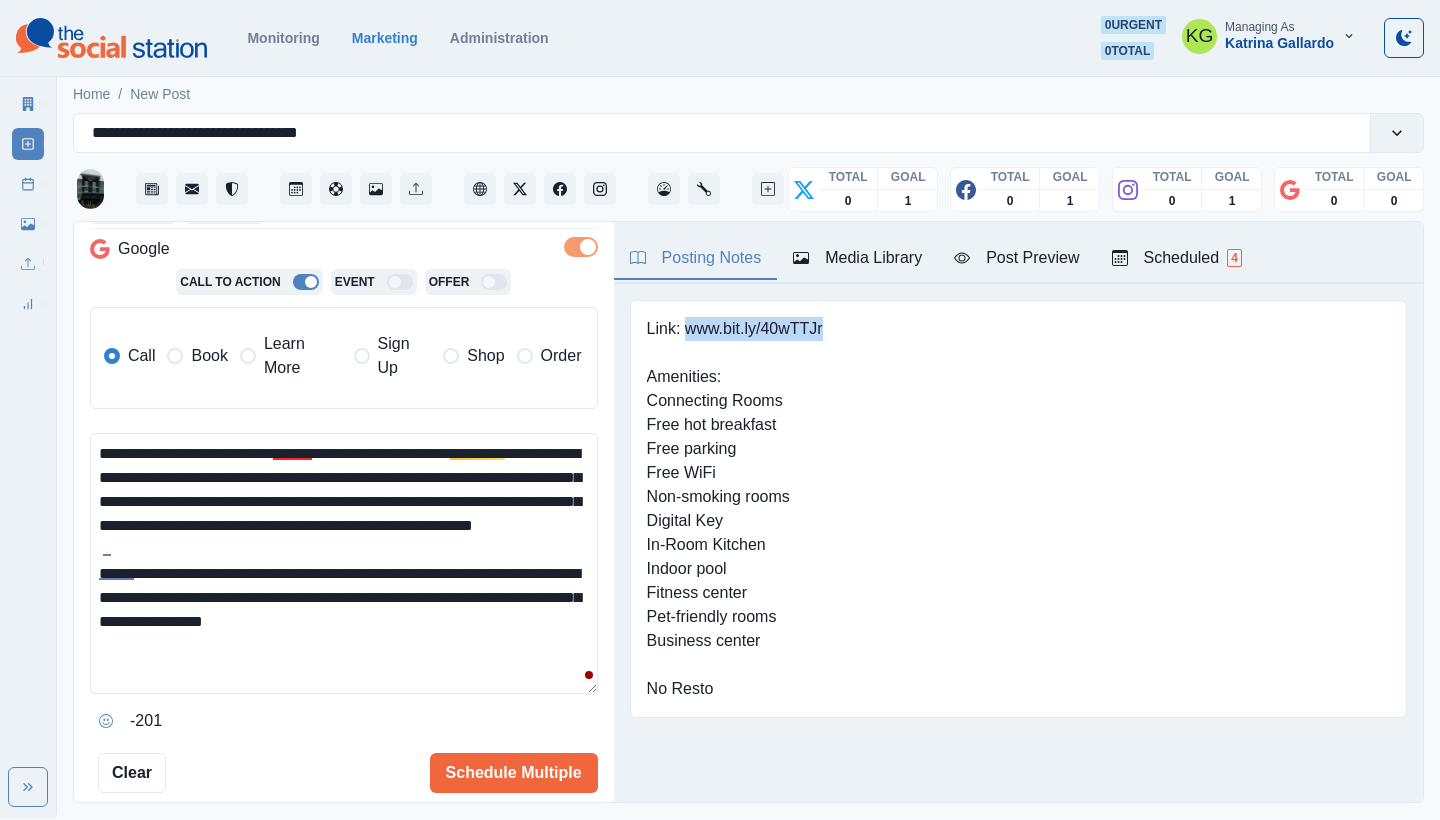 drag, startPoint x: 826, startPoint y: 330, endPoint x: 685, endPoint y: 330, distance: 141 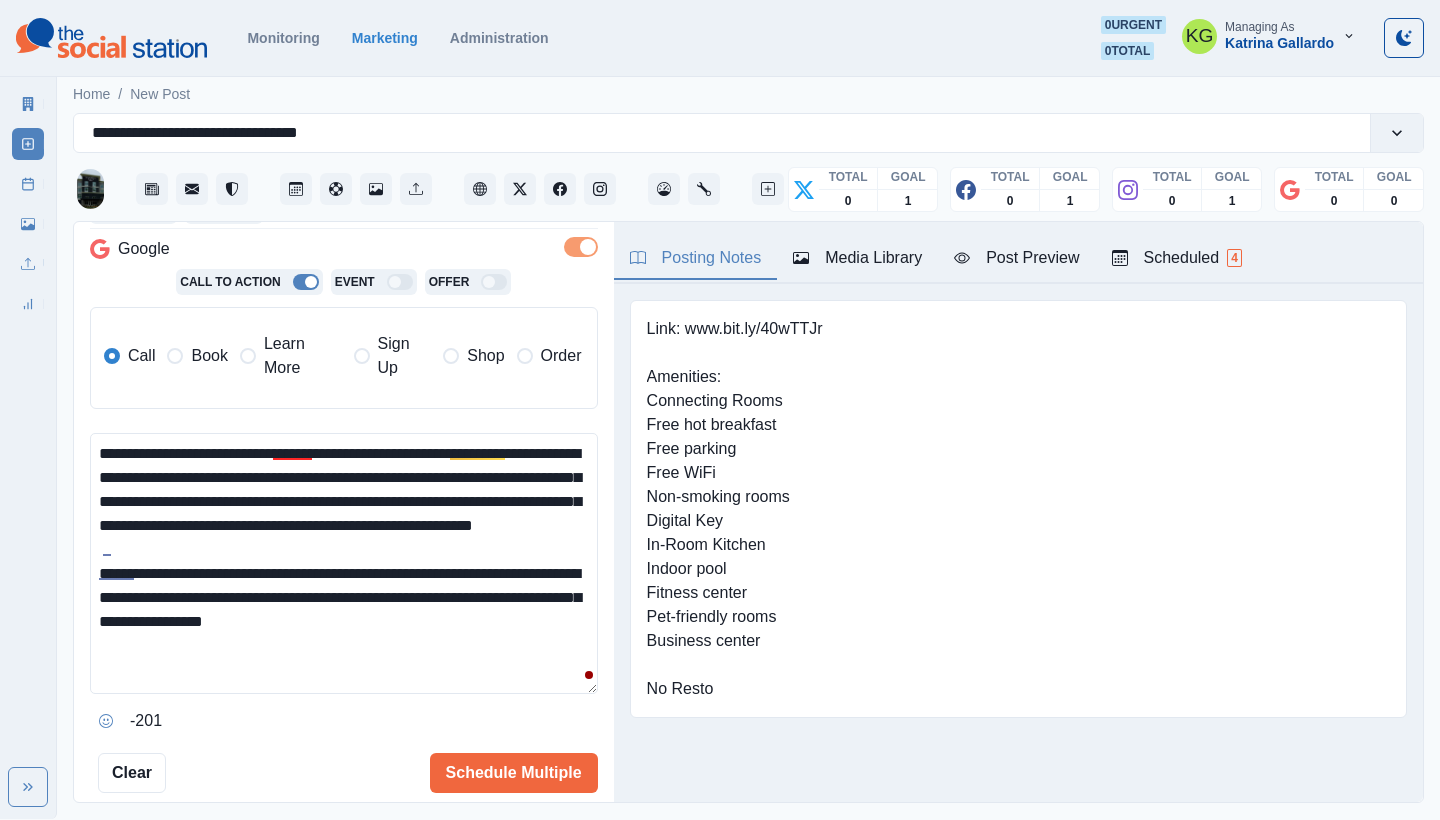 click on "**********" at bounding box center (344, 563) 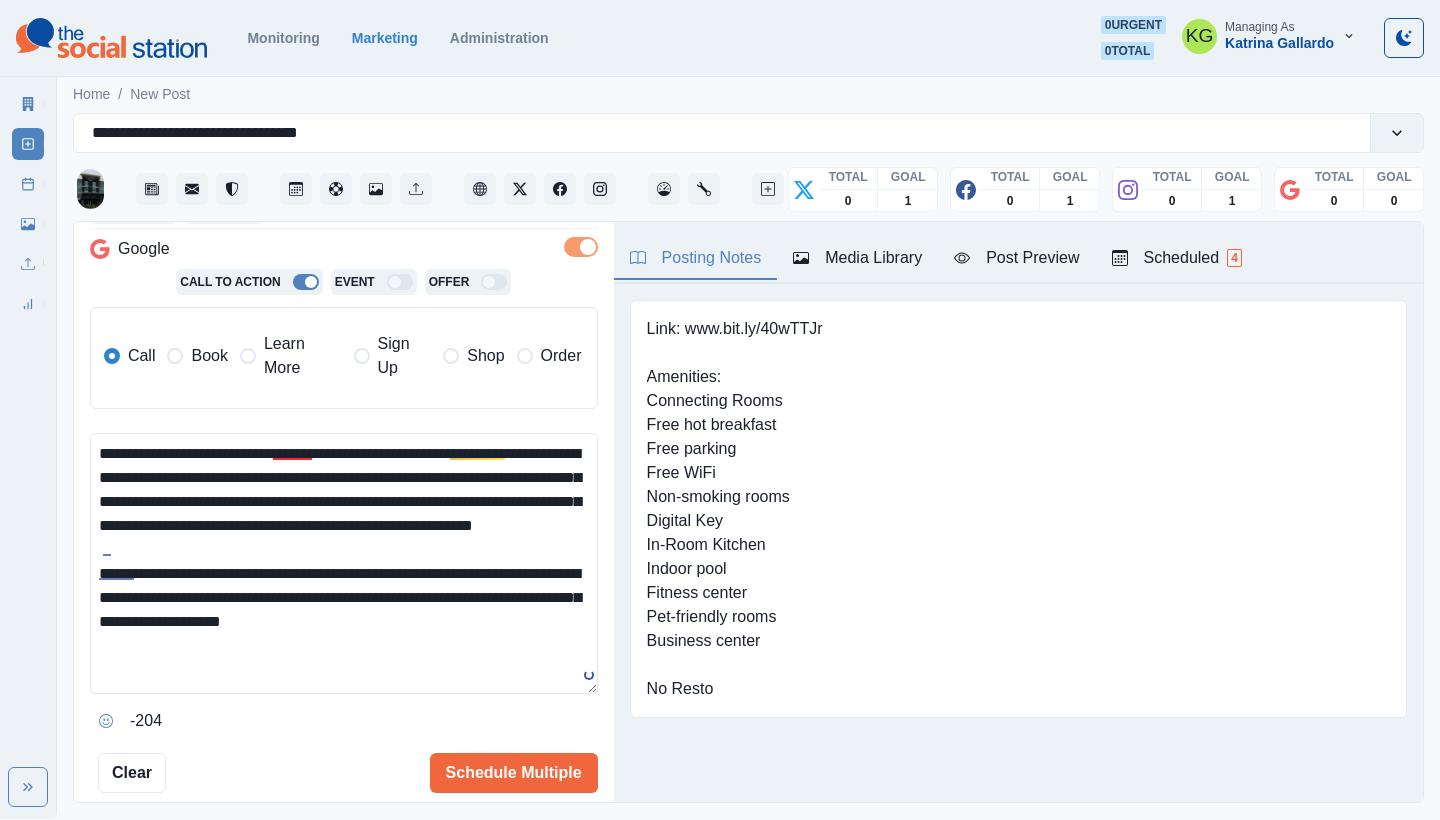paste on "**********" 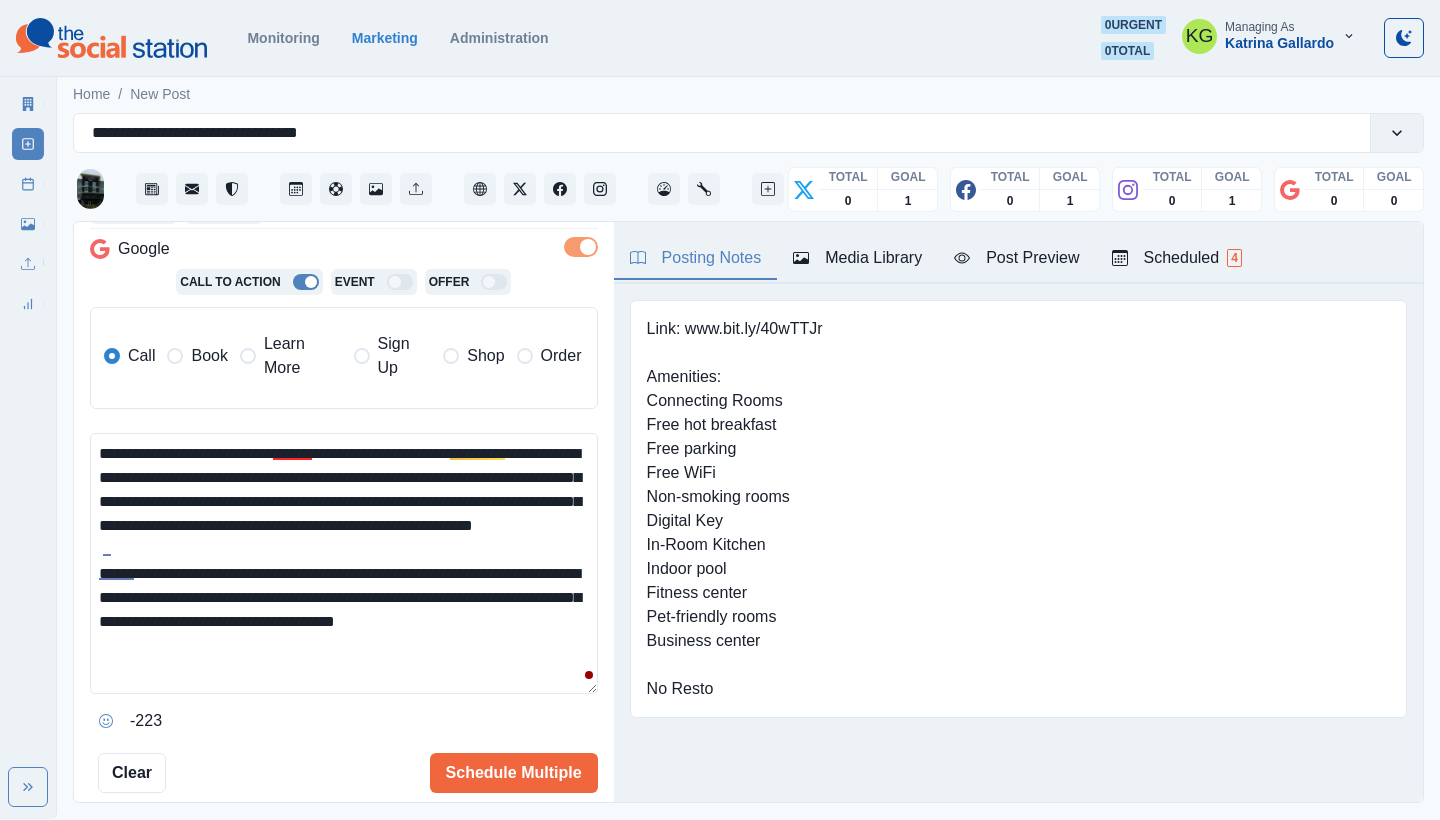 click on "**********" at bounding box center [344, 563] 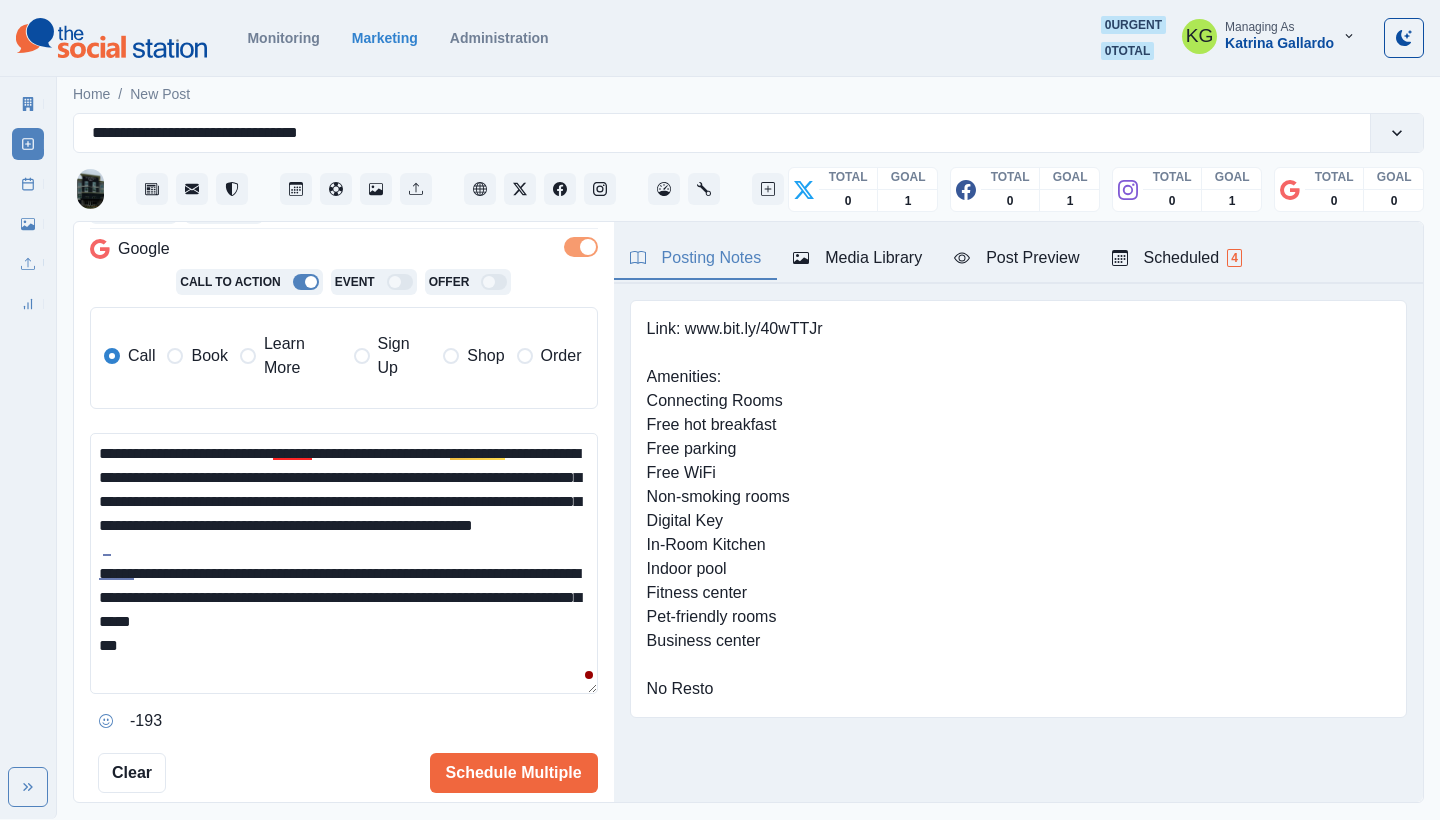 click on "**********" at bounding box center [344, 563] 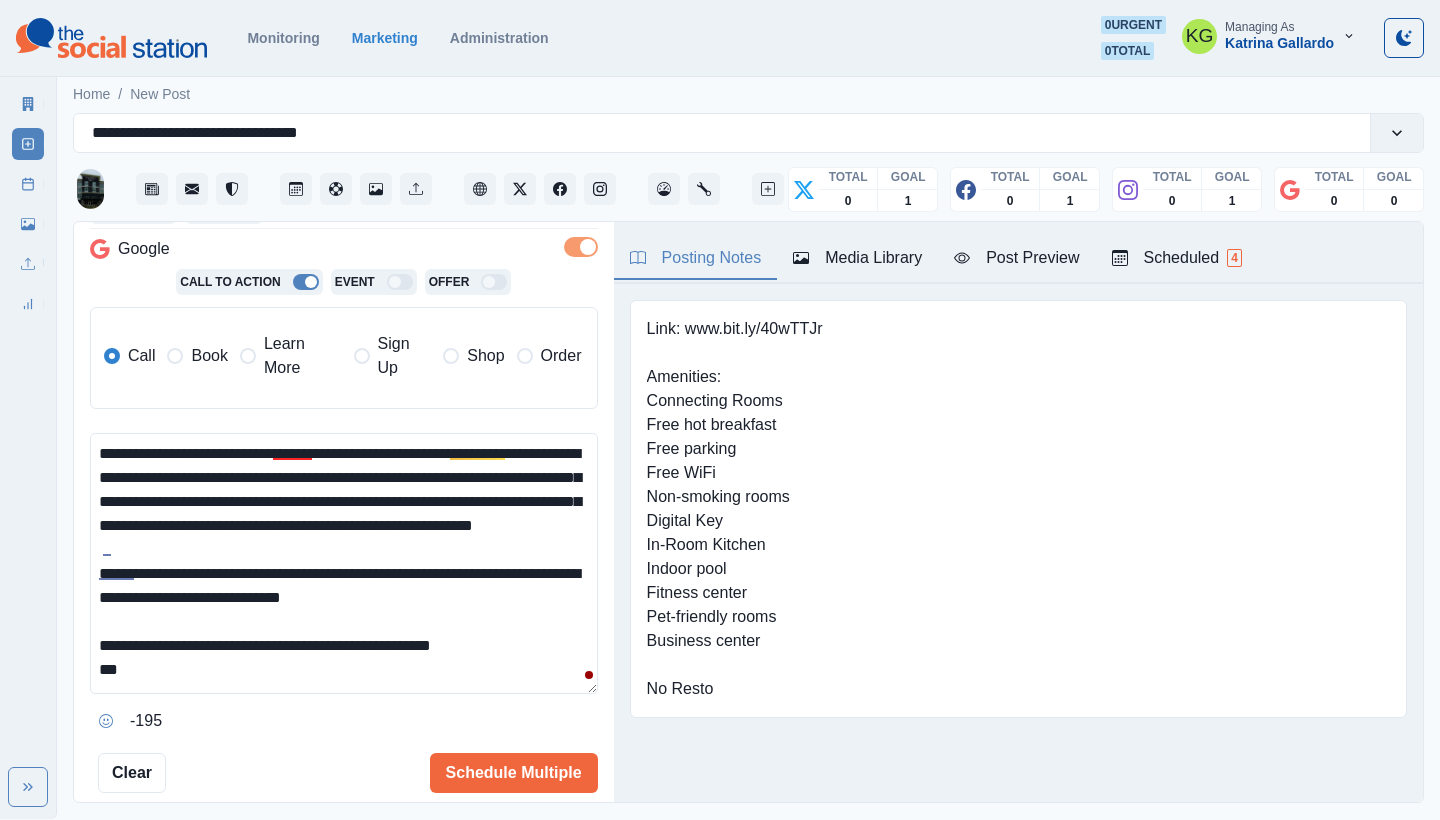 drag, startPoint x: 218, startPoint y: 639, endPoint x: 207, endPoint y: 638, distance: 11.045361 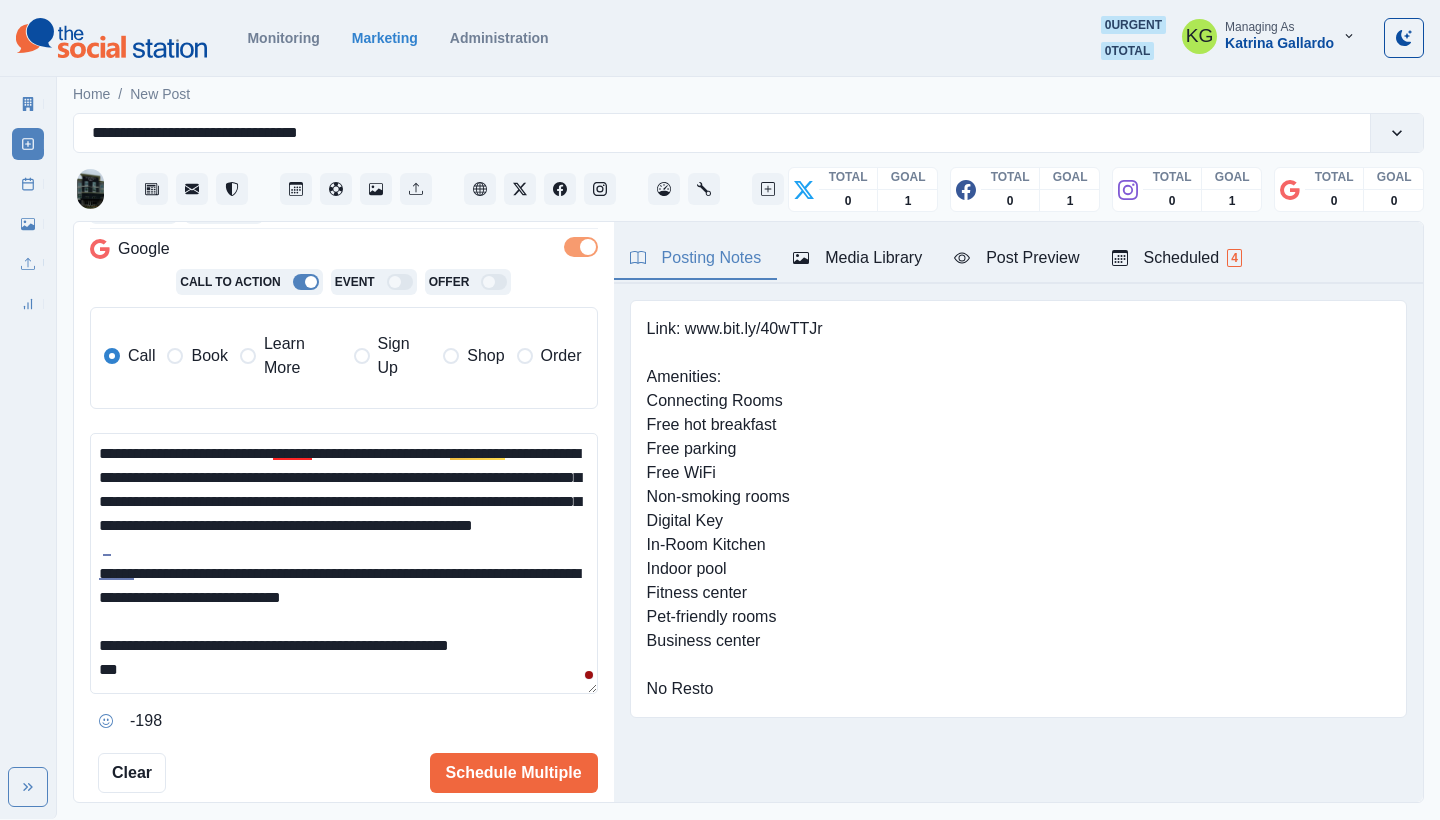 drag, startPoint x: 248, startPoint y: 634, endPoint x: 248, endPoint y: 651, distance: 17 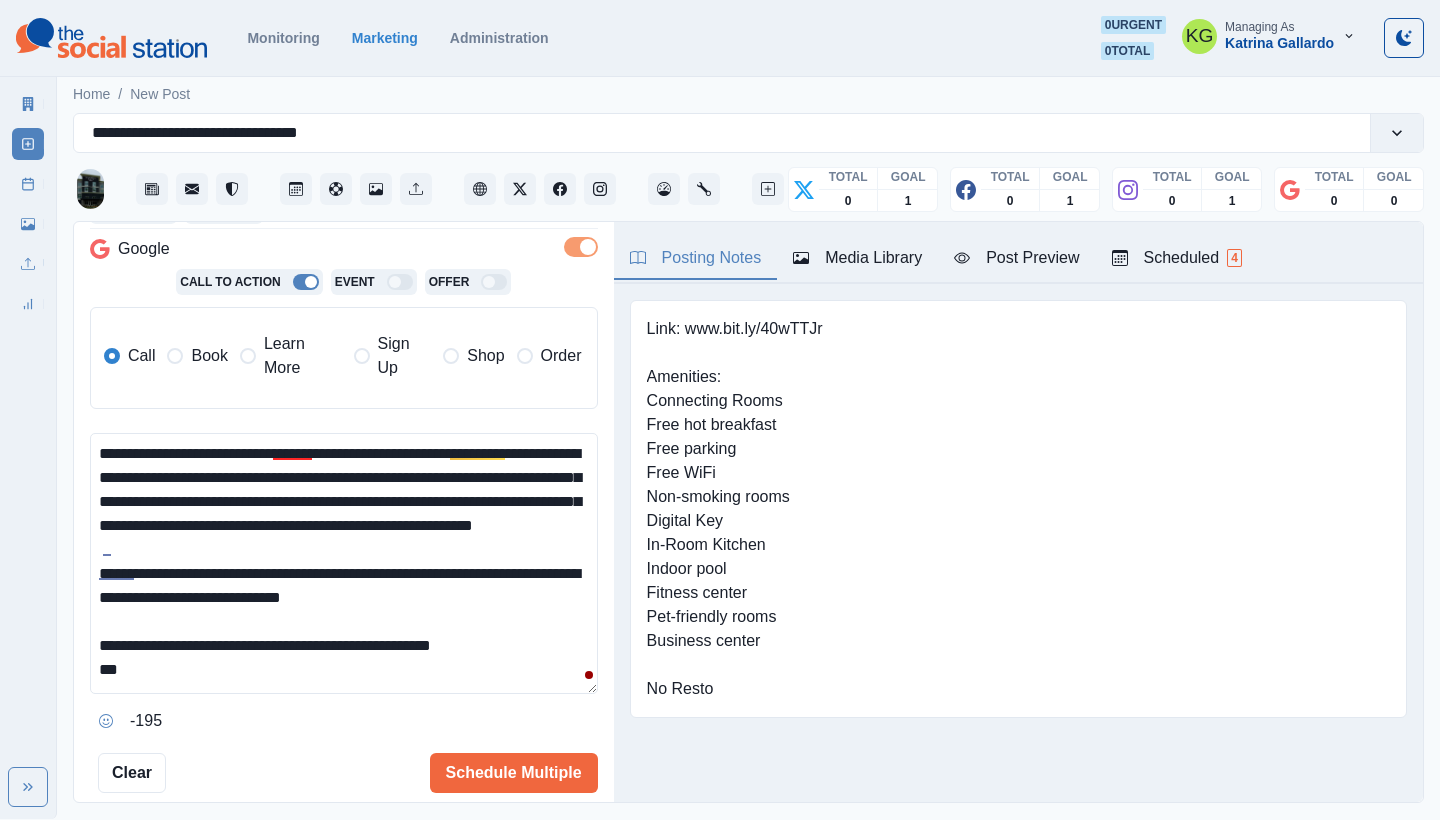 click on "**********" at bounding box center (344, 563) 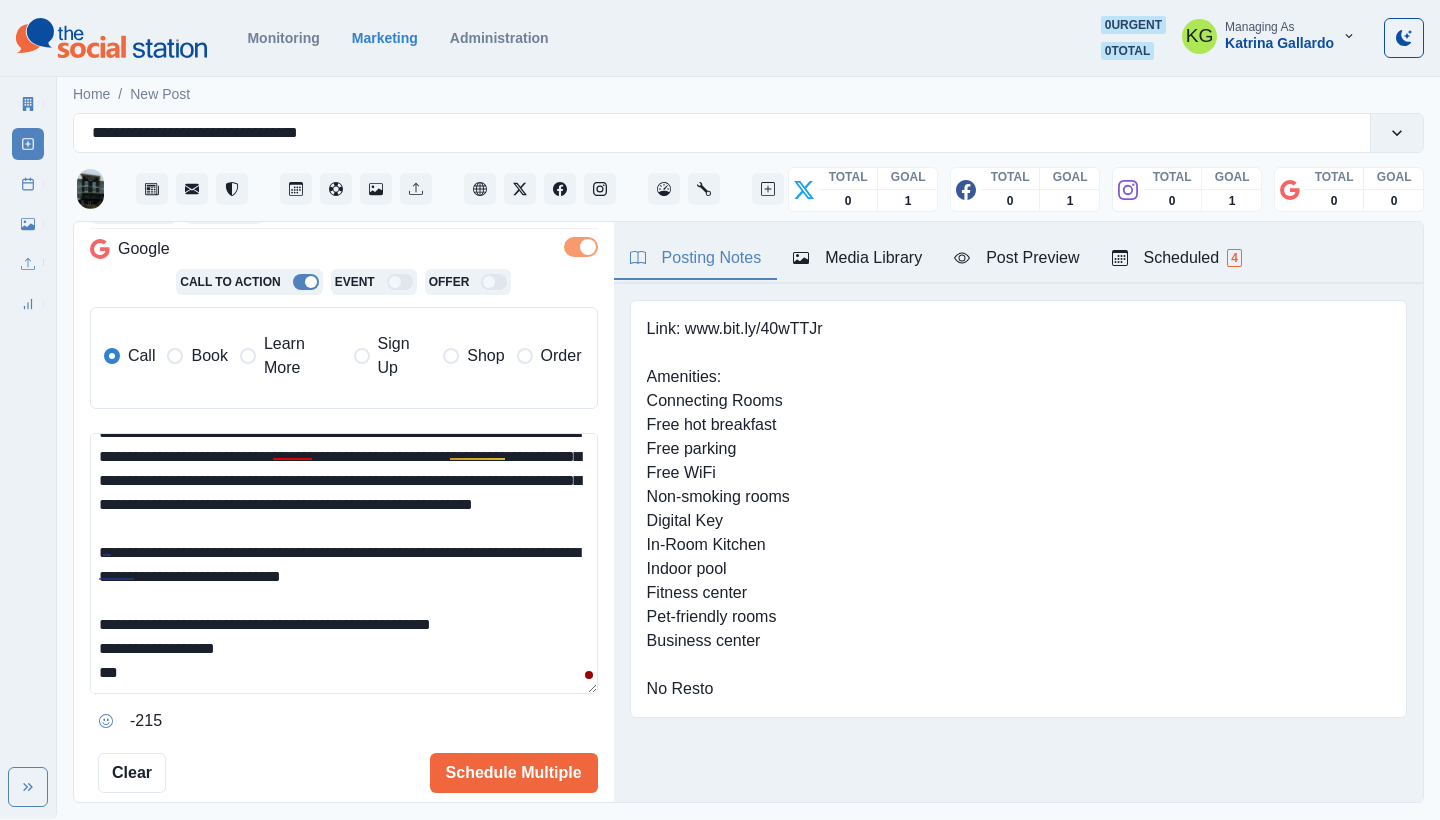 paste on "**********" 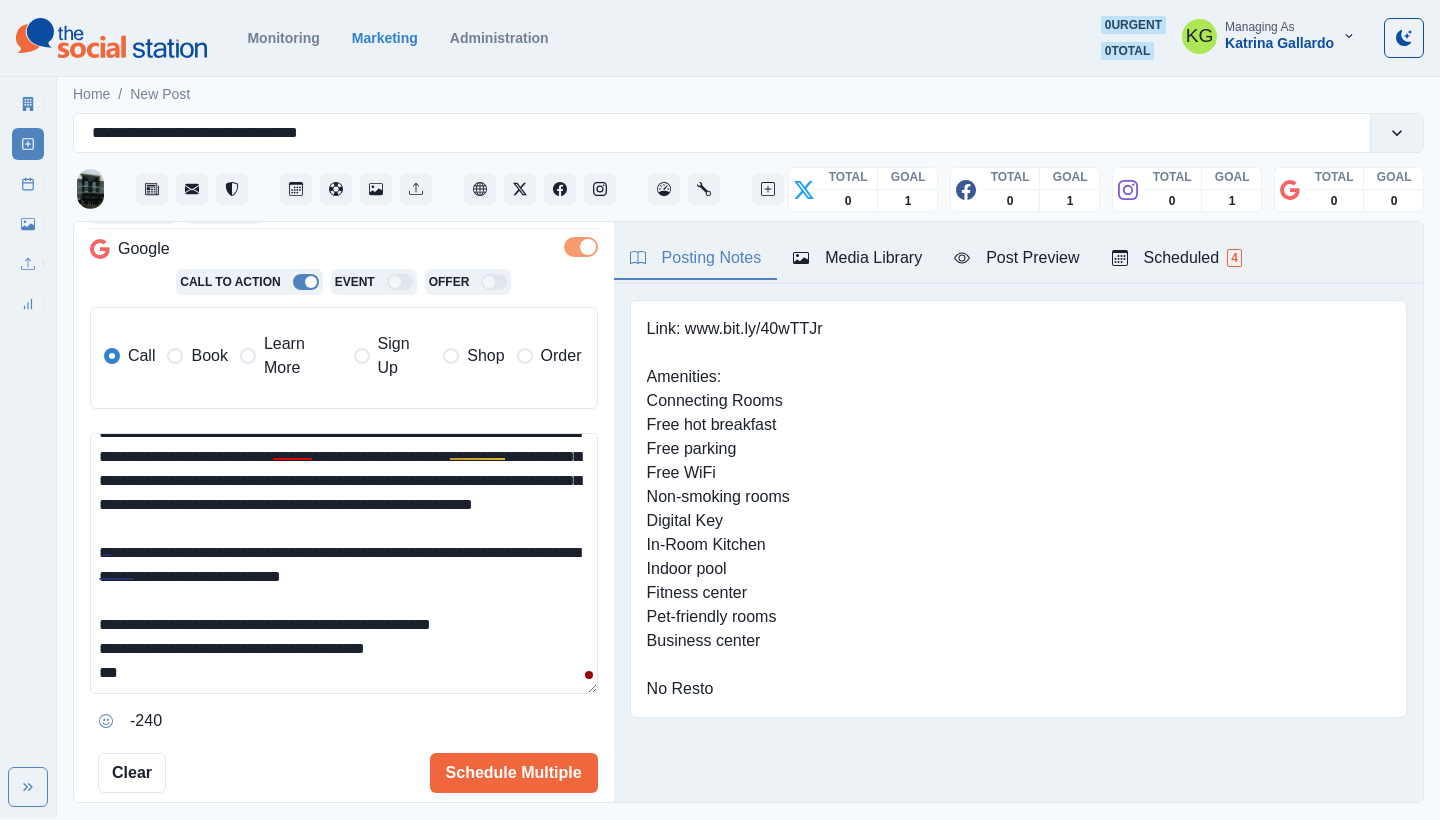click on "Learn More" at bounding box center (303, 356) 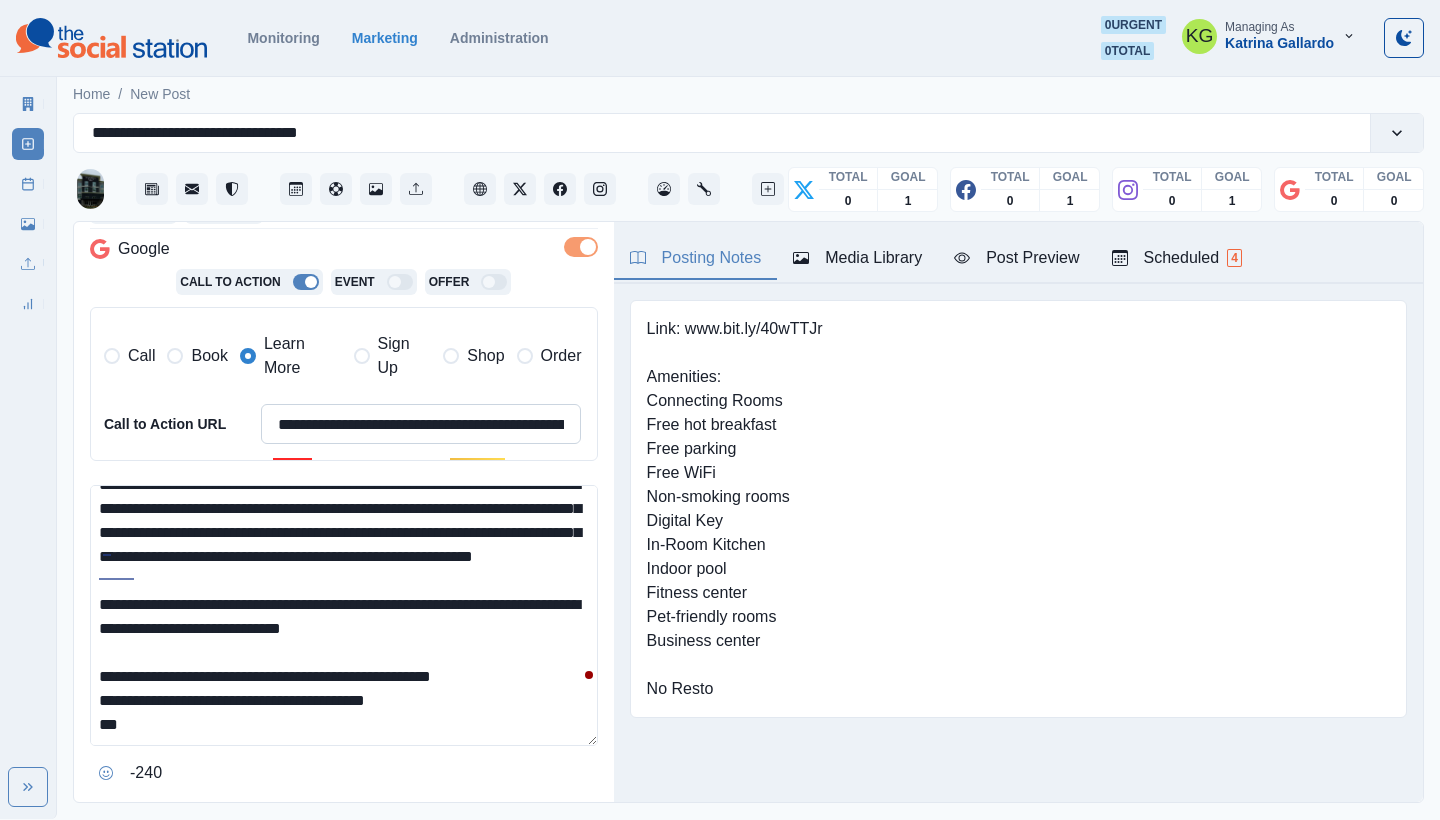 type on "**********" 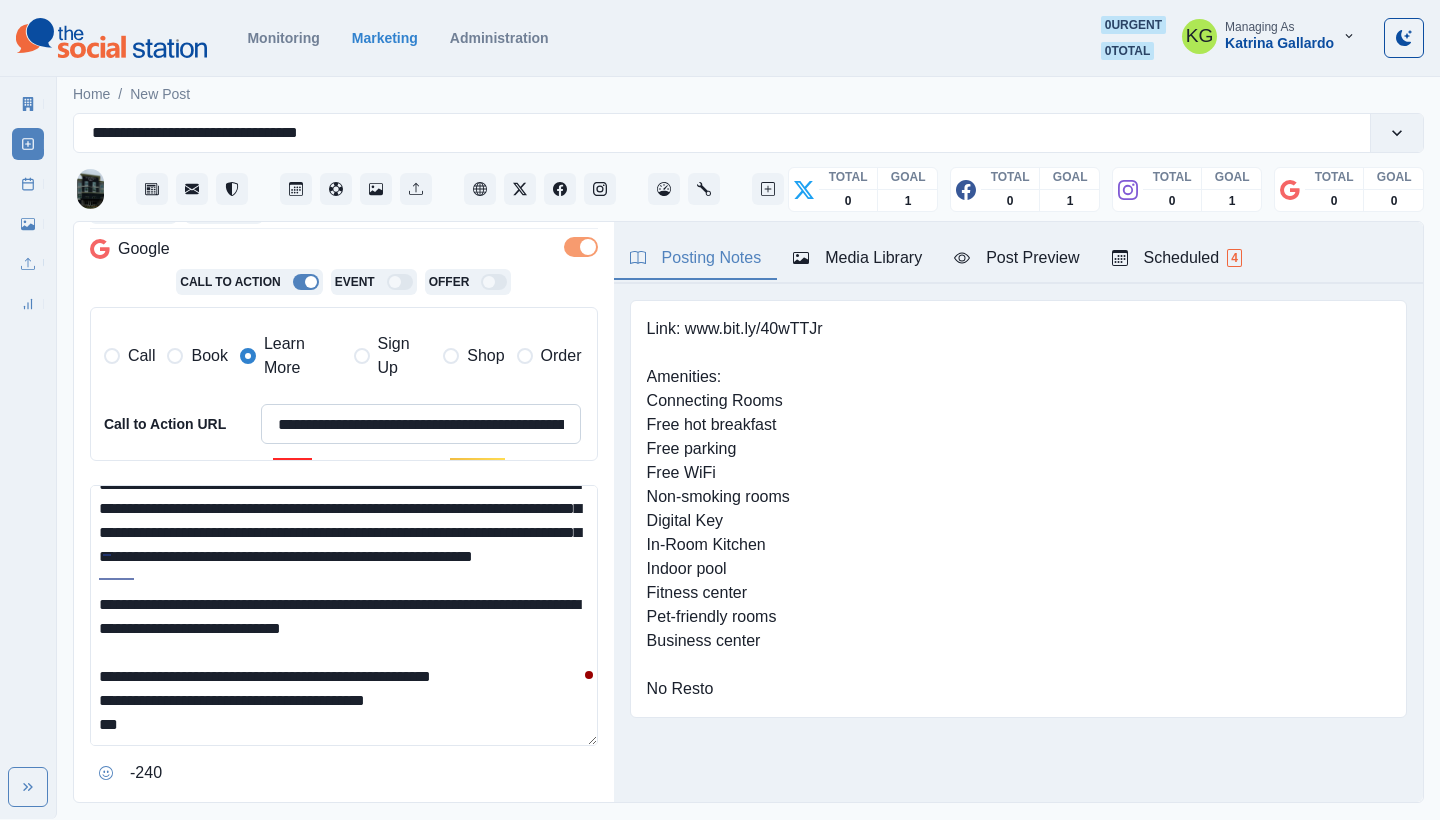 click on "**********" at bounding box center (421, 424) 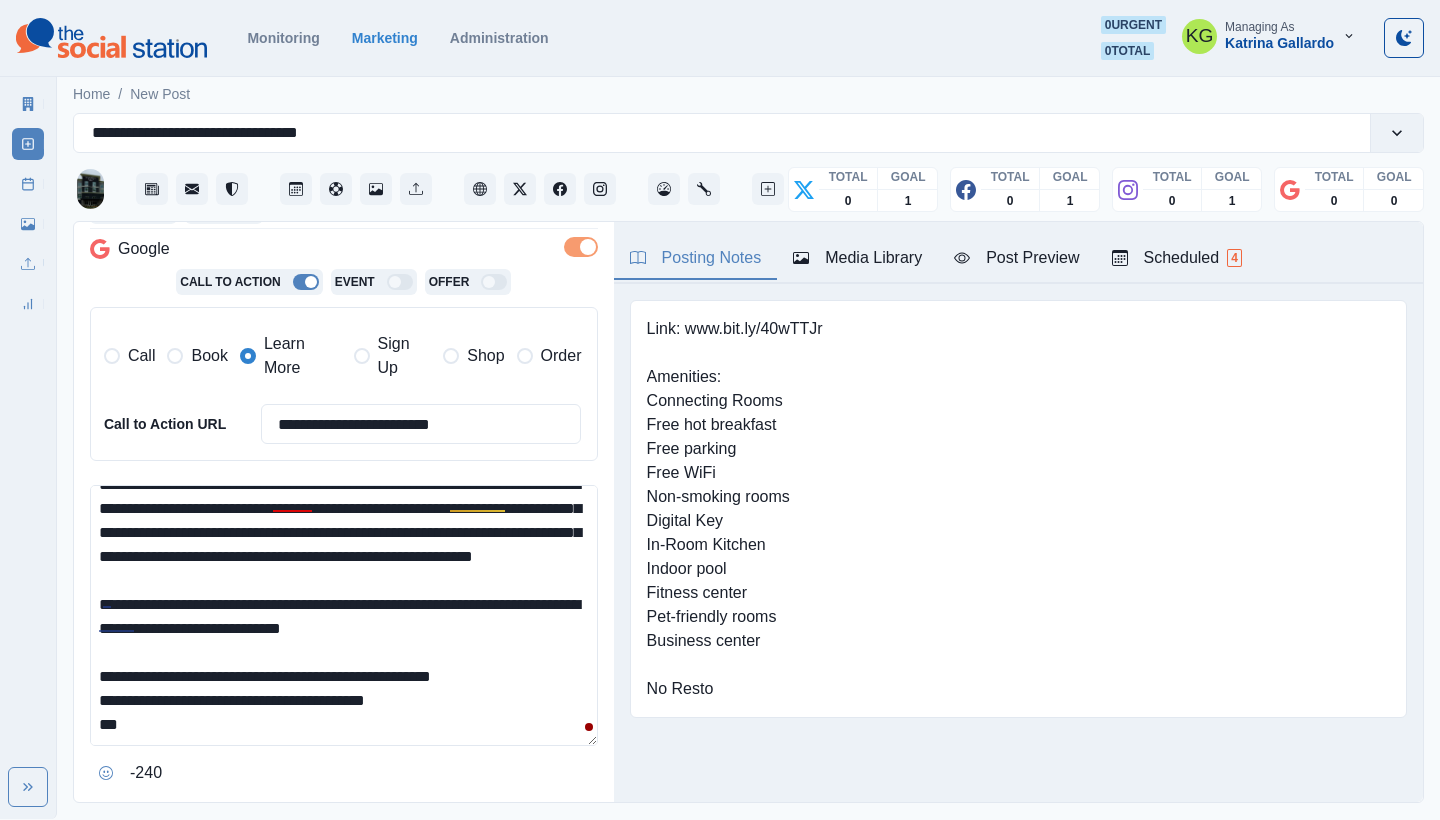 type on "**********" 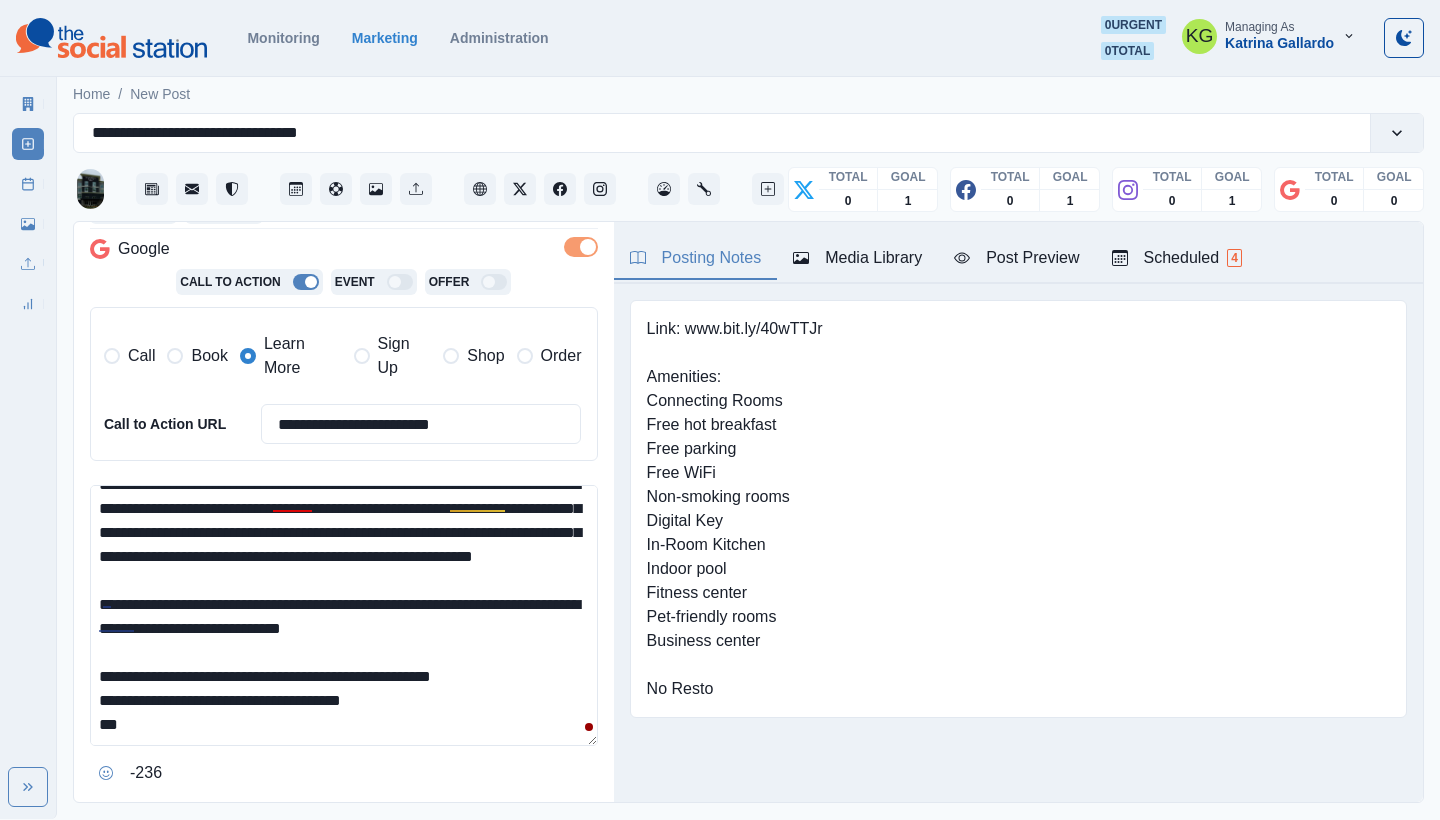 scroll, scrollTop: 4, scrollLeft: 0, axis: vertical 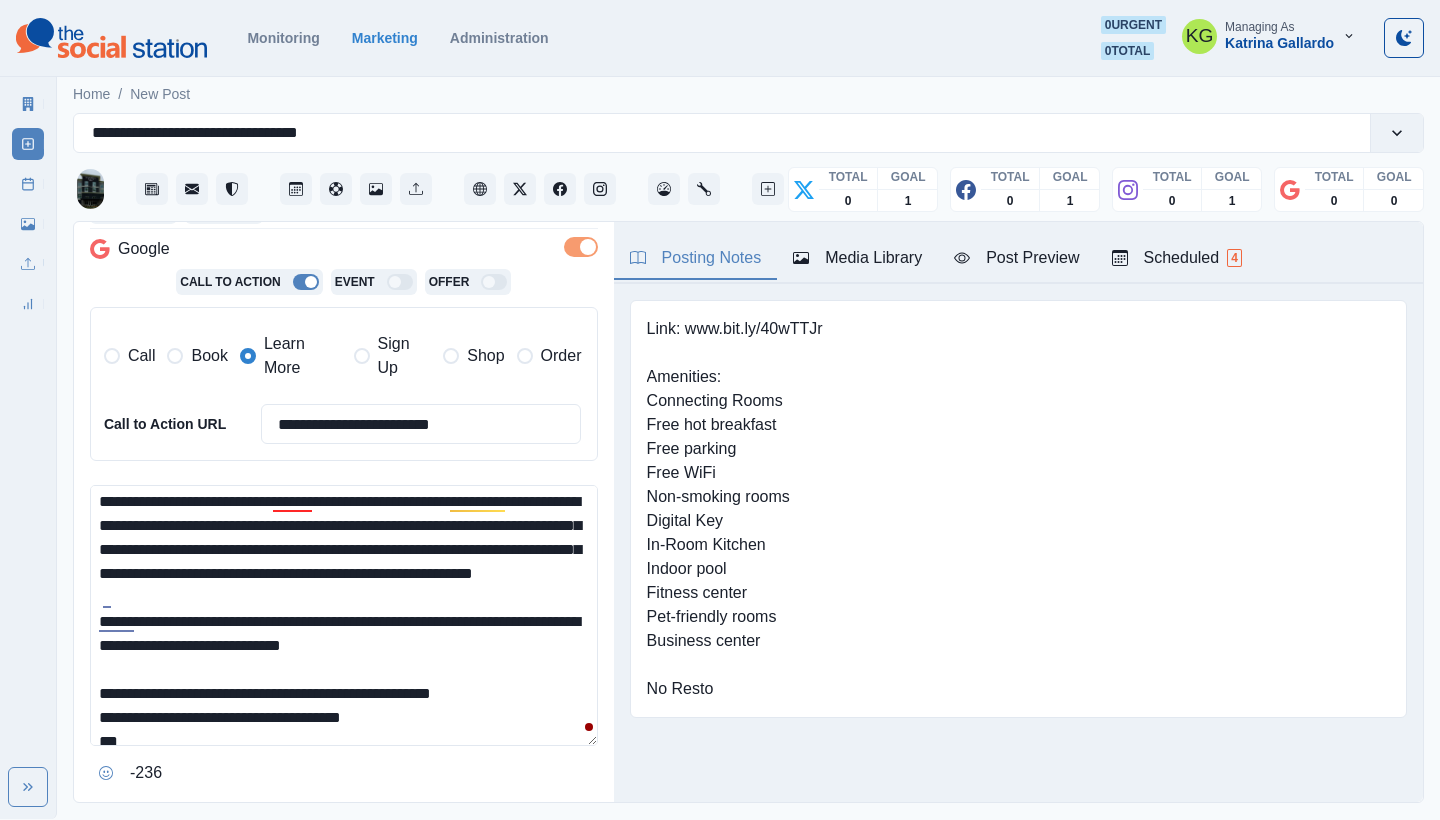 click on "**********" at bounding box center [720, 409] 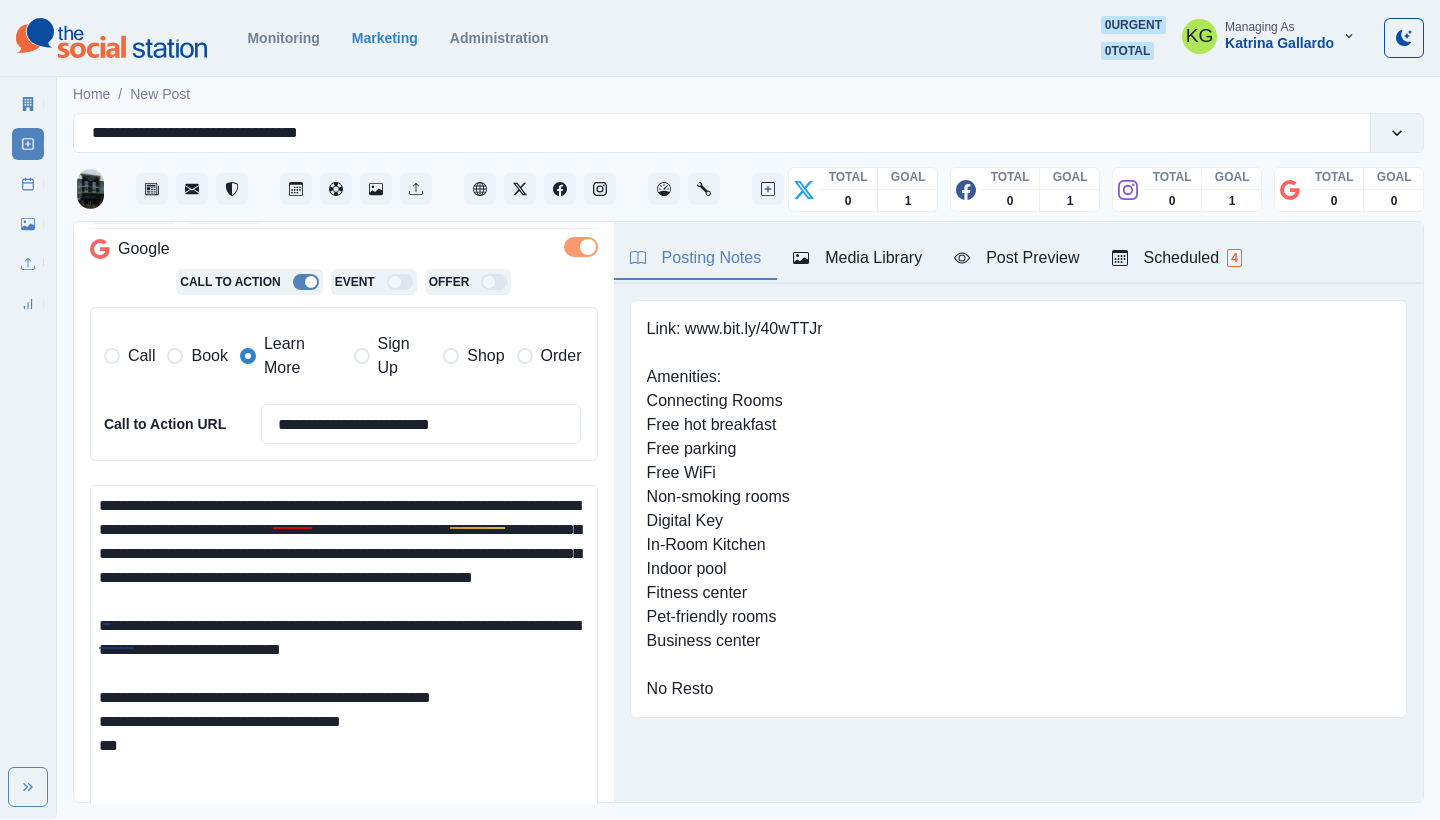 click on "**********" at bounding box center [344, 660] 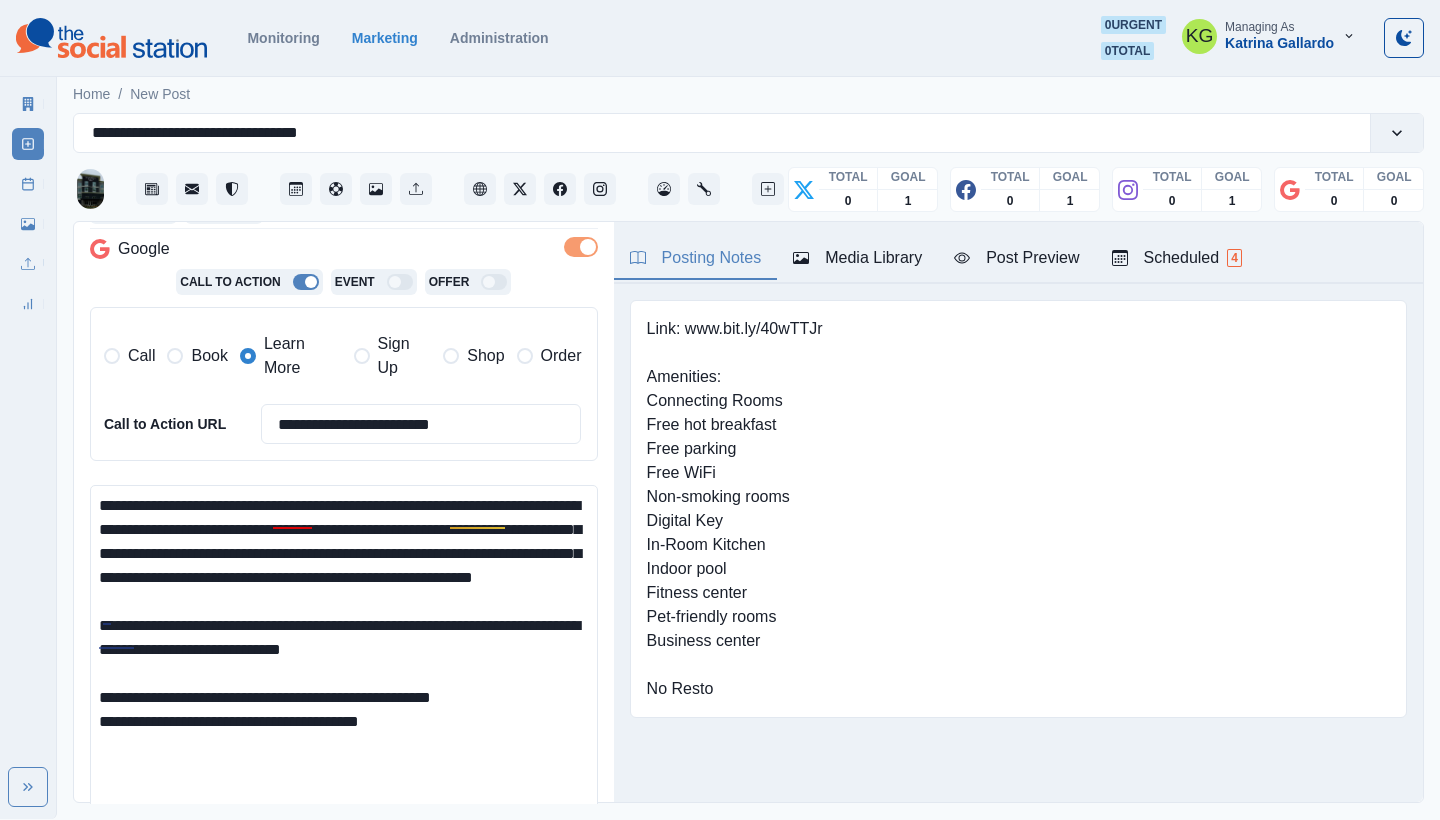 click on "**********" at bounding box center [344, 660] 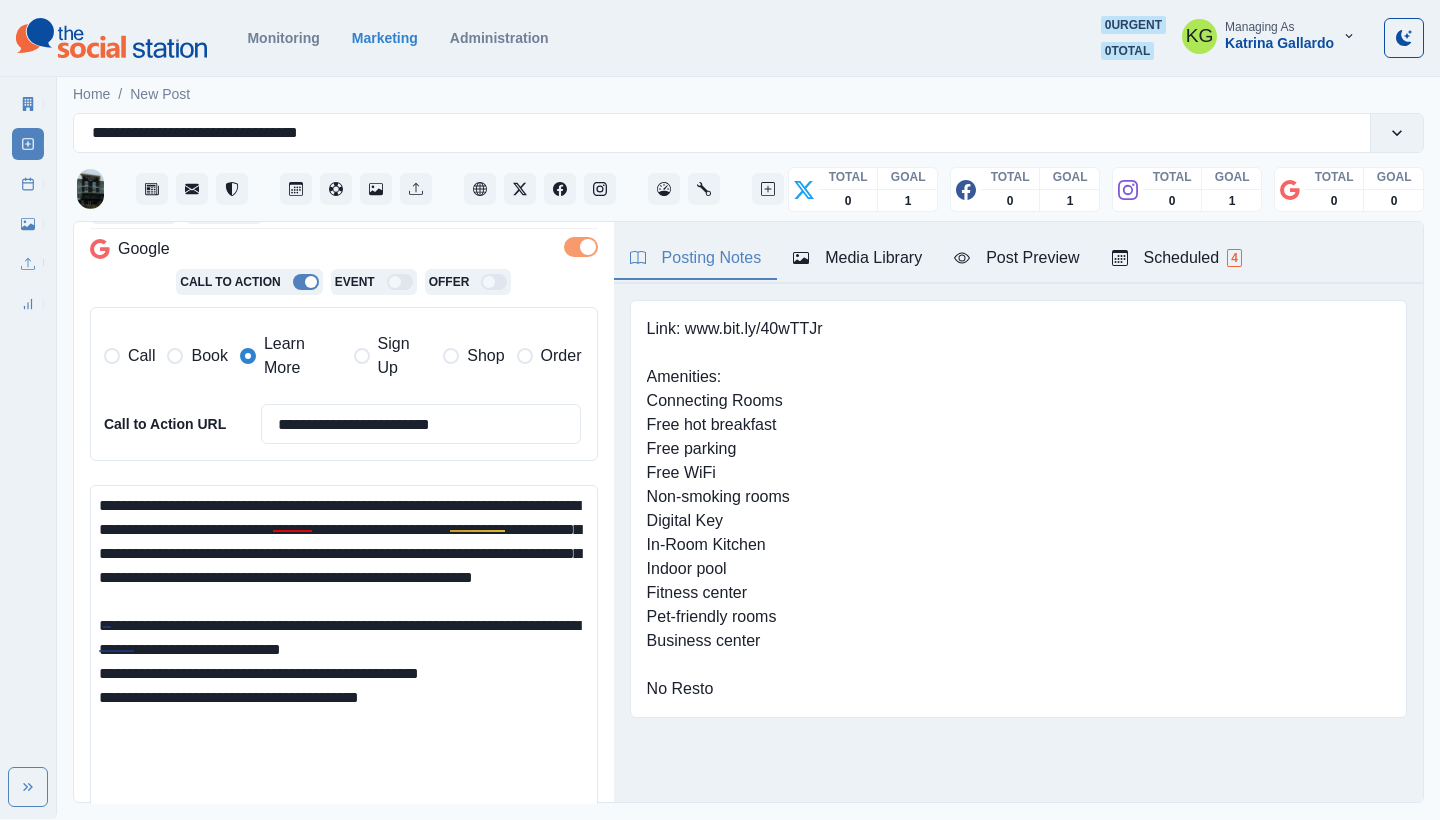 scroll, scrollTop: 0, scrollLeft: 0, axis: both 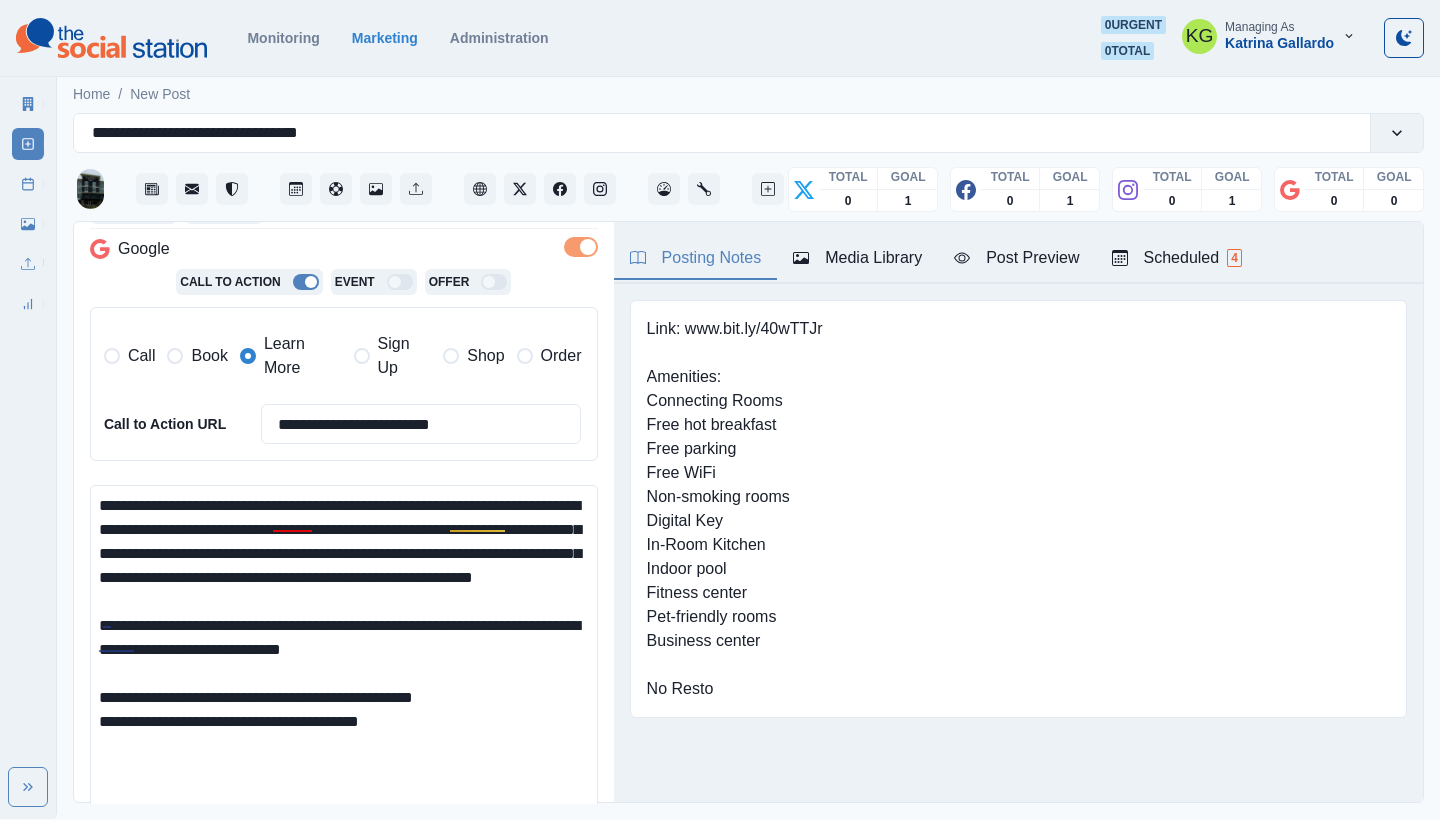 click on "**********" at bounding box center [344, 660] 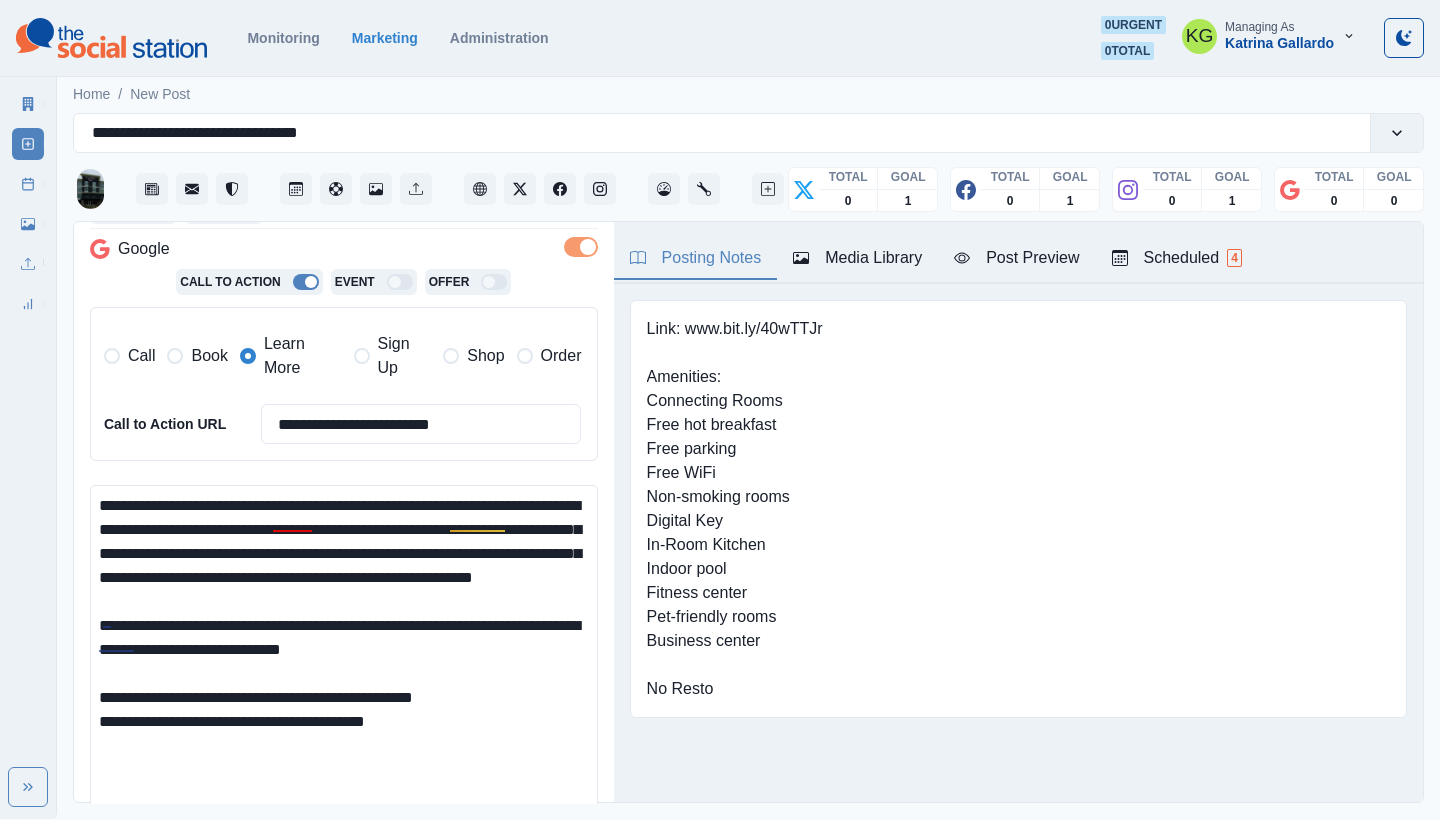 scroll, scrollTop: 33, scrollLeft: 0, axis: vertical 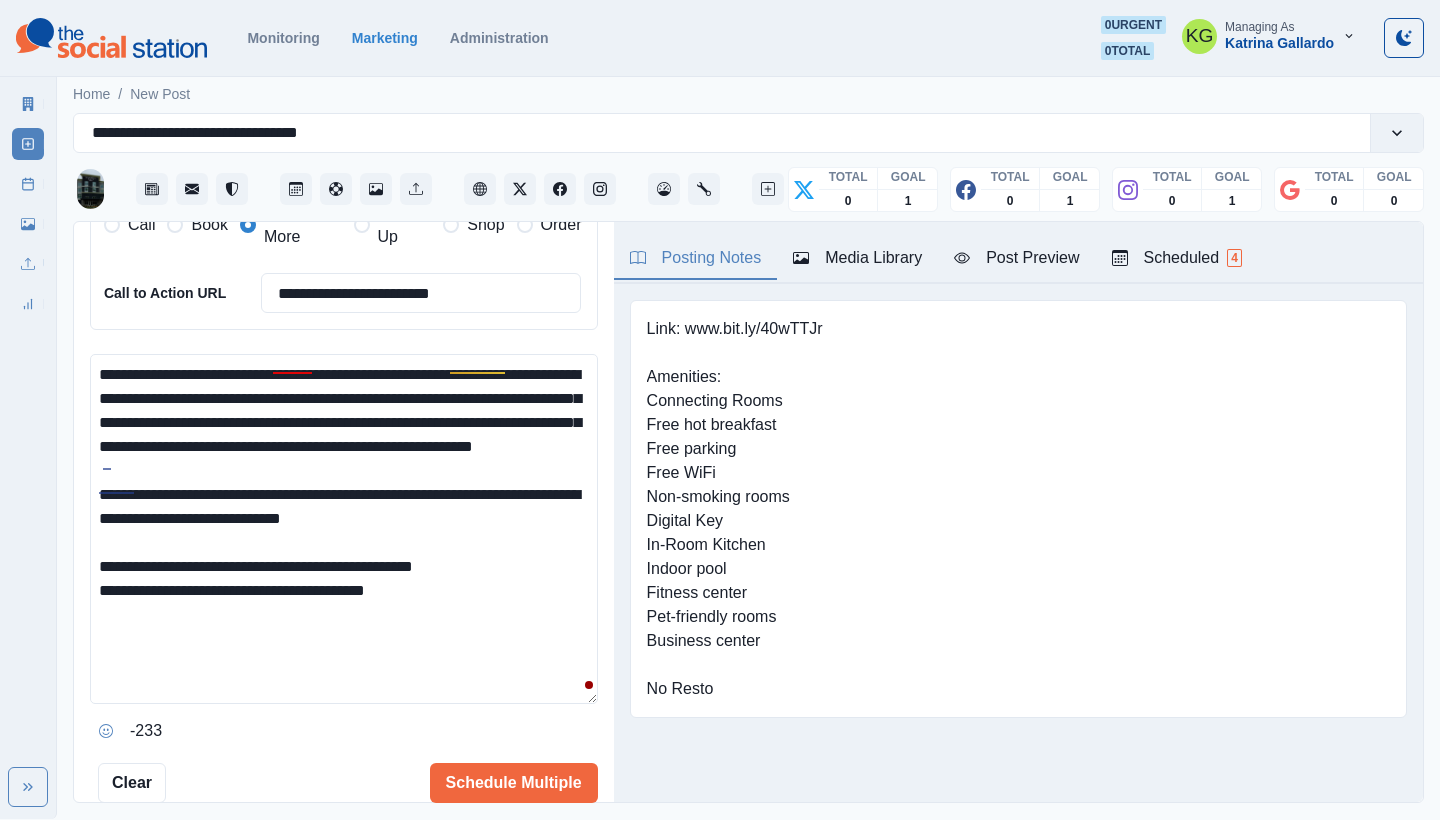 click on "**********" at bounding box center [344, 529] 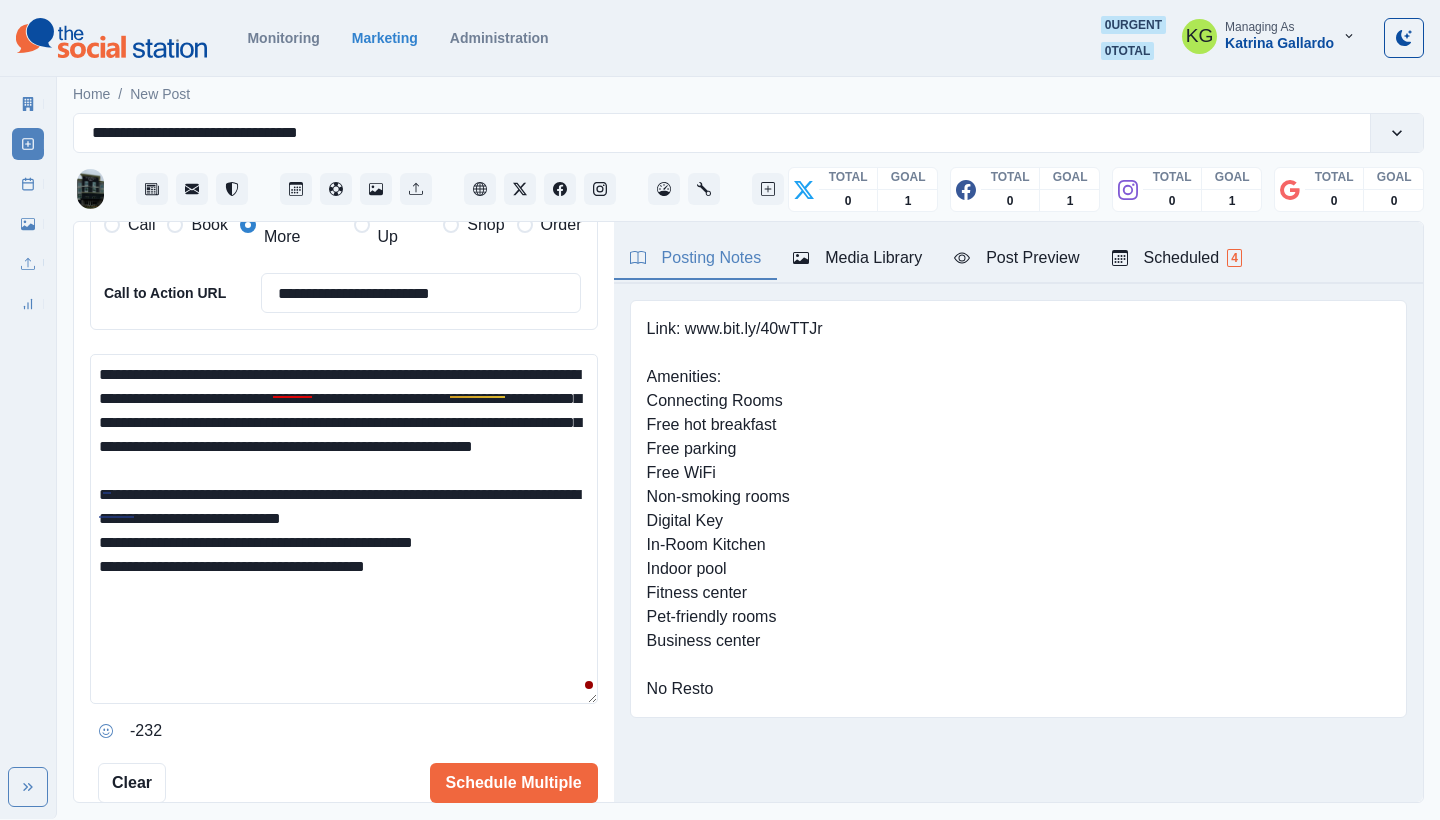scroll, scrollTop: 3, scrollLeft: 0, axis: vertical 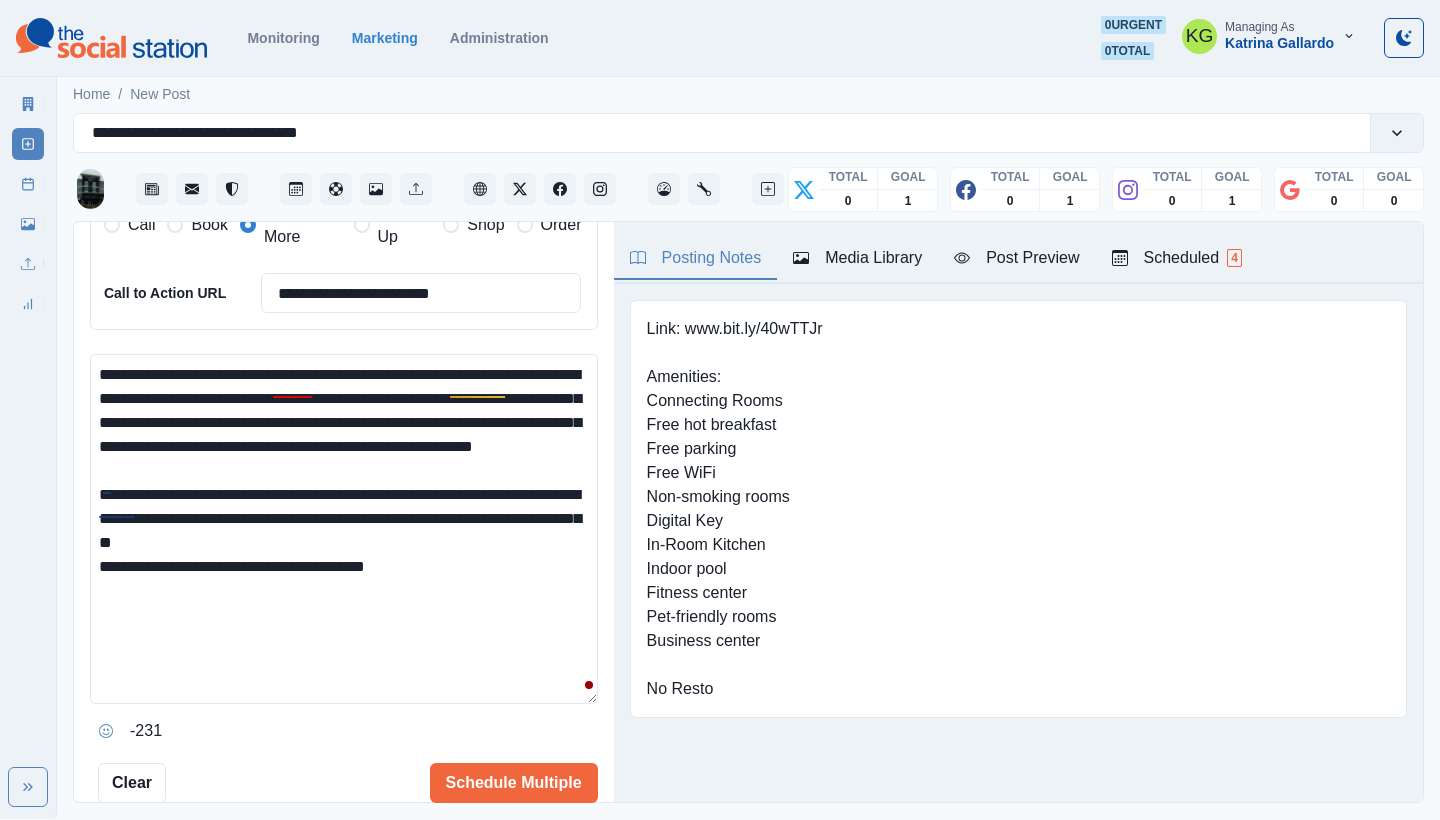 click on "**********" at bounding box center (344, 529) 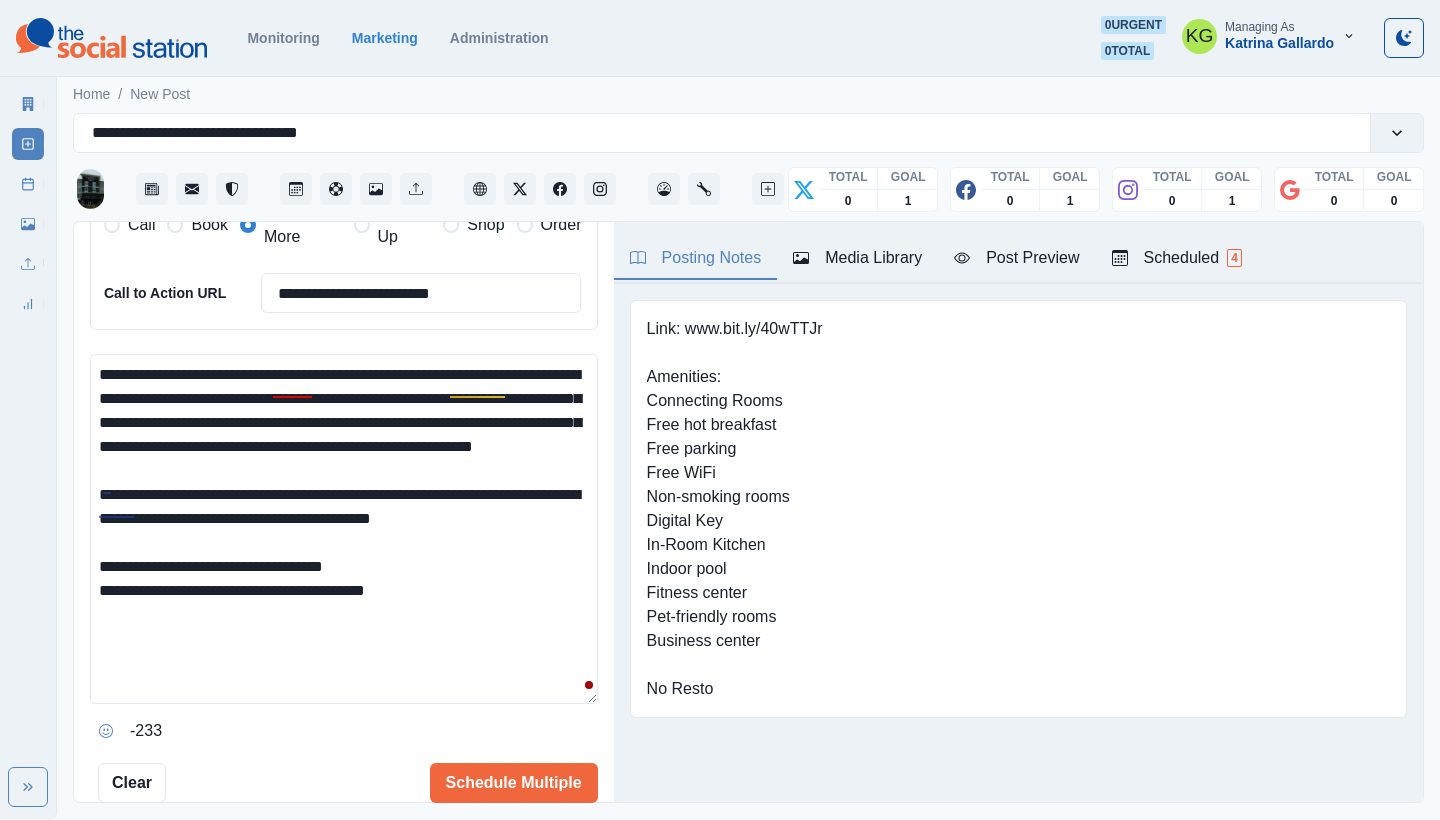 click on "**********" at bounding box center (344, 529) 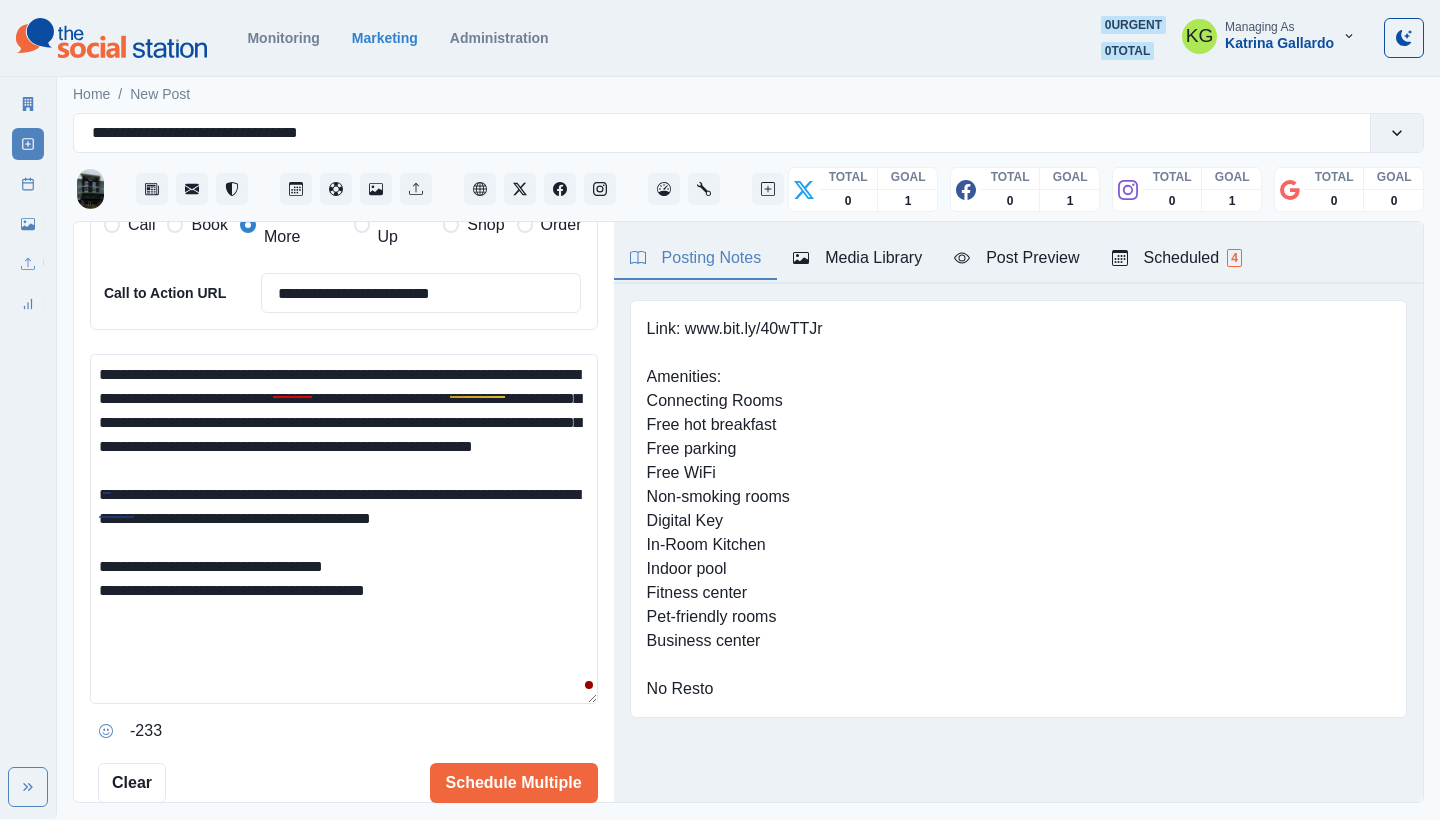 click at bounding box center [106, 731] 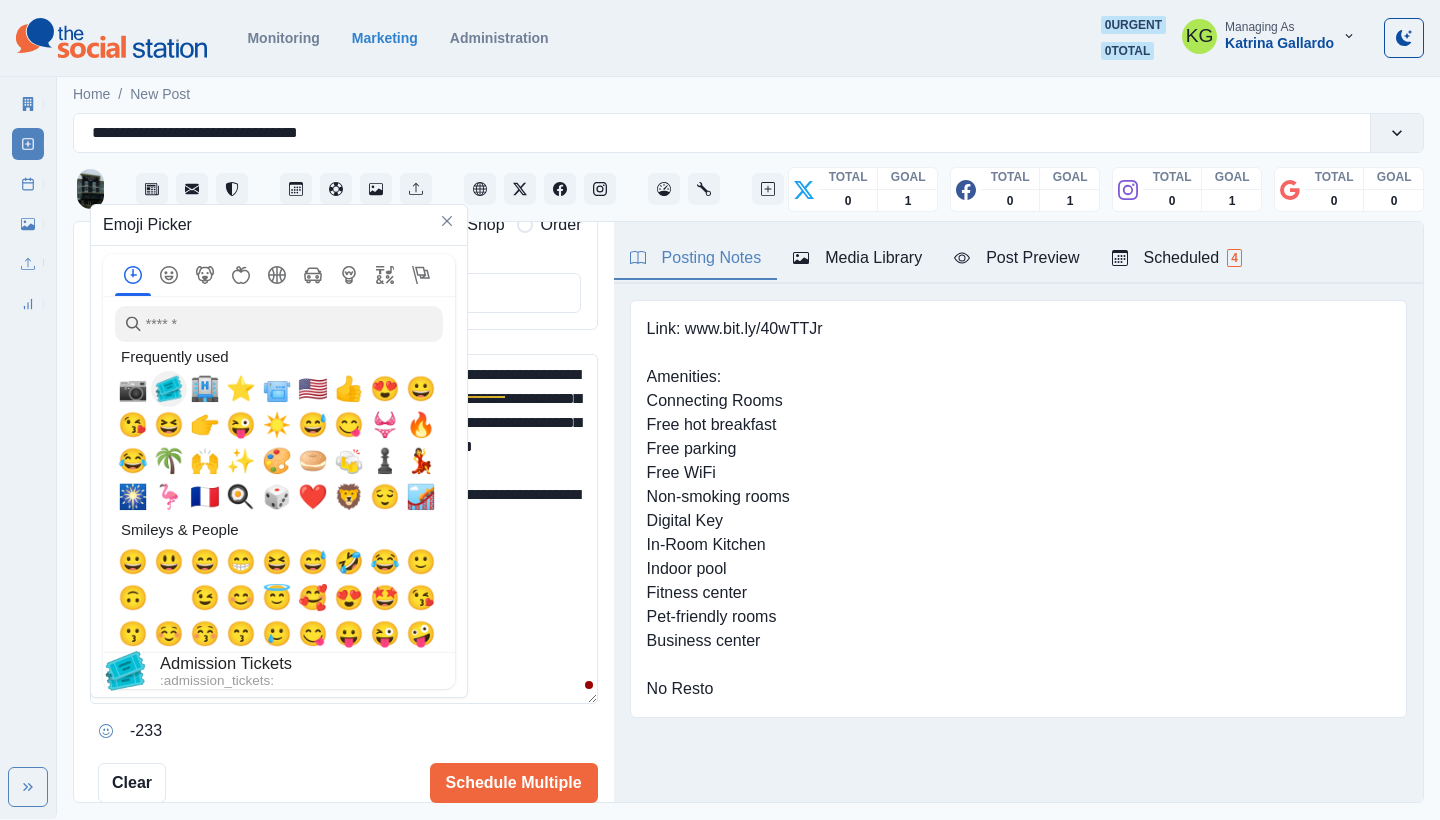 click on "📷" at bounding box center [133, 389] 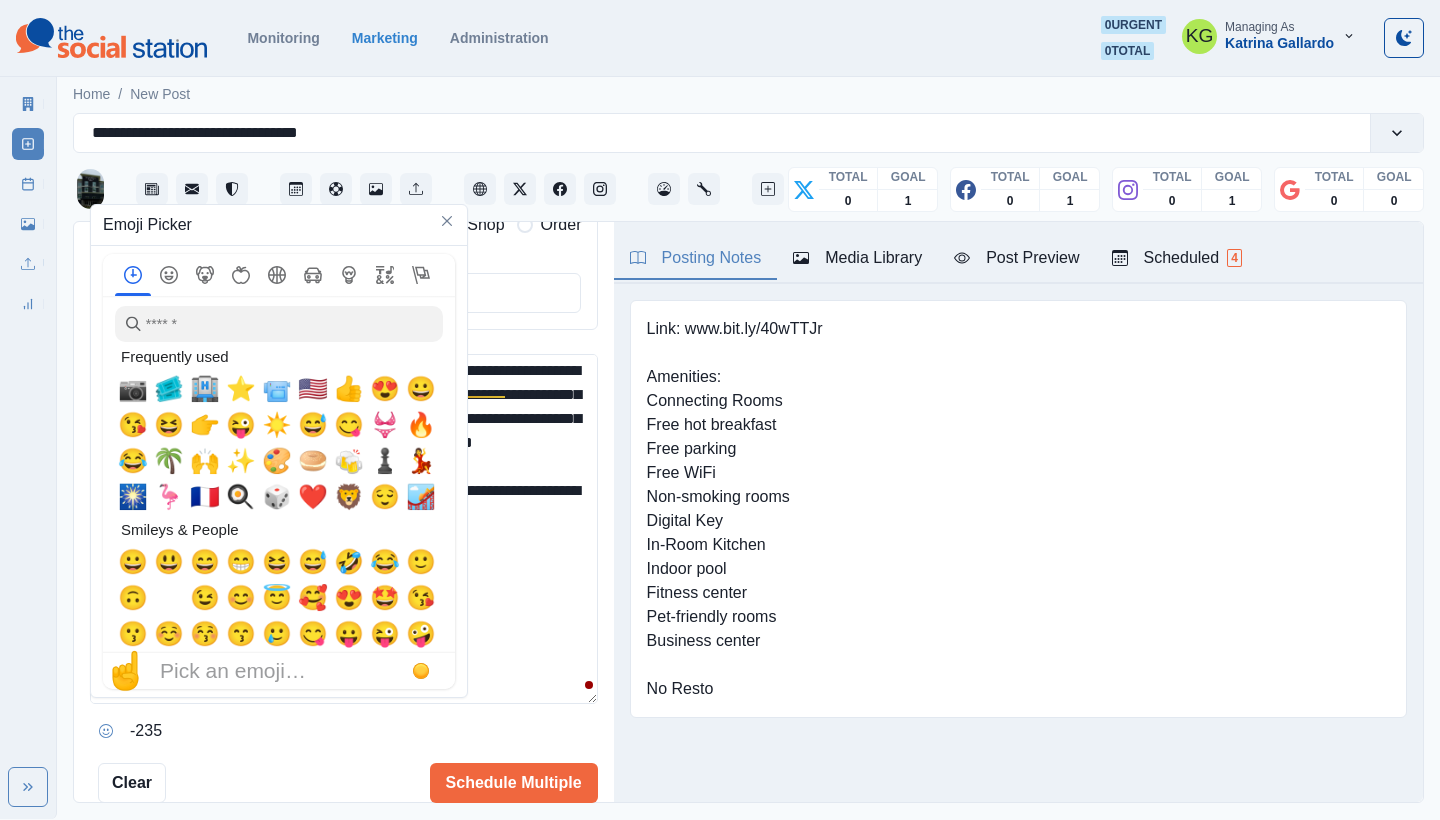 click on "**********" at bounding box center (344, 529) 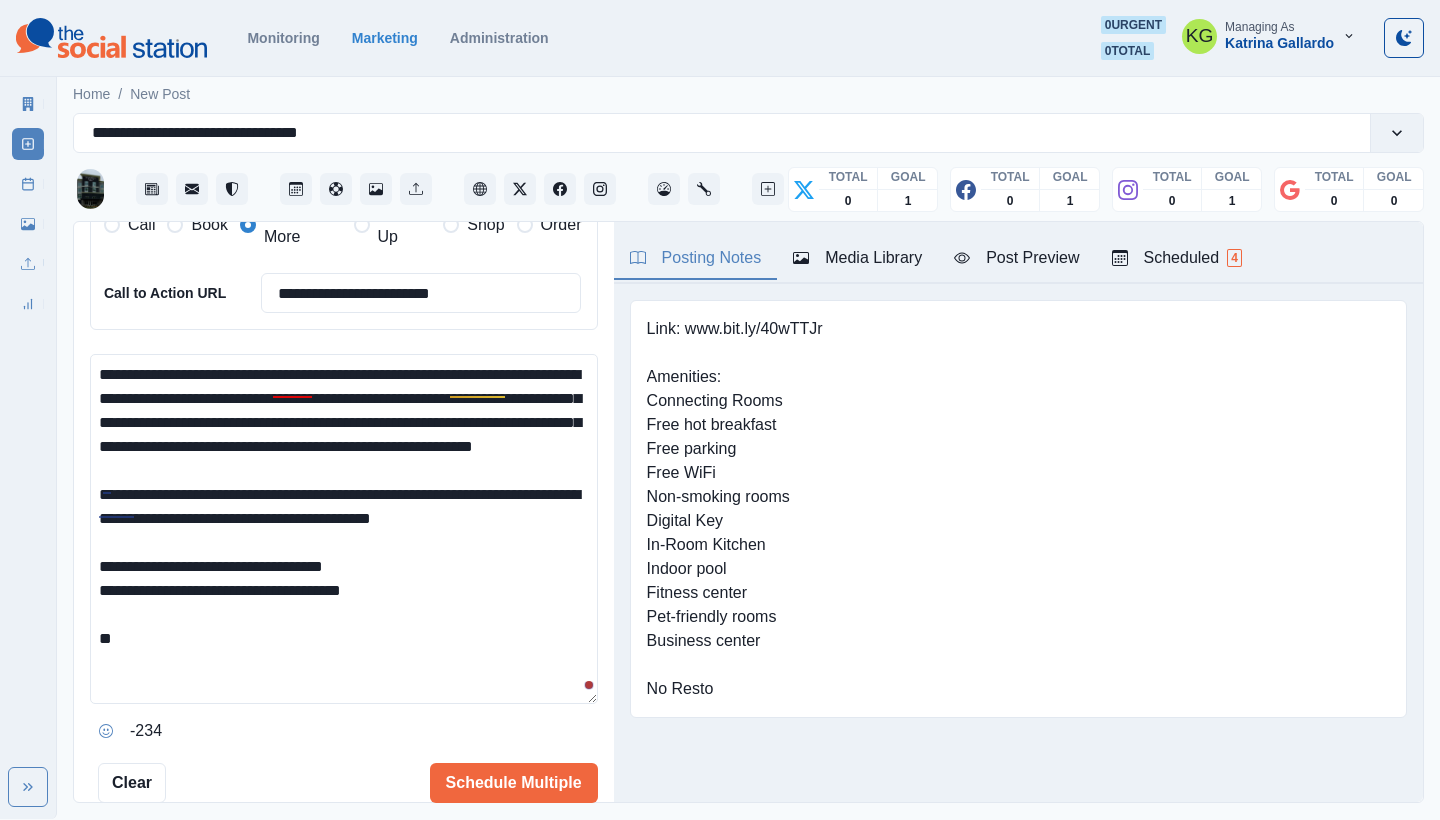 scroll, scrollTop: 0, scrollLeft: 0, axis: both 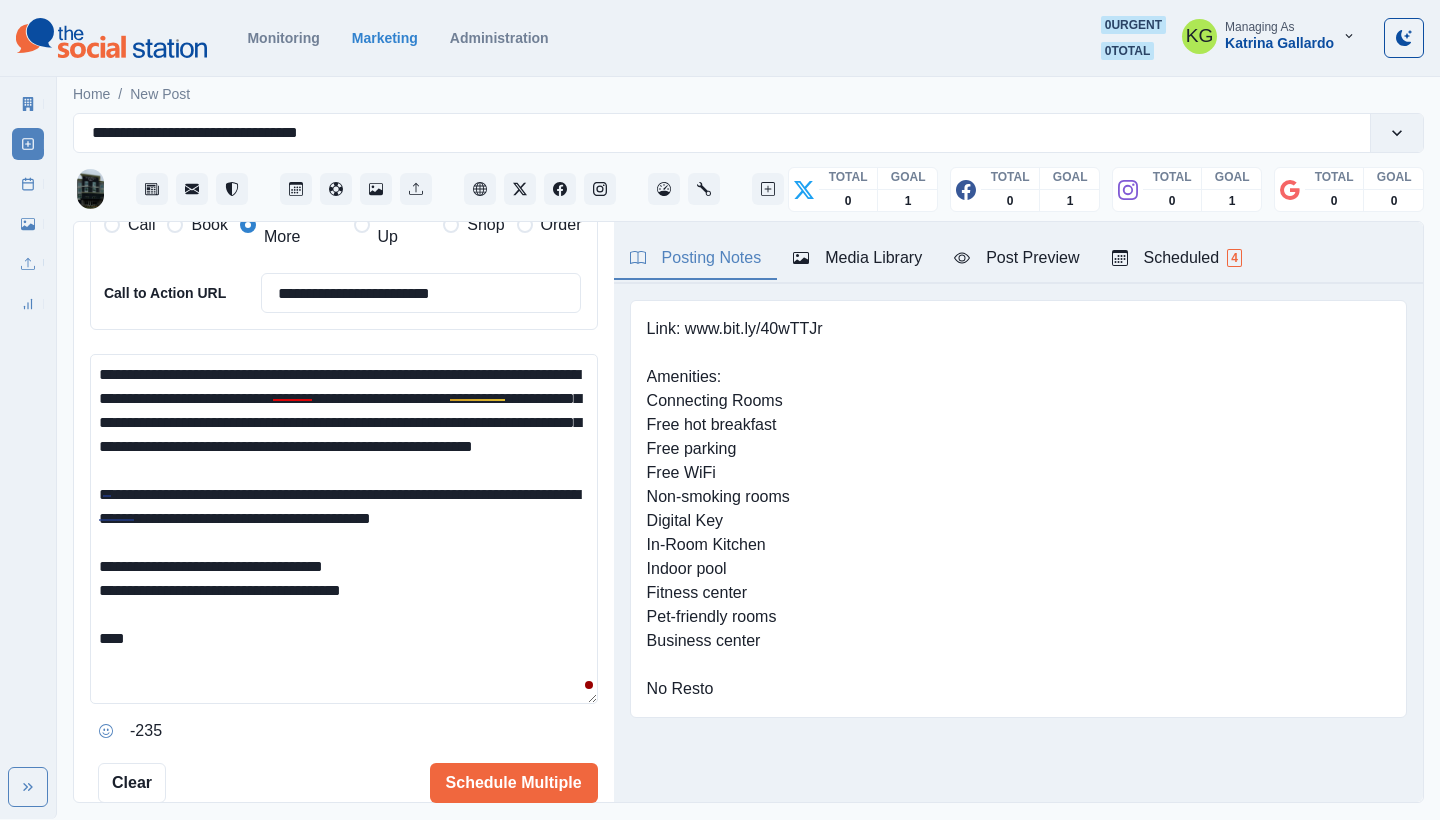 paste on "**********" 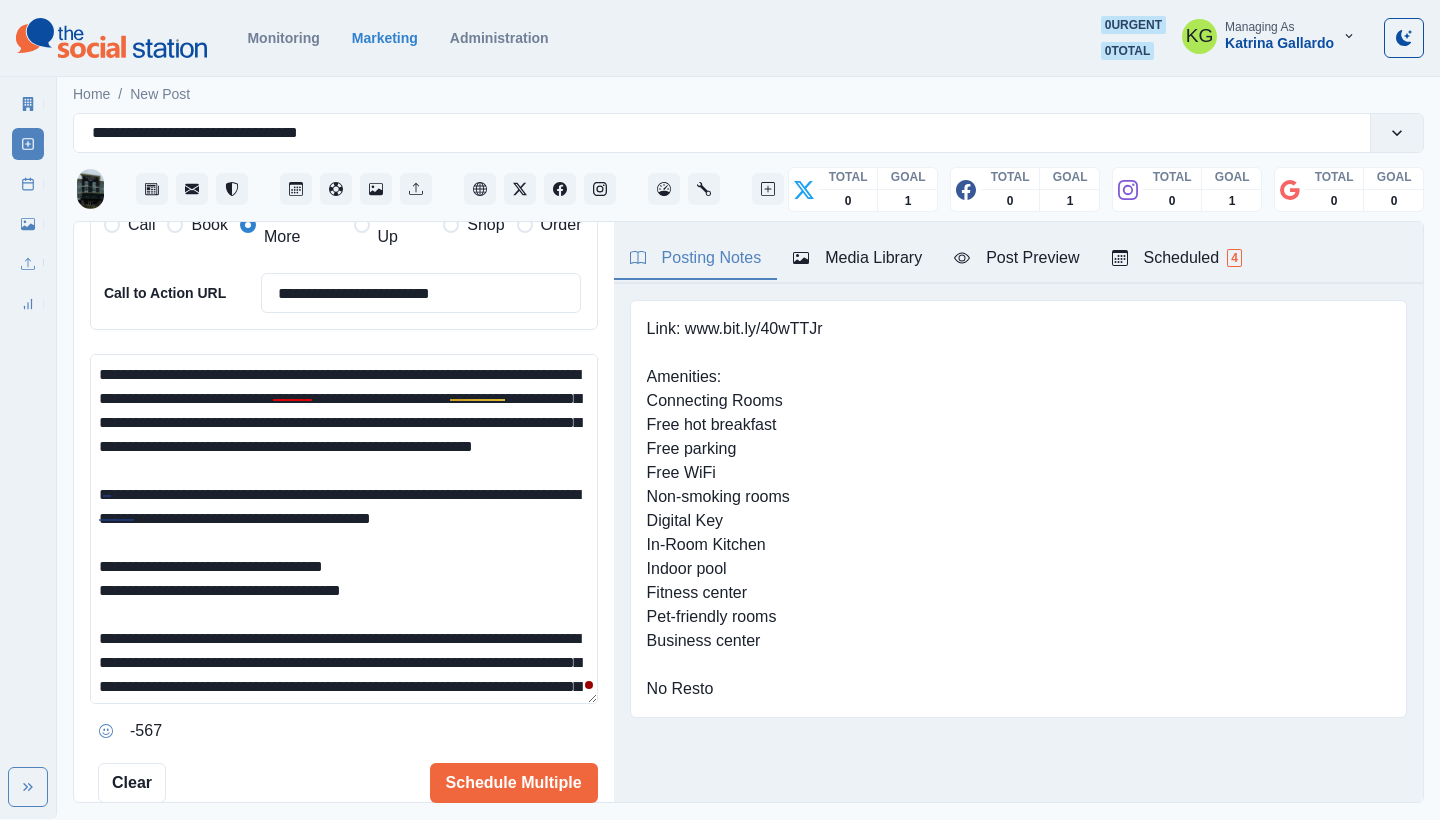 scroll, scrollTop: 148, scrollLeft: 0, axis: vertical 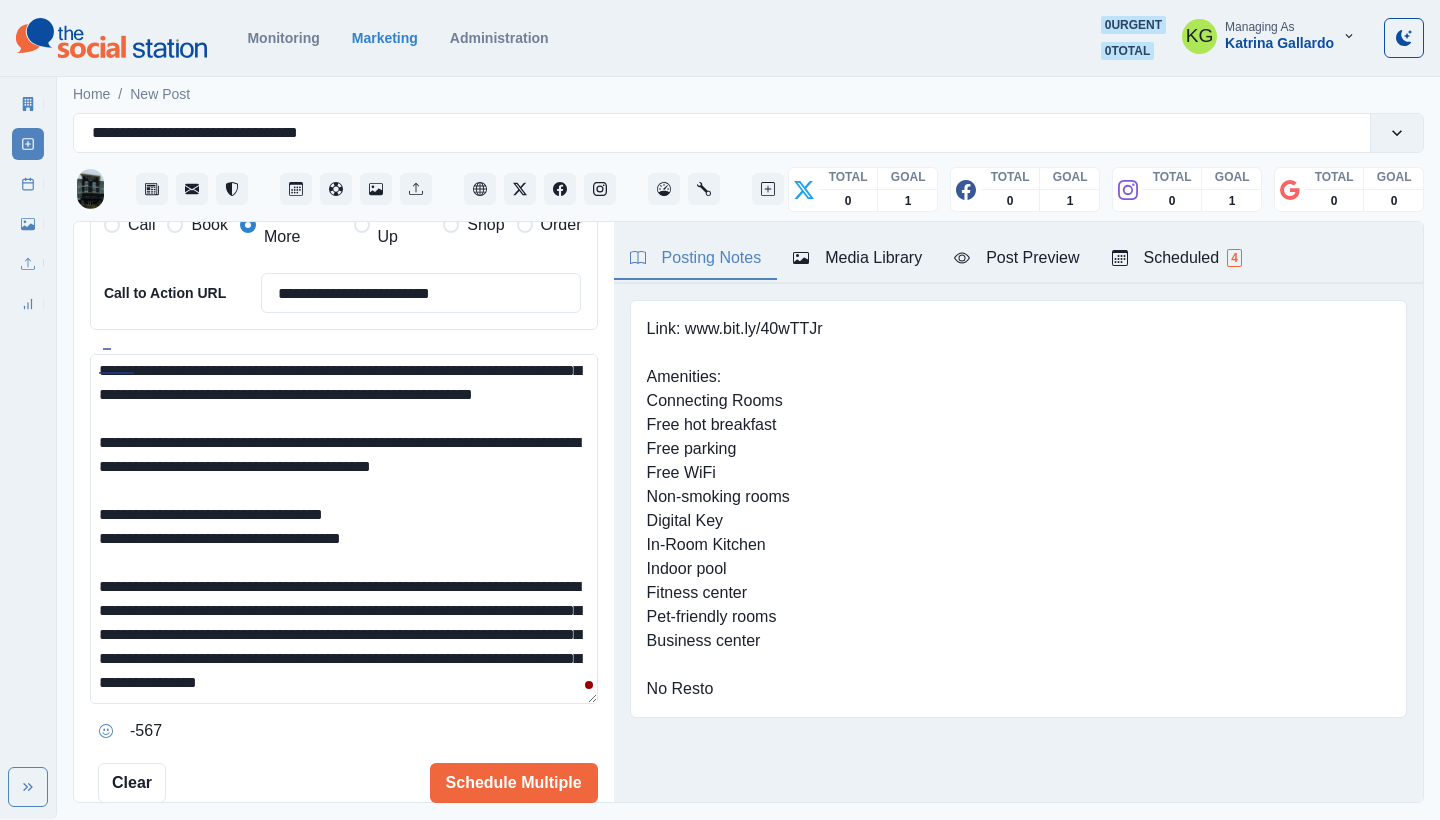drag, startPoint x: 182, startPoint y: 552, endPoint x: 137, endPoint y: 508, distance: 62.936478 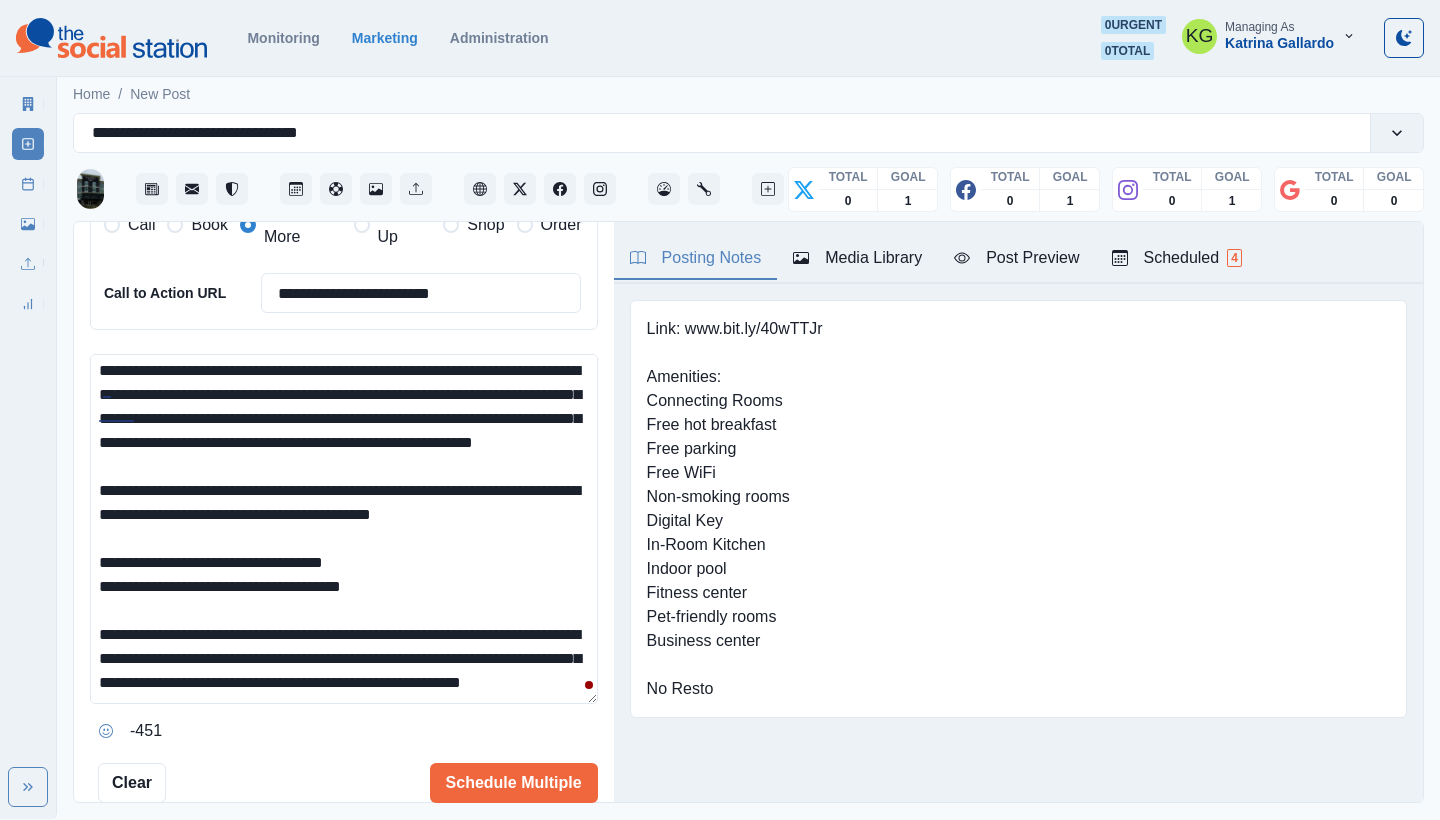 scroll, scrollTop: 100, scrollLeft: 0, axis: vertical 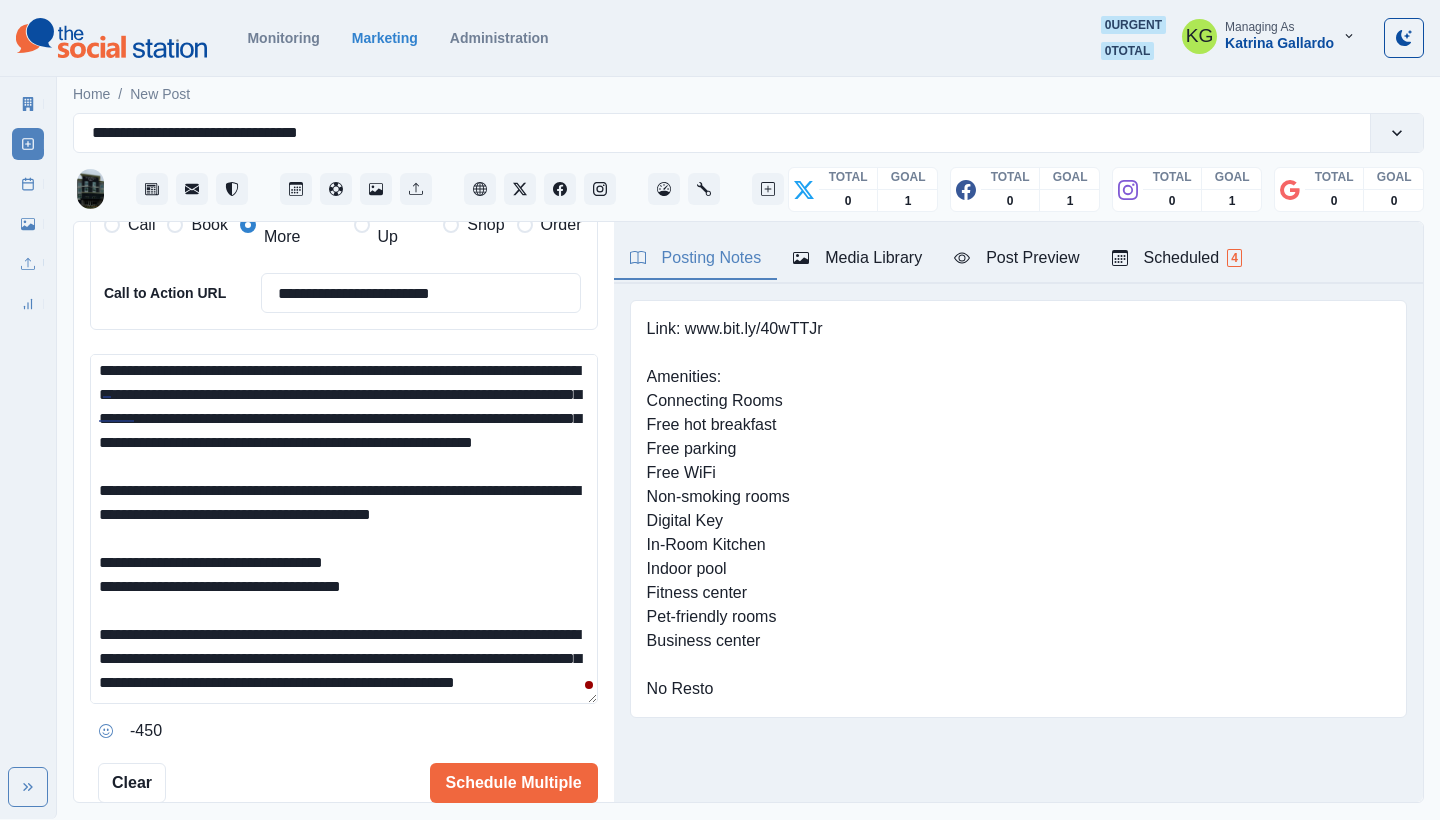 drag, startPoint x: 213, startPoint y: 559, endPoint x: 332, endPoint y: 686, distance: 174.04022 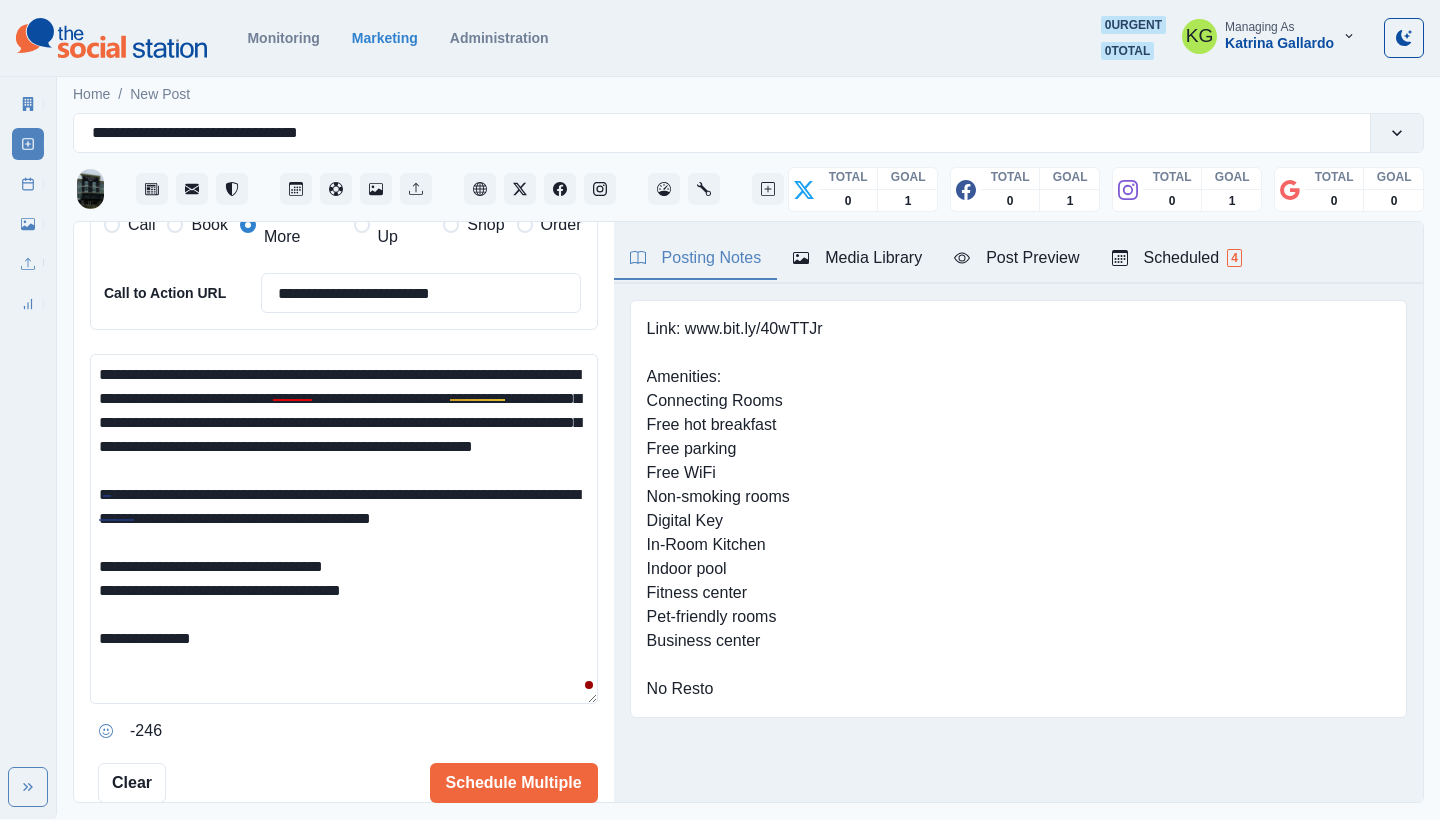 scroll, scrollTop: 0, scrollLeft: 0, axis: both 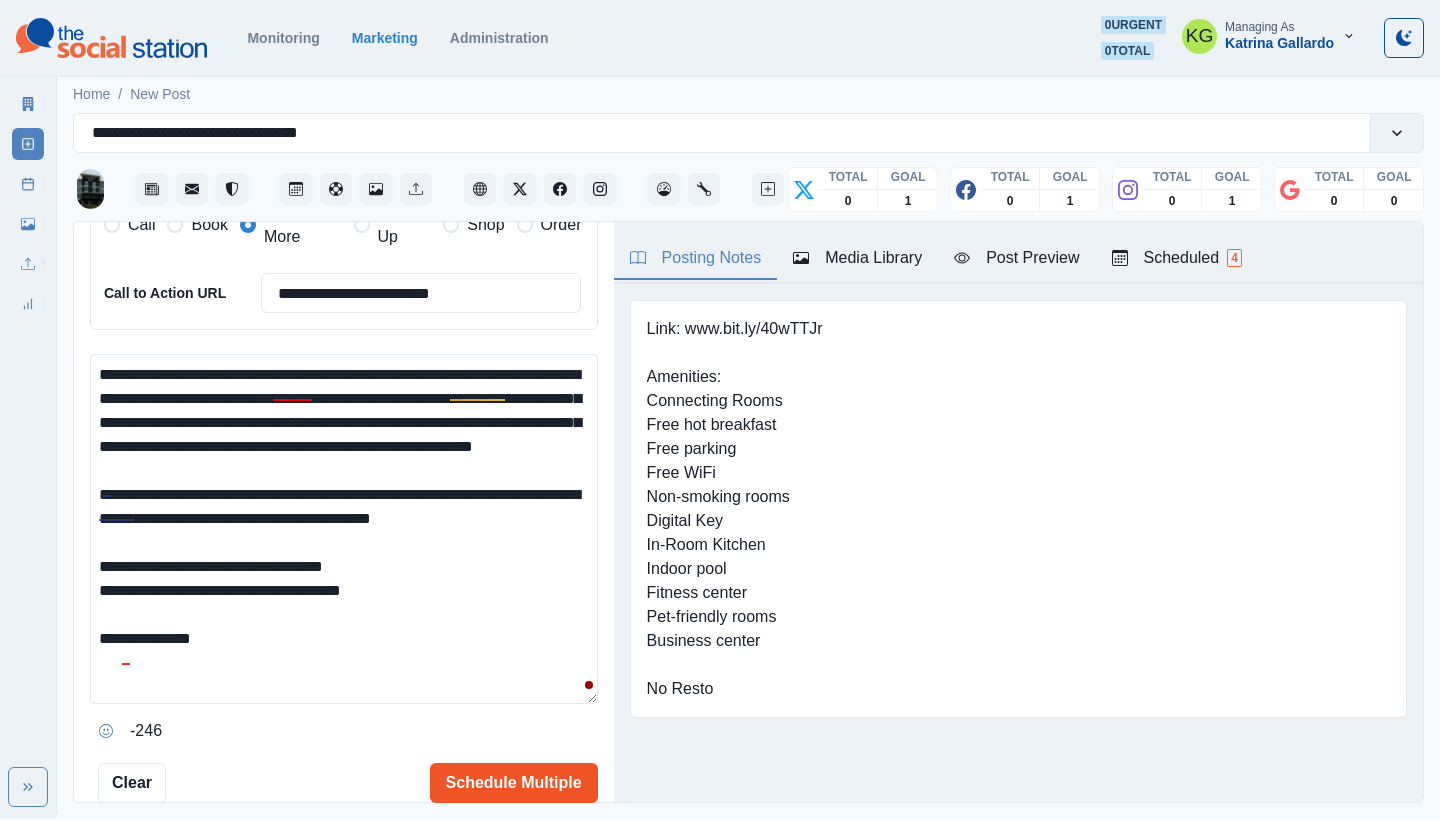 type on "**********" 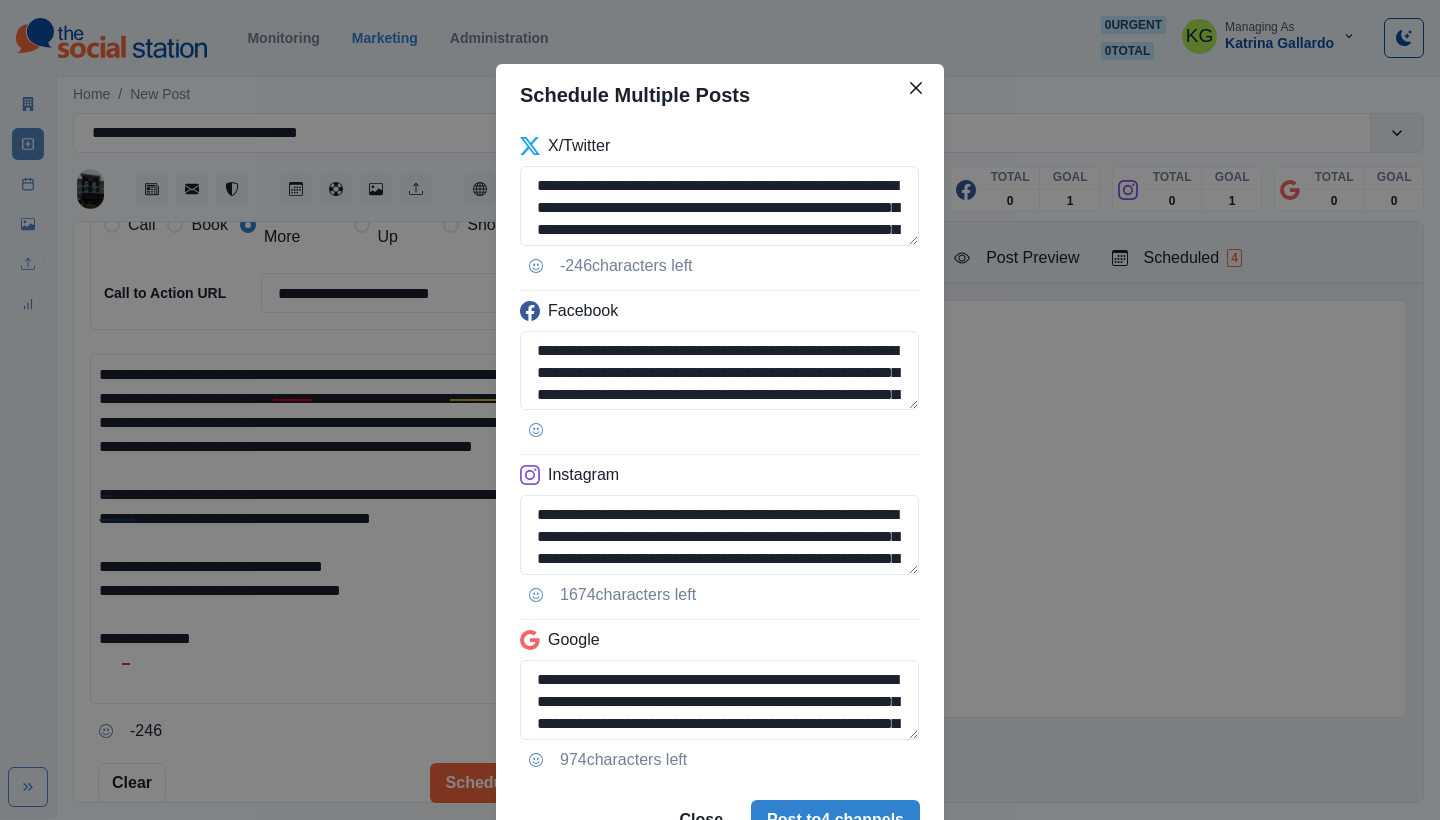 scroll, scrollTop: 101, scrollLeft: 0, axis: vertical 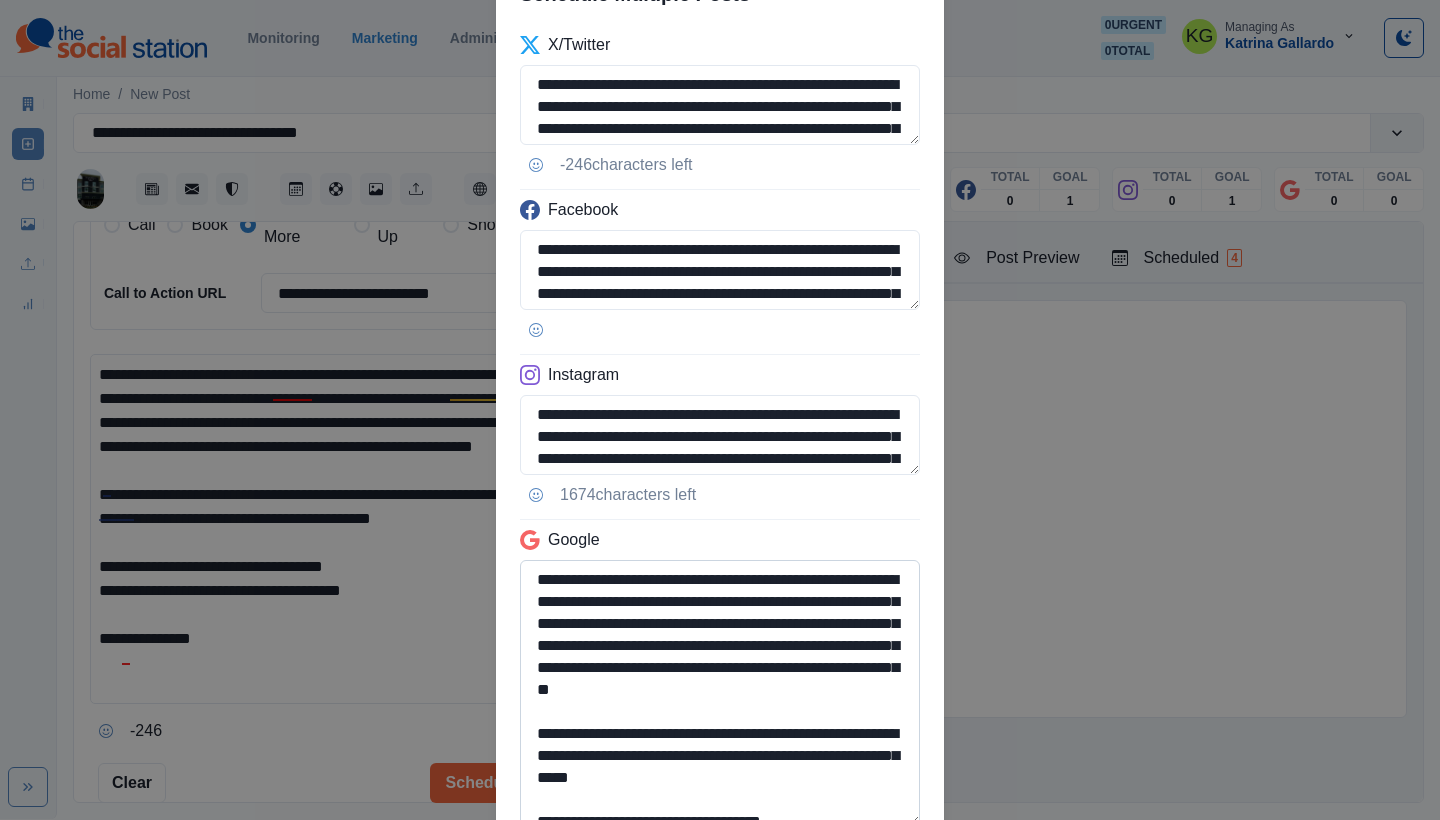 click on "**********" at bounding box center [720, 693] 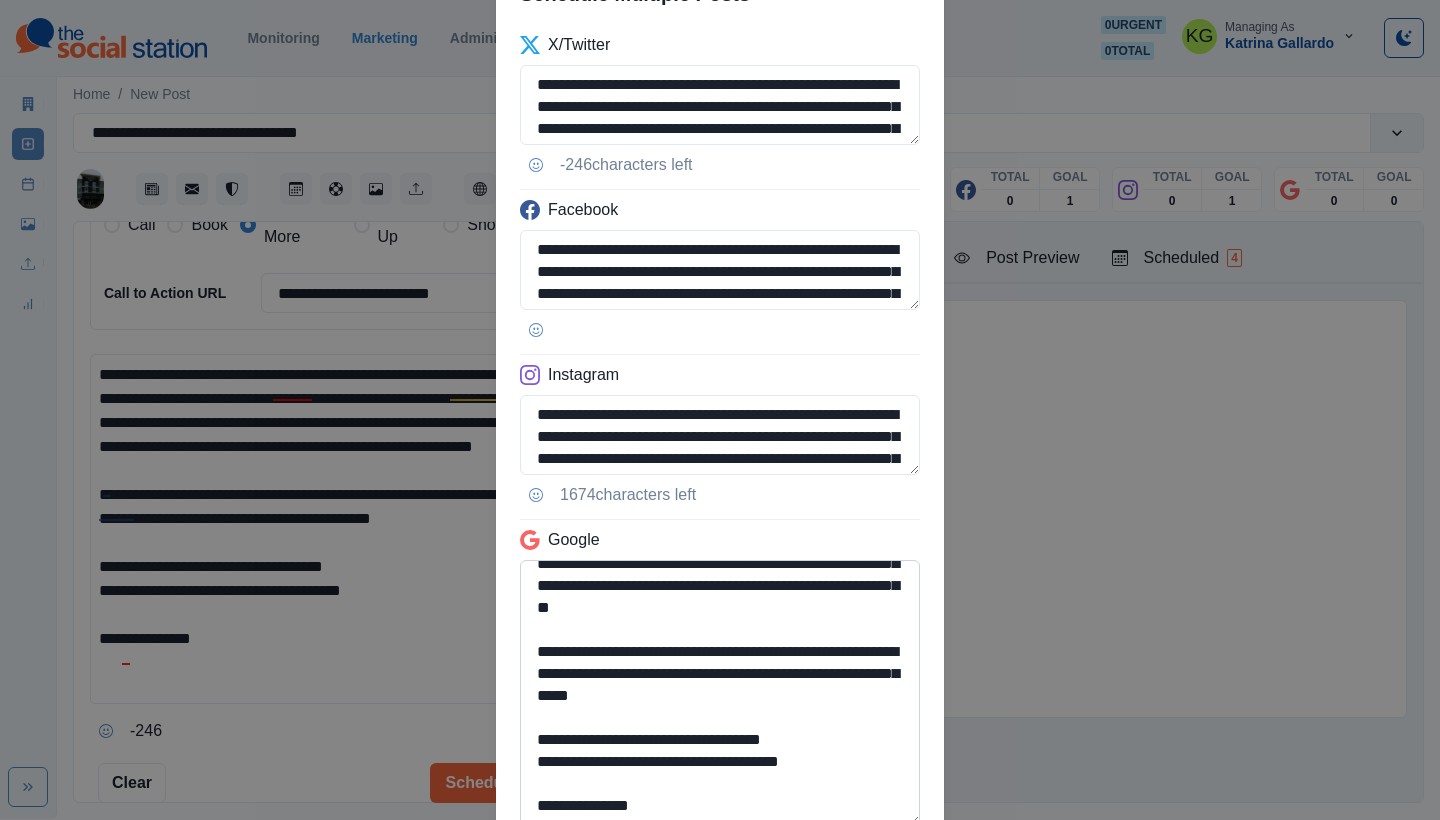scroll, scrollTop: 104, scrollLeft: 0, axis: vertical 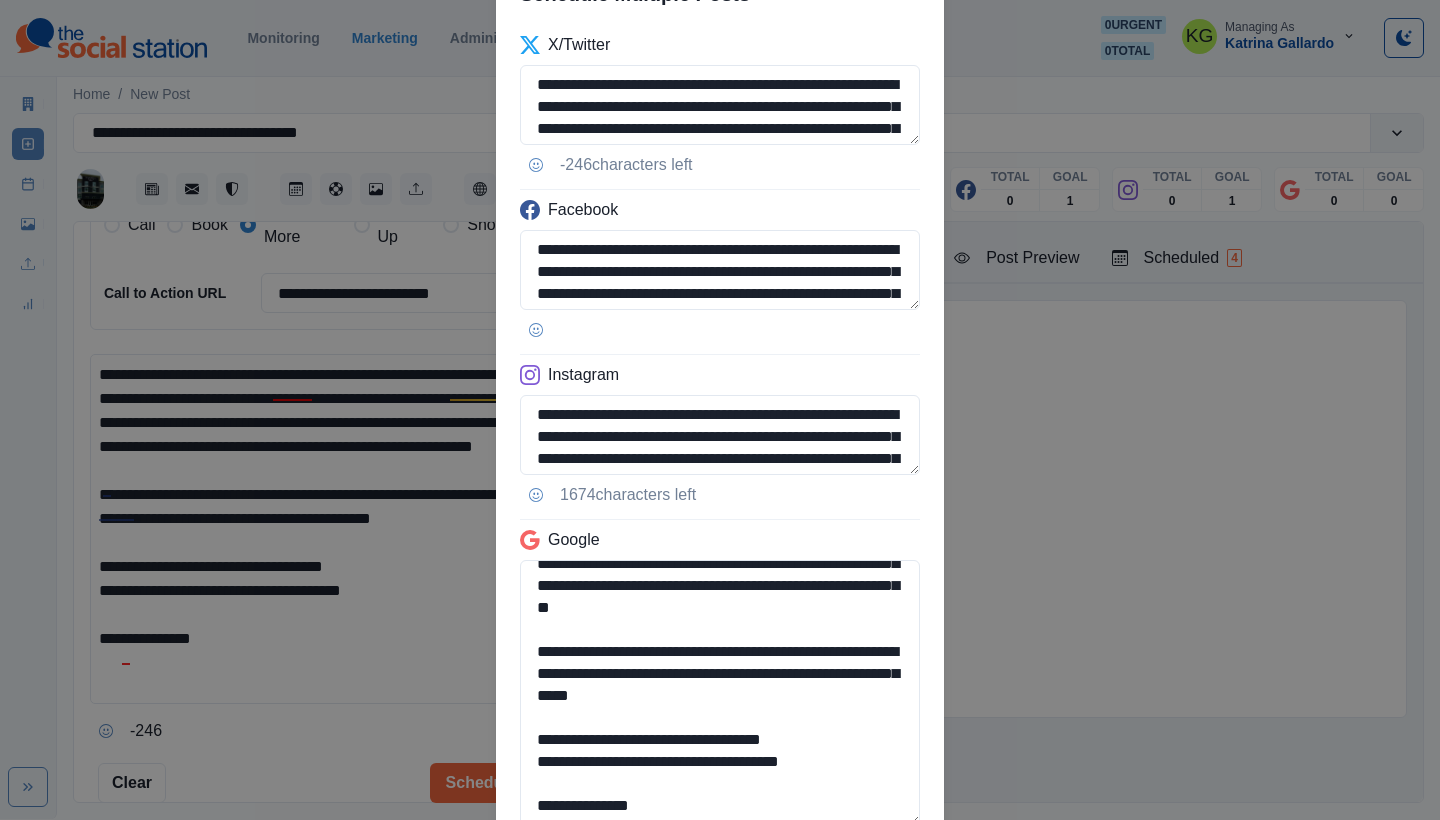 drag, startPoint x: 842, startPoint y: 762, endPoint x: 489, endPoint y: 731, distance: 354.35858 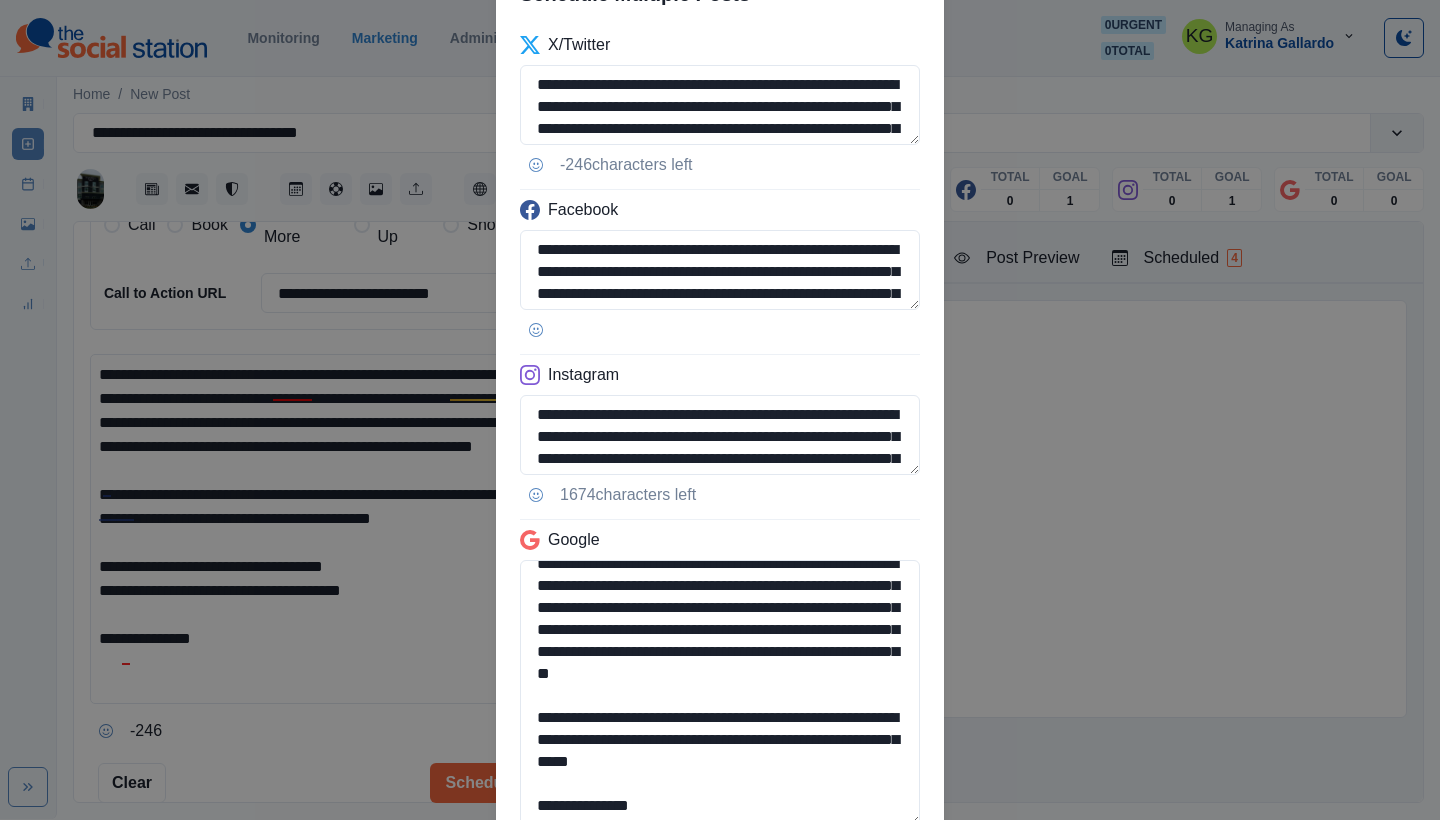 scroll, scrollTop: 38, scrollLeft: 0, axis: vertical 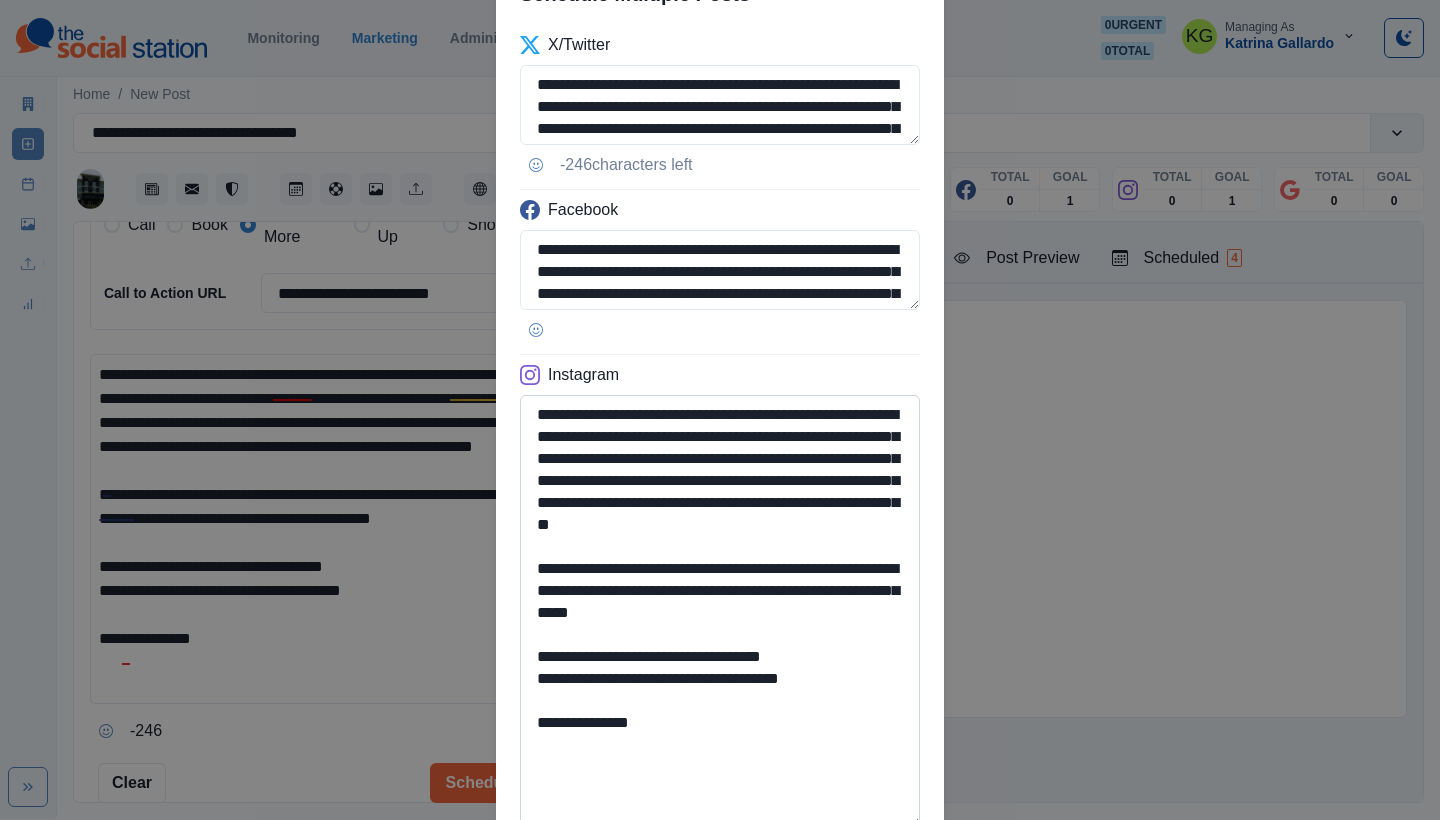 click on "**********" at bounding box center (720, 611) 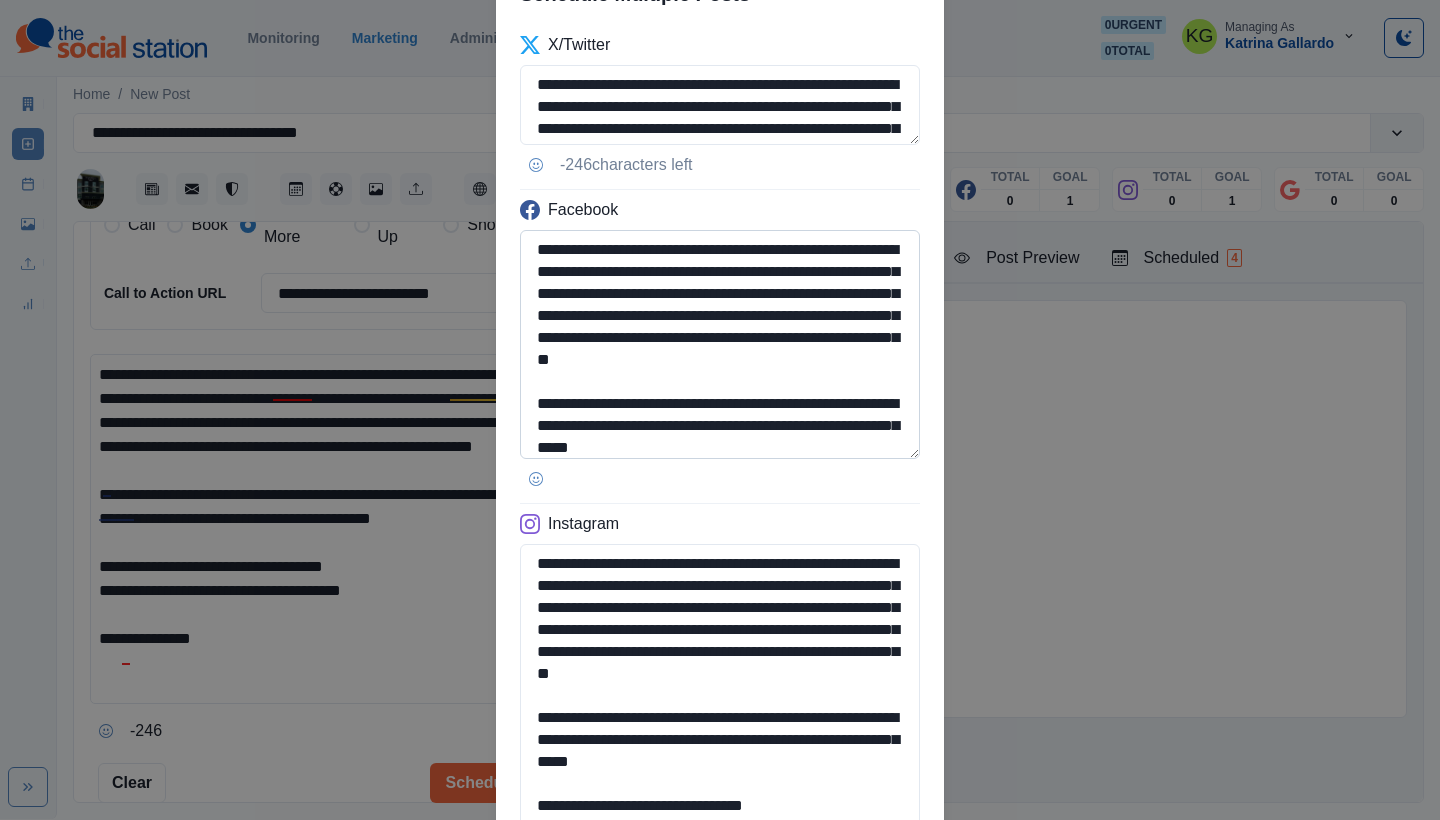 click on "**********" at bounding box center [720, 344] 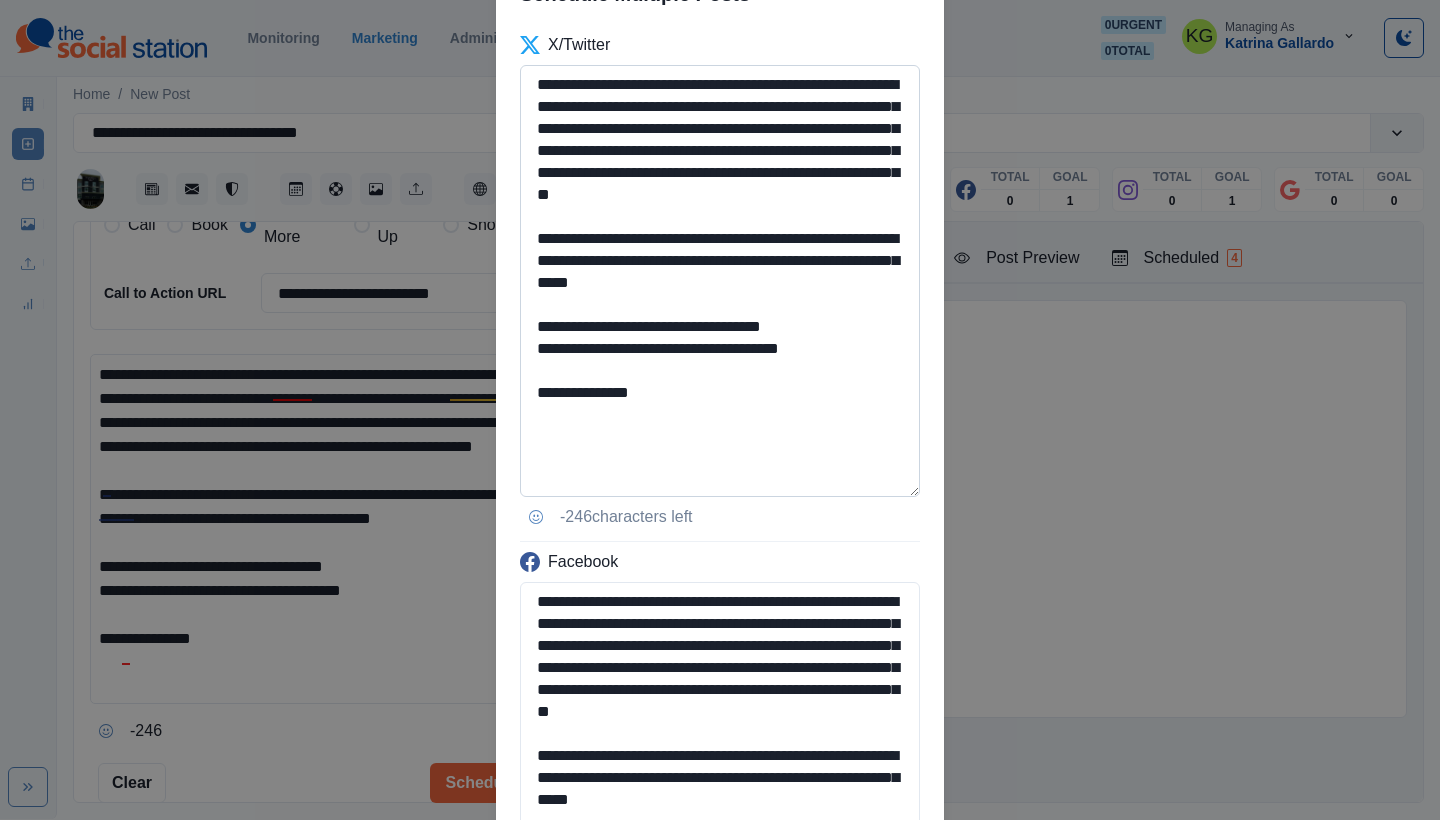 click on "**********" at bounding box center (720, 281) 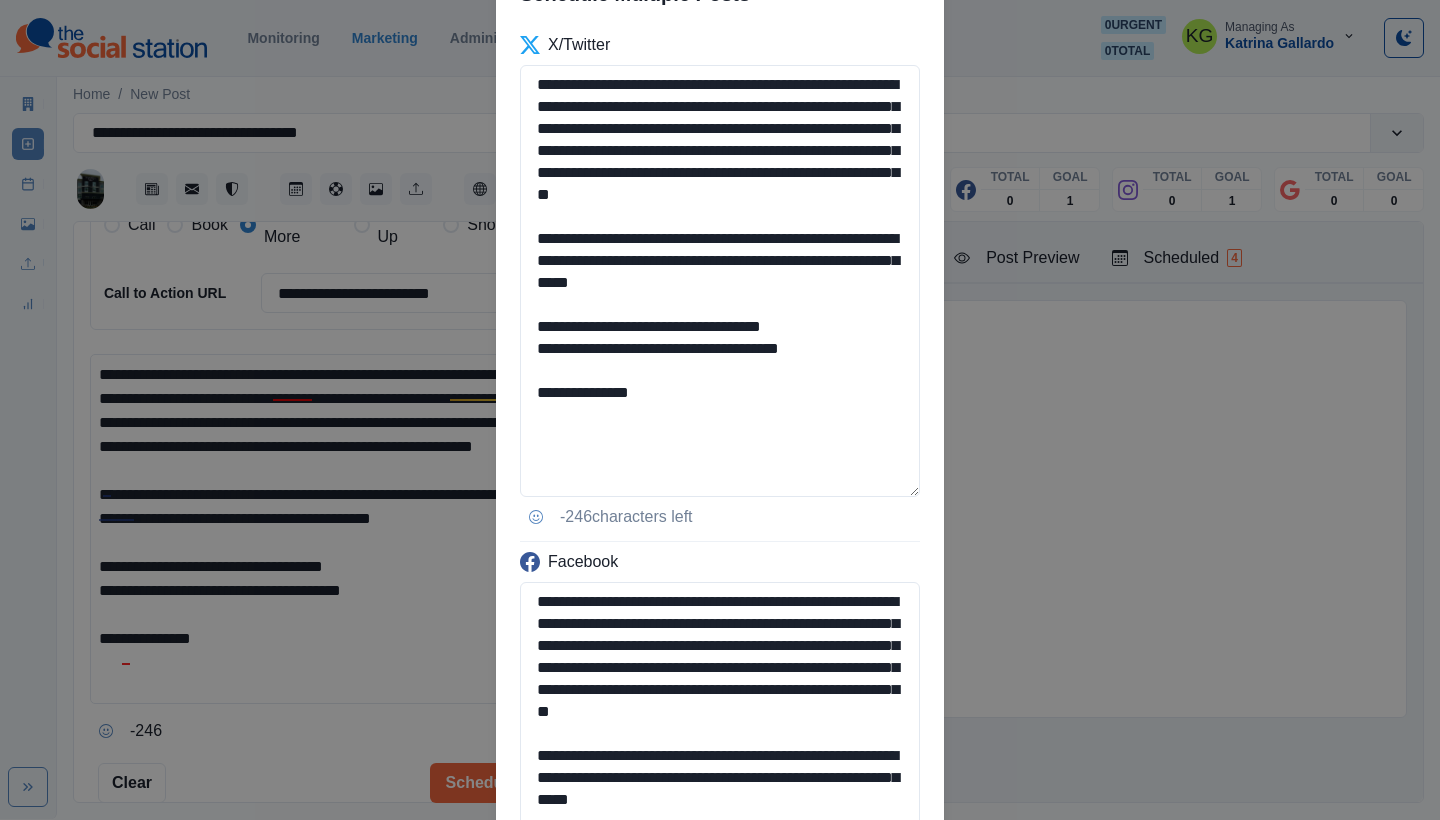 drag, startPoint x: 777, startPoint y: 297, endPoint x: 439, endPoint y: 258, distance: 340.24255 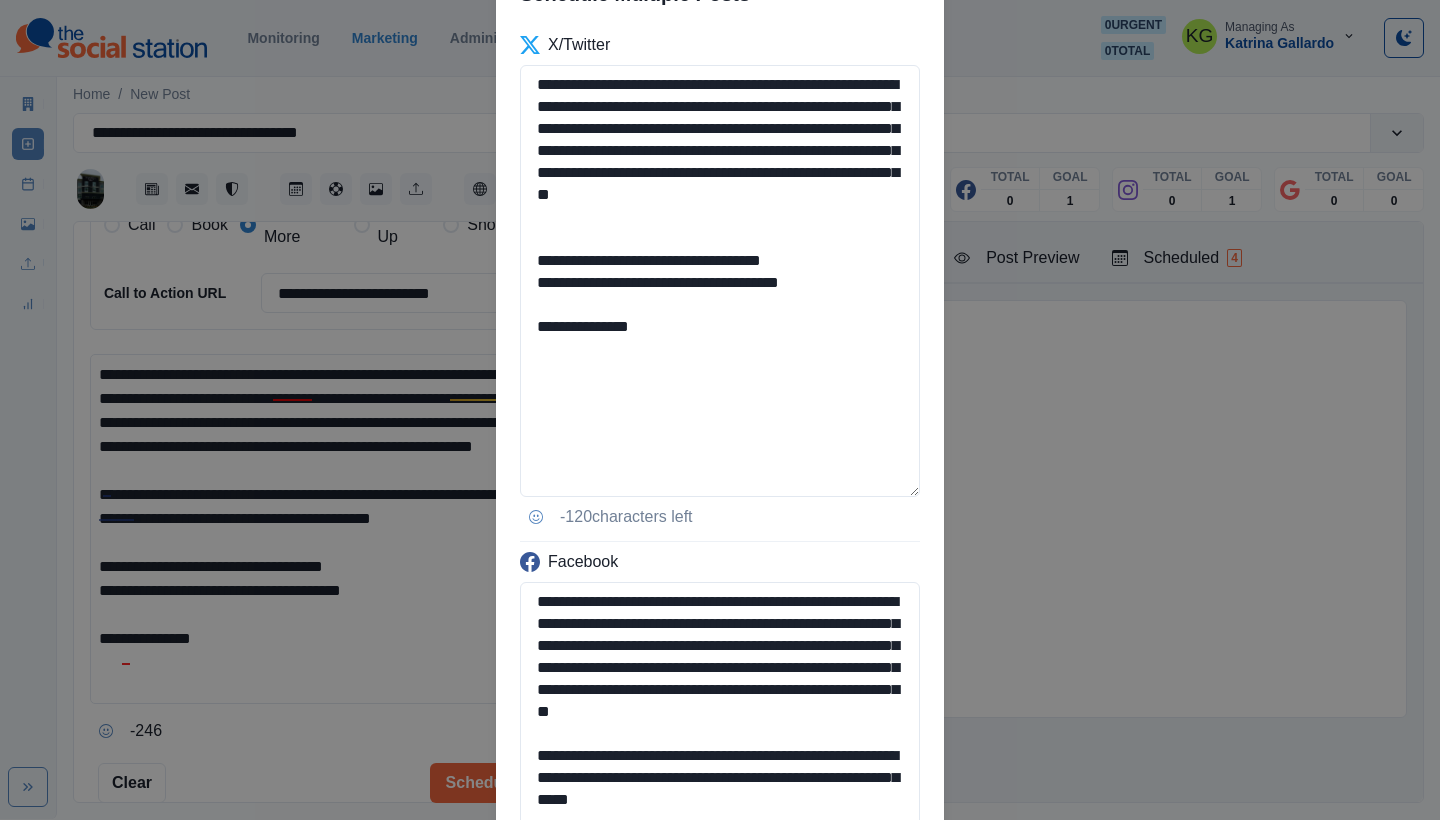 drag, startPoint x: 840, startPoint y: 317, endPoint x: 505, endPoint y: 17, distance: 449.69434 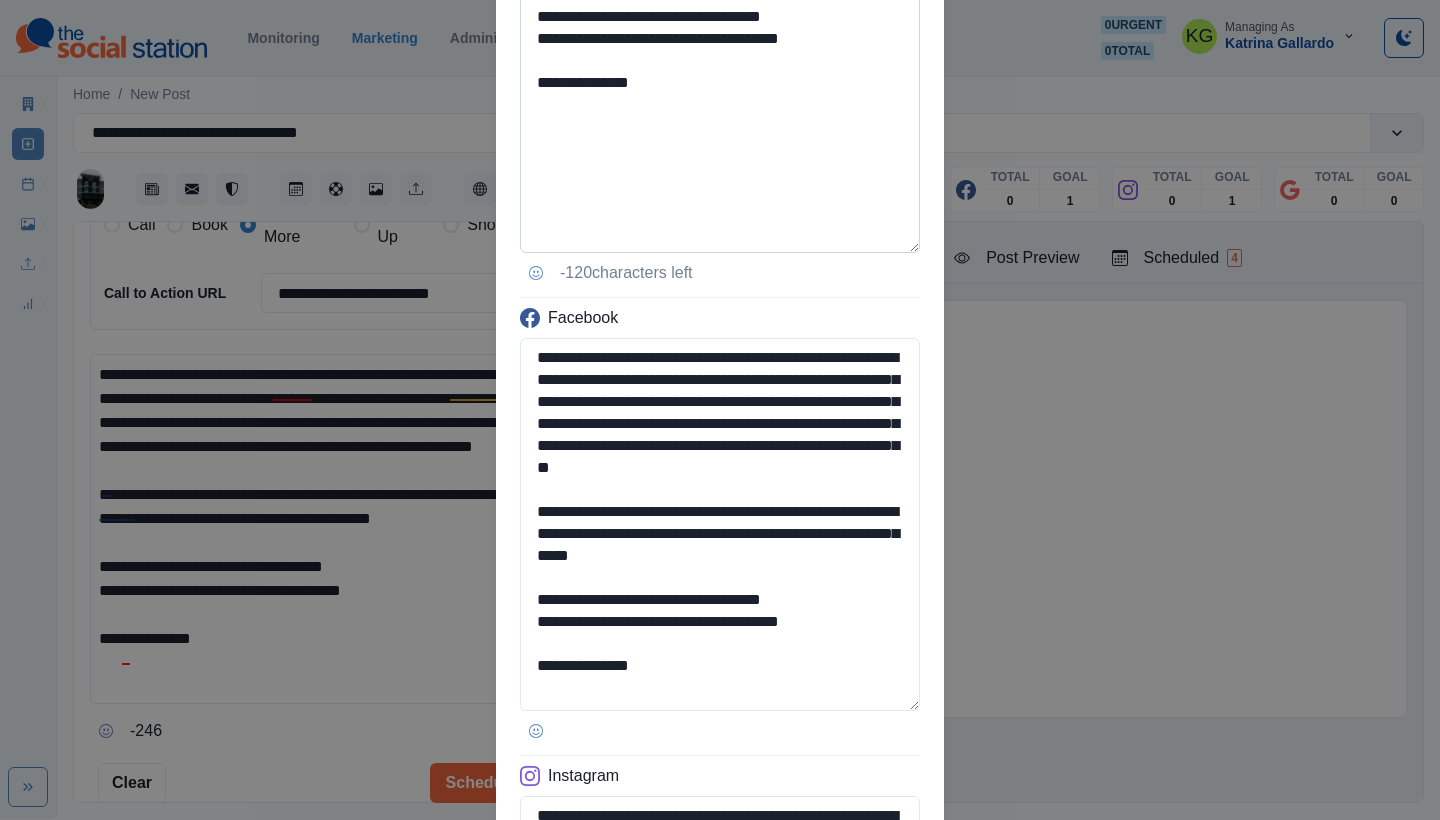 scroll, scrollTop: 345, scrollLeft: 0, axis: vertical 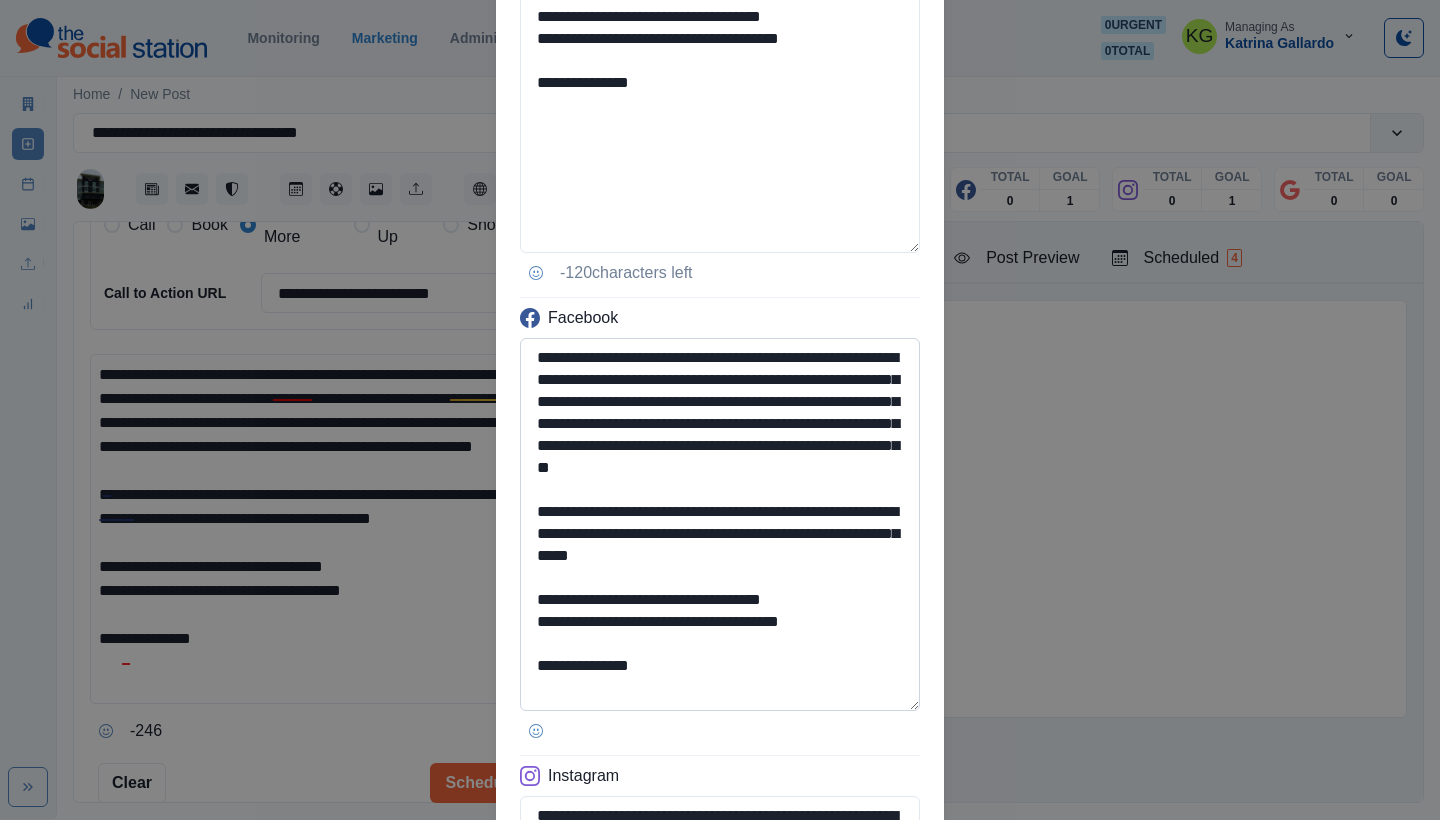 drag, startPoint x: 840, startPoint y: 655, endPoint x: 533, endPoint y: 353, distance: 430.64255 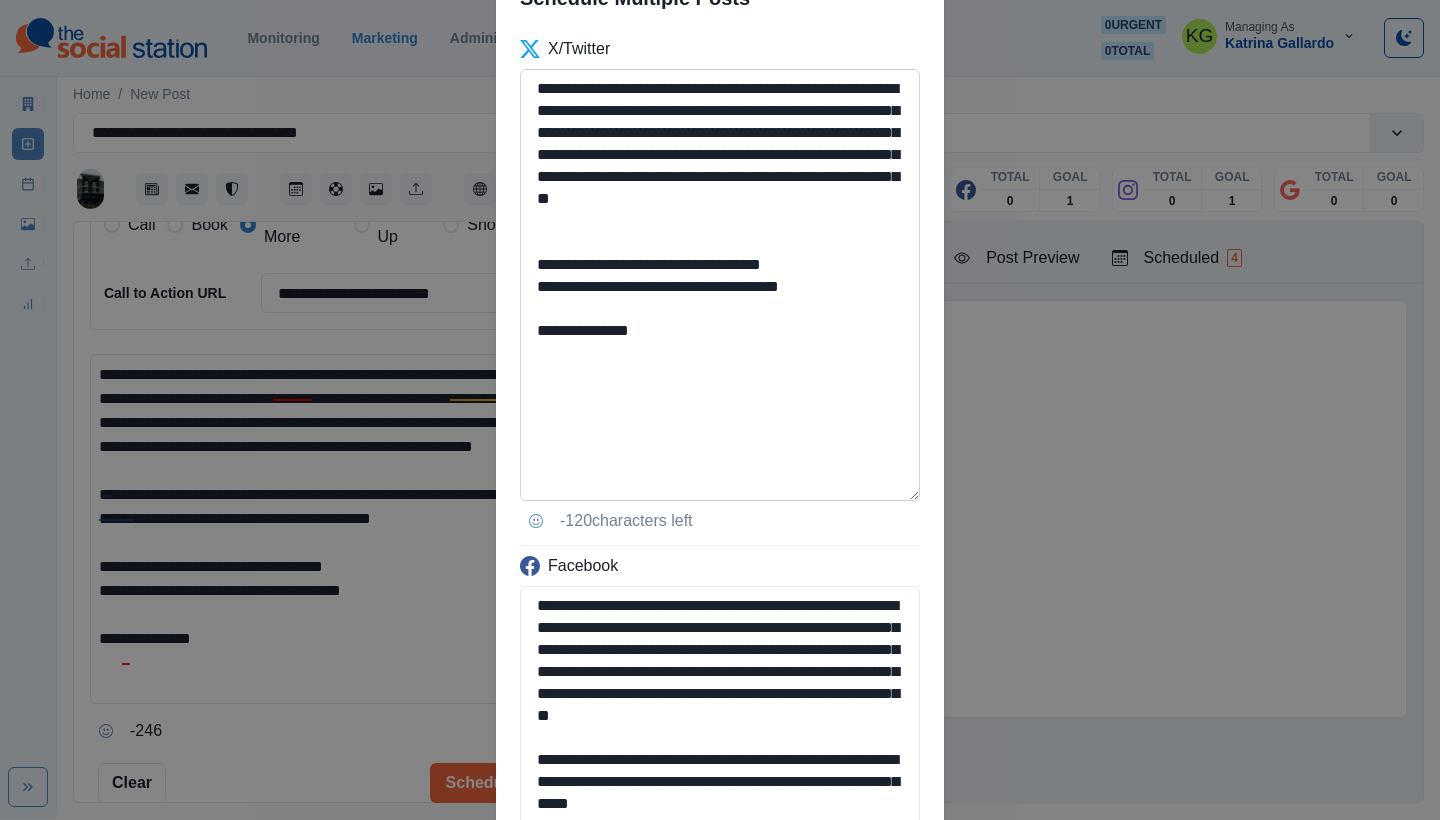 scroll, scrollTop: 0, scrollLeft: 0, axis: both 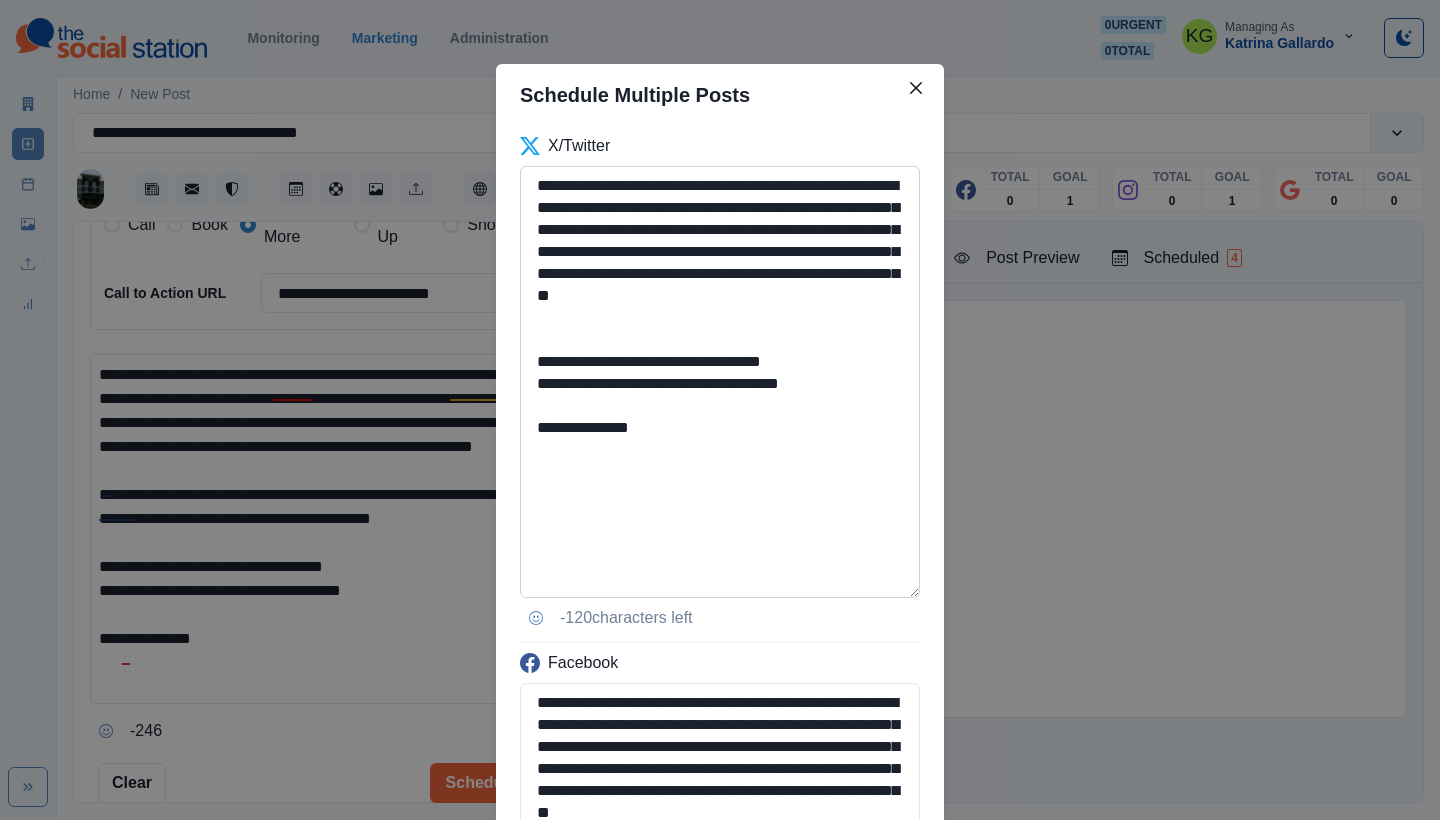 drag, startPoint x: 596, startPoint y: 302, endPoint x: 542, endPoint y: 177, distance: 136.16534 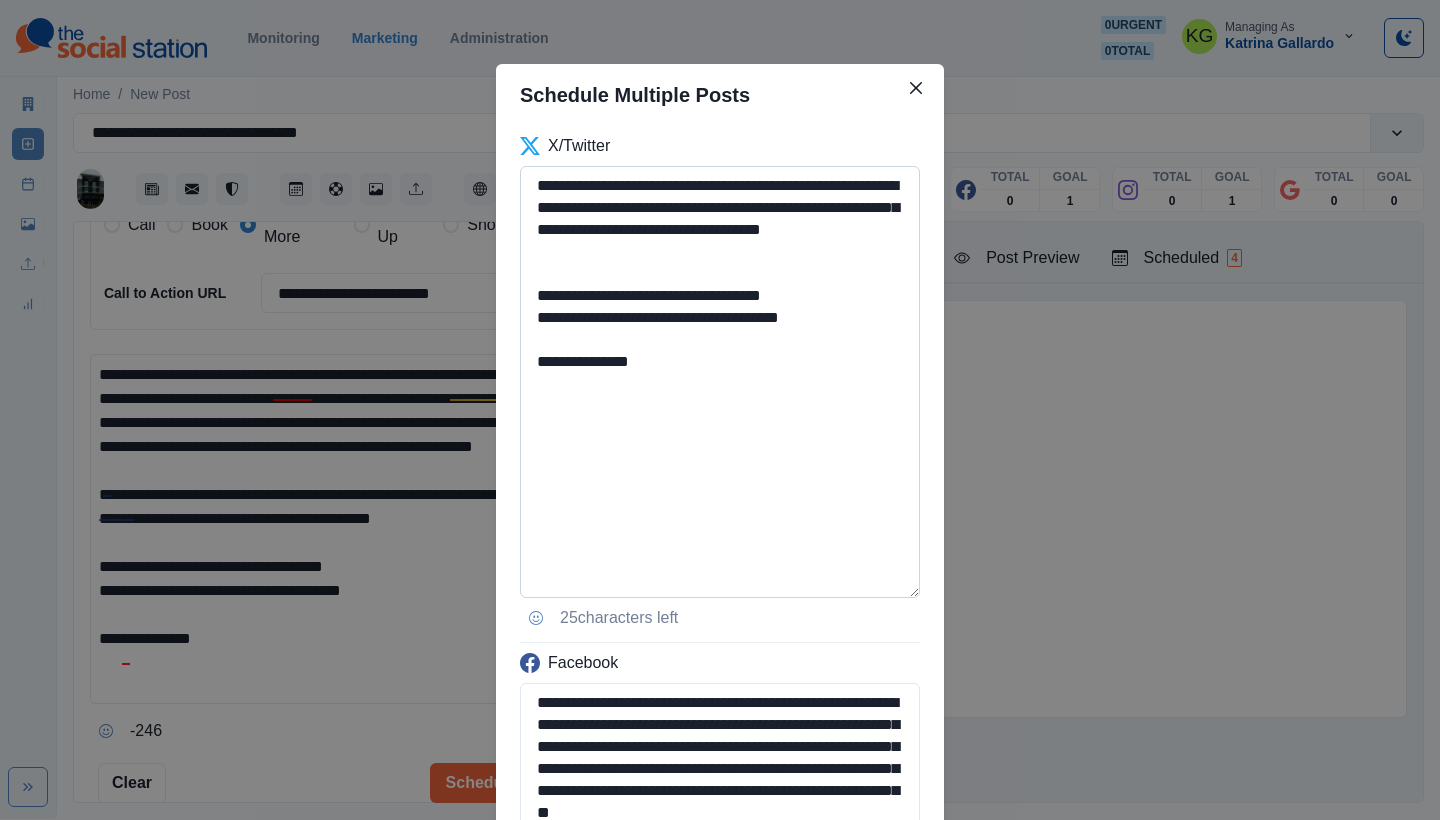 click on "**********" at bounding box center [720, 382] 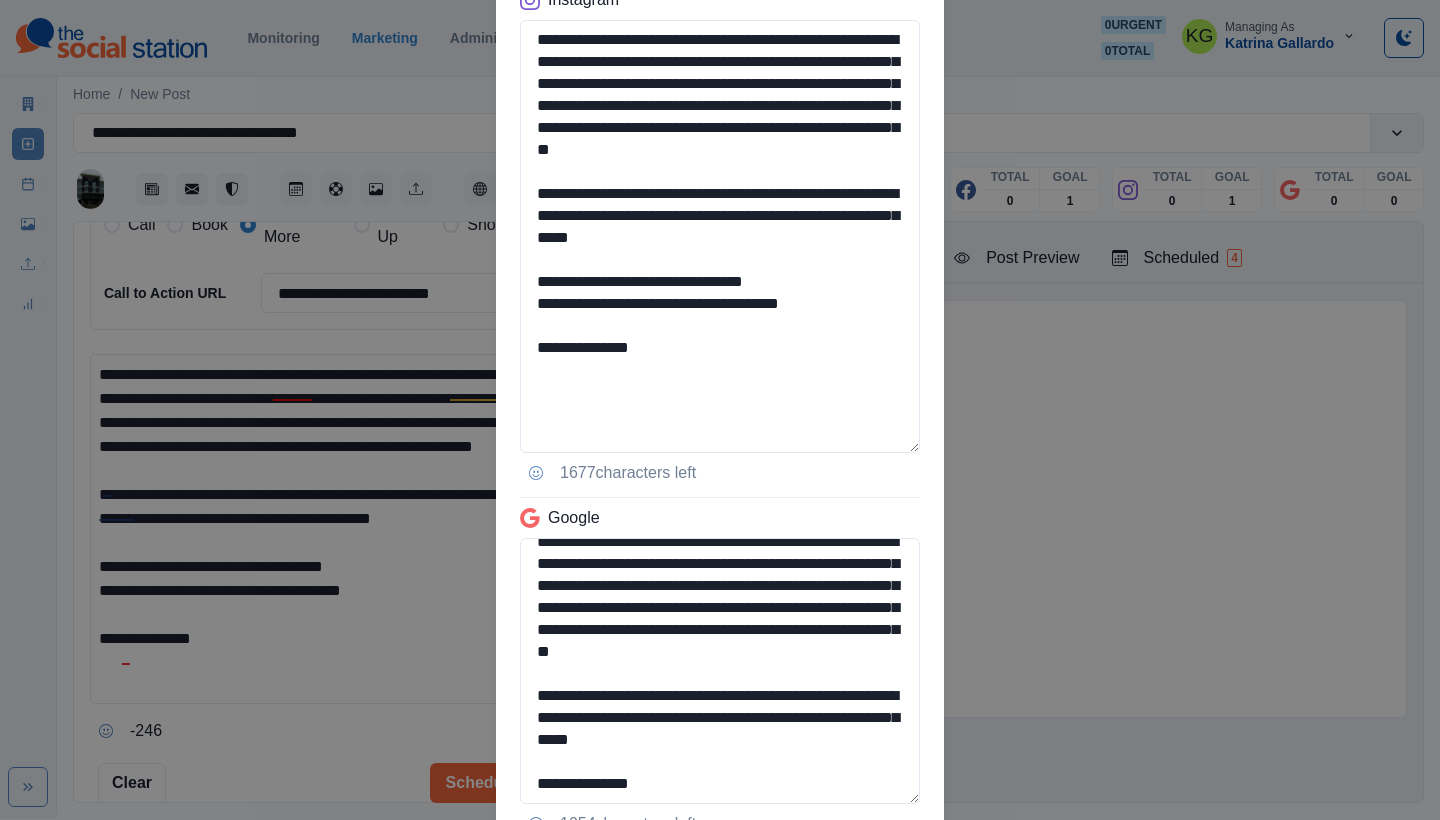 scroll, scrollTop: 1285, scrollLeft: 0, axis: vertical 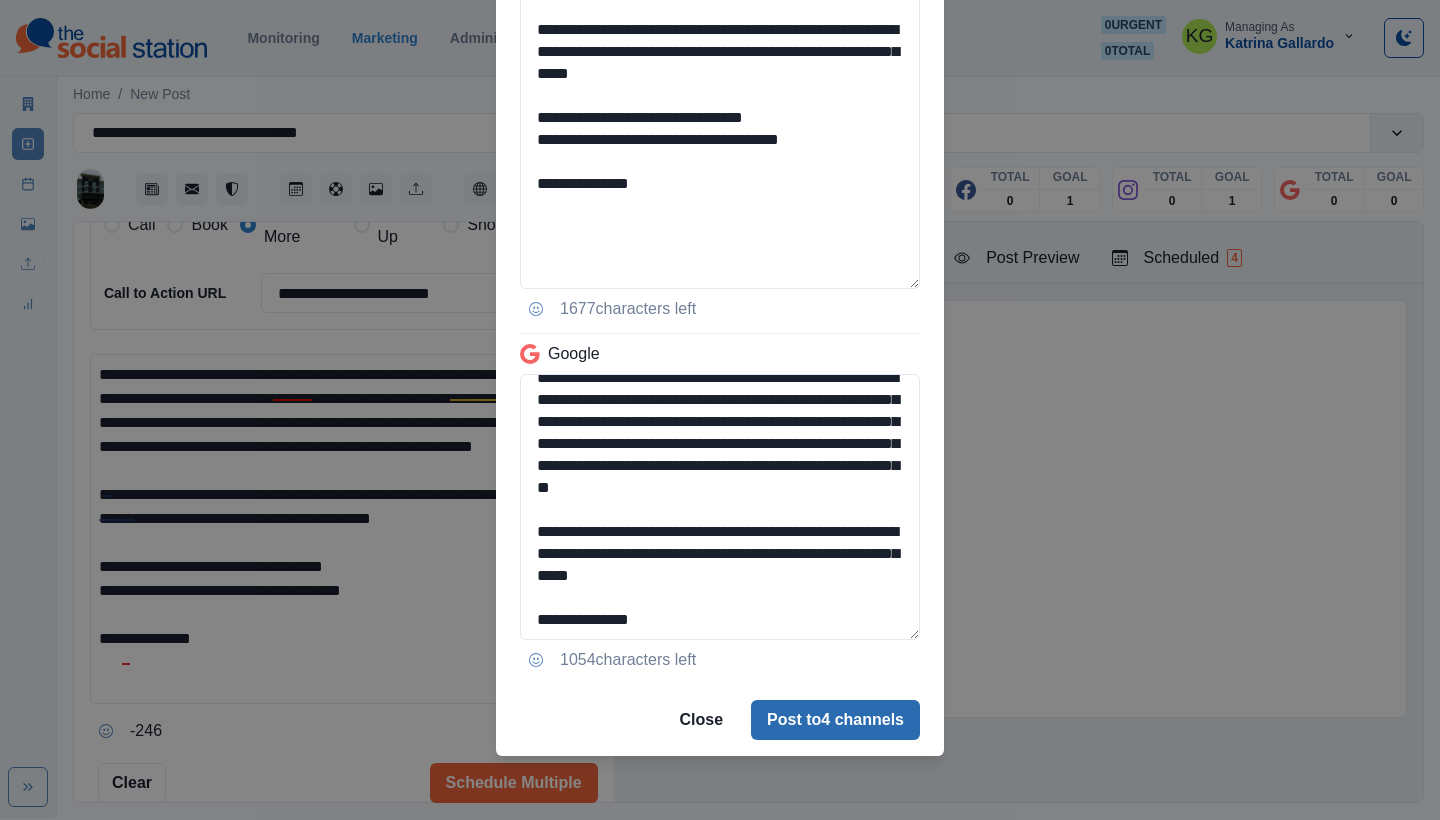 type on "**********" 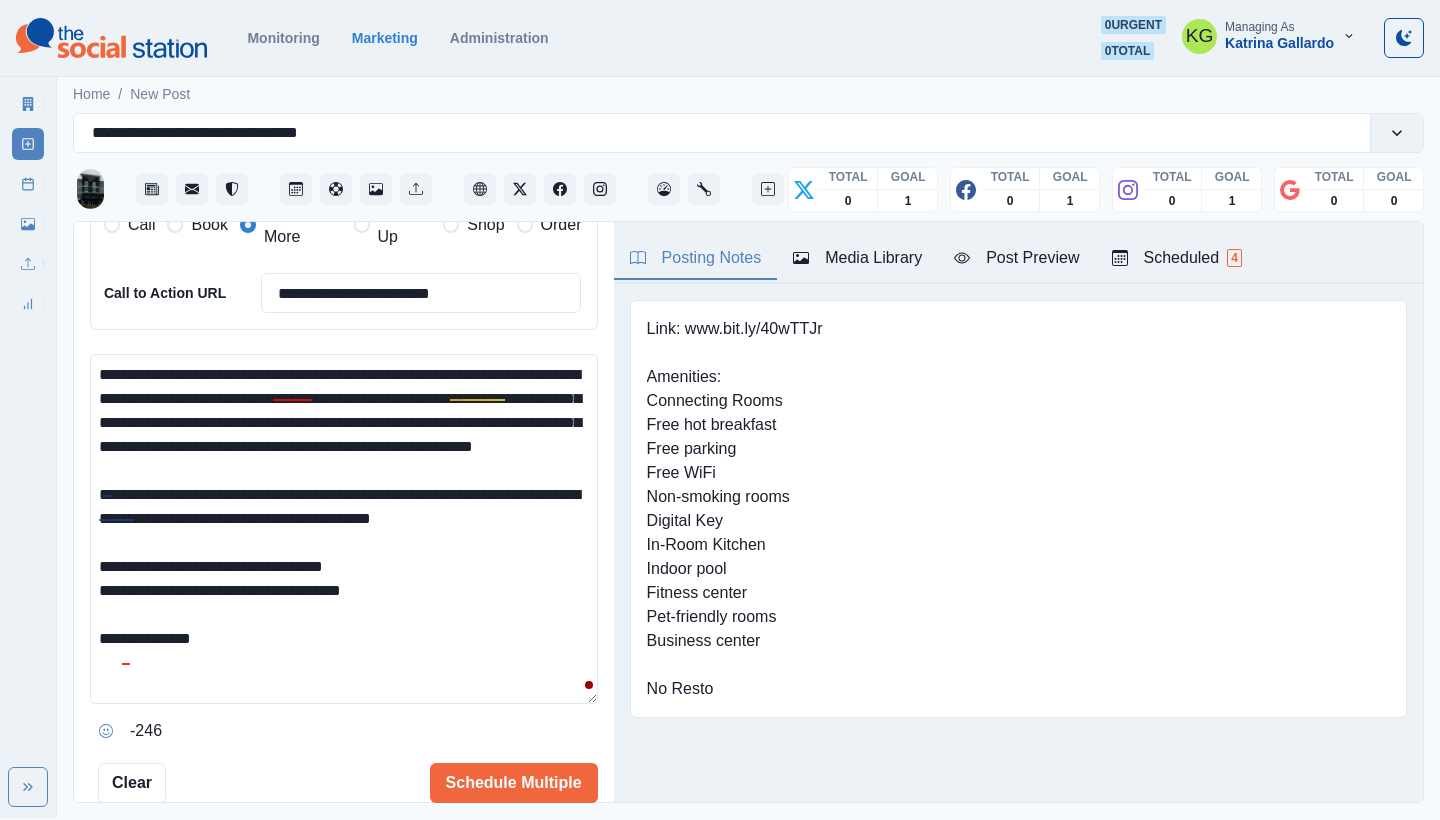 type 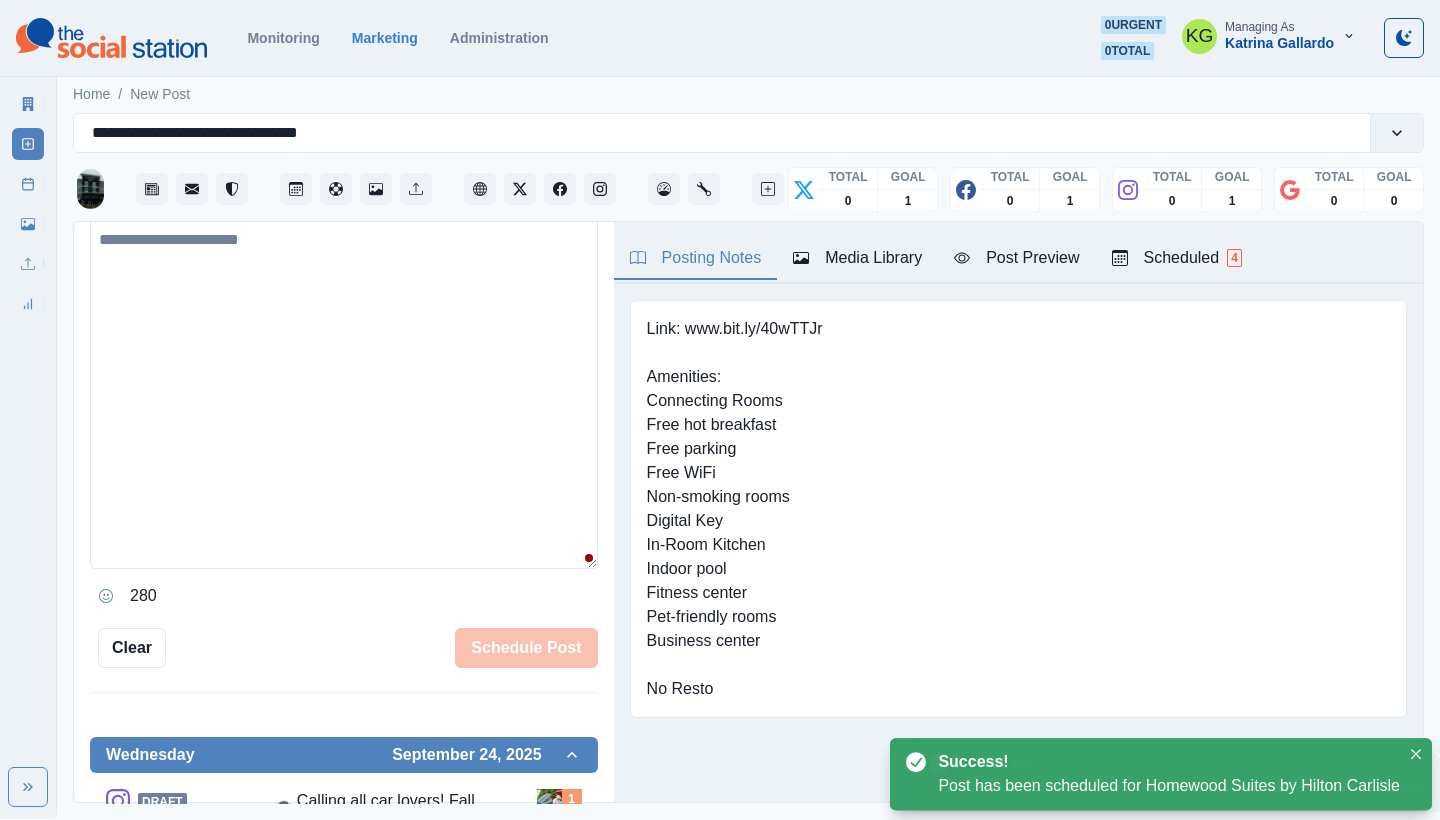 scroll, scrollTop: 358, scrollLeft: 0, axis: vertical 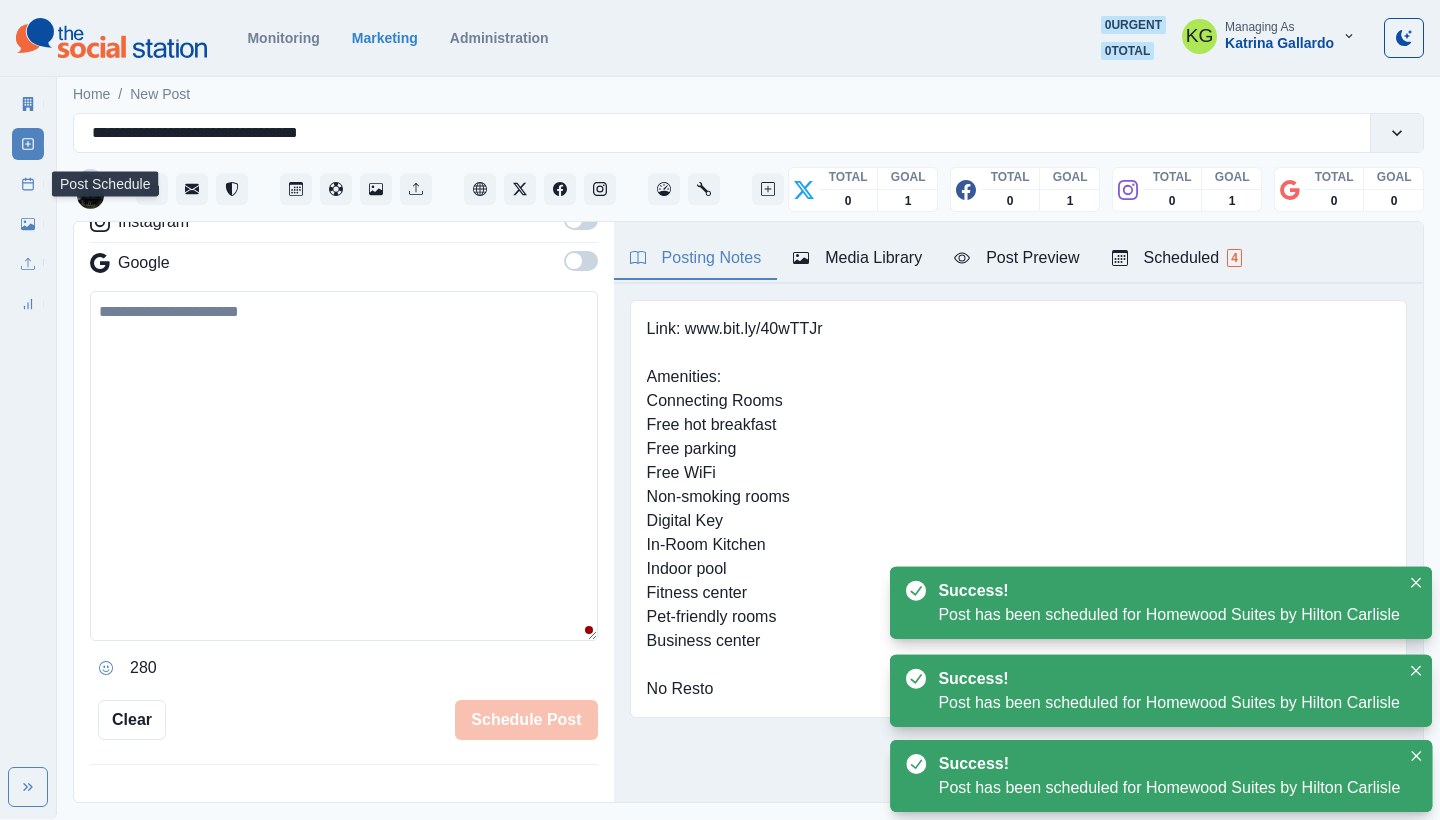 click 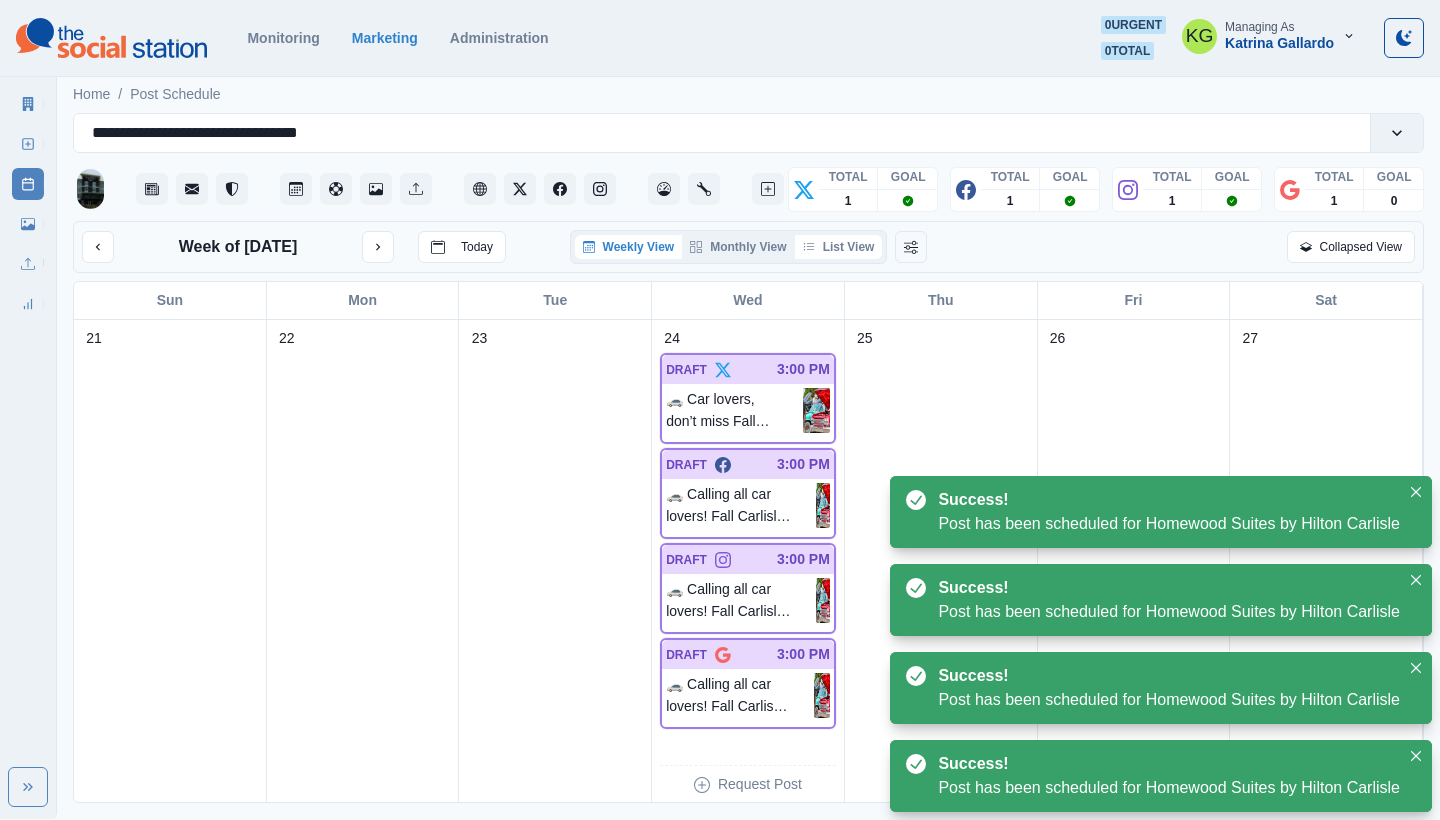 click on "List View" at bounding box center [839, 247] 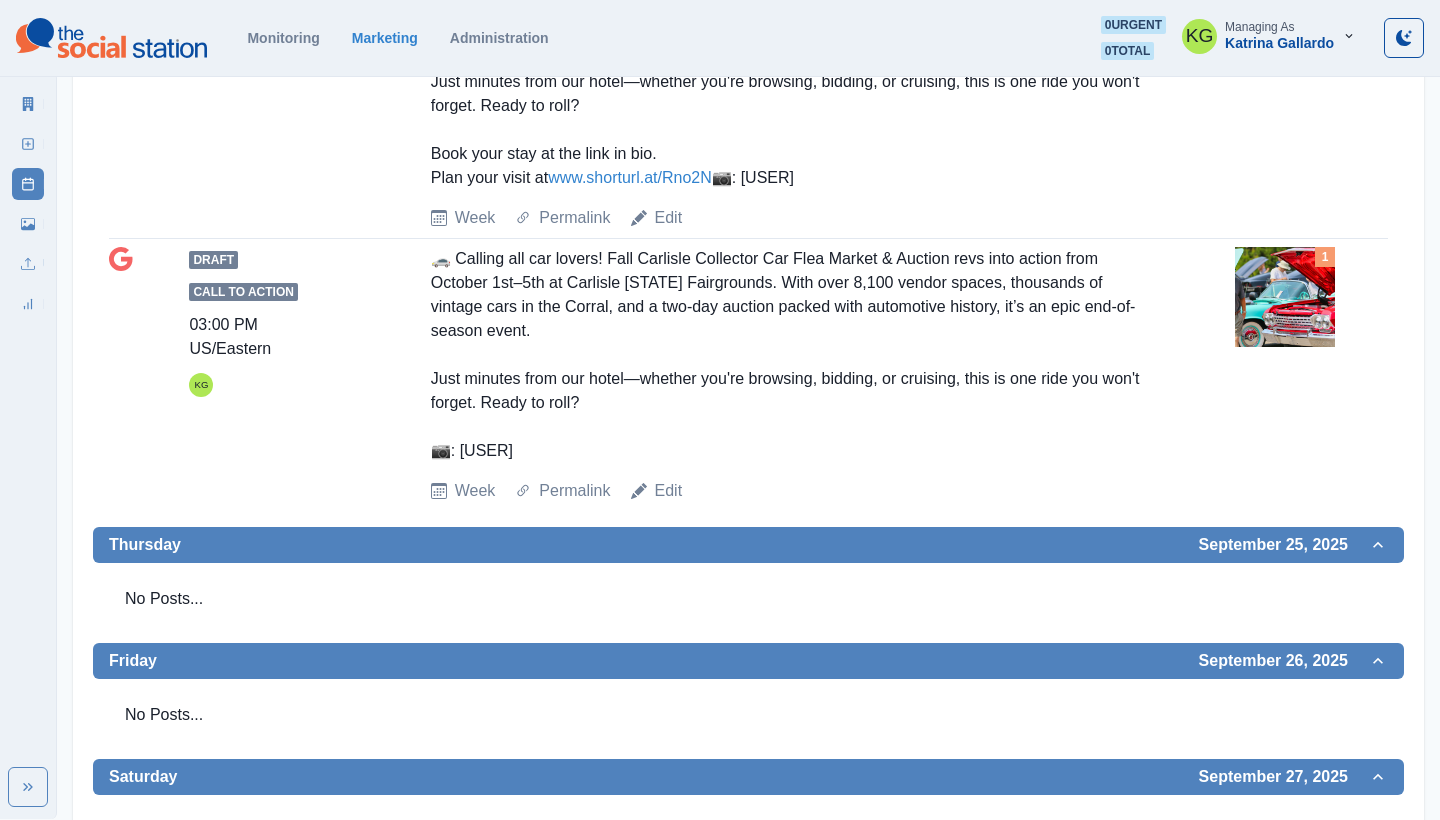 scroll, scrollTop: 1275, scrollLeft: 0, axis: vertical 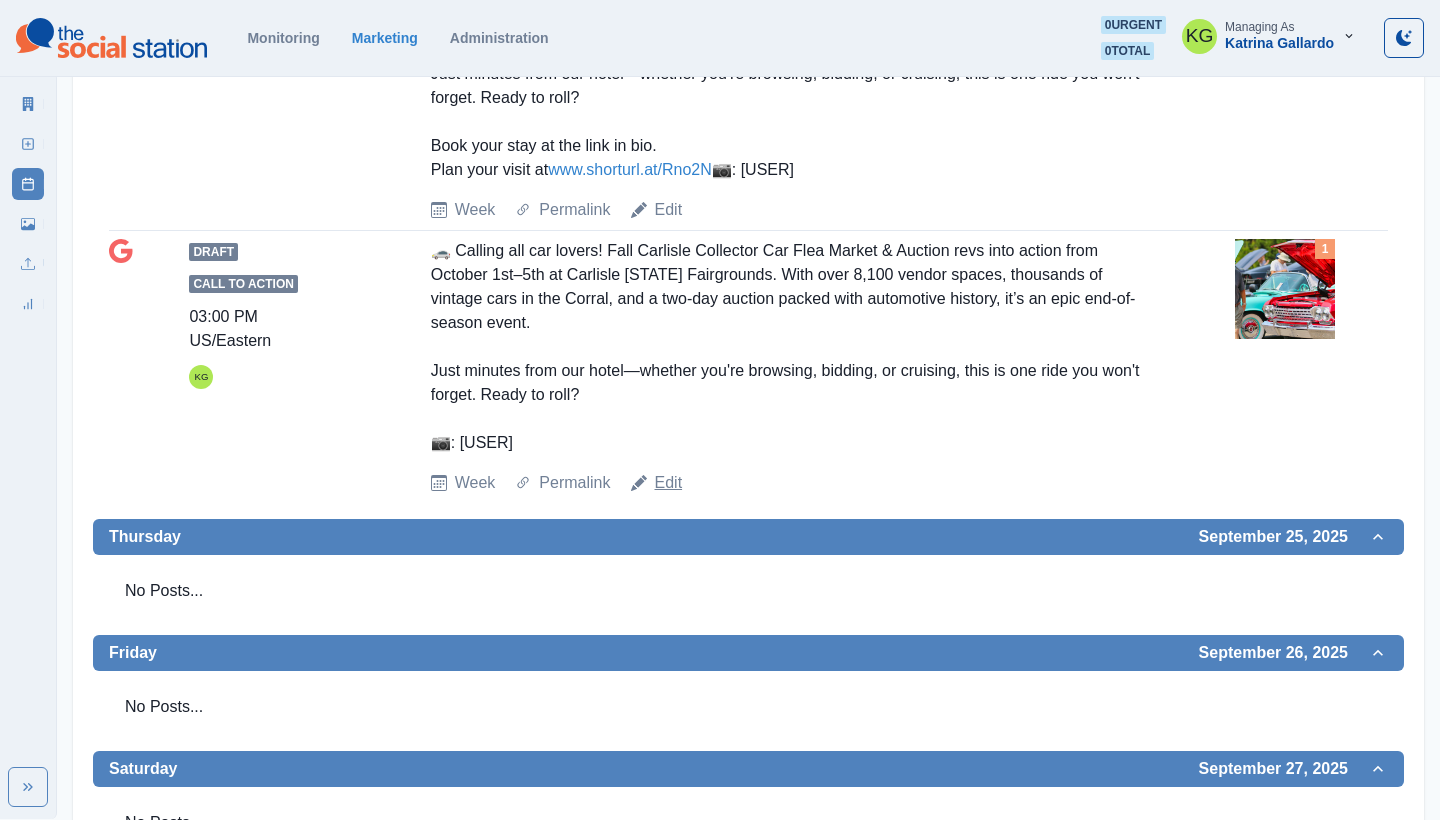 click on "Edit" at bounding box center [669, 483] 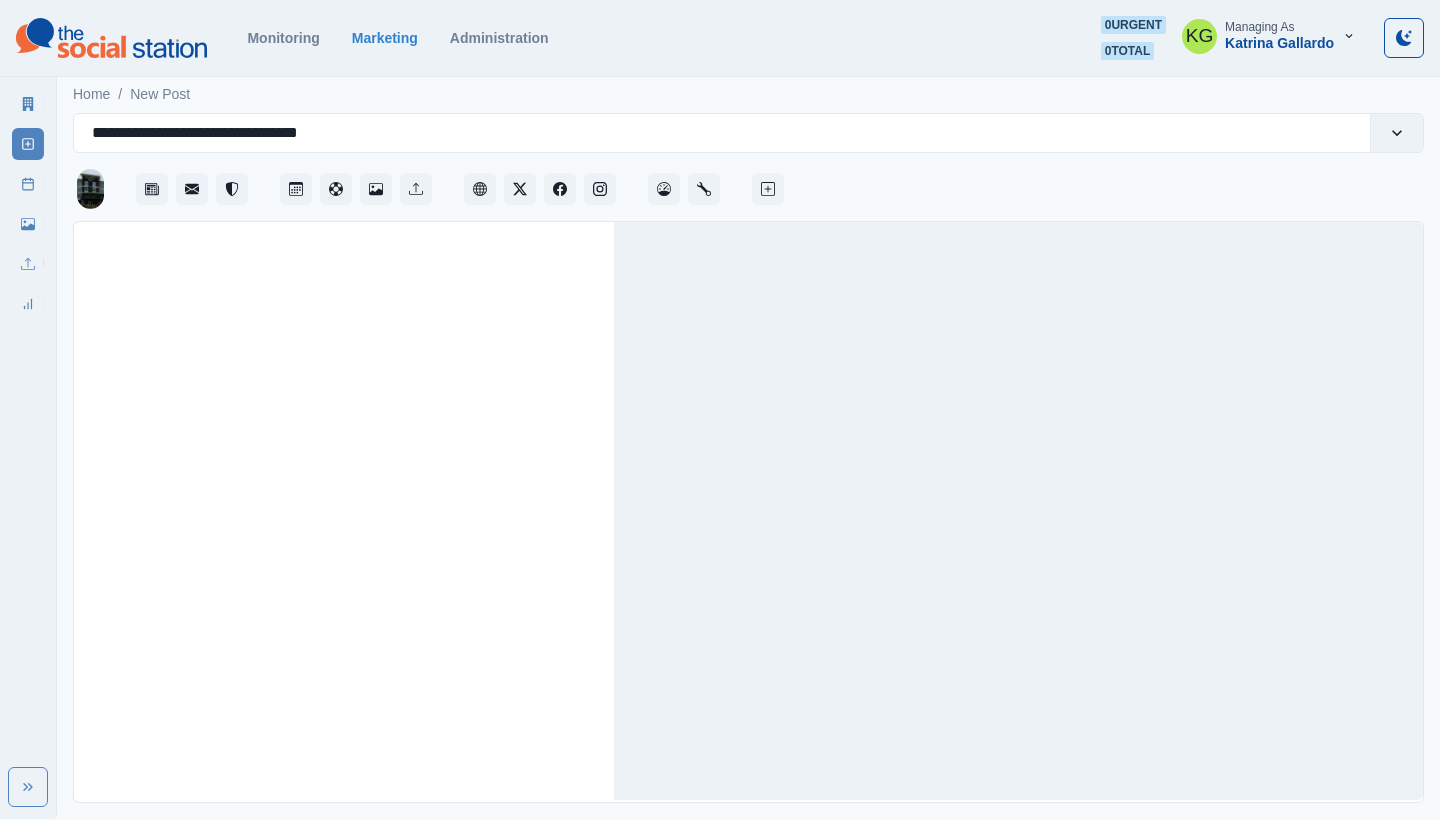 scroll, scrollTop: 0, scrollLeft: 0, axis: both 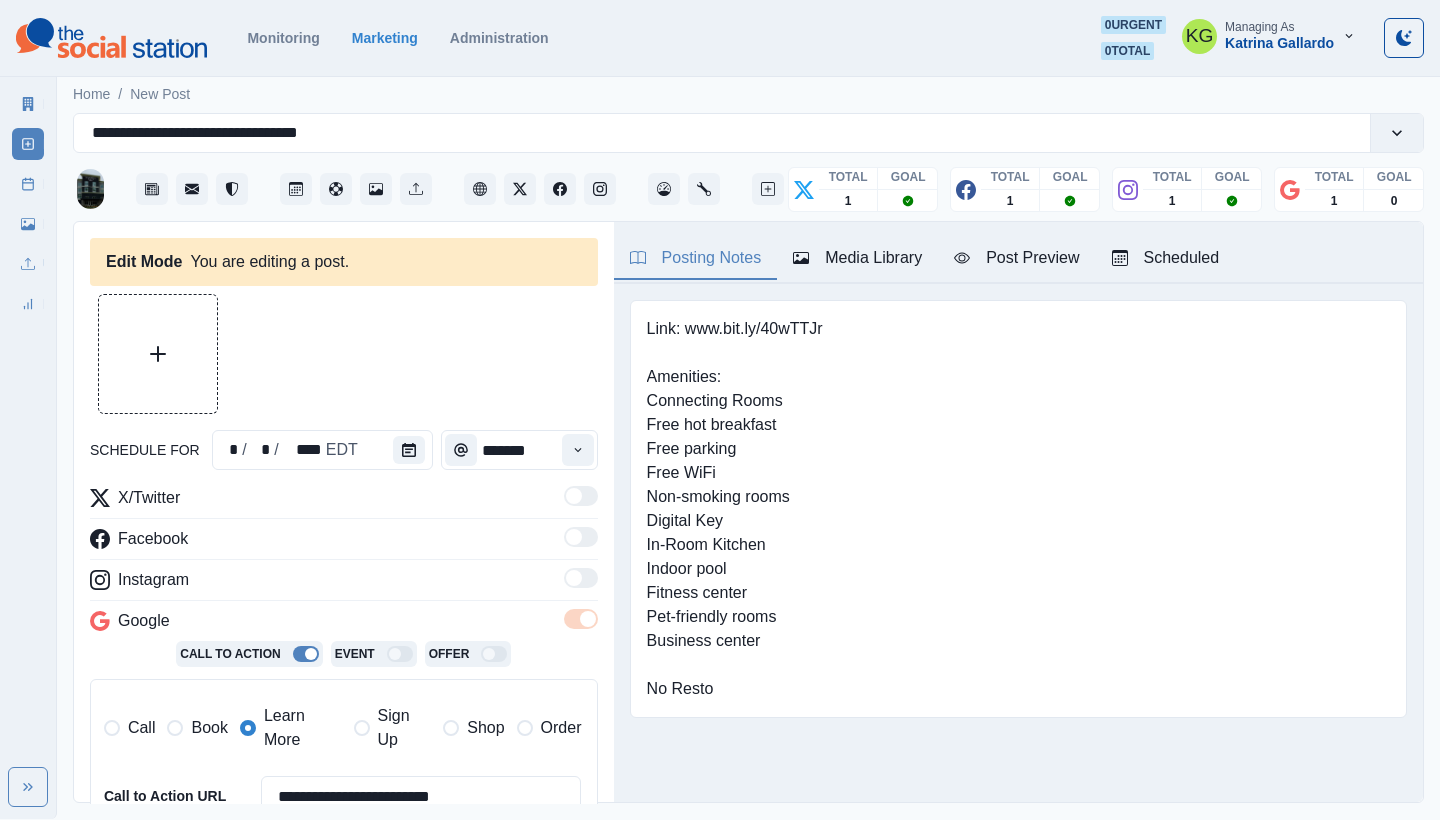 type on "*******" 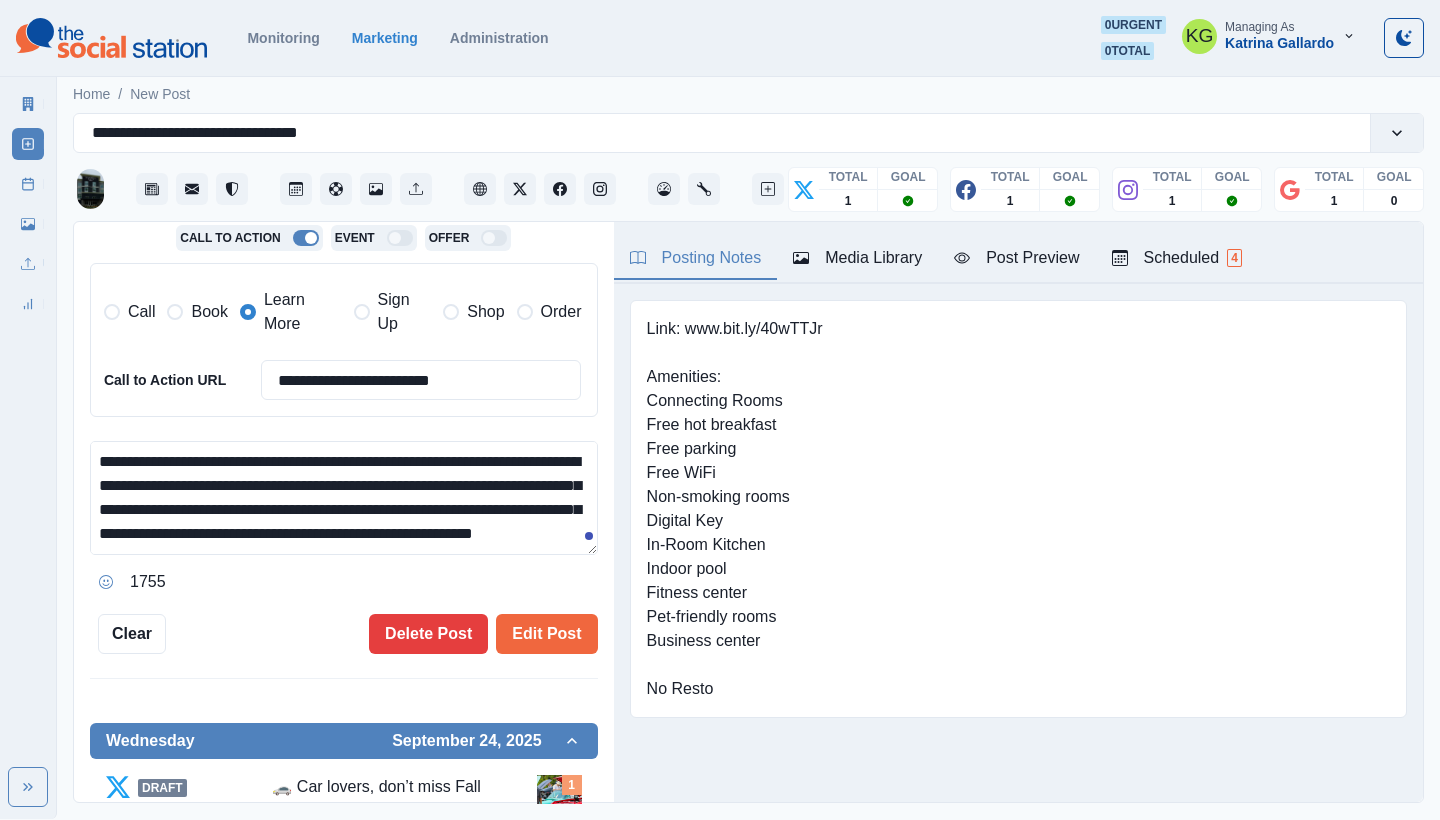 scroll, scrollTop: 463, scrollLeft: 0, axis: vertical 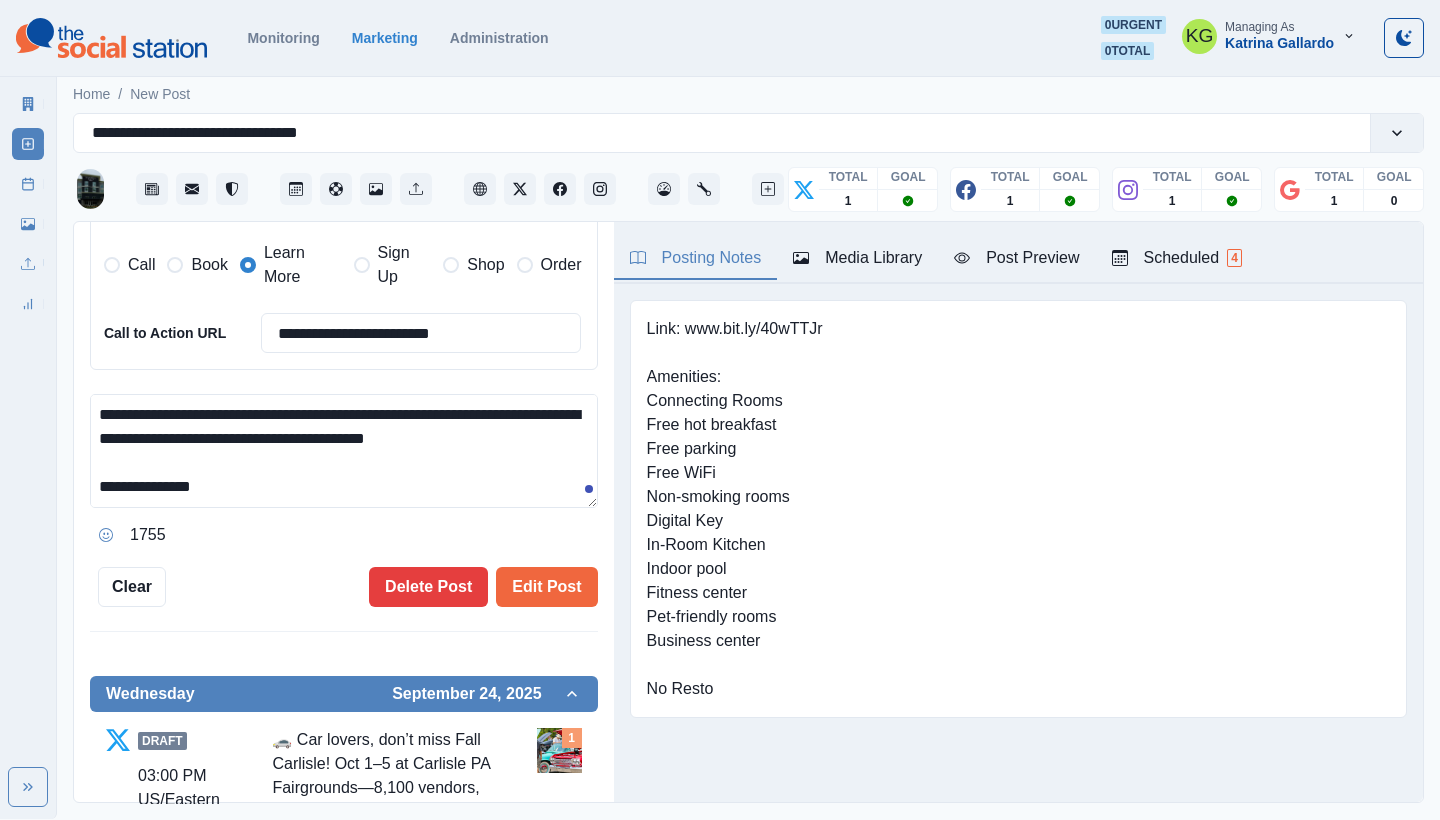 click on "**********" at bounding box center (344, 451) 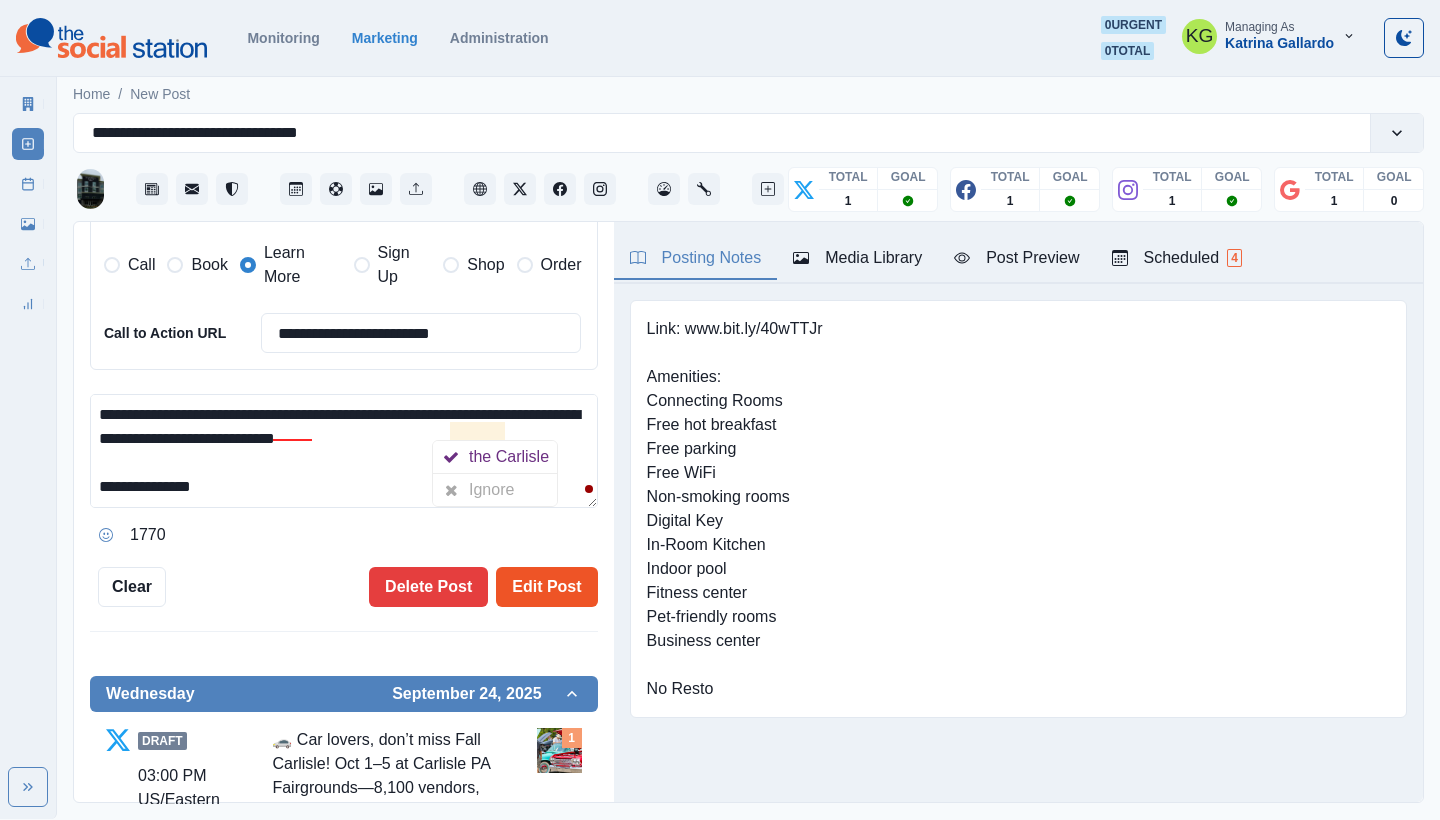 type on "**********" 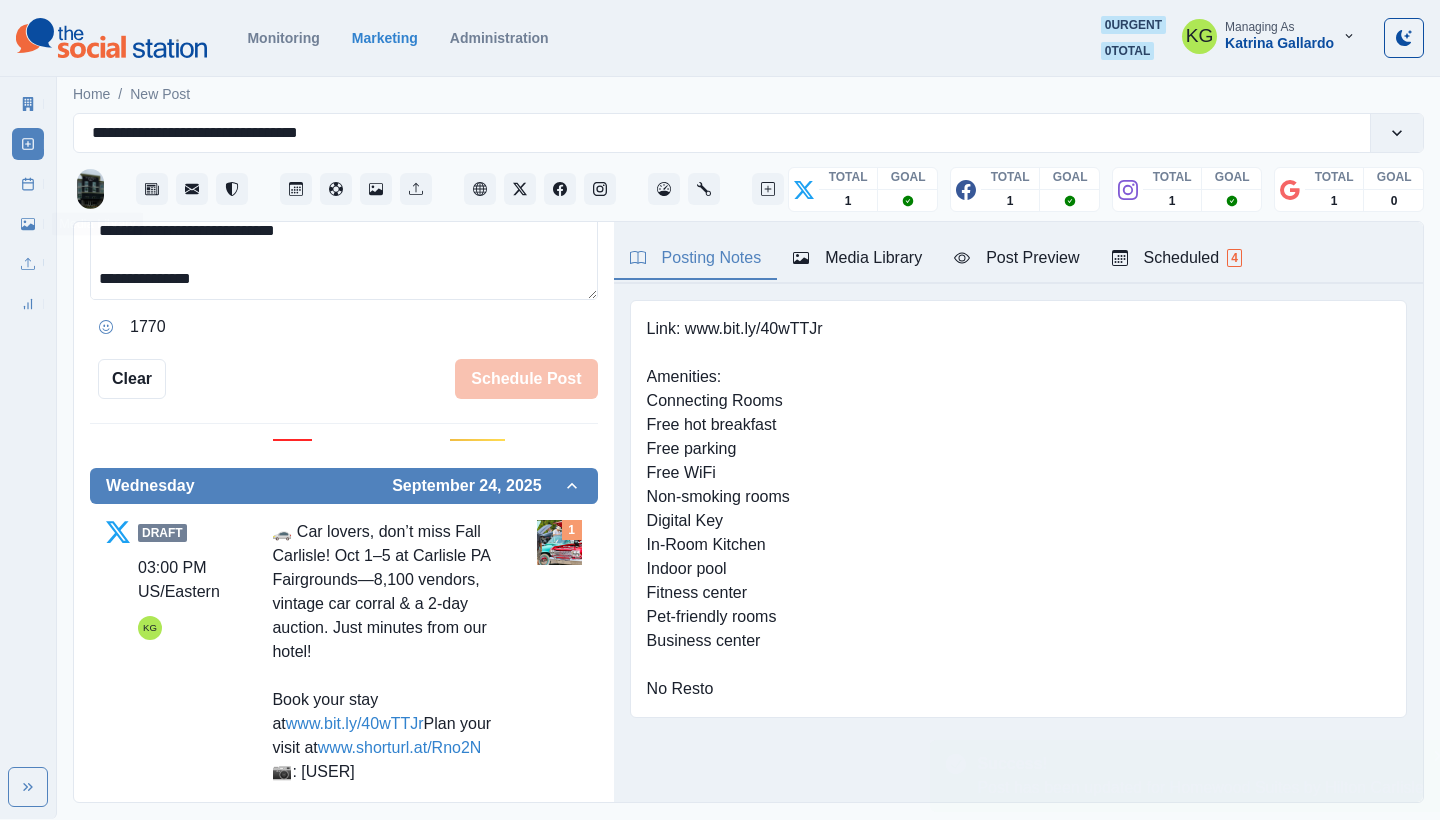 type 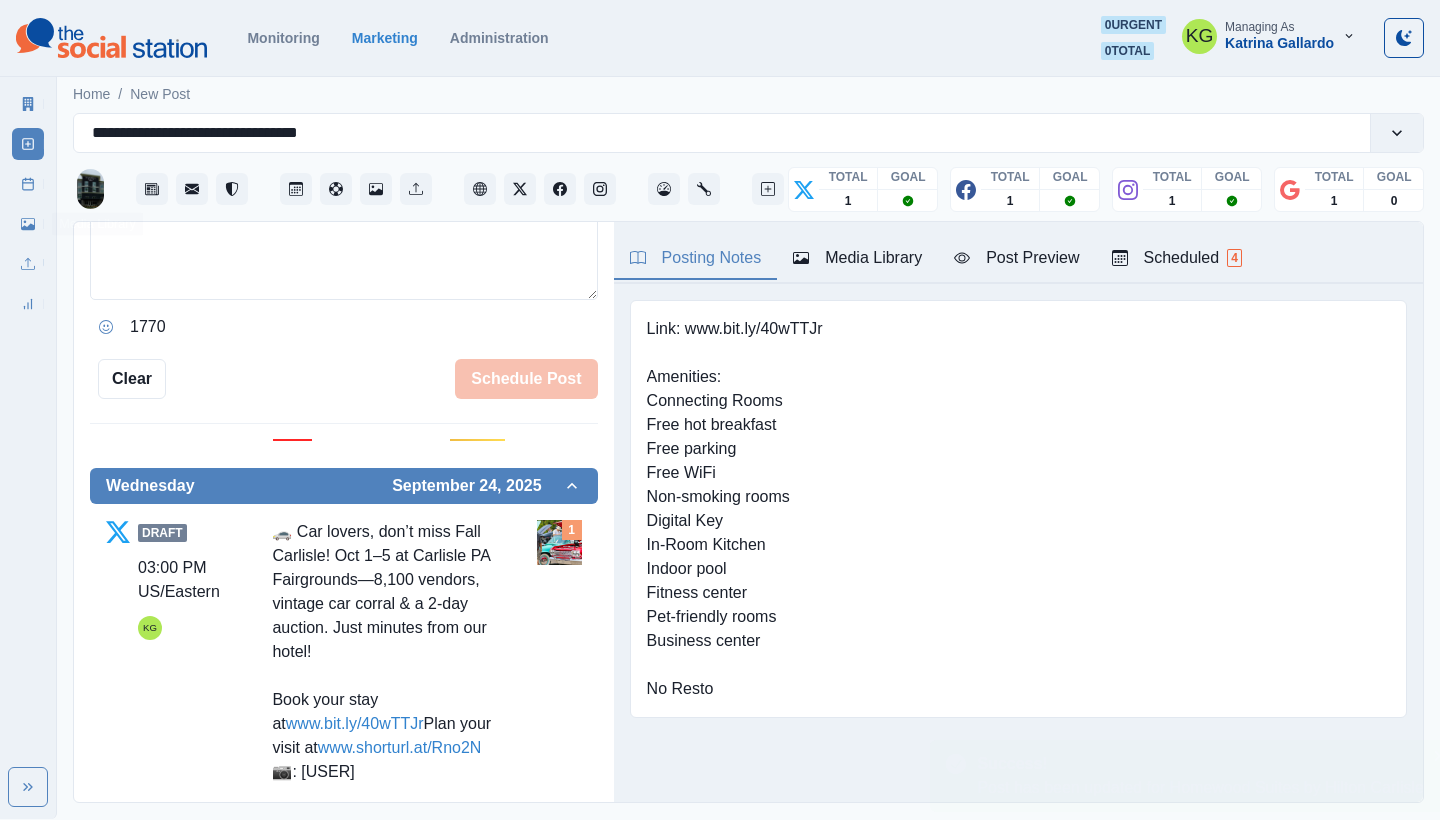 scroll, scrollTop: 0, scrollLeft: 0, axis: both 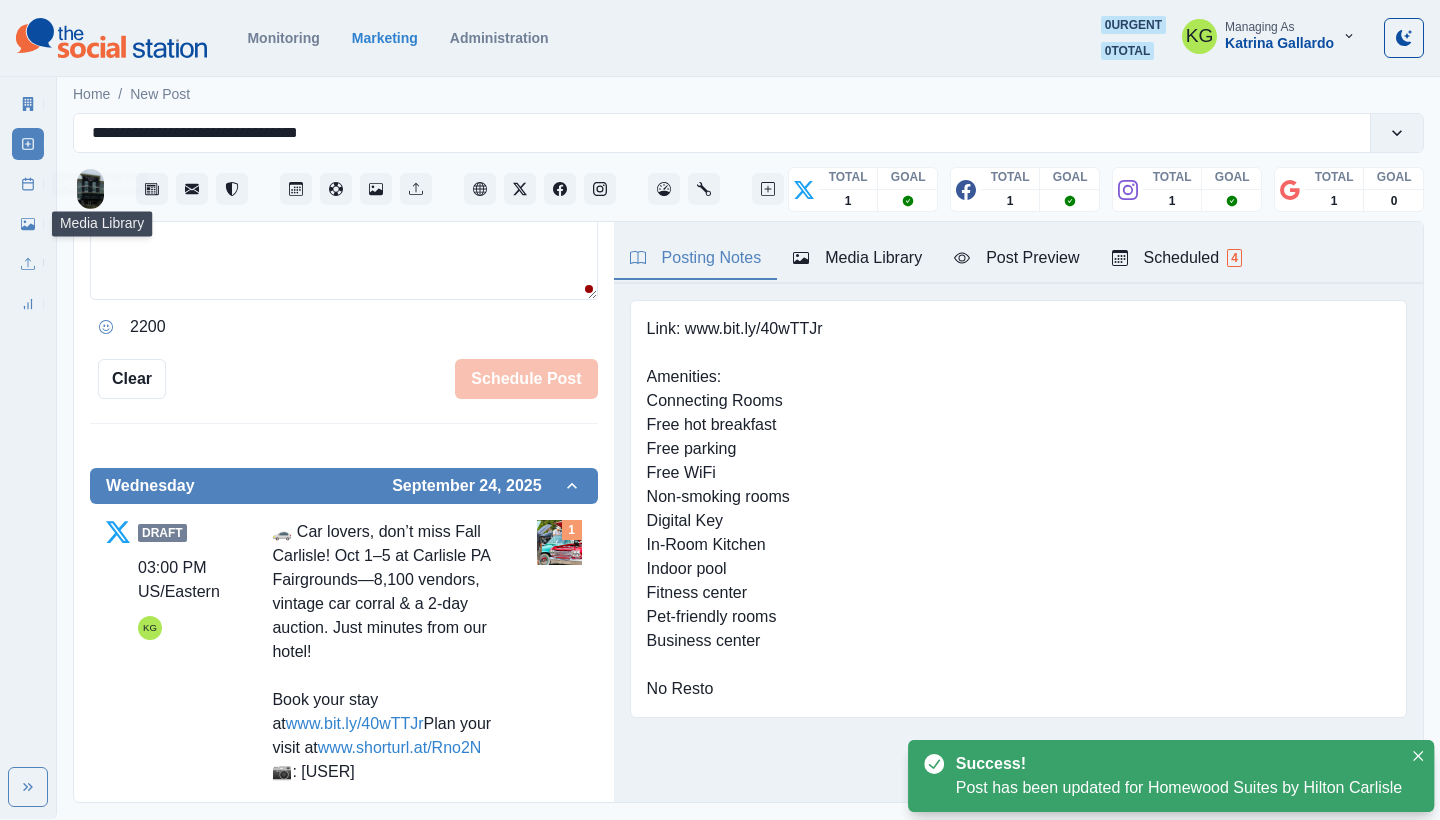 click 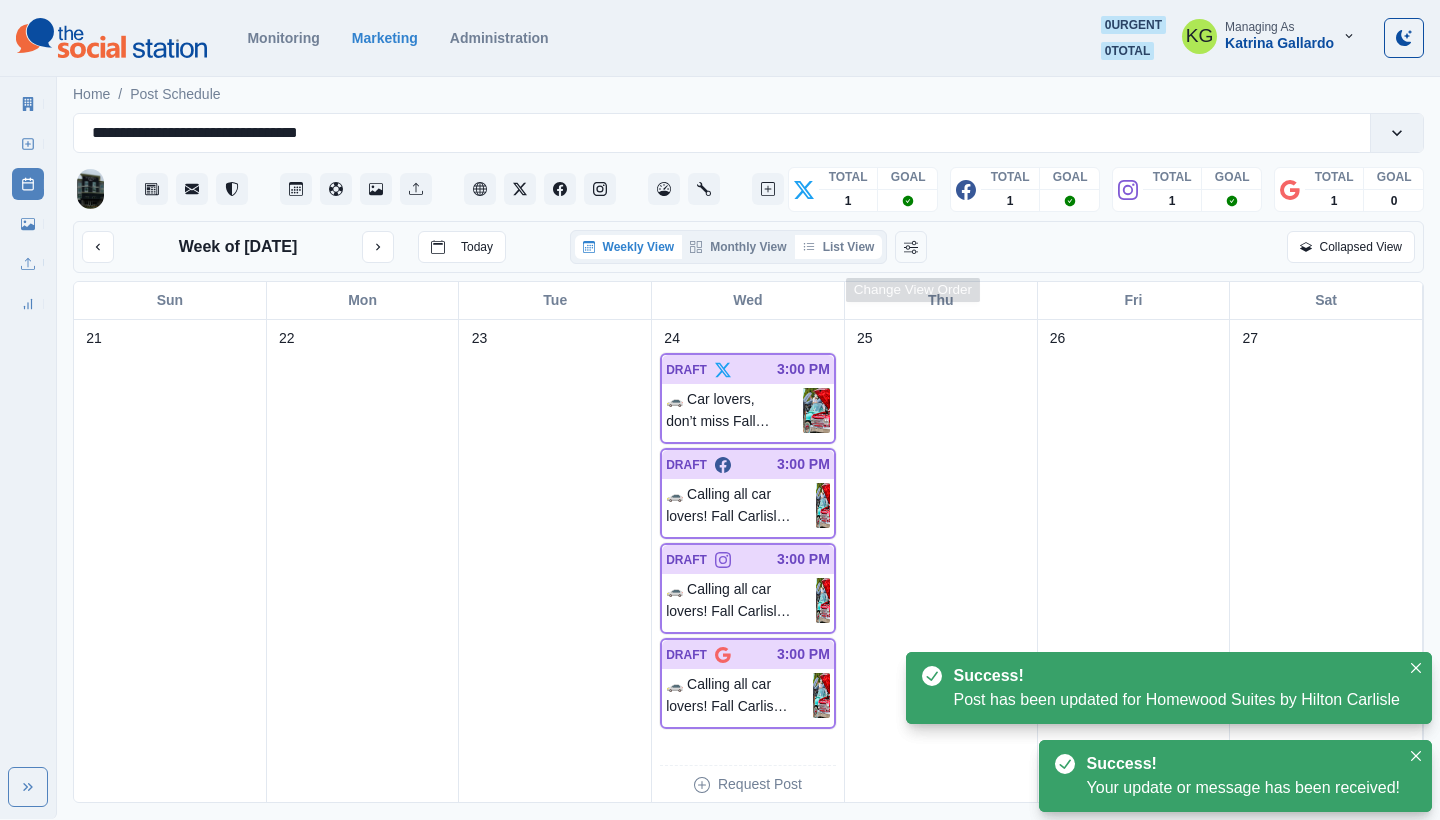 click on "List View" at bounding box center (839, 247) 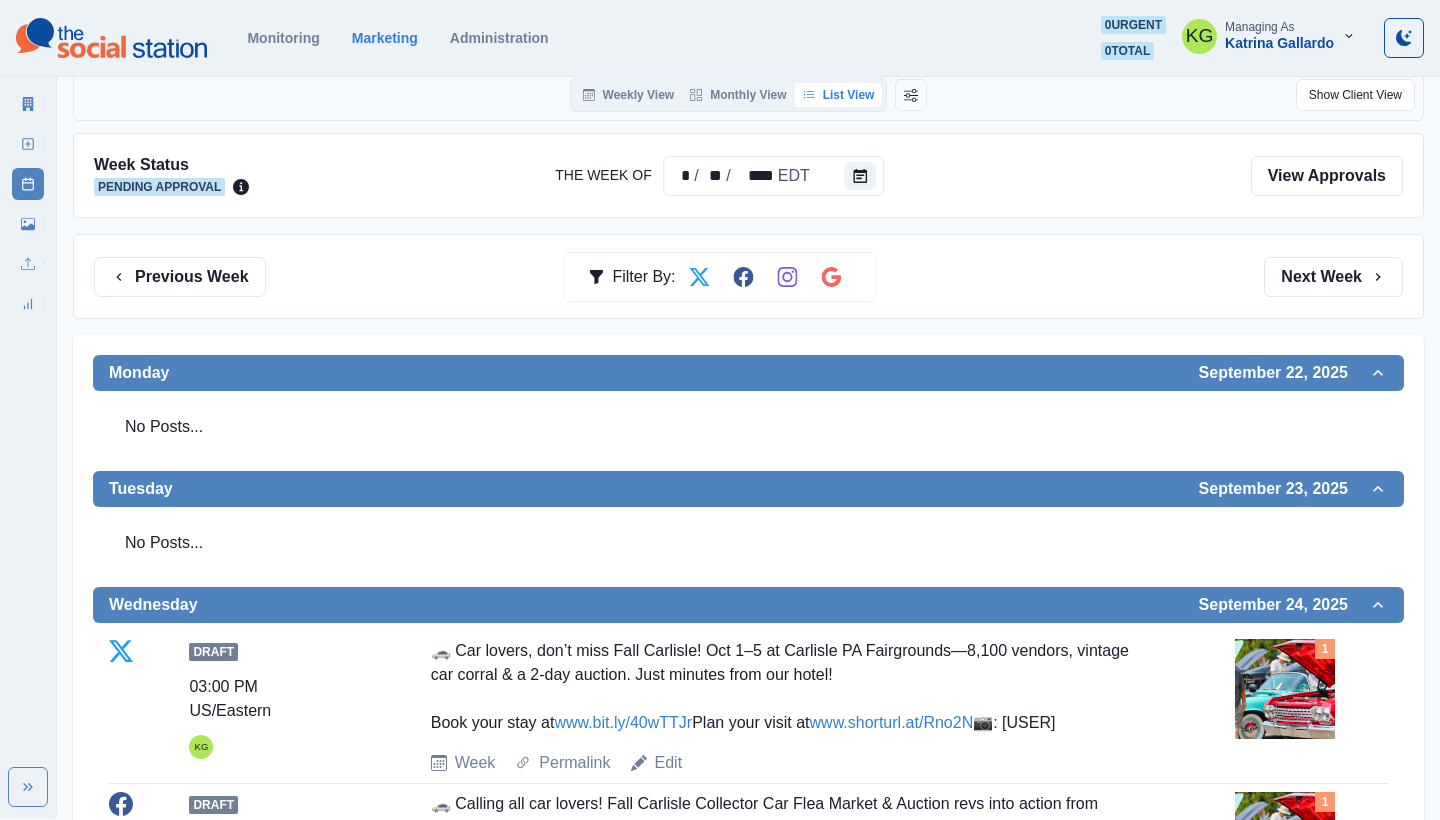 scroll, scrollTop: 14, scrollLeft: 0, axis: vertical 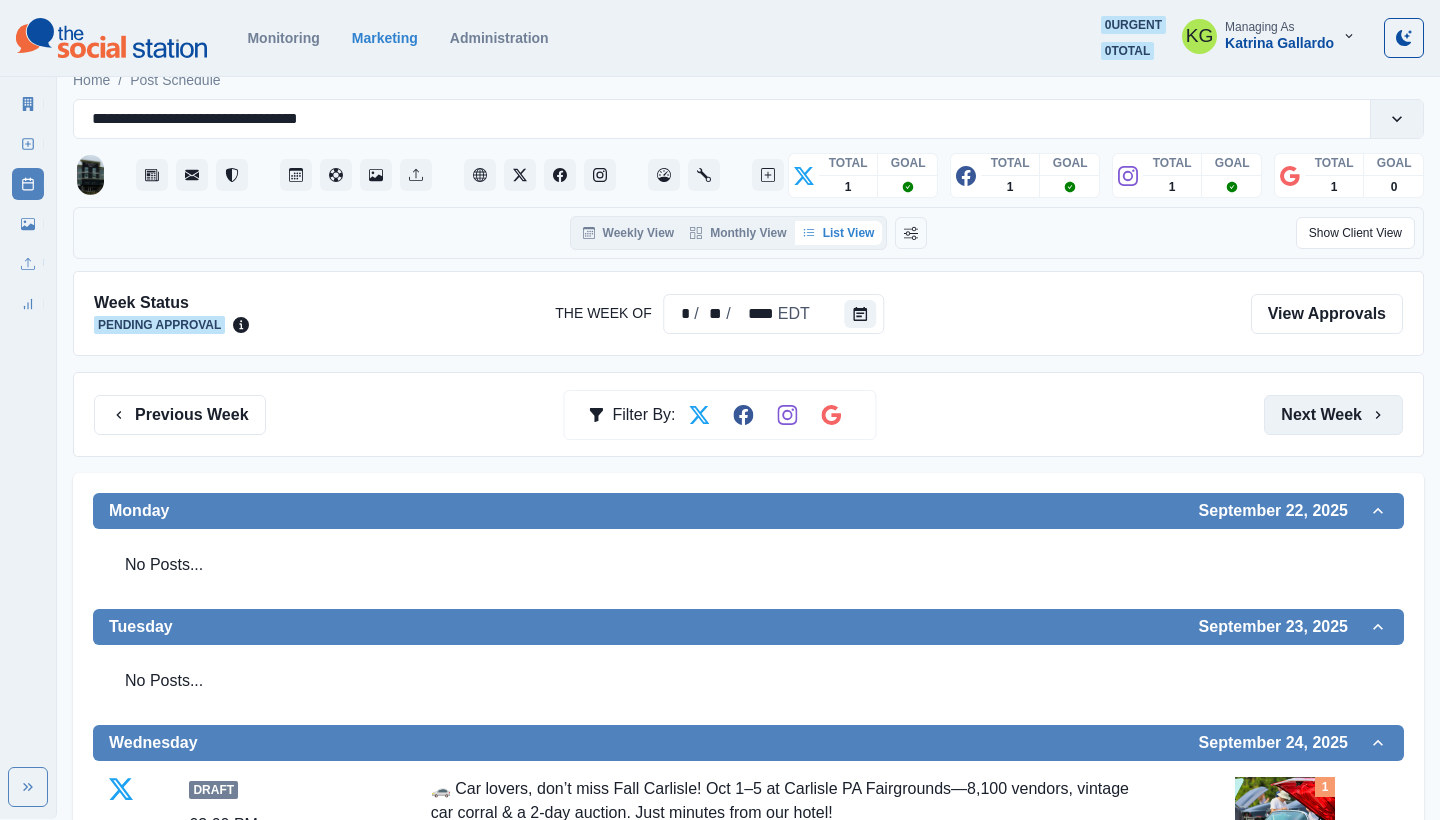 click on "Next Week" at bounding box center (1333, 415) 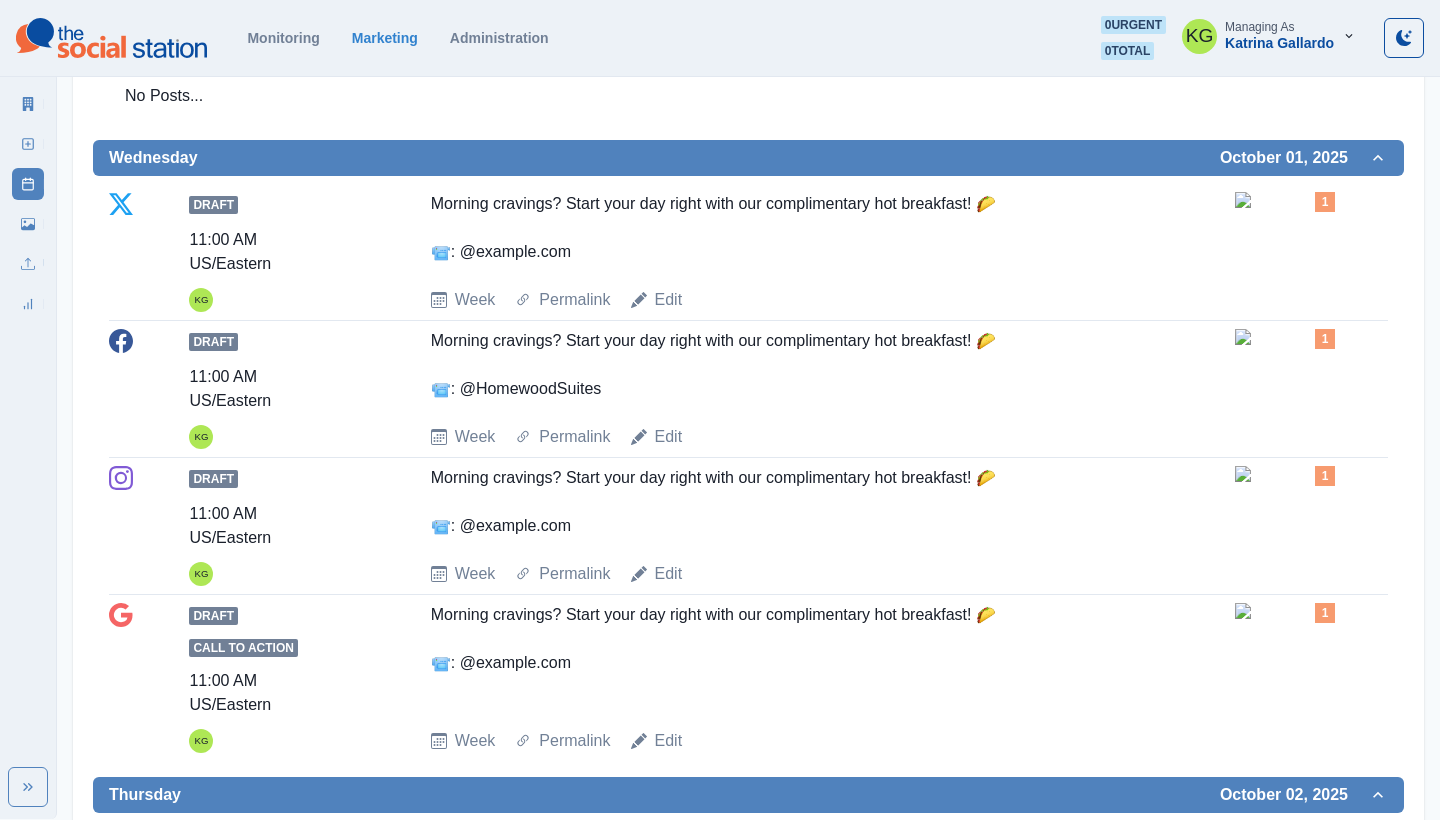 scroll, scrollTop: 63, scrollLeft: 0, axis: vertical 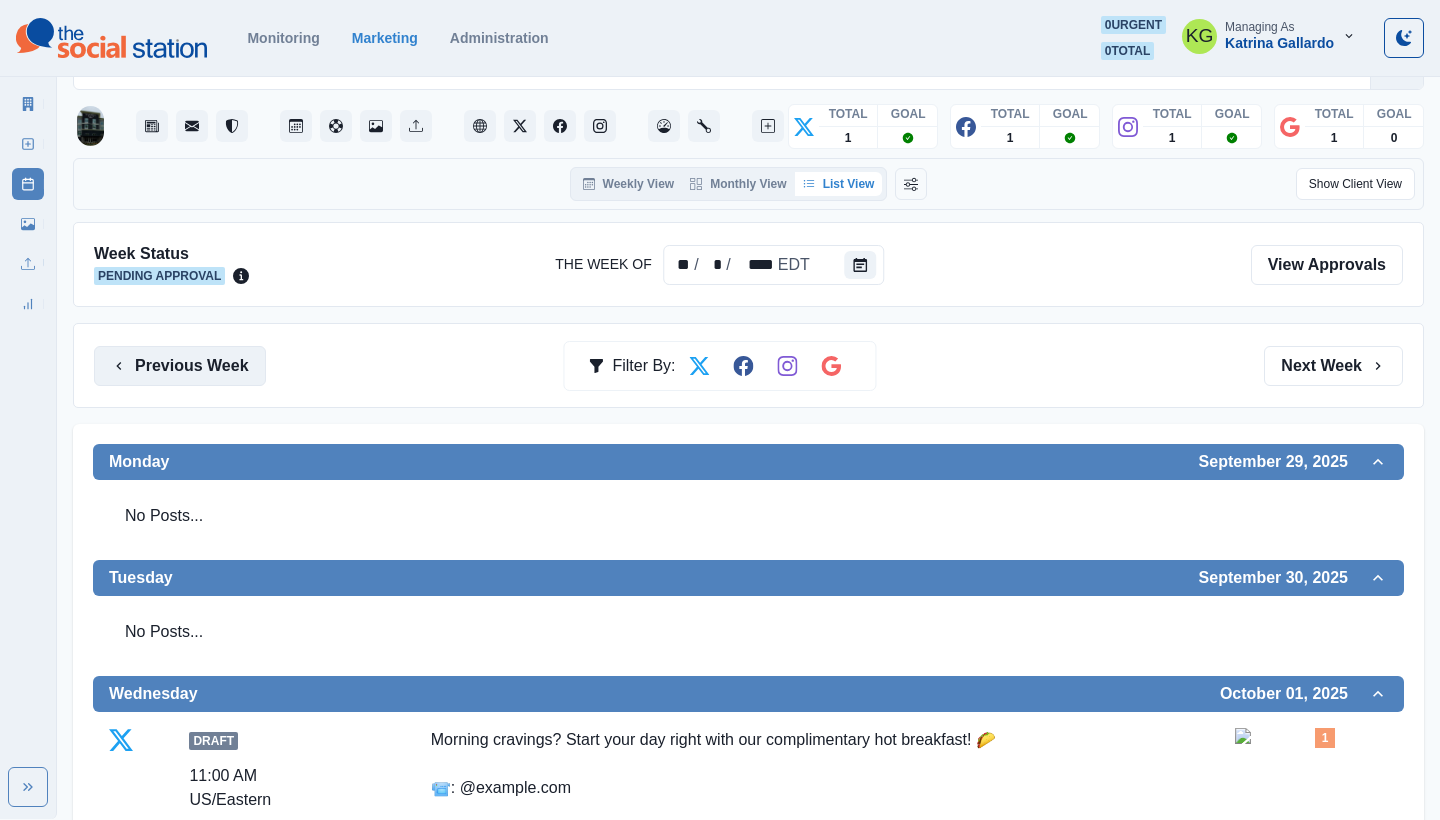 click on "Previous Week" at bounding box center (180, 366) 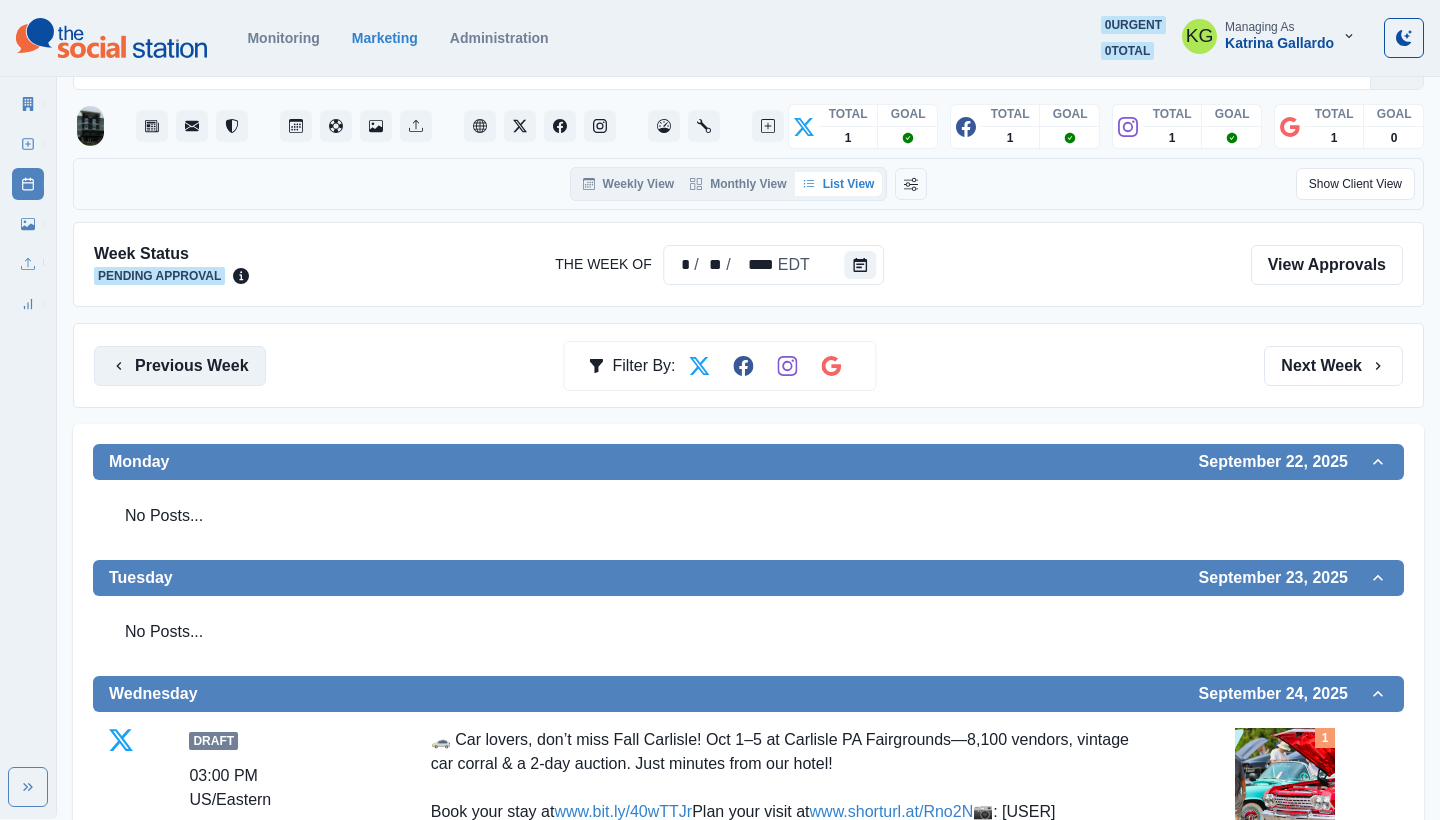 click on "Previous Week" at bounding box center [180, 366] 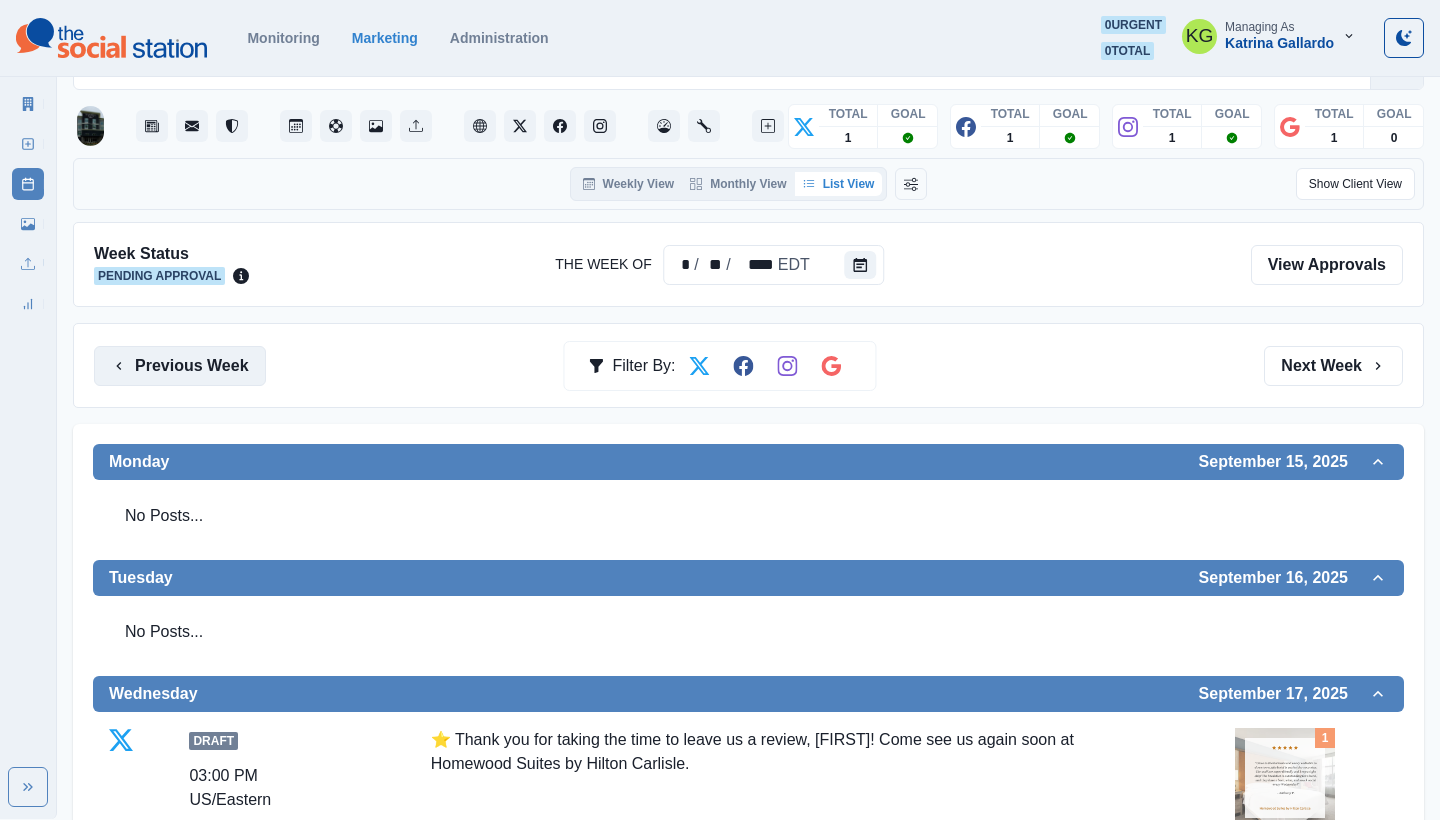 scroll, scrollTop: 0, scrollLeft: 0, axis: both 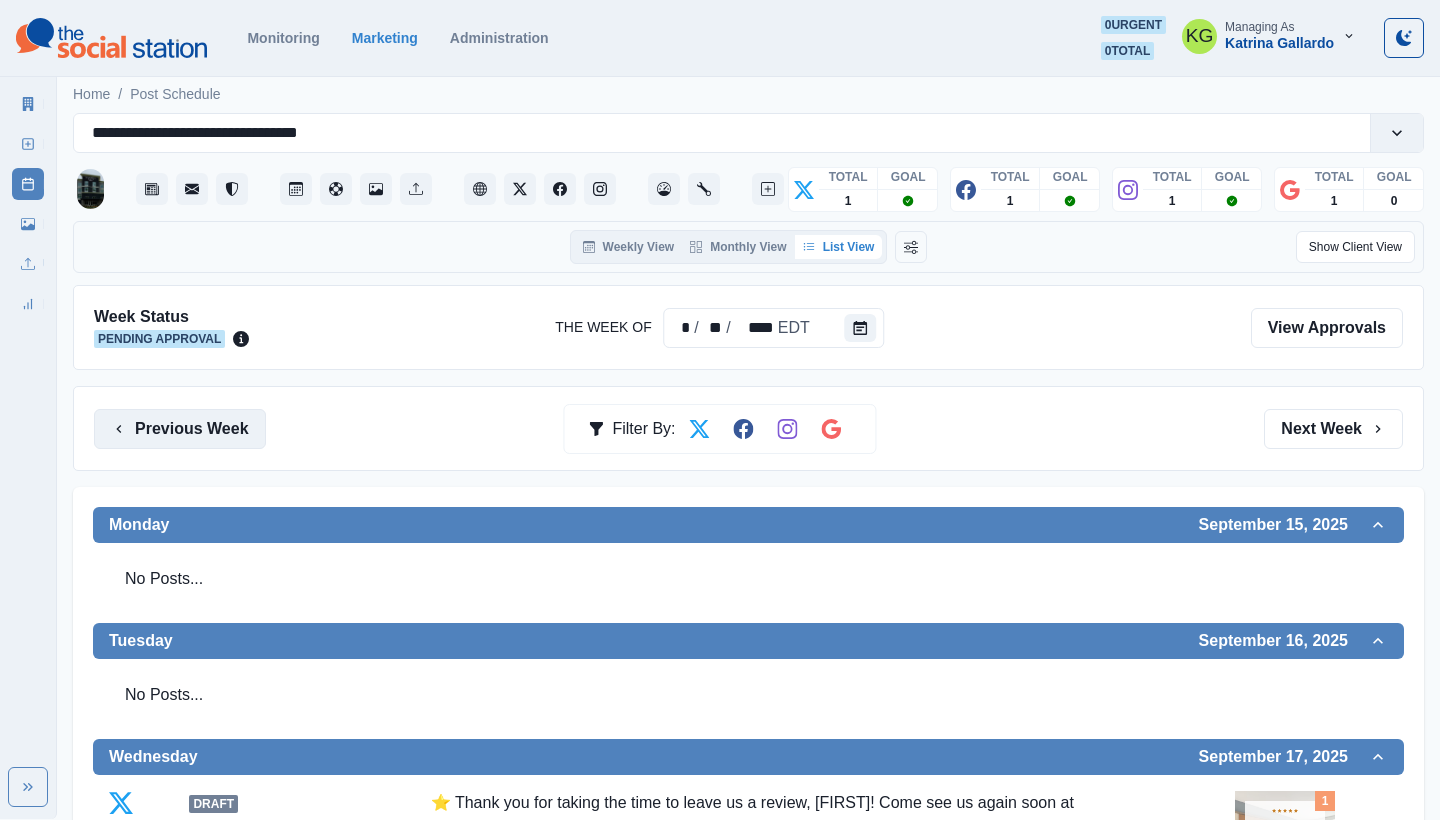 click on "Previous Week" at bounding box center [180, 429] 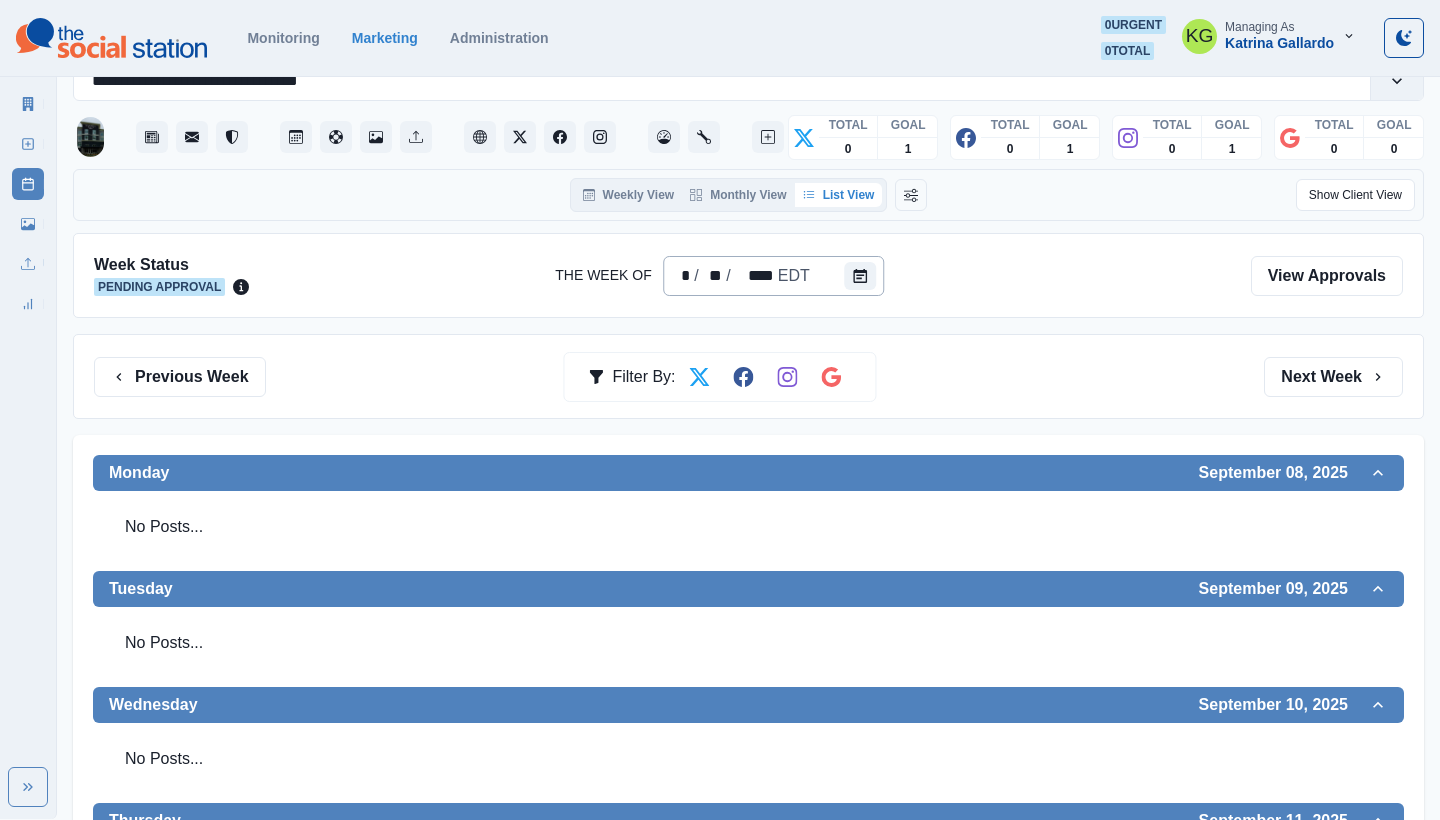 scroll, scrollTop: 54, scrollLeft: 0, axis: vertical 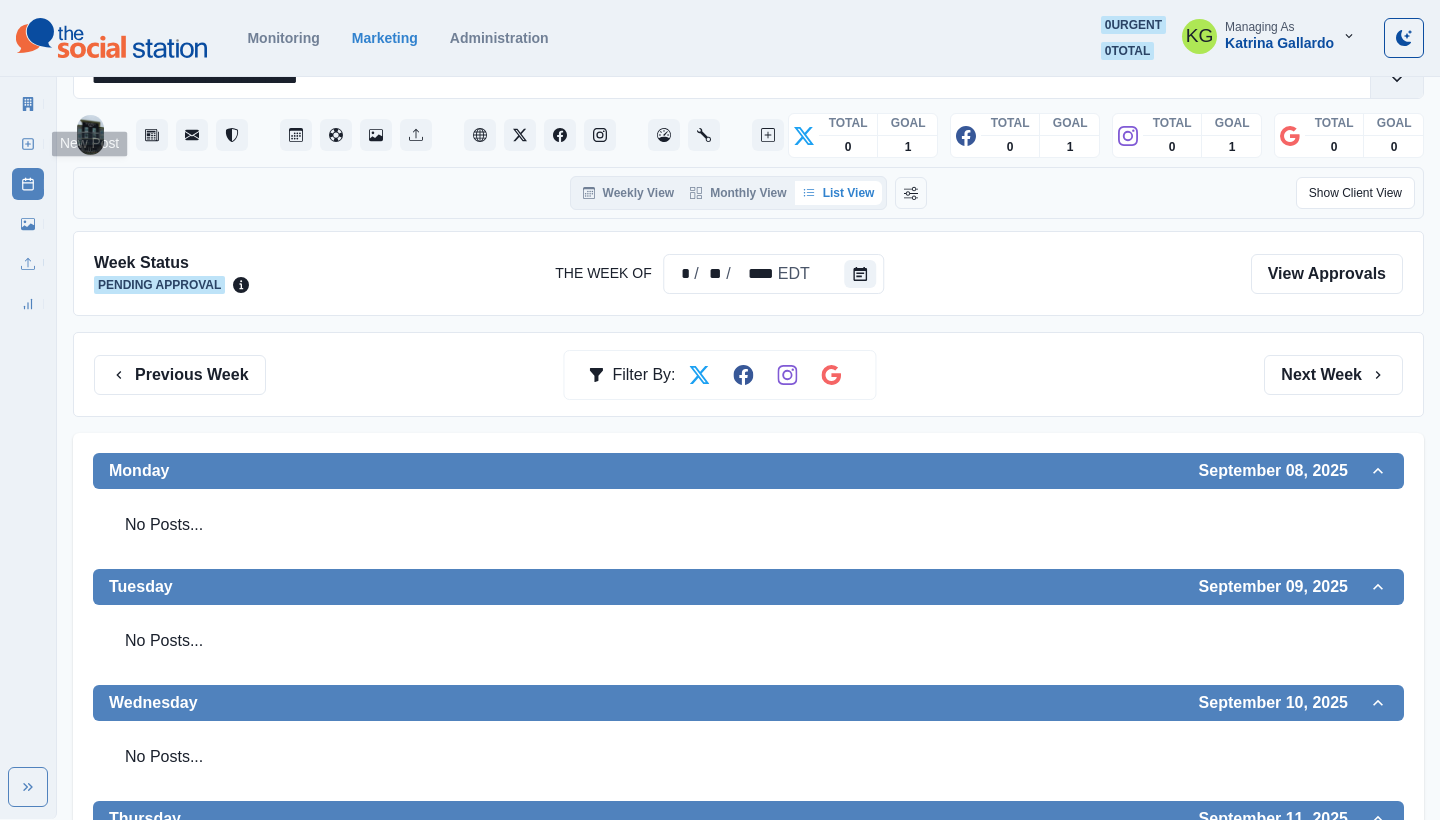 click 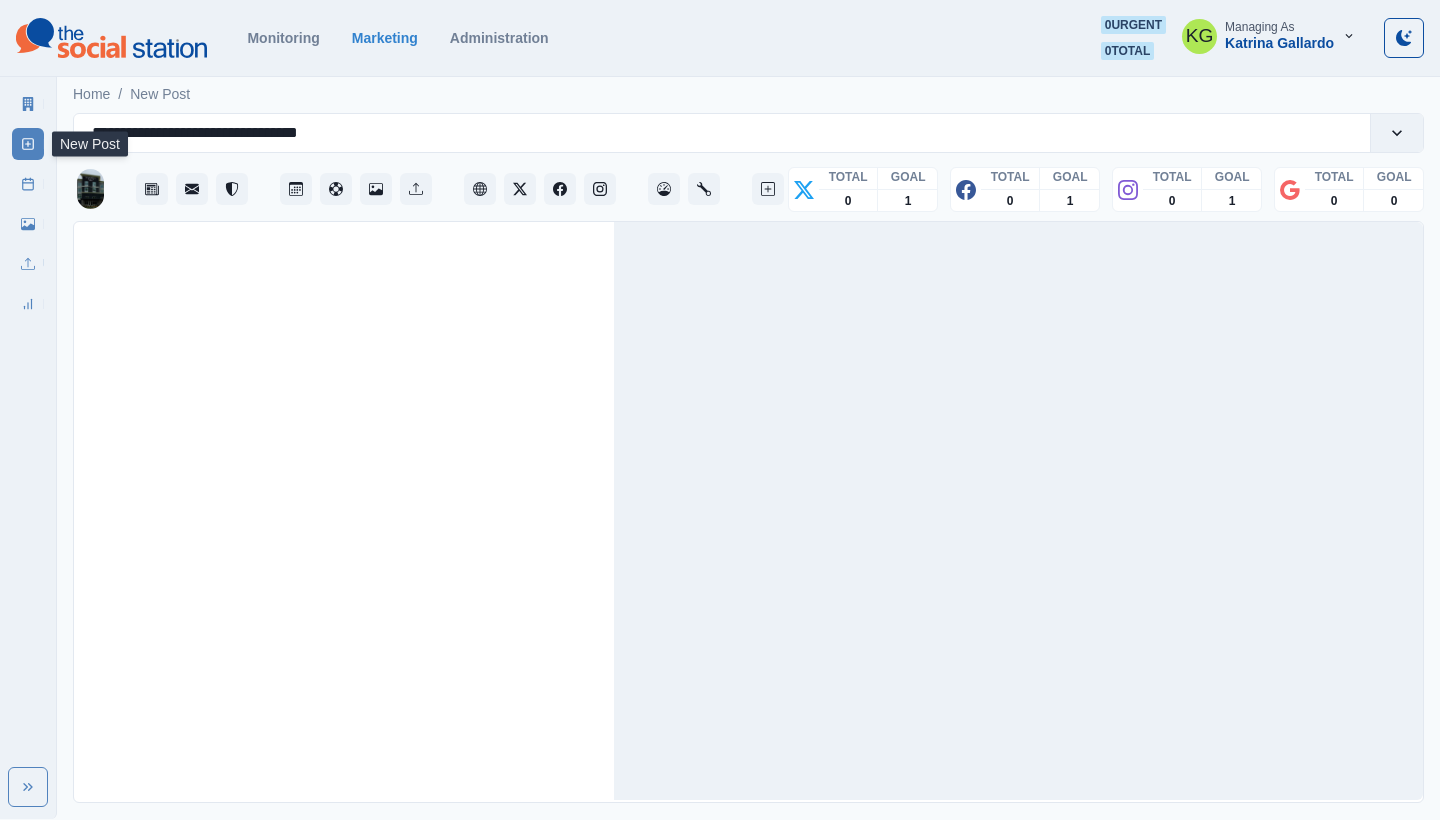 scroll, scrollTop: 0, scrollLeft: 0, axis: both 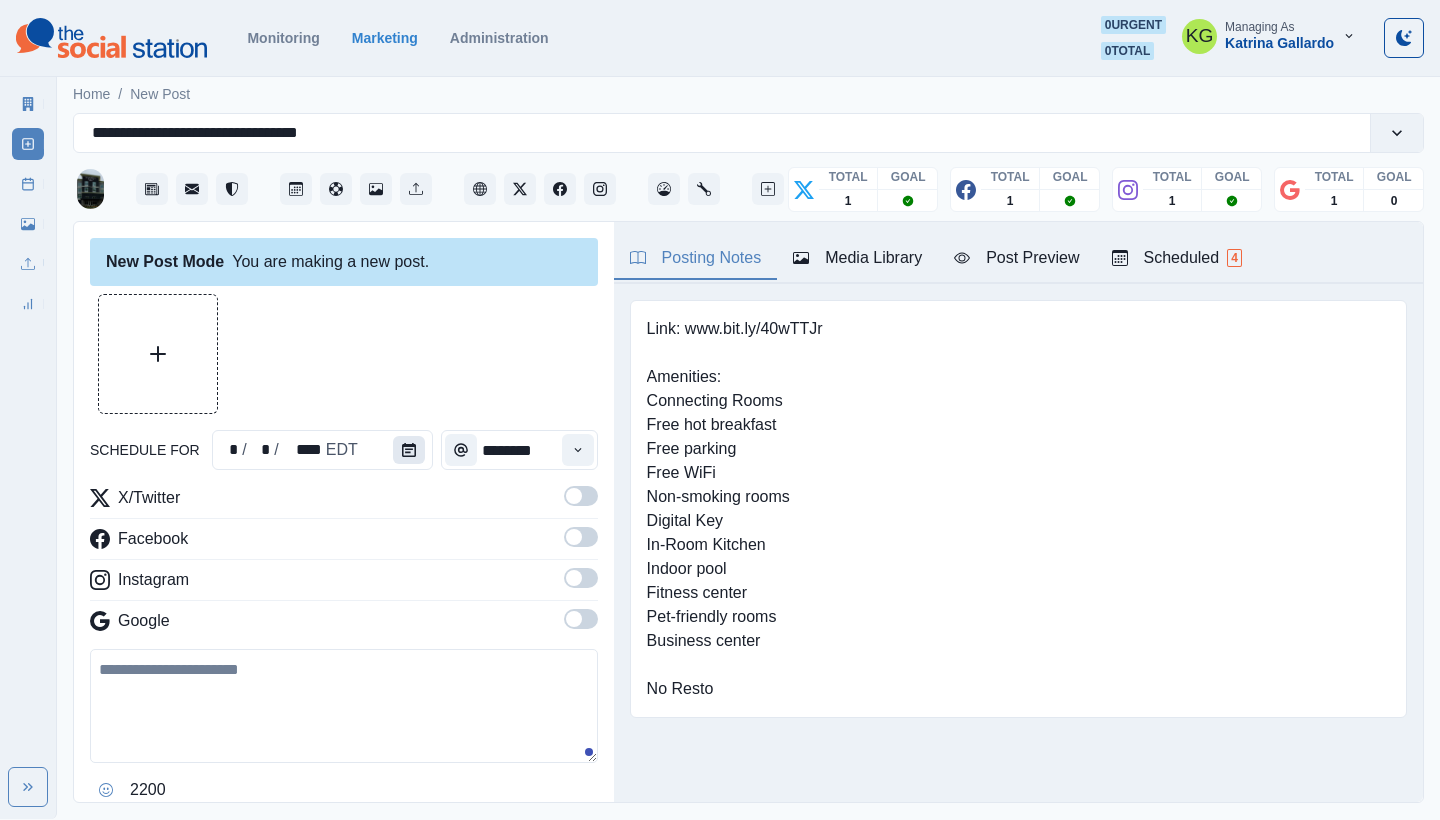 click at bounding box center [409, 450] 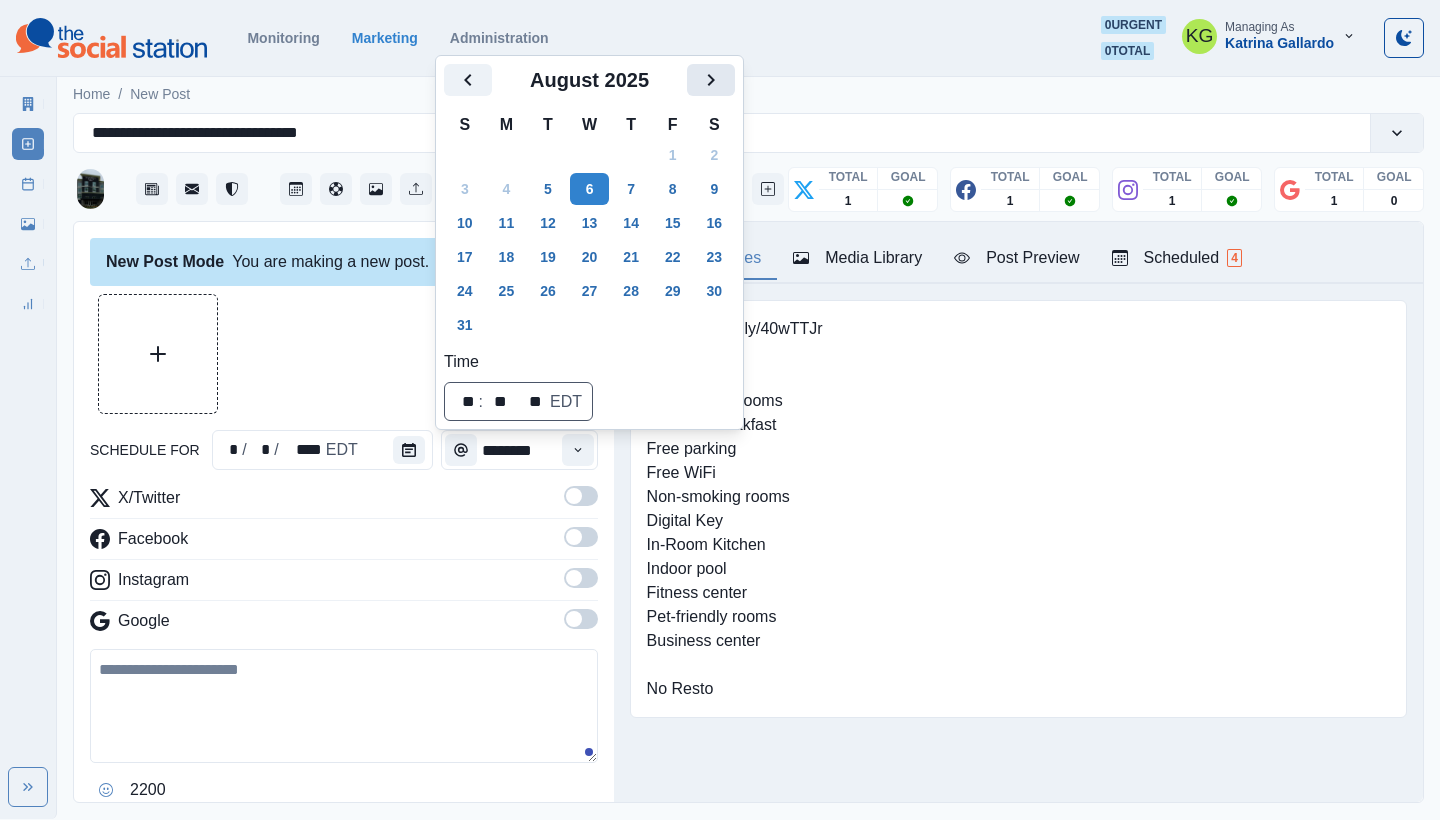click 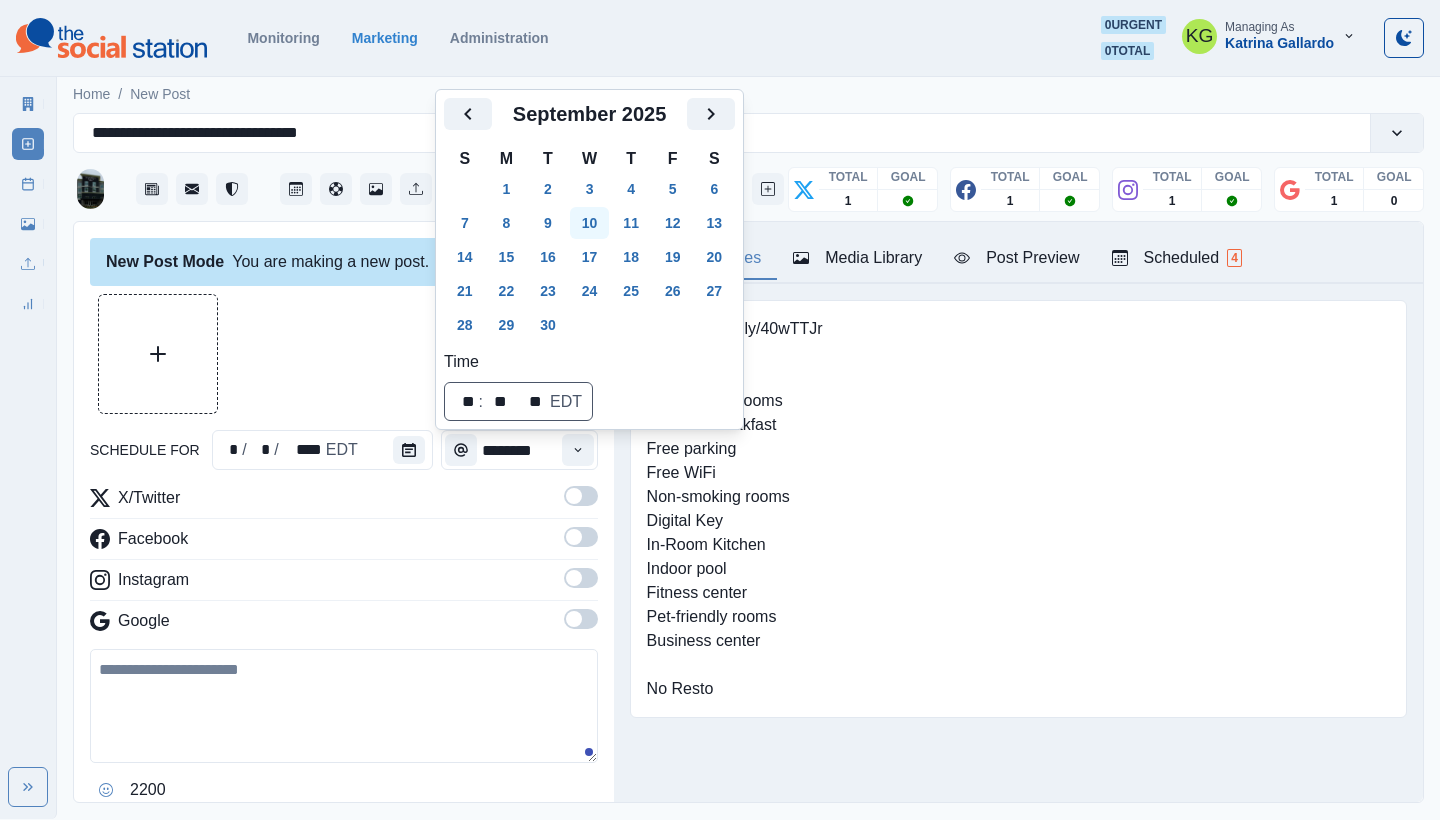 click on "10" at bounding box center (590, 223) 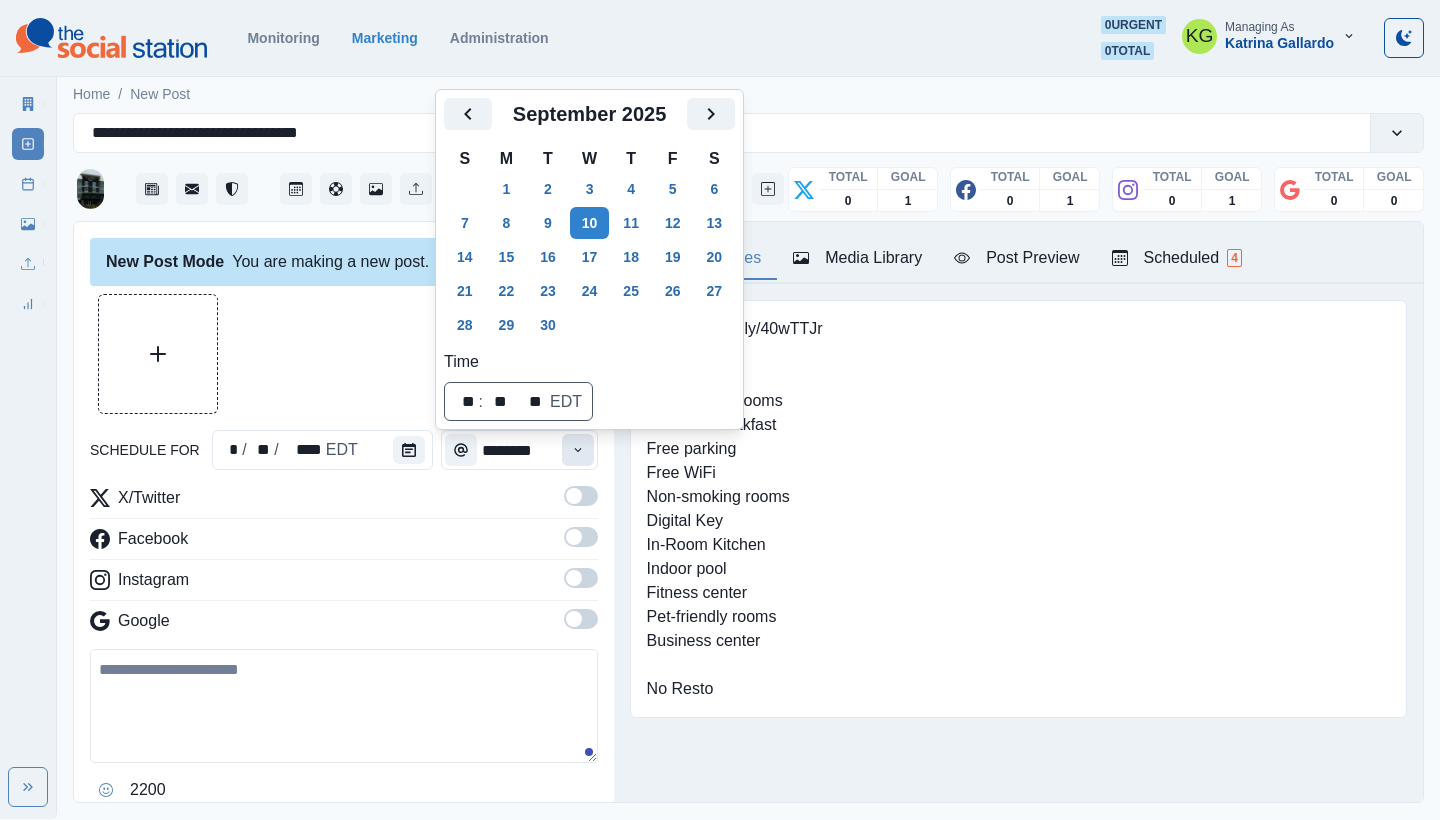 click at bounding box center (578, 450) 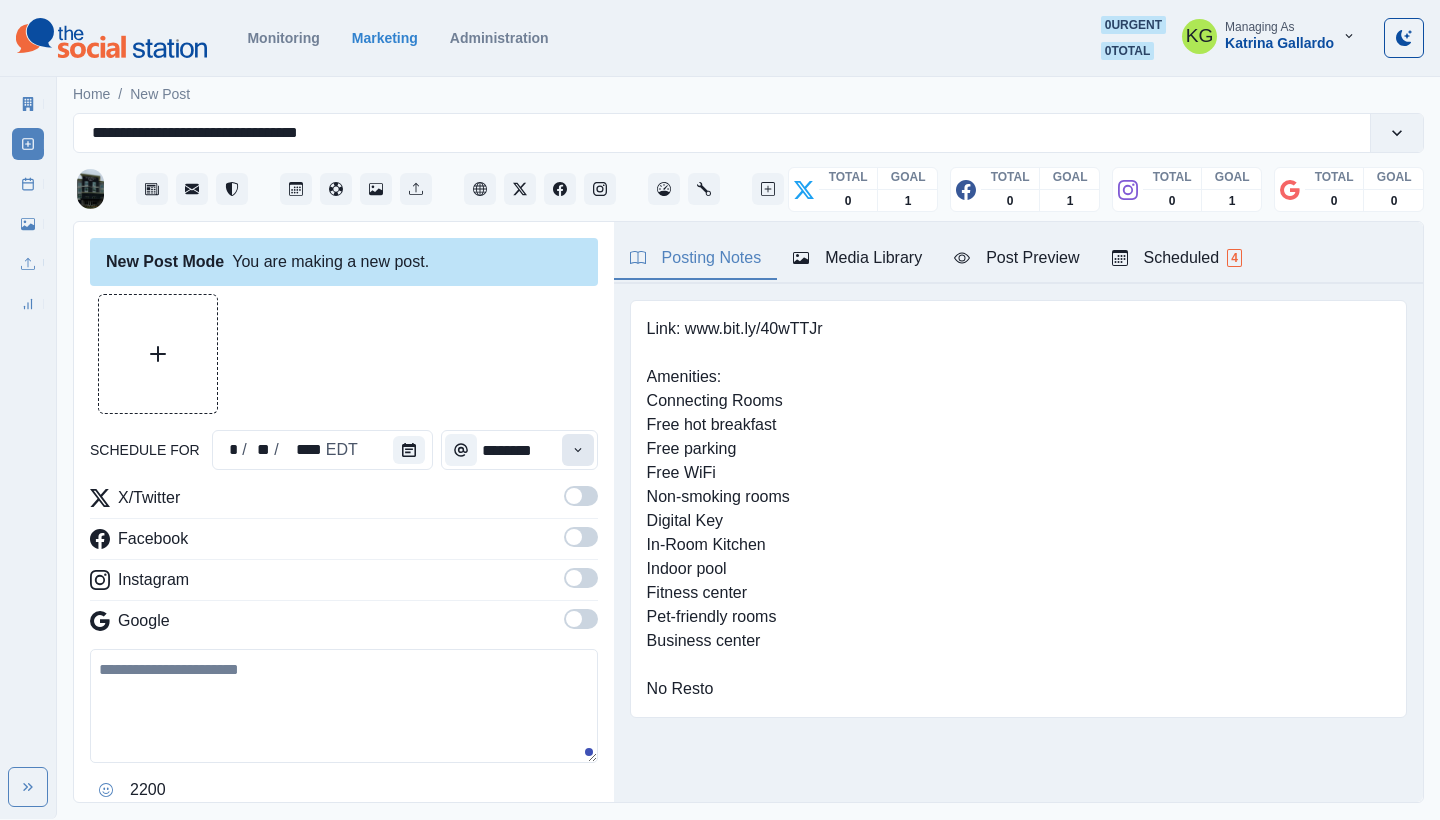 click 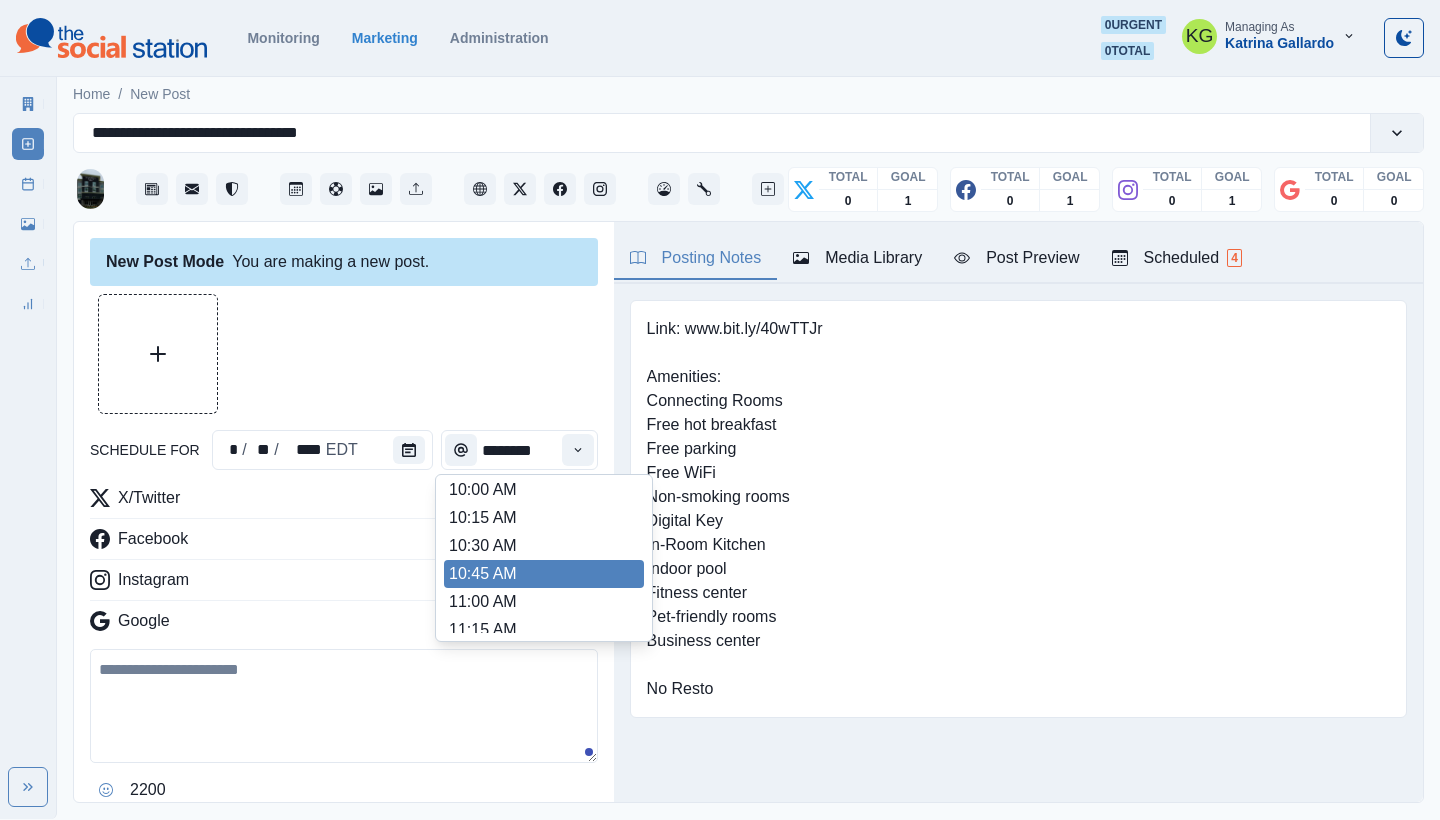 scroll, scrollTop: 353, scrollLeft: 0, axis: vertical 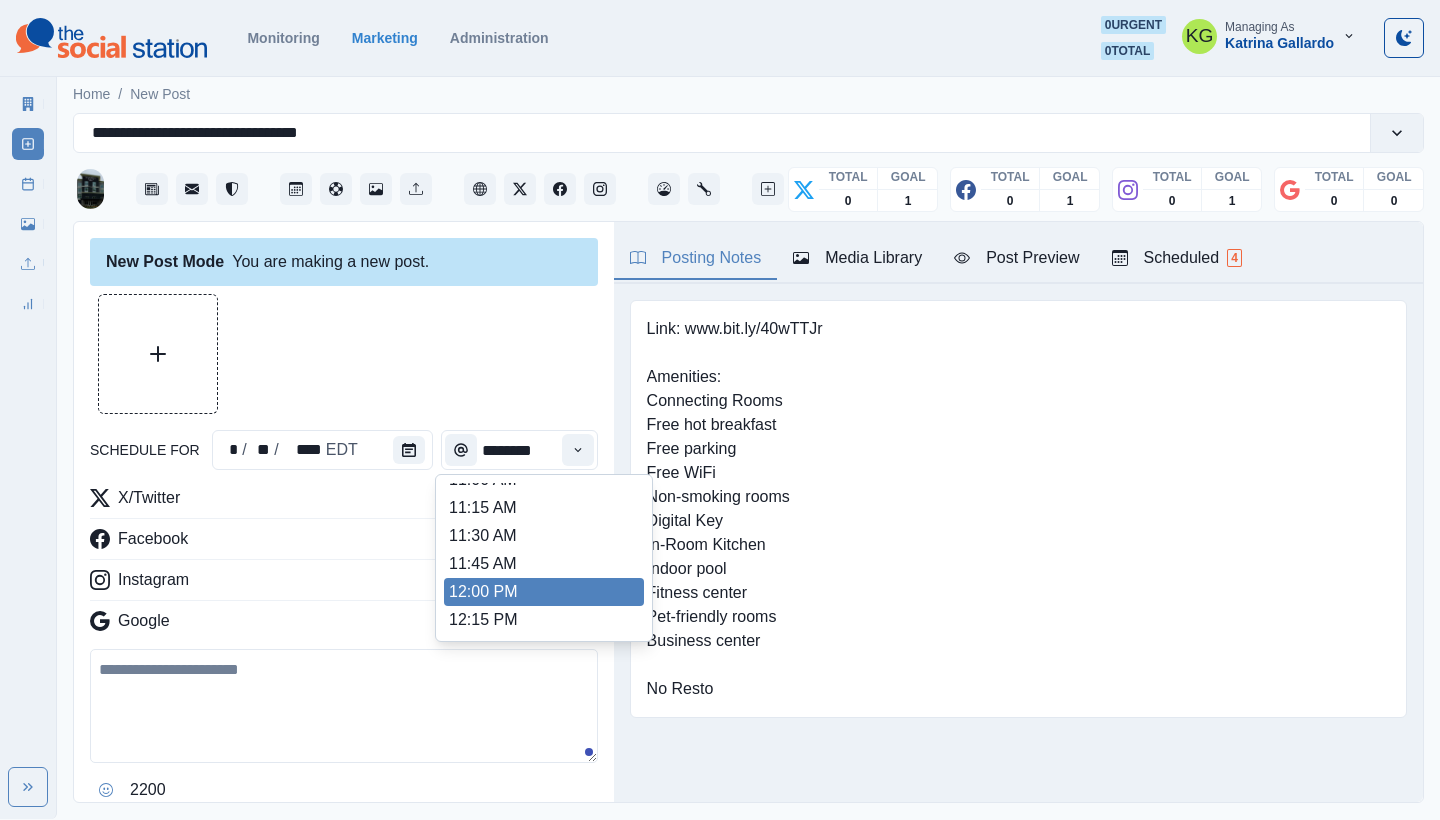 click on "12:00 PM" at bounding box center [544, 592] 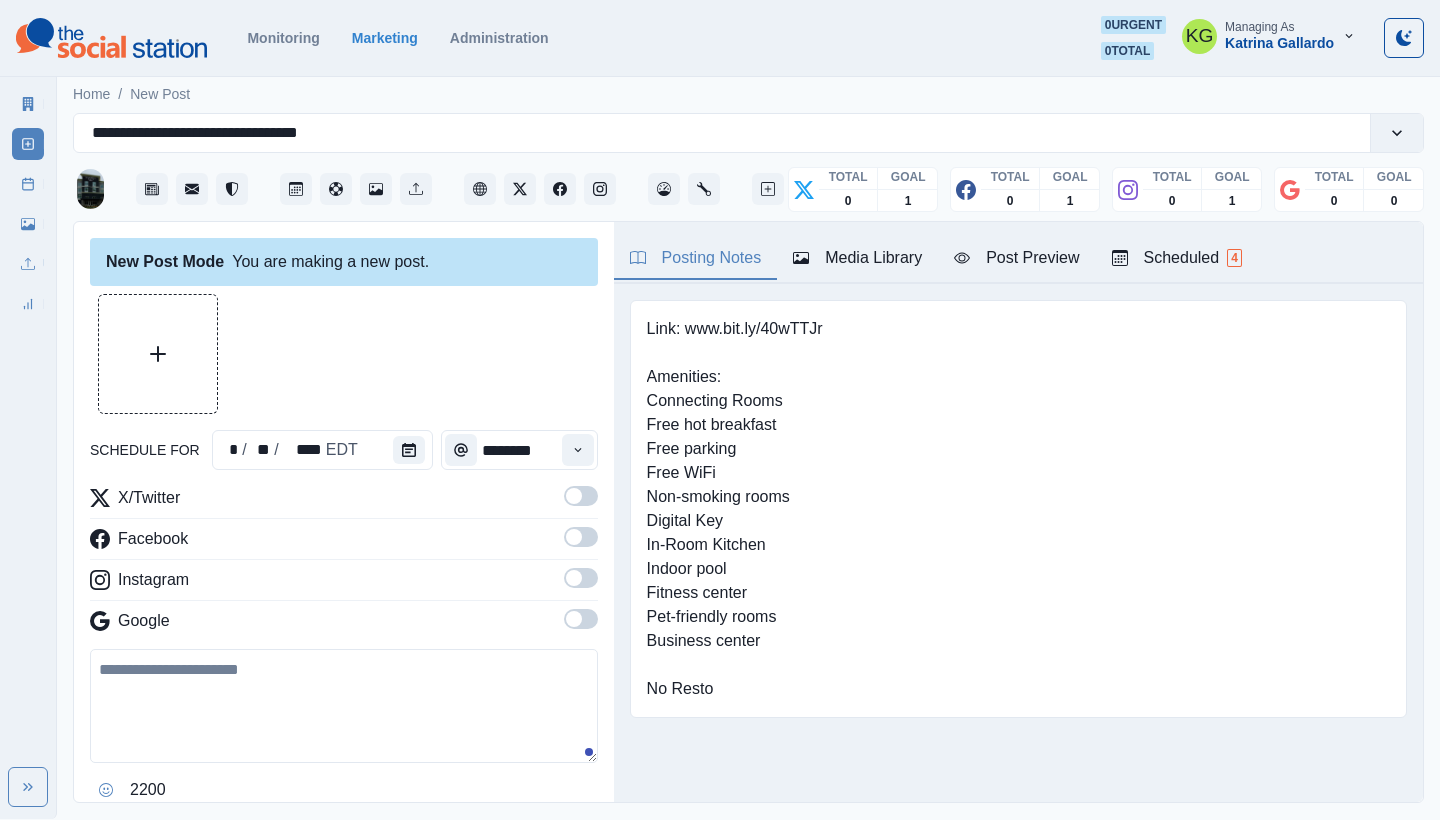 click at bounding box center (581, 625) 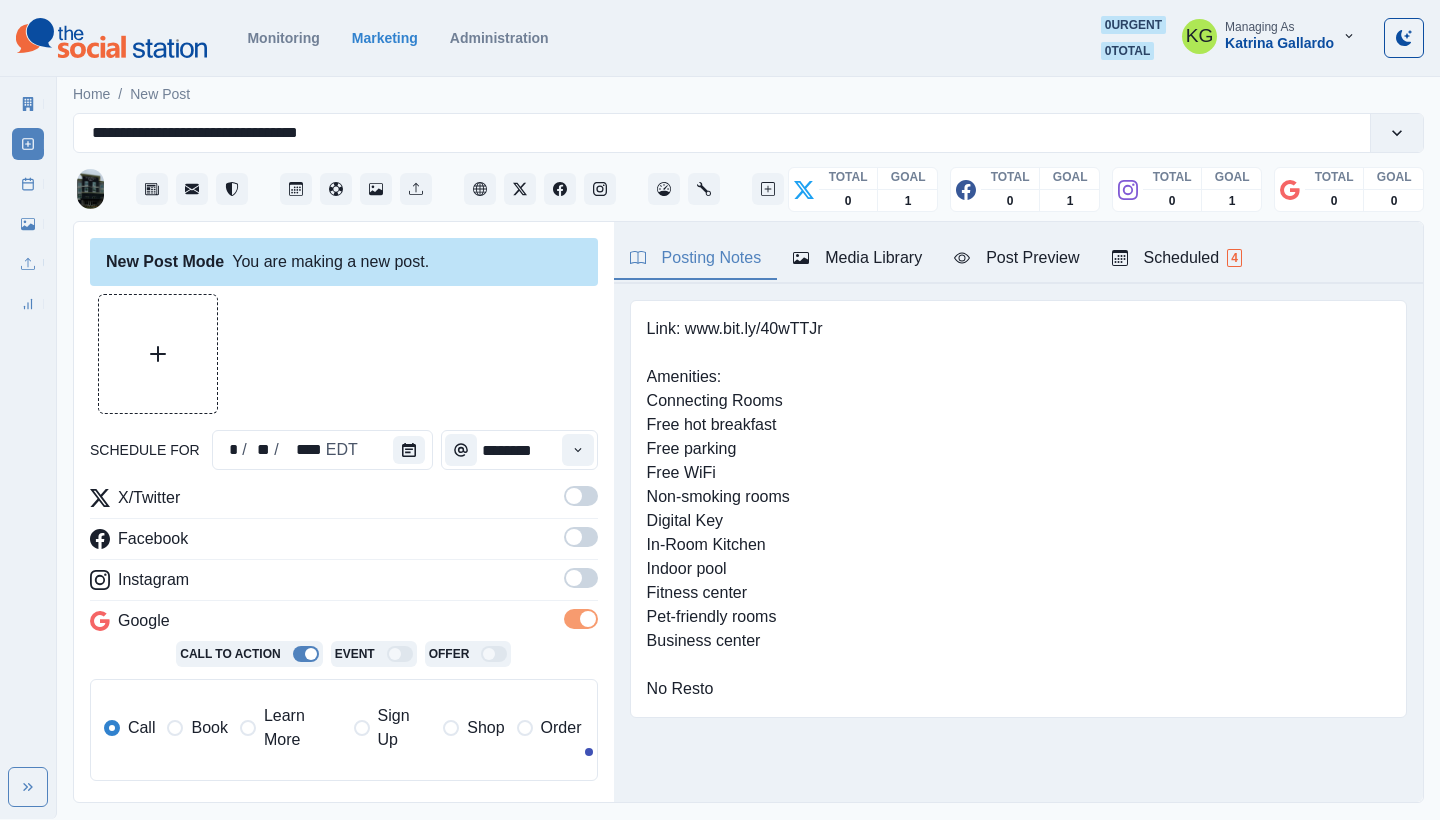 click at bounding box center [581, 578] 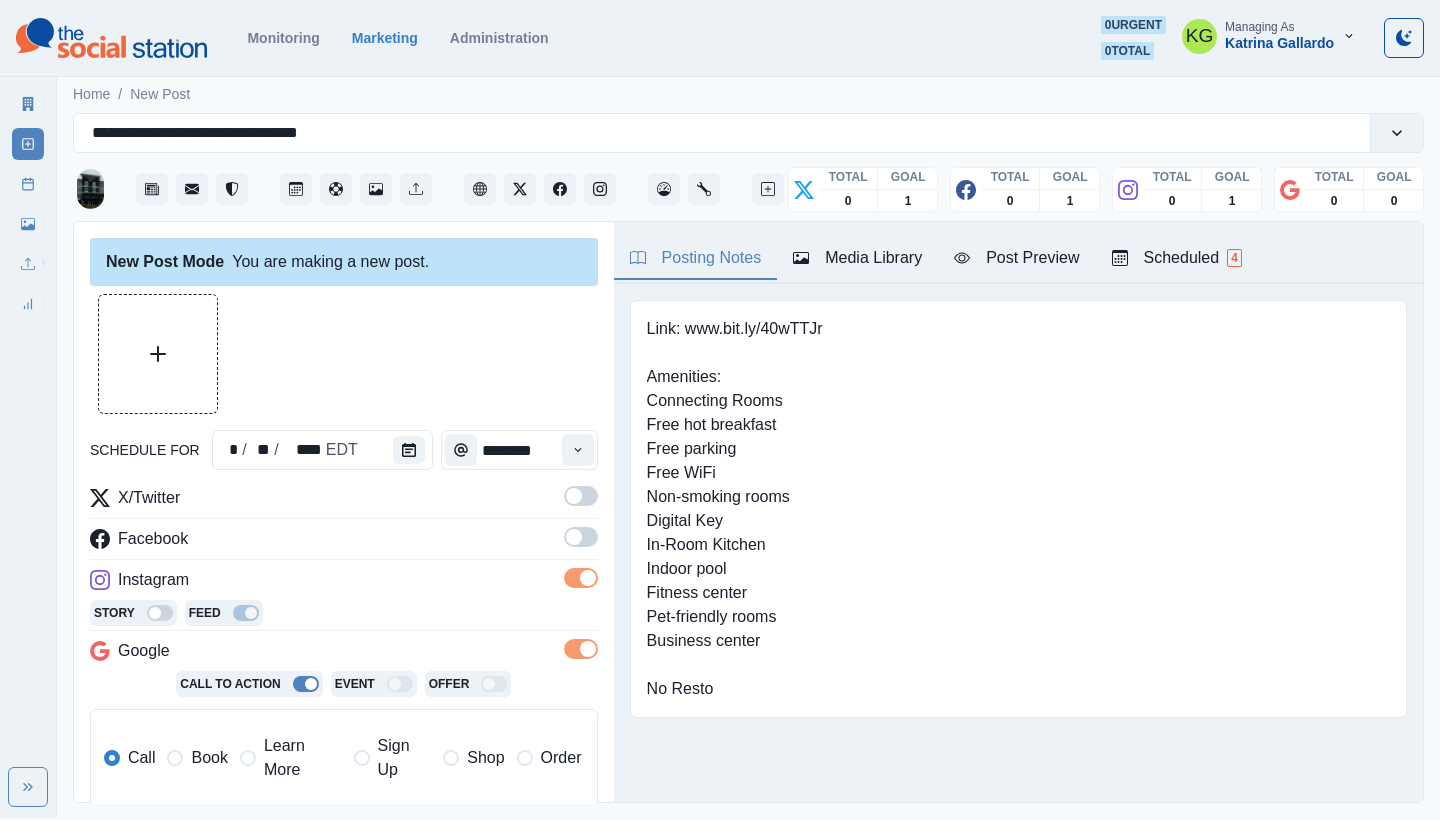 click at bounding box center [581, 537] 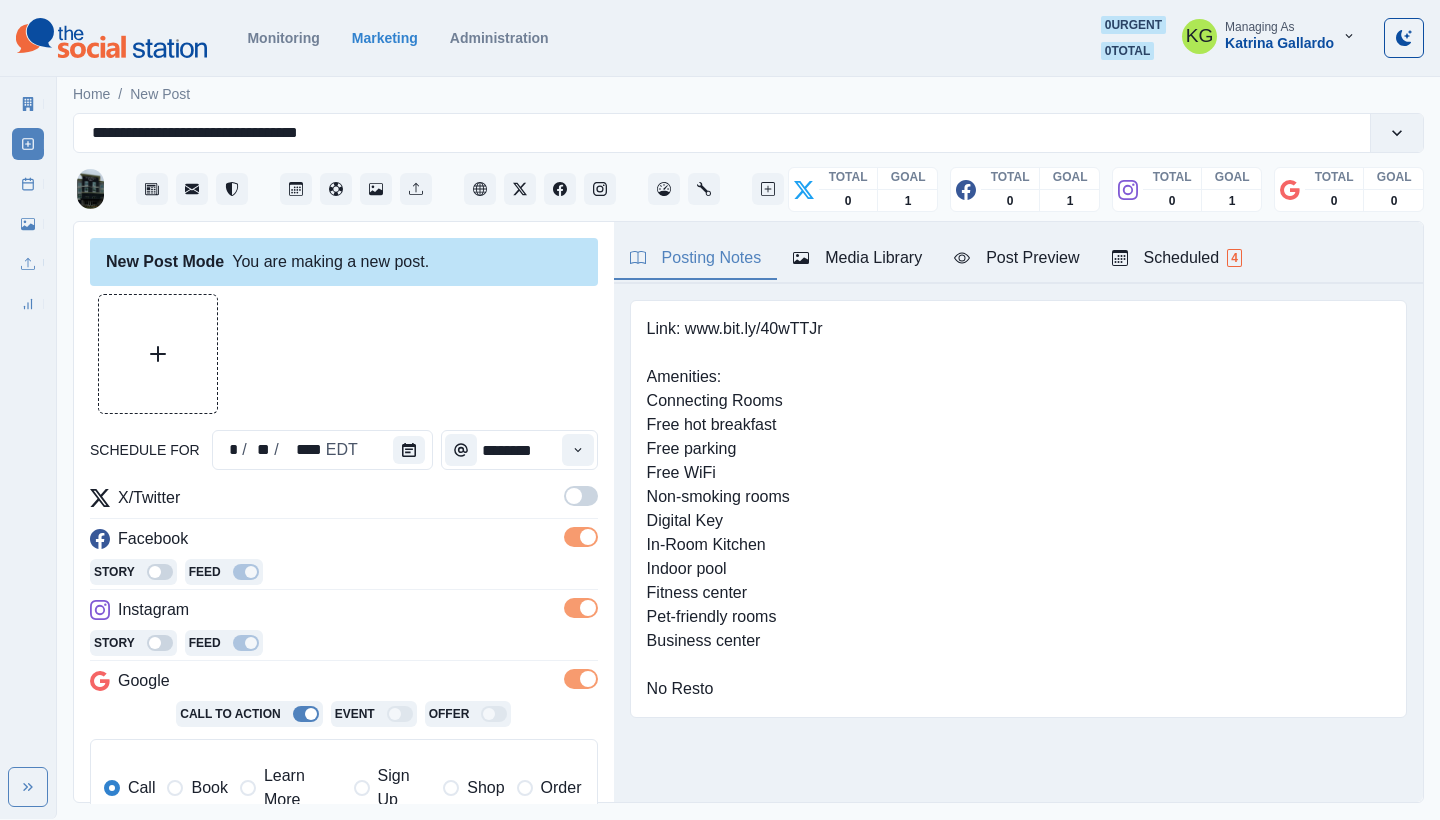 click at bounding box center (581, 496) 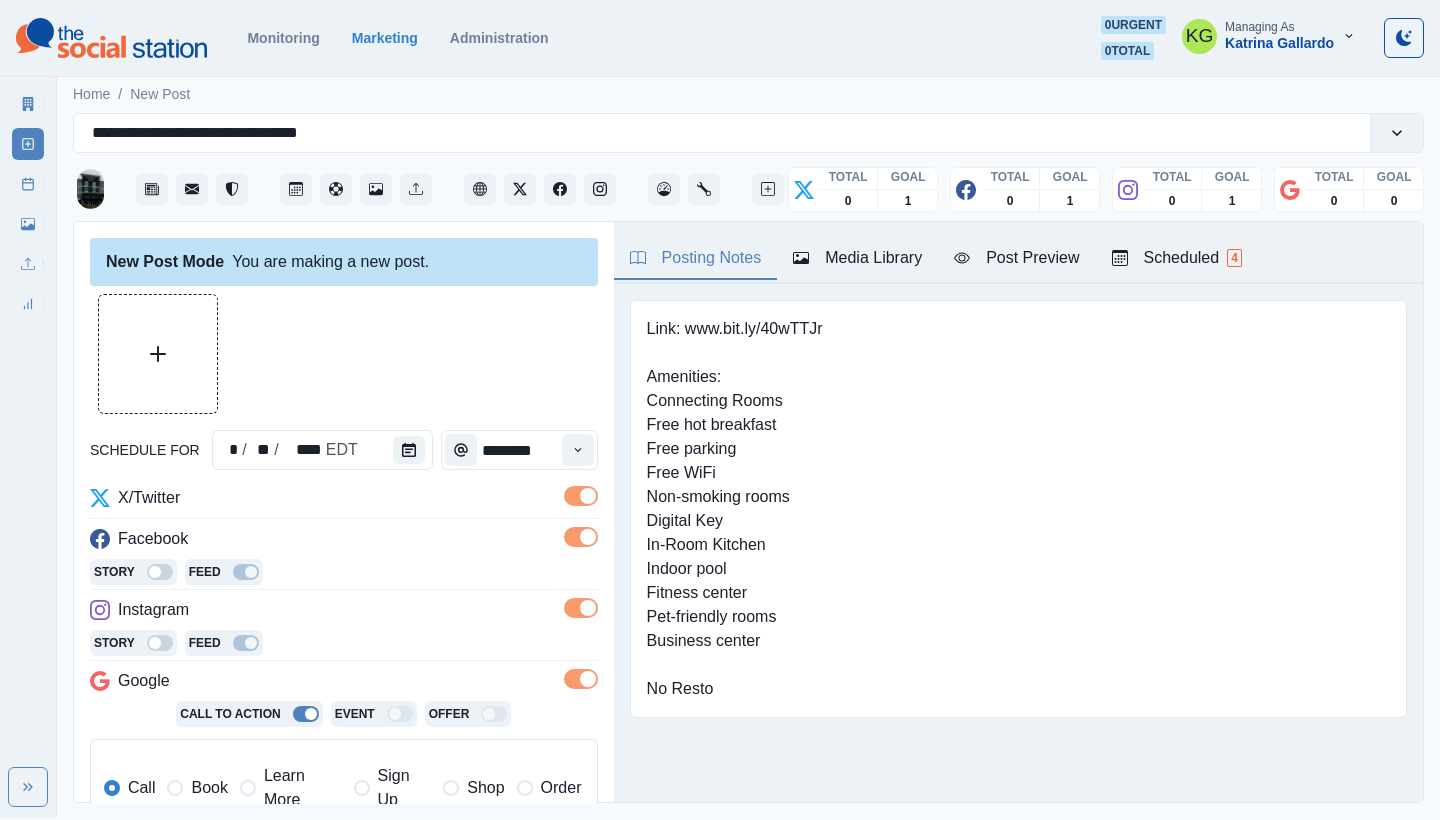 click at bounding box center [344, 354] 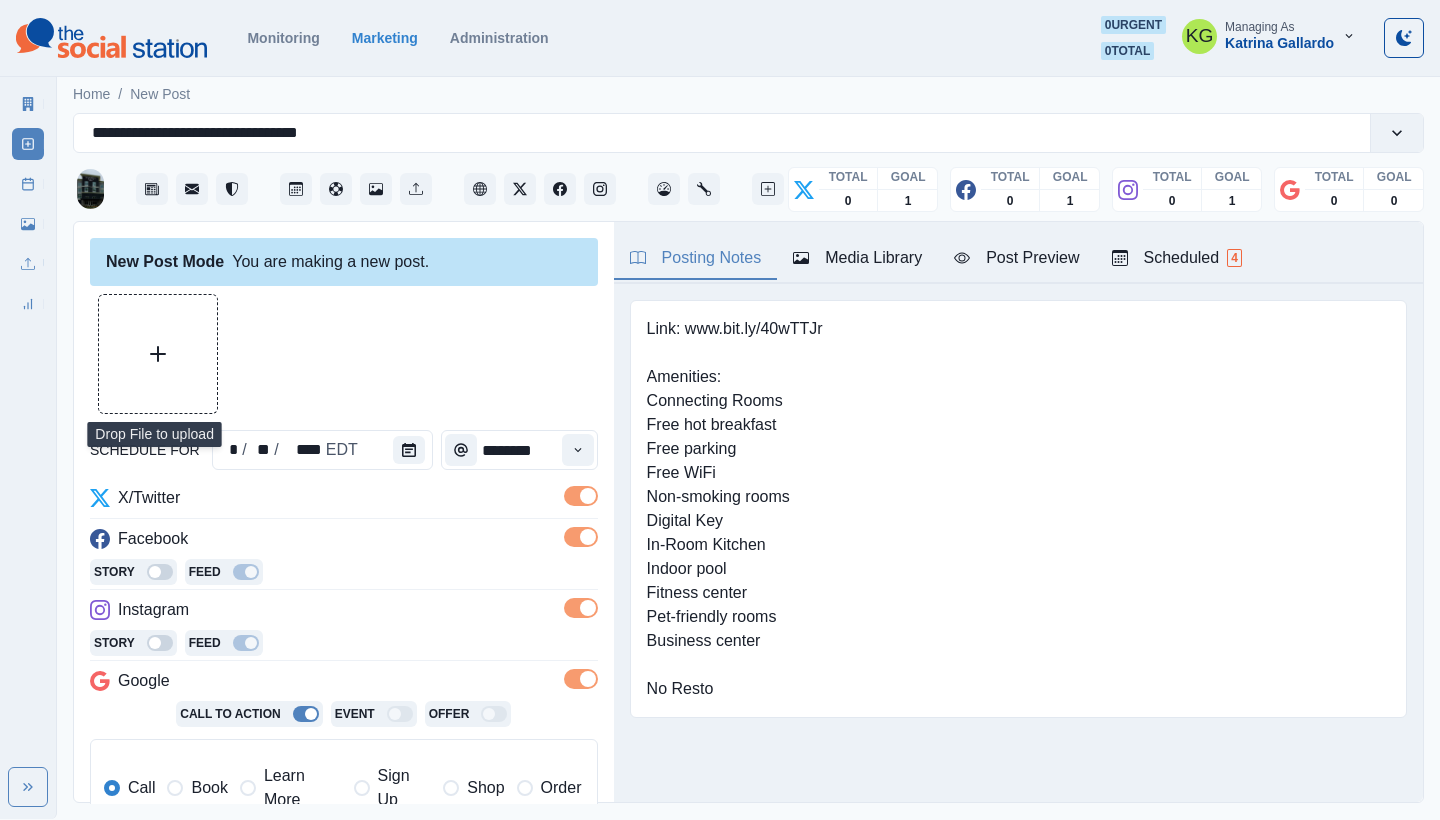 click at bounding box center [158, 354] 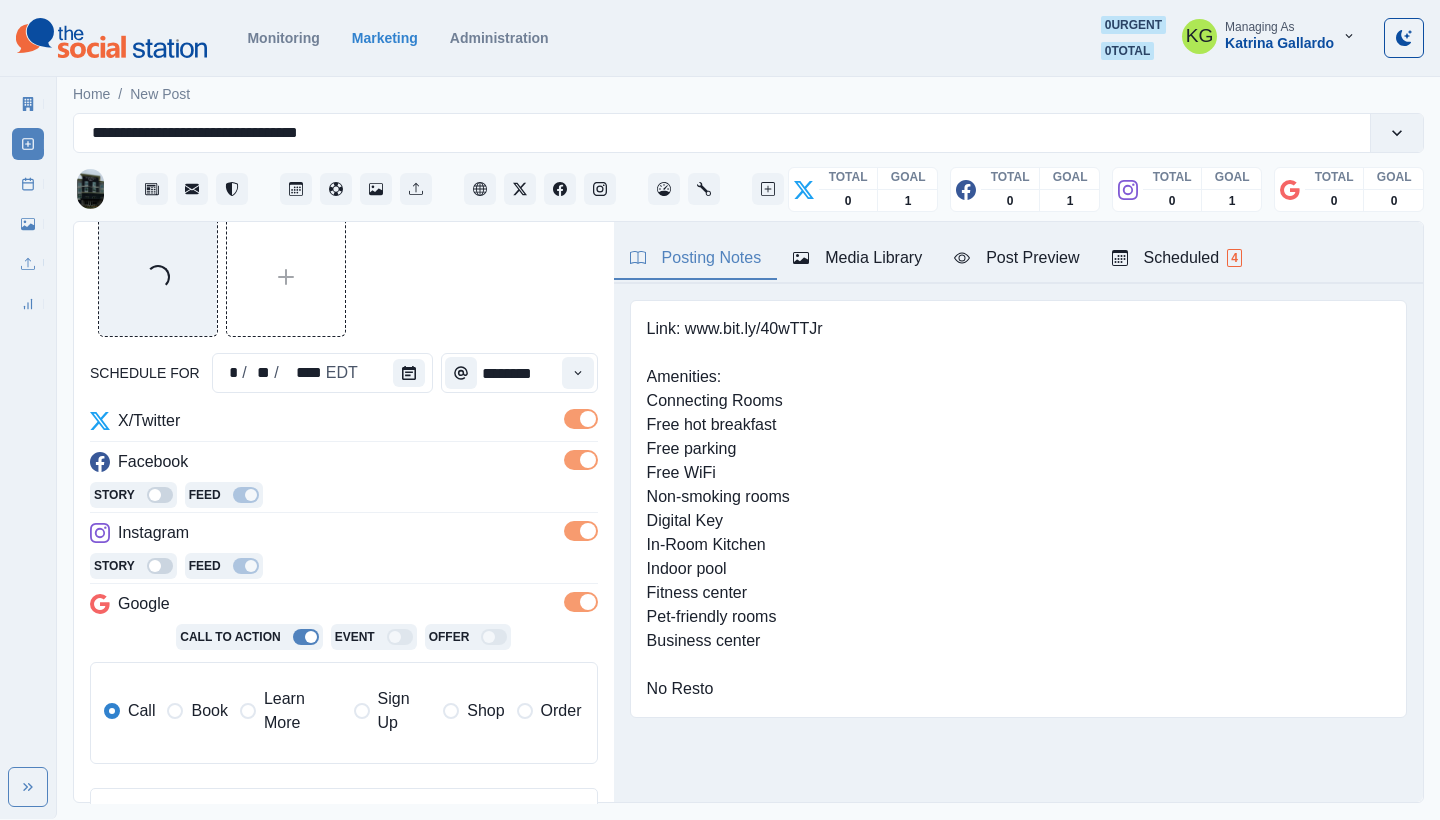 click on "Book" at bounding box center [209, 711] 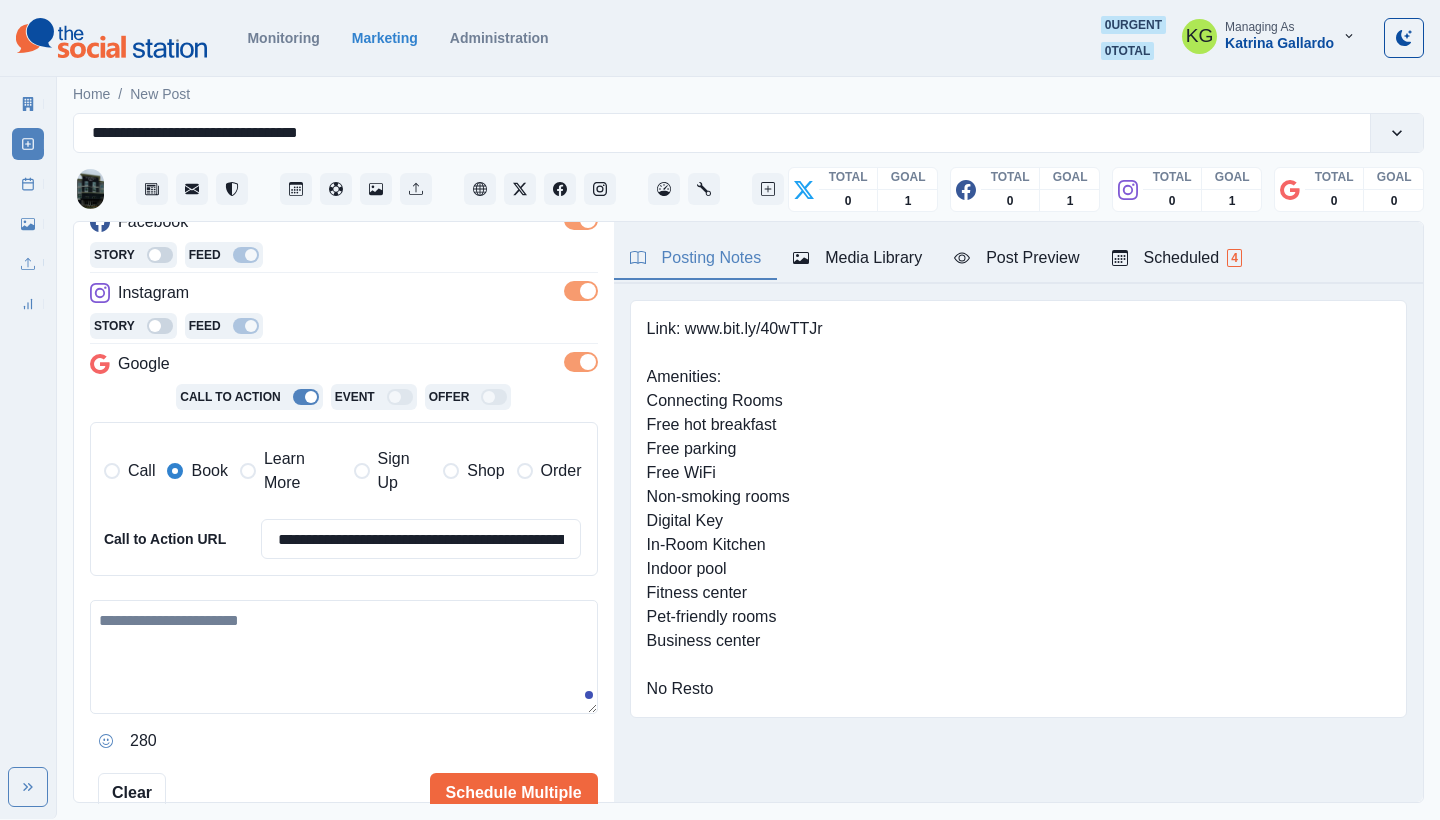 scroll, scrollTop: 348, scrollLeft: 0, axis: vertical 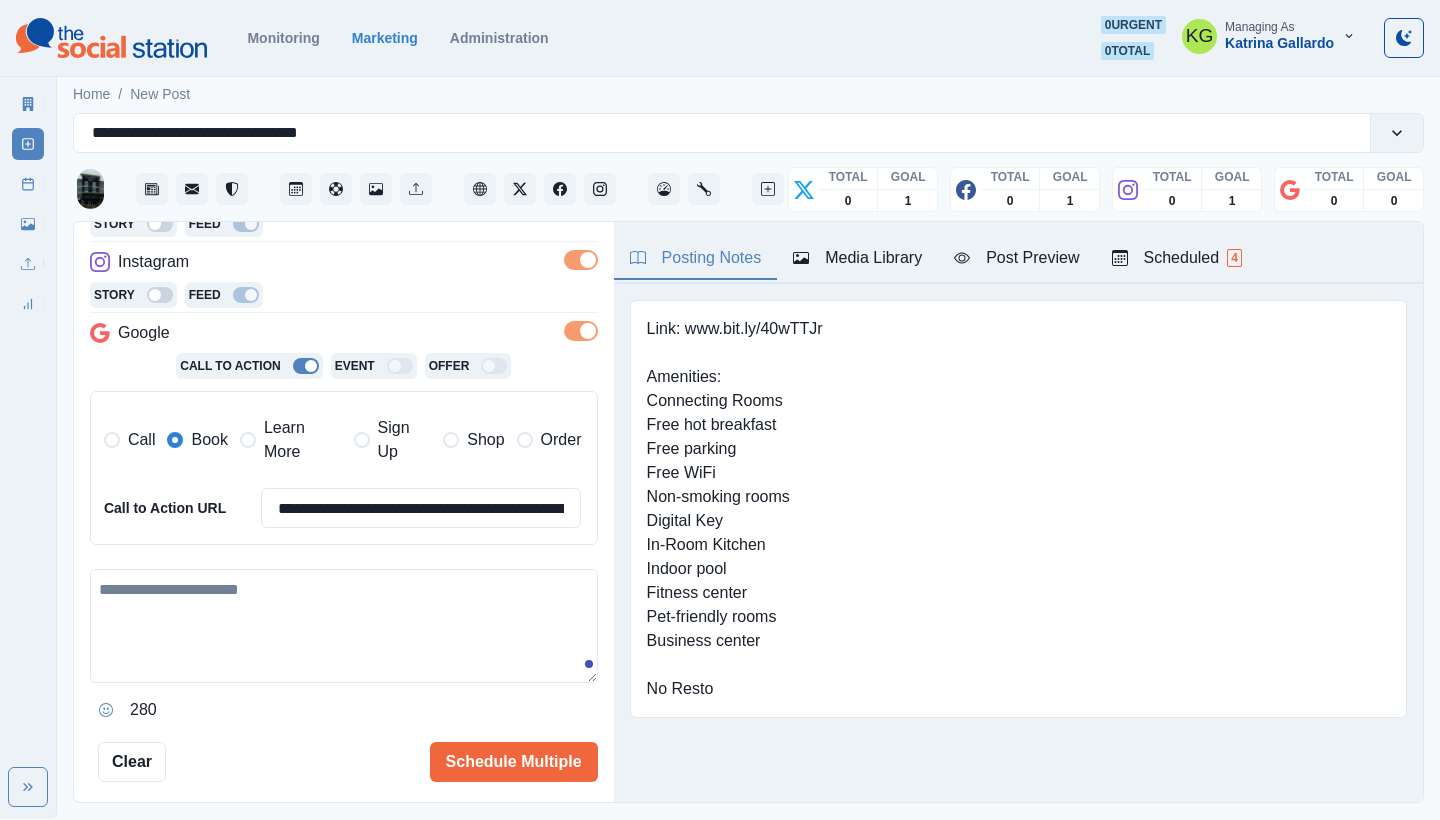 click on "Learn More" at bounding box center (291, 440) 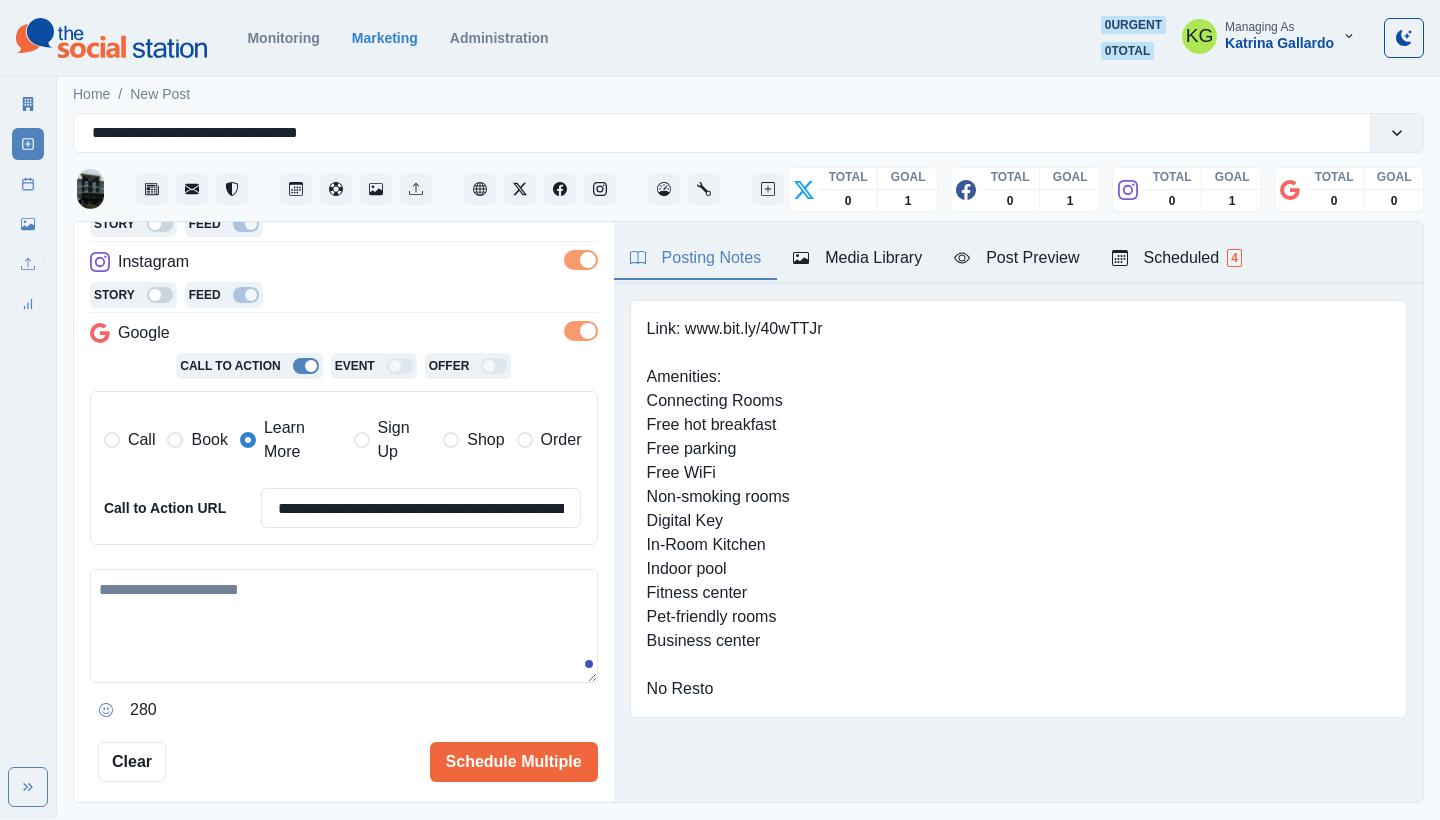 click at bounding box center (344, 626) 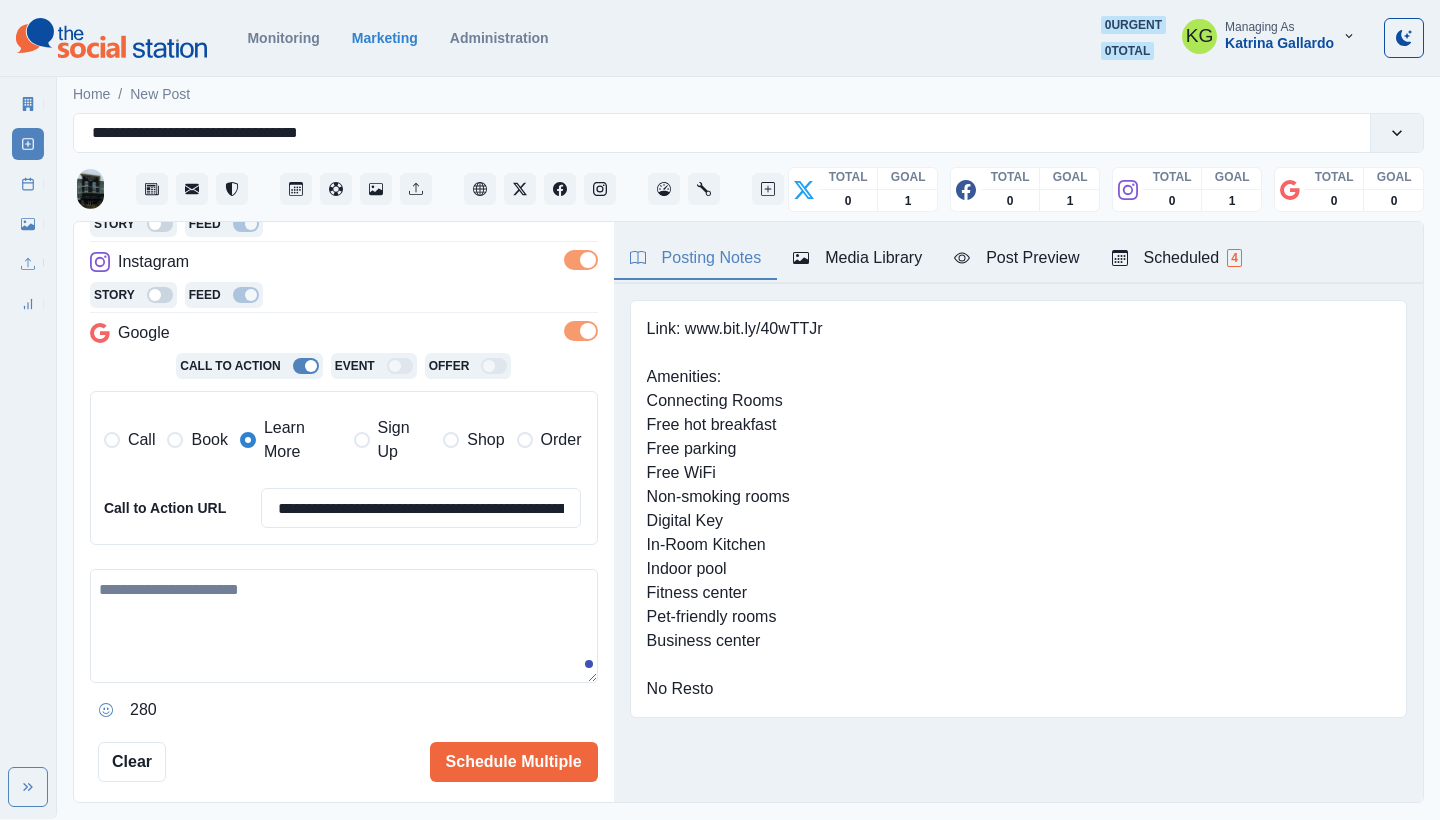 paste on "**********" 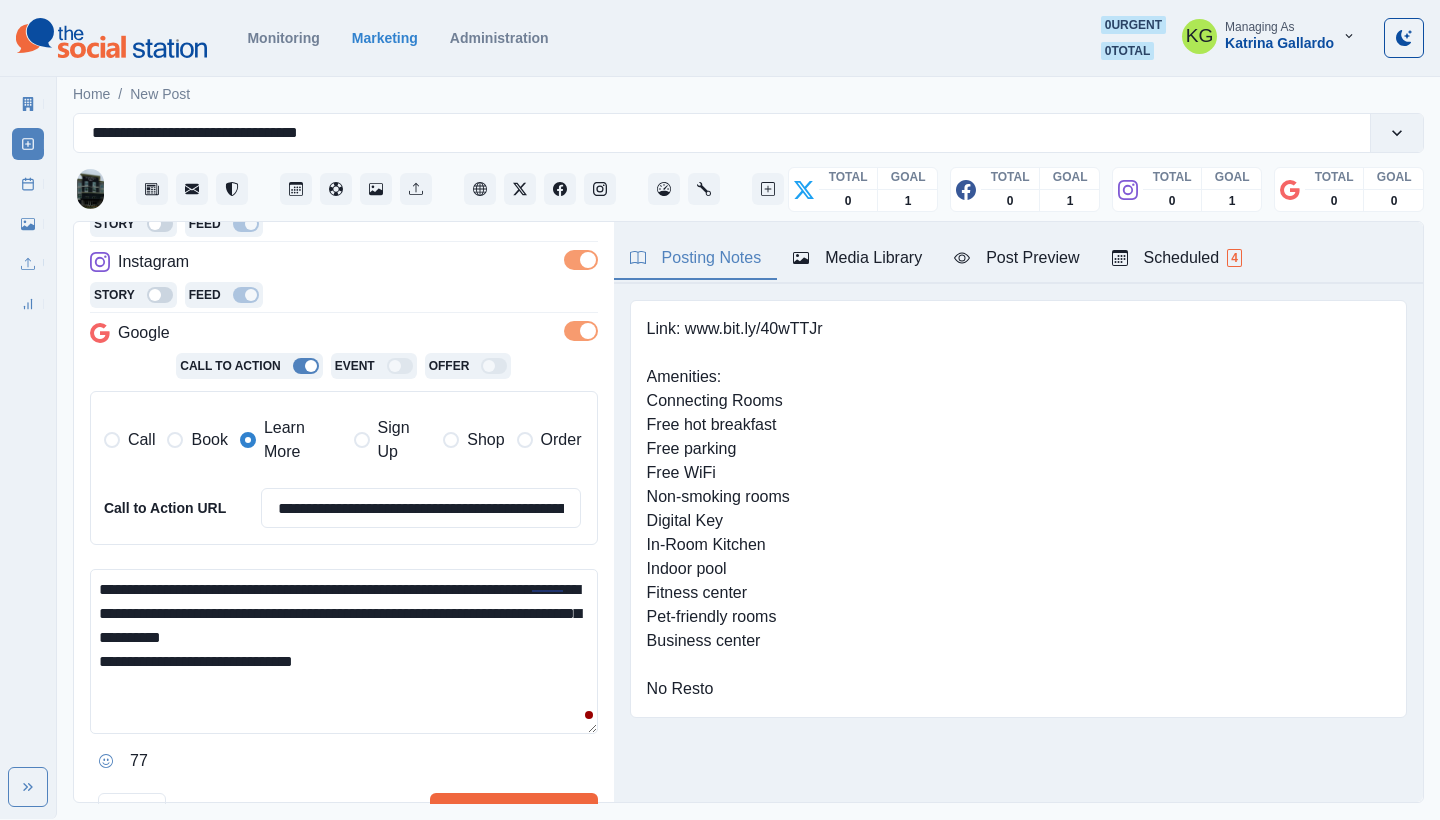 click on "**********" at bounding box center [720, 409] 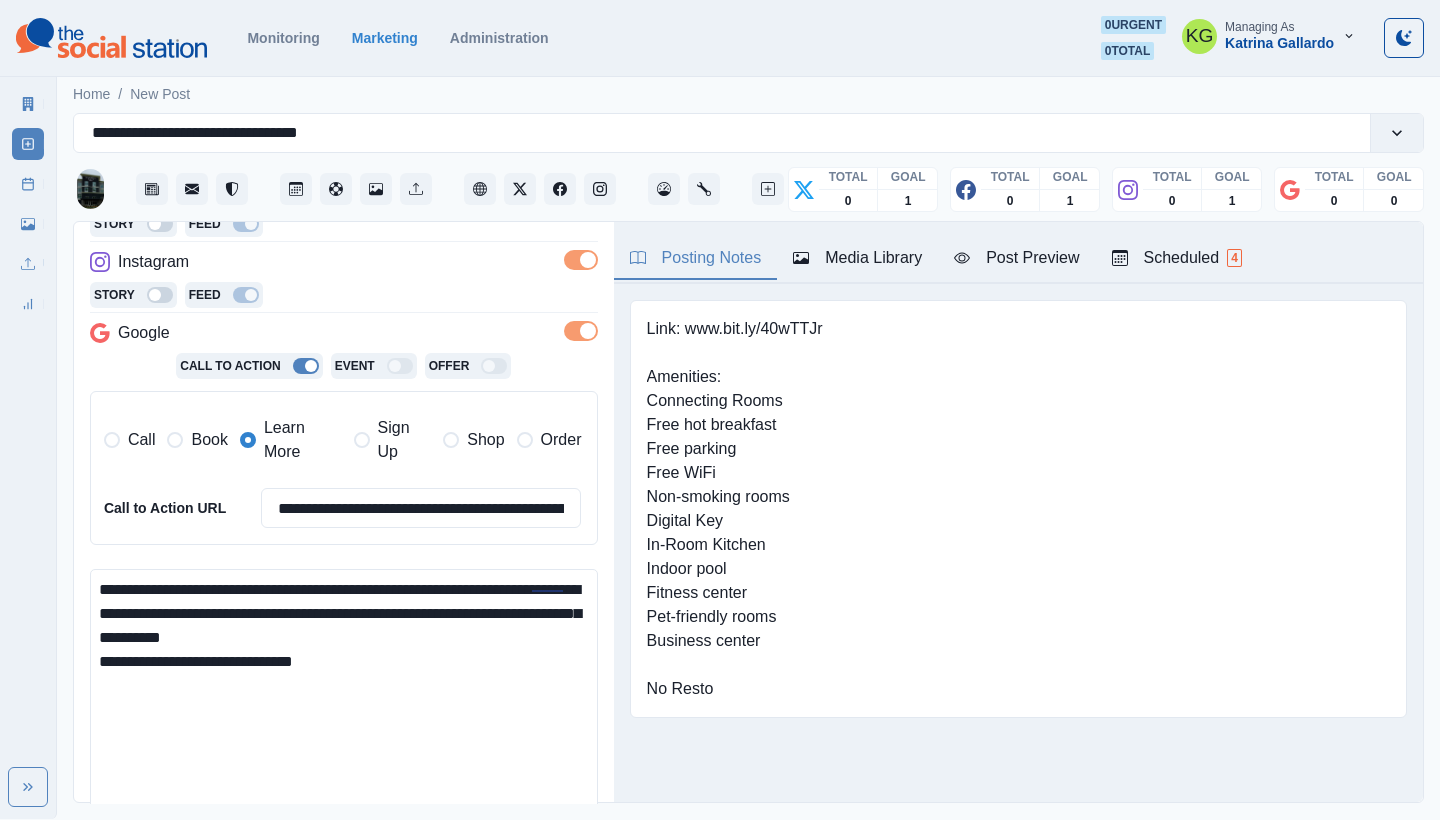 click on "**********" at bounding box center [344, 701] 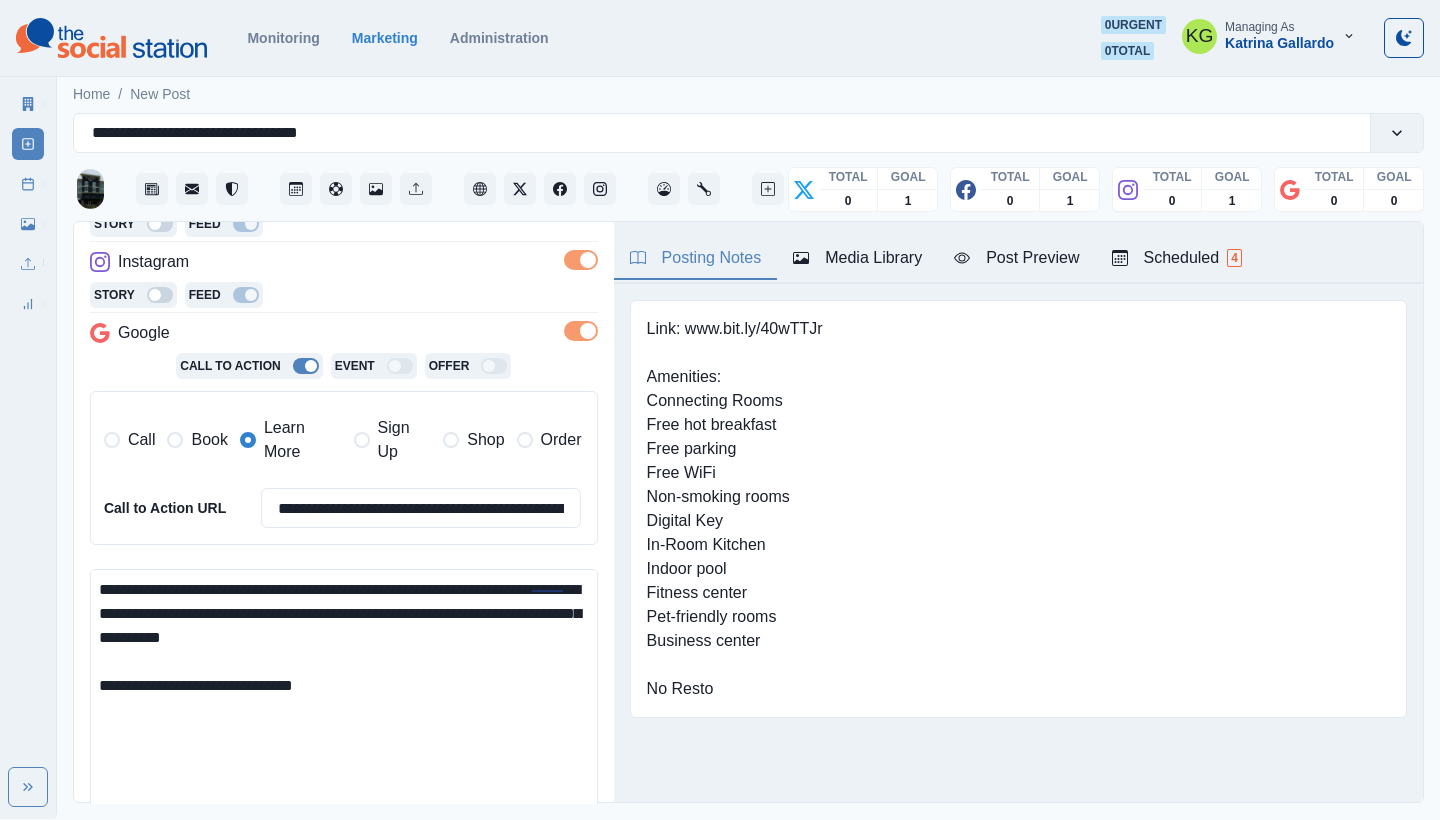 click on "**********" at bounding box center (344, 701) 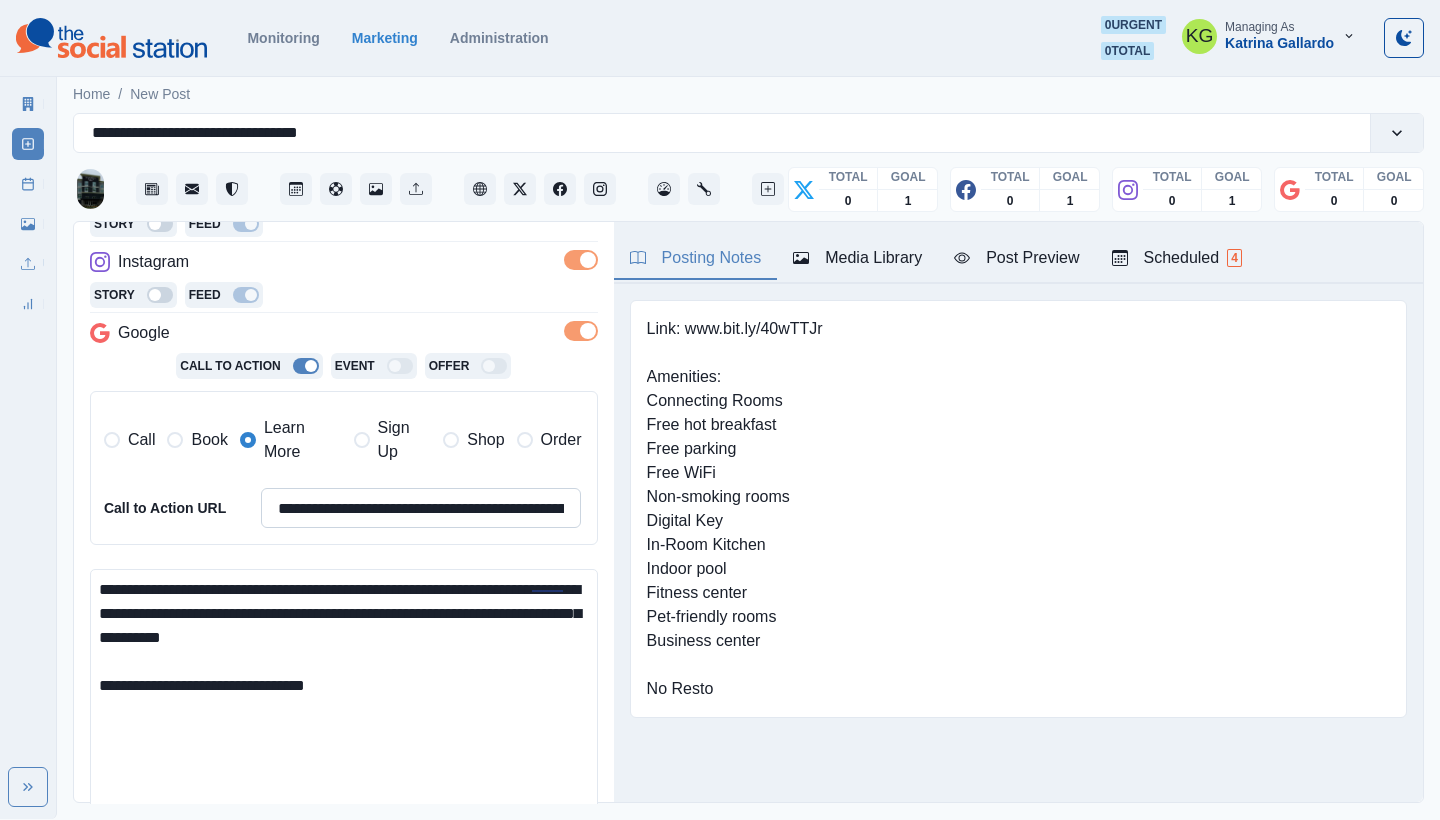type on "**********" 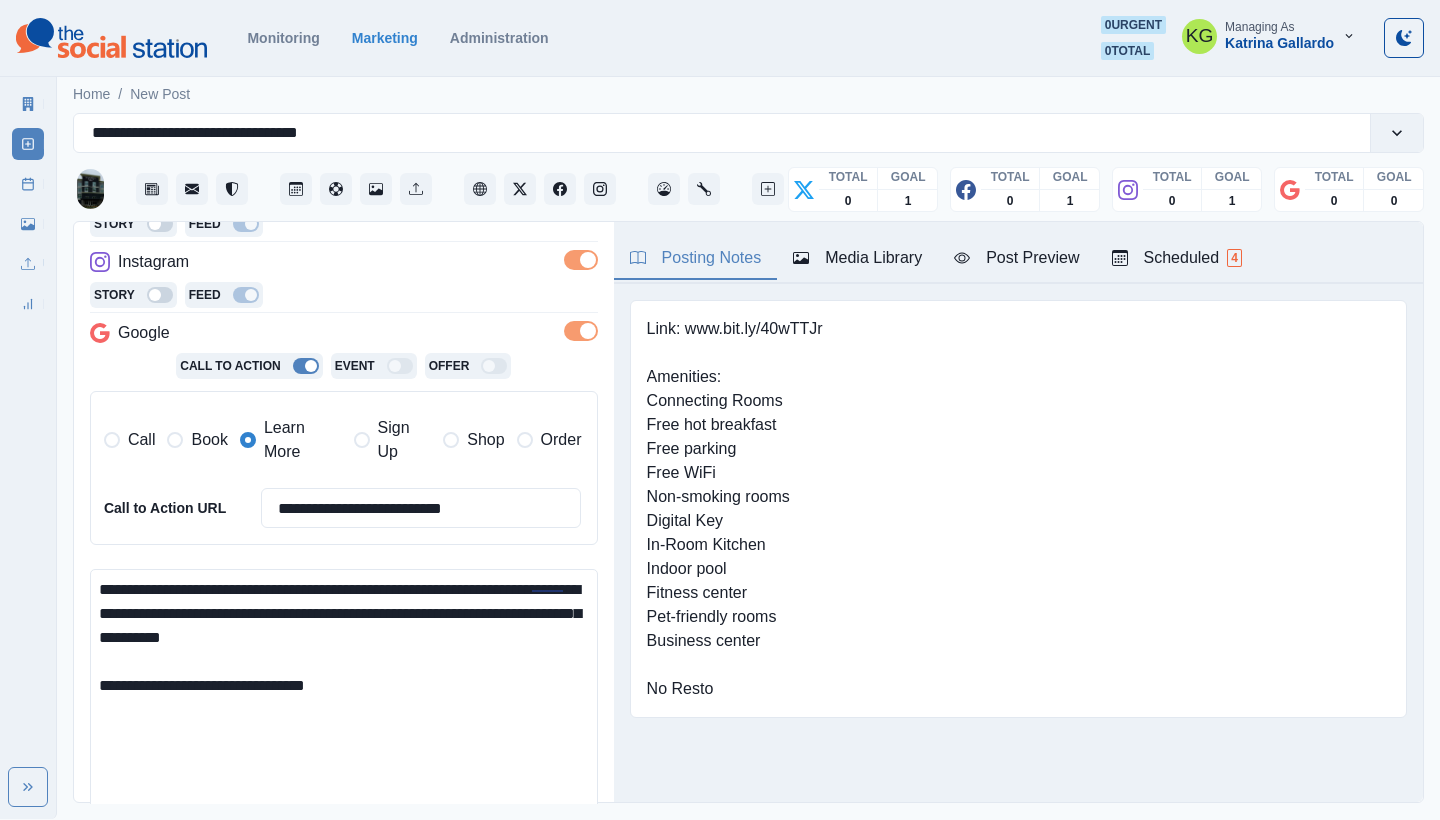 type on "**********" 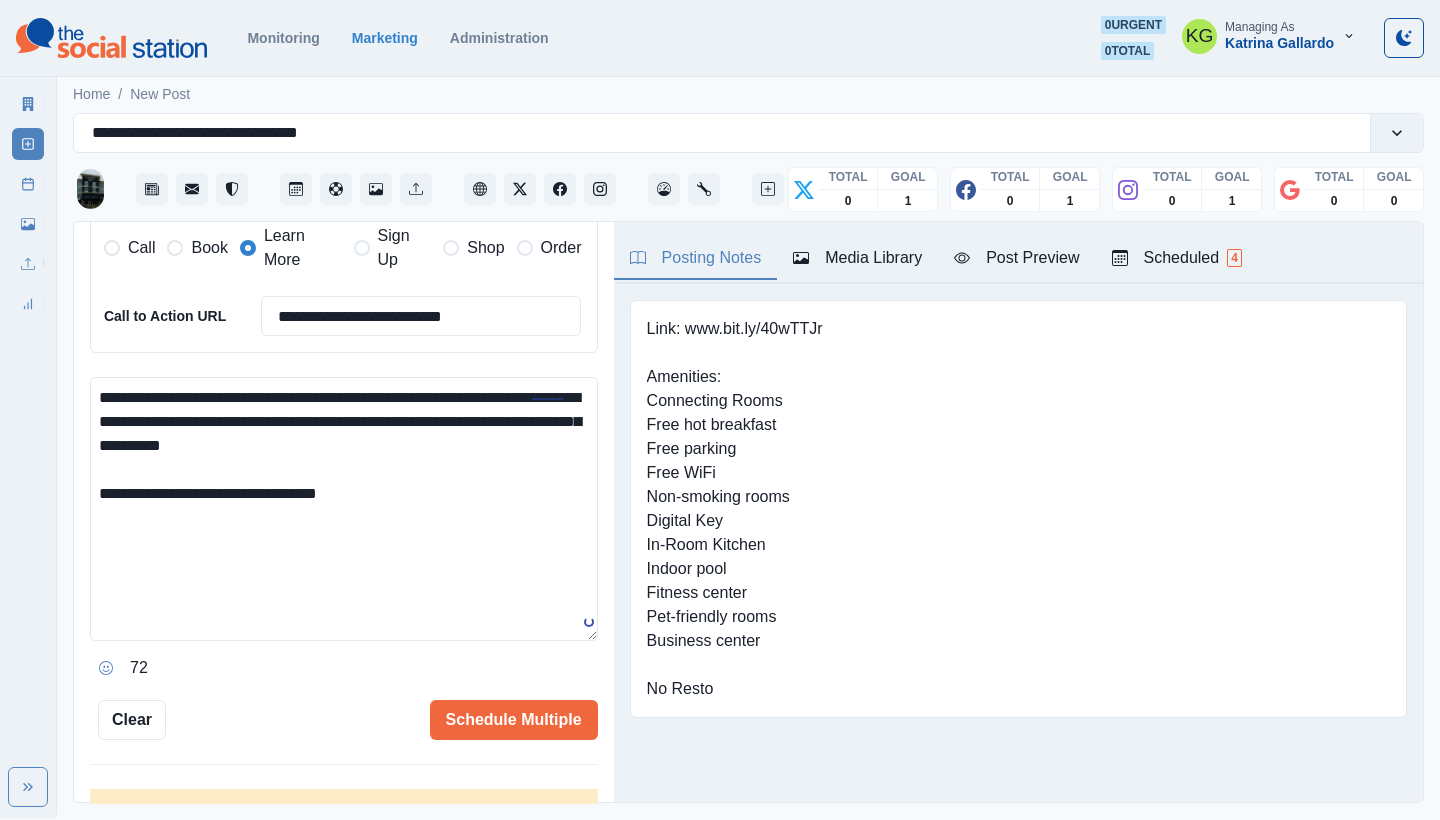 scroll, scrollTop: 594, scrollLeft: 0, axis: vertical 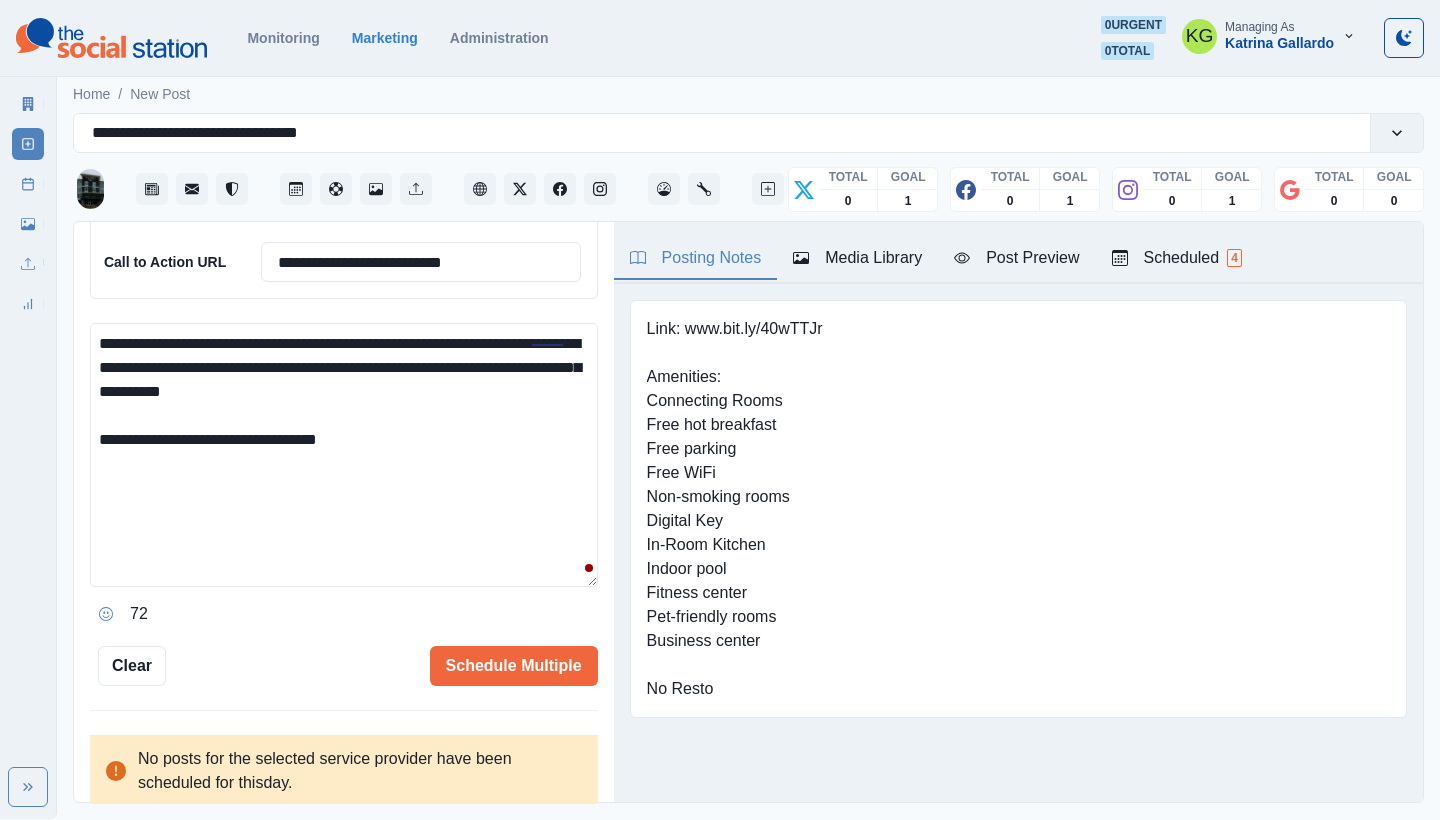 click 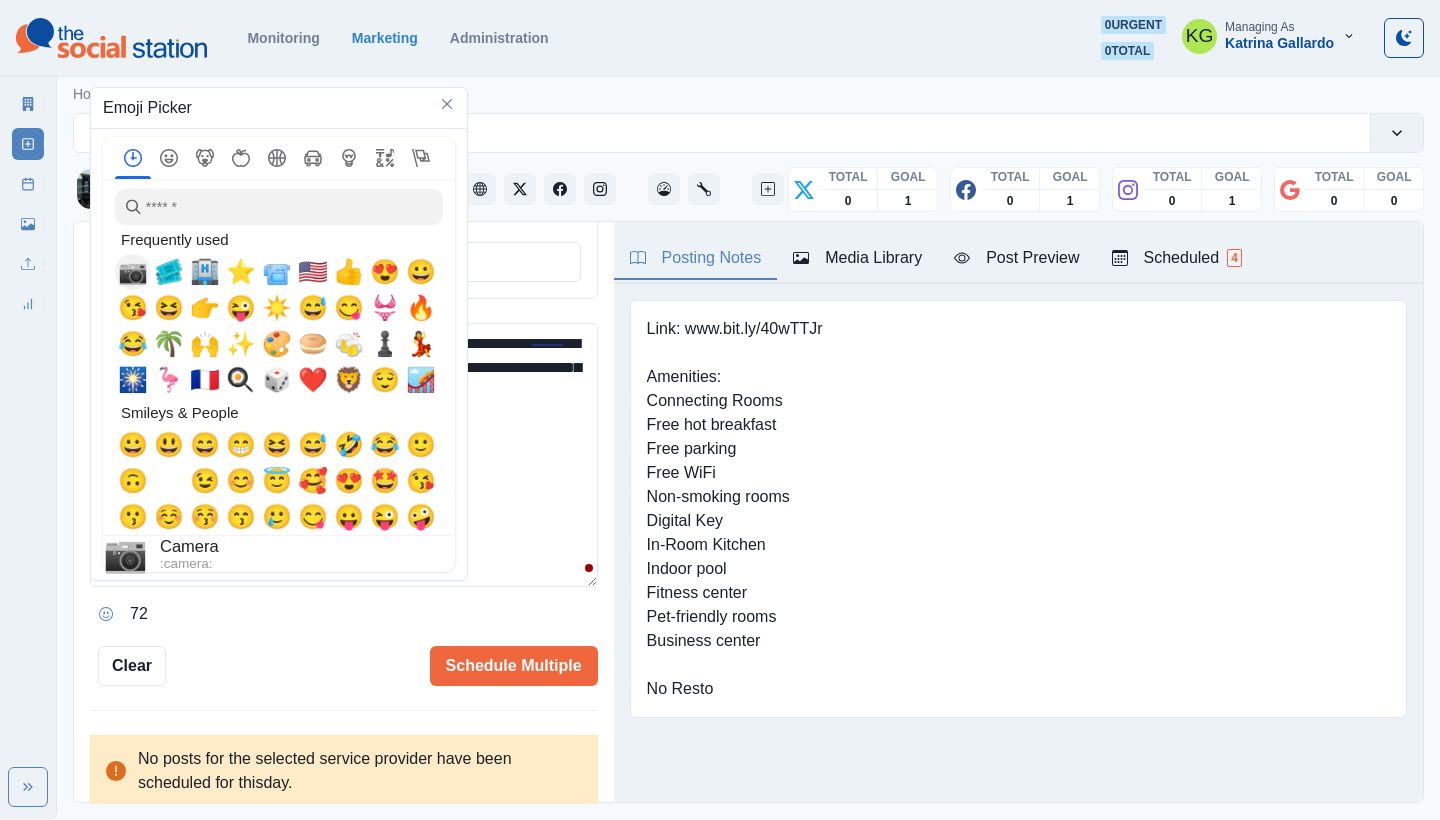 click on "📷" at bounding box center [133, 272] 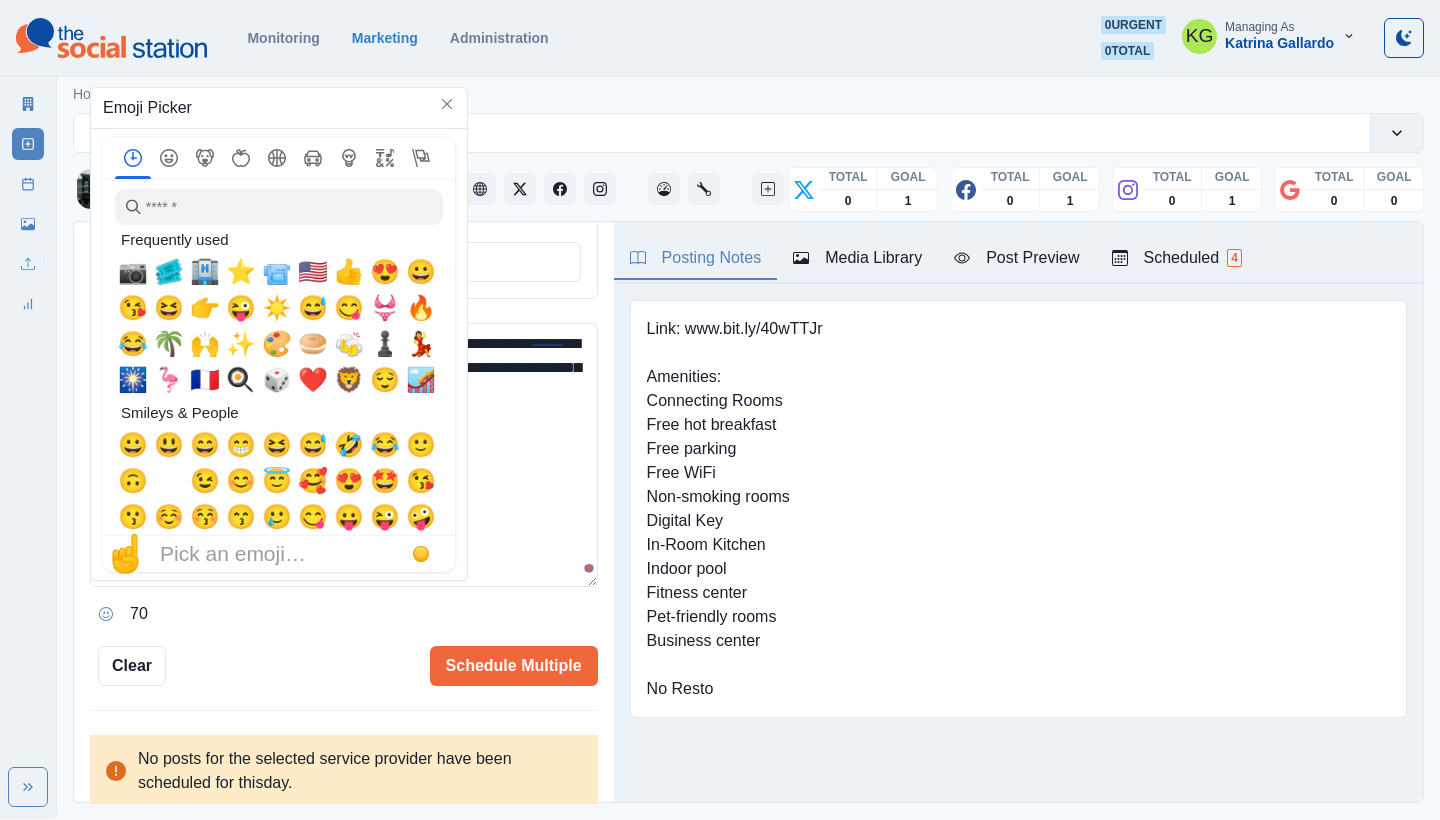 click on "**********" at bounding box center (344, 455) 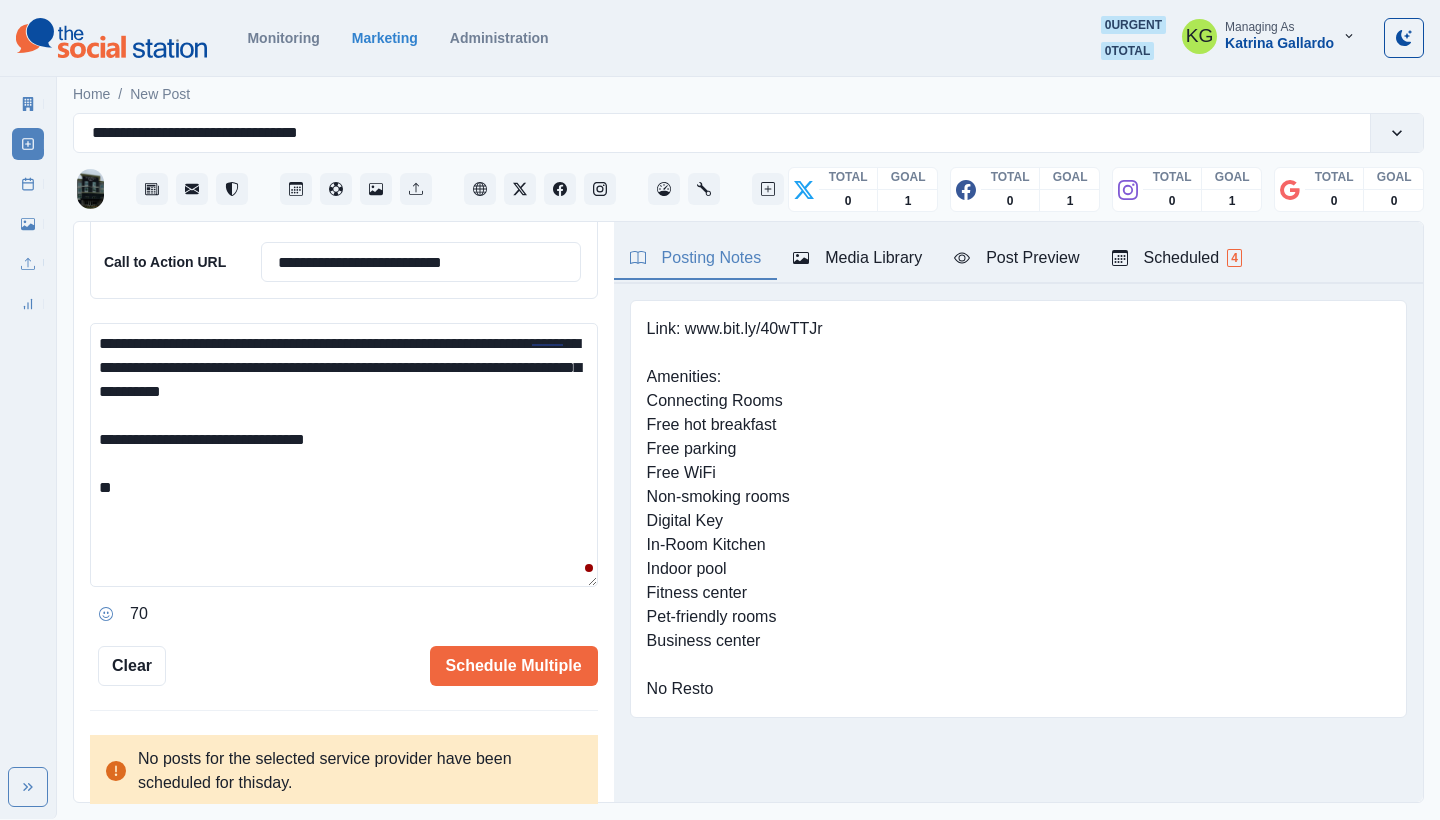 click on "**********" at bounding box center [344, 455] 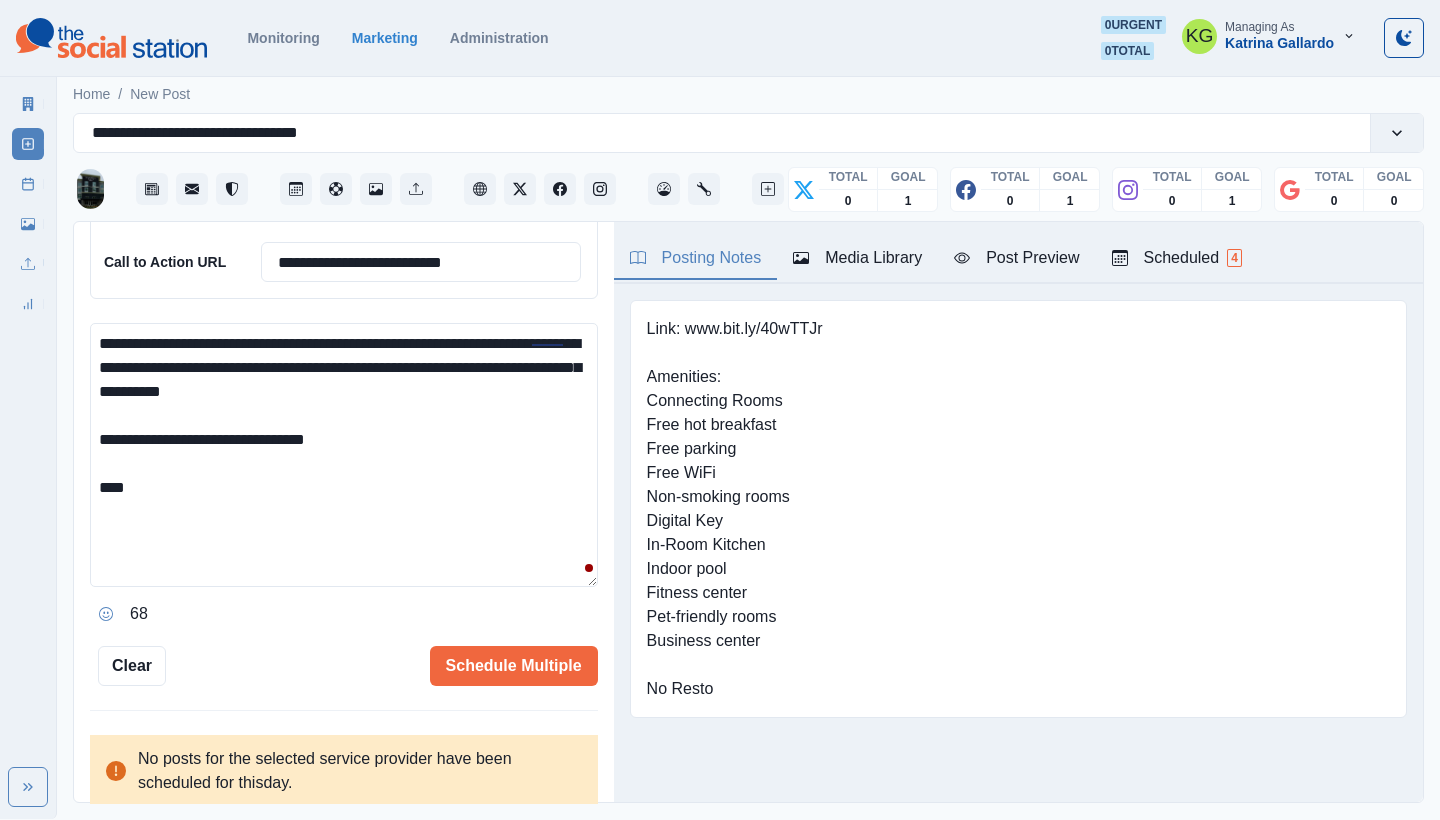 paste on "**********" 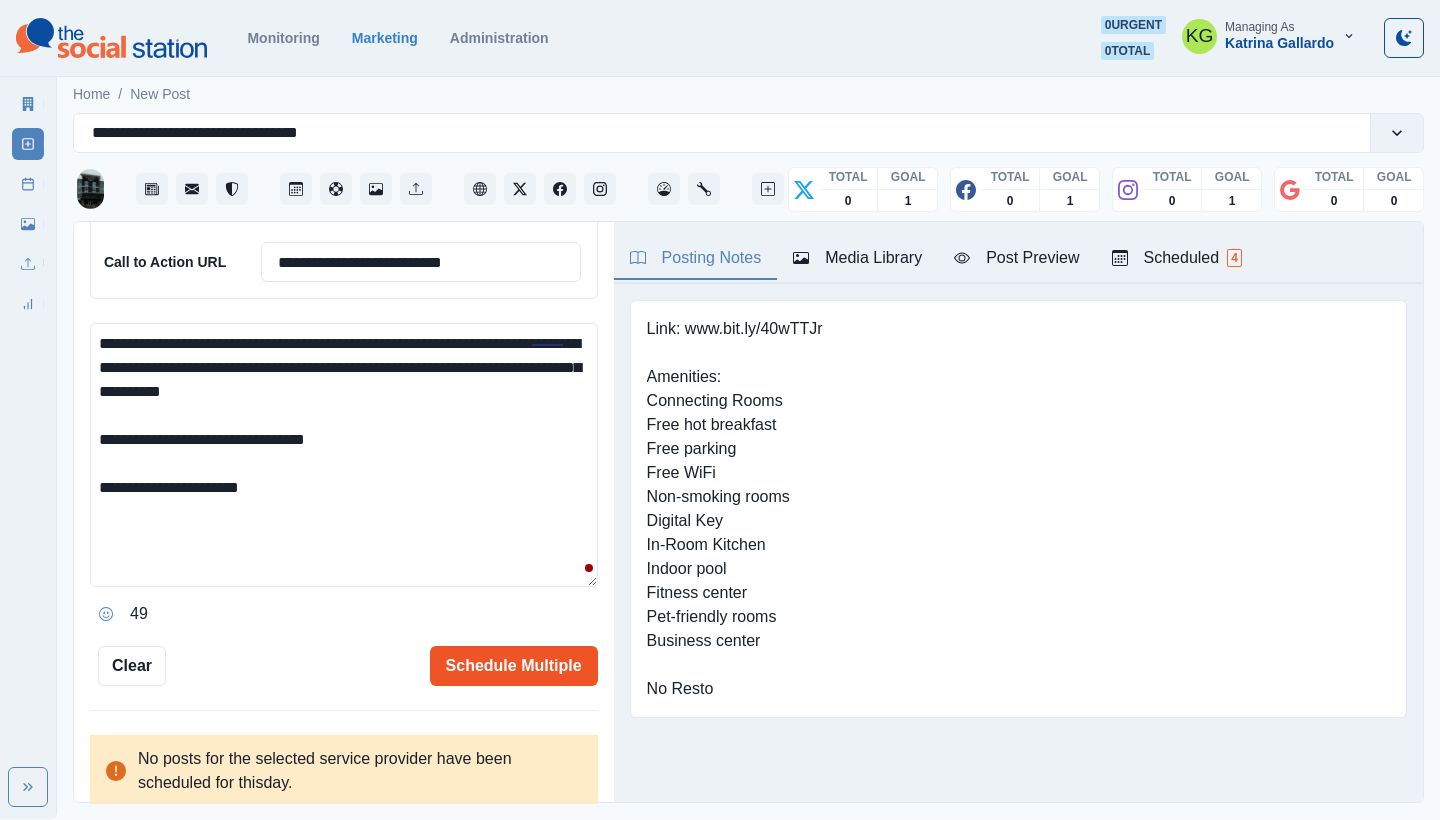 type on "**********" 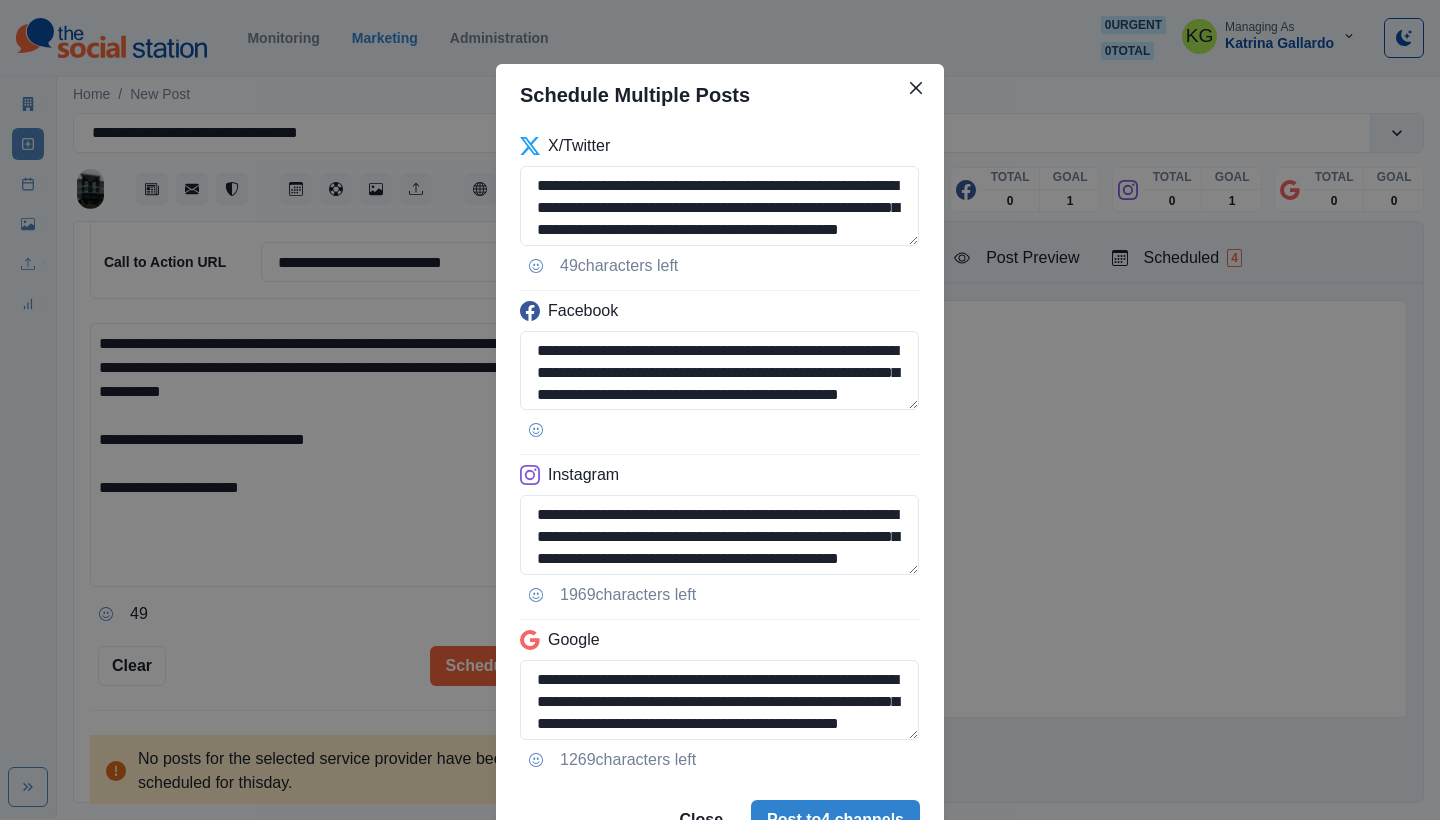 scroll, scrollTop: 101, scrollLeft: 0, axis: vertical 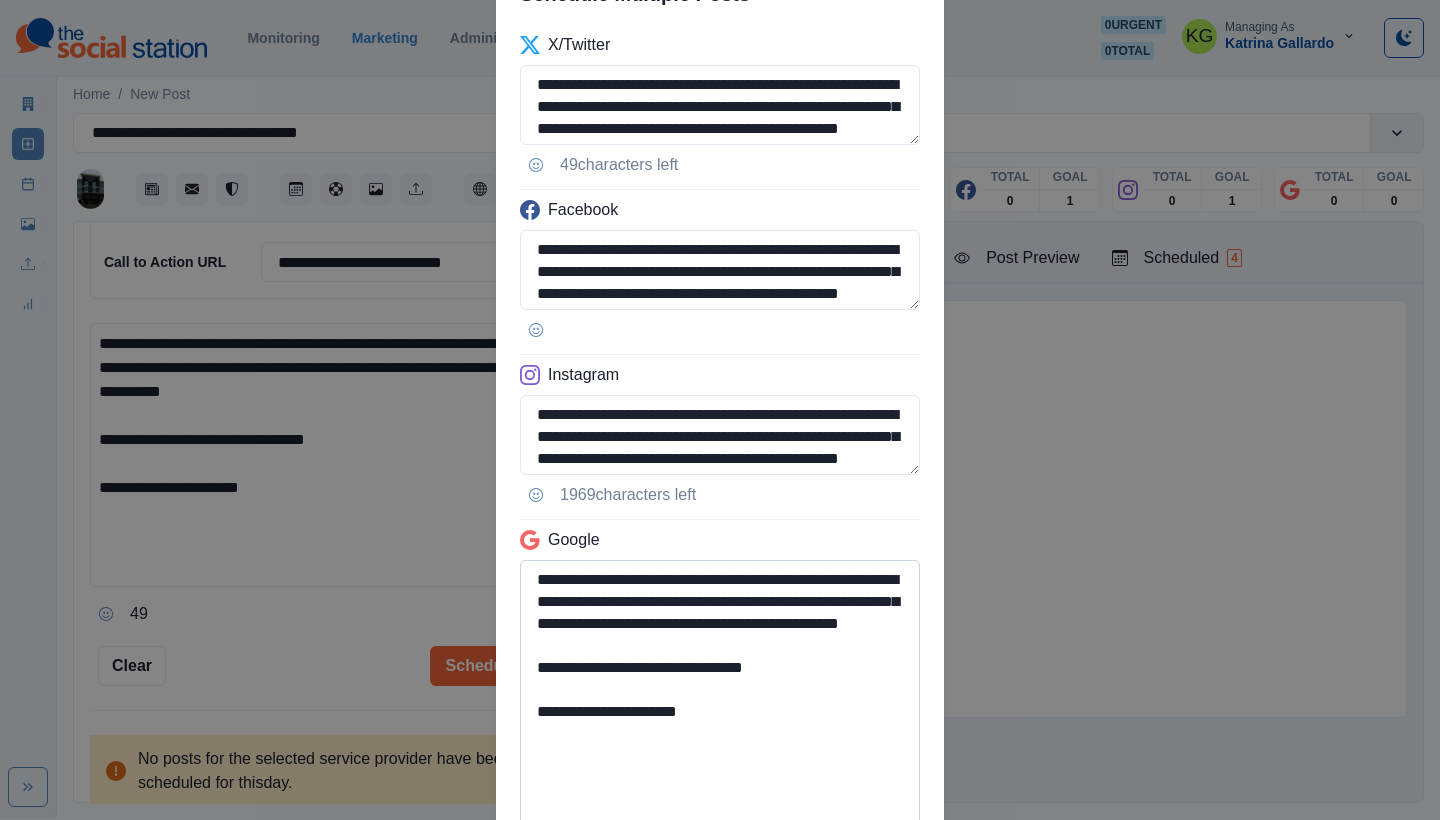 click on "**********" at bounding box center [720, 696] 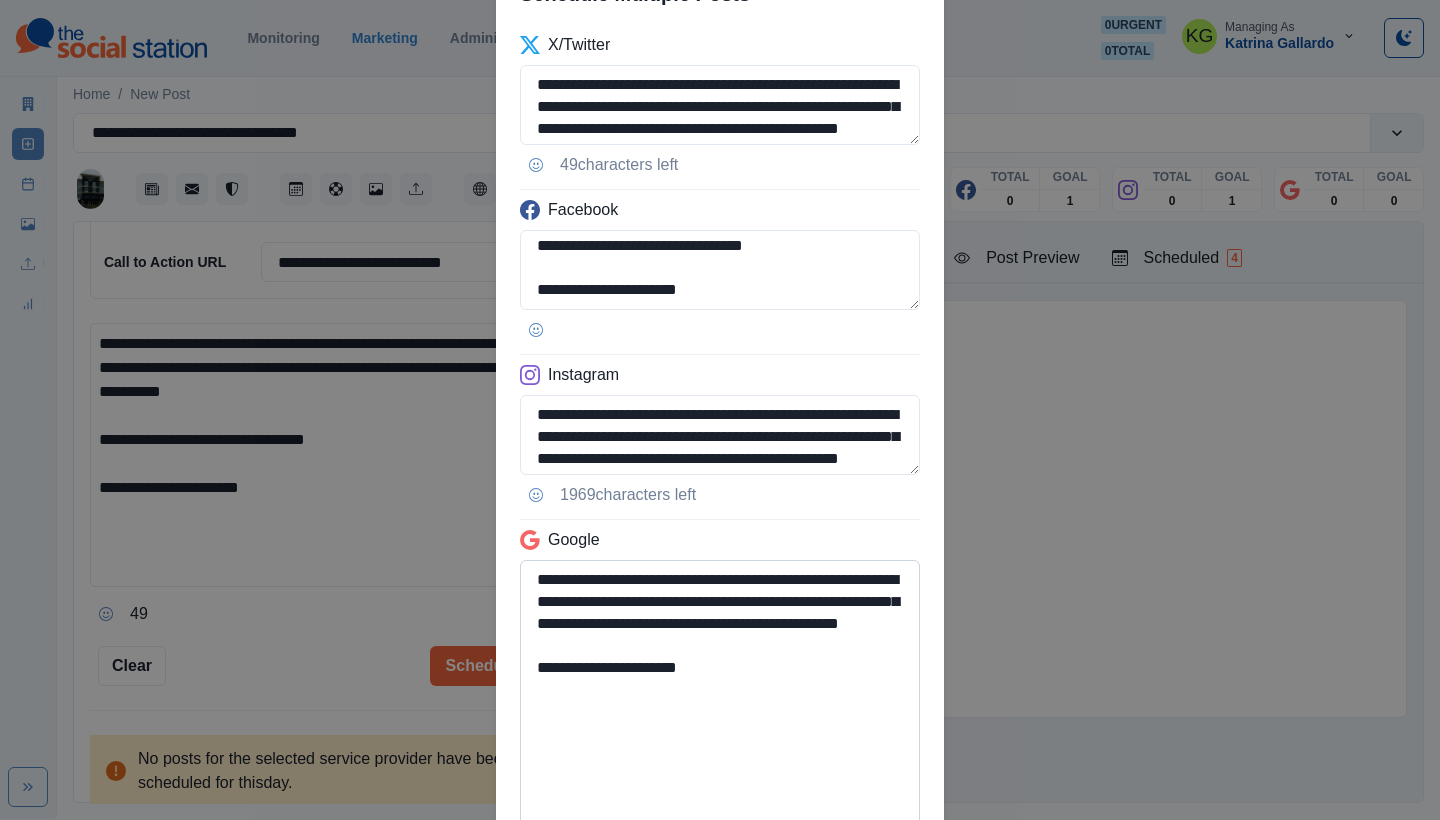 scroll, scrollTop: 114, scrollLeft: 0, axis: vertical 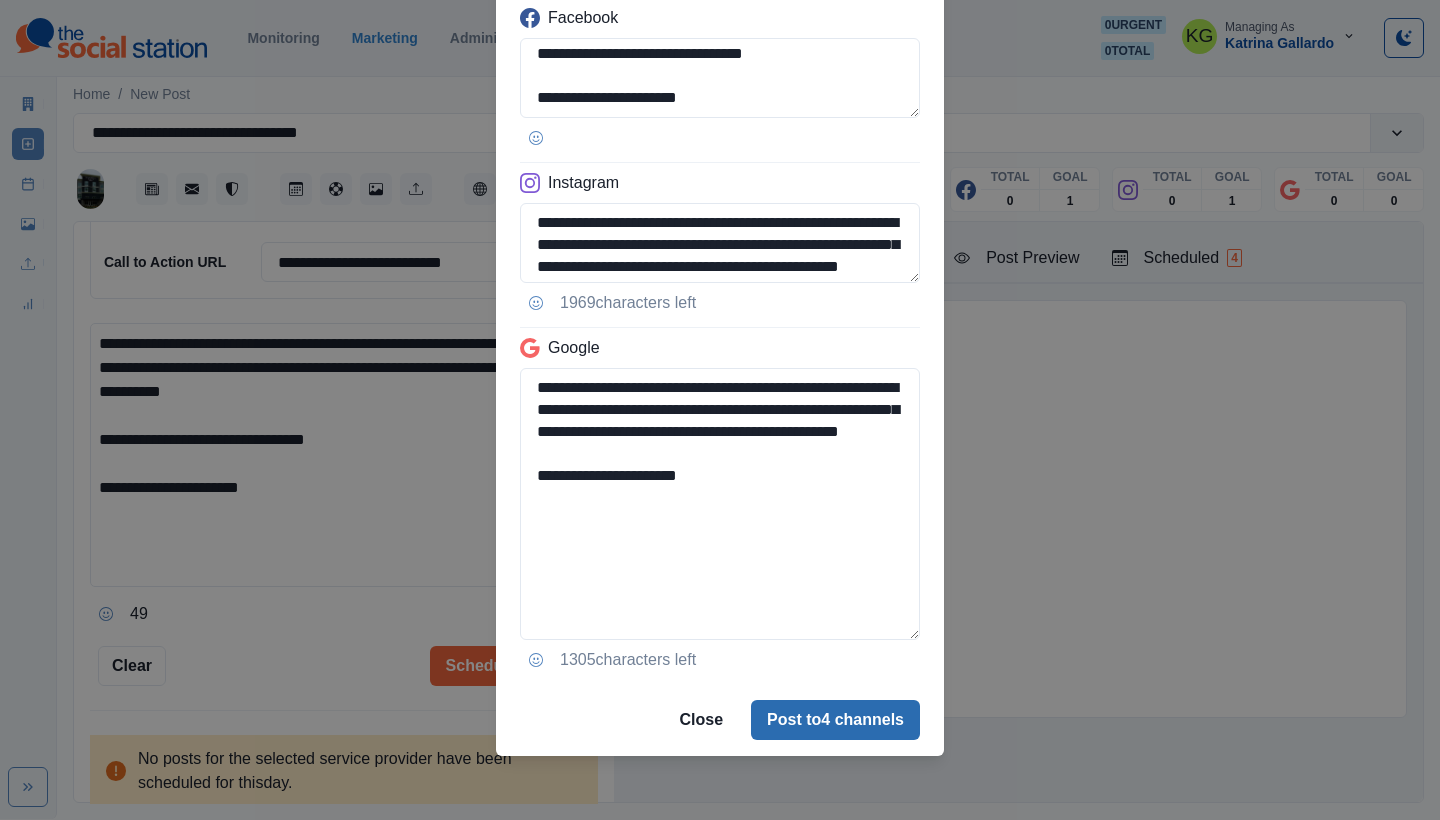 type on "**********" 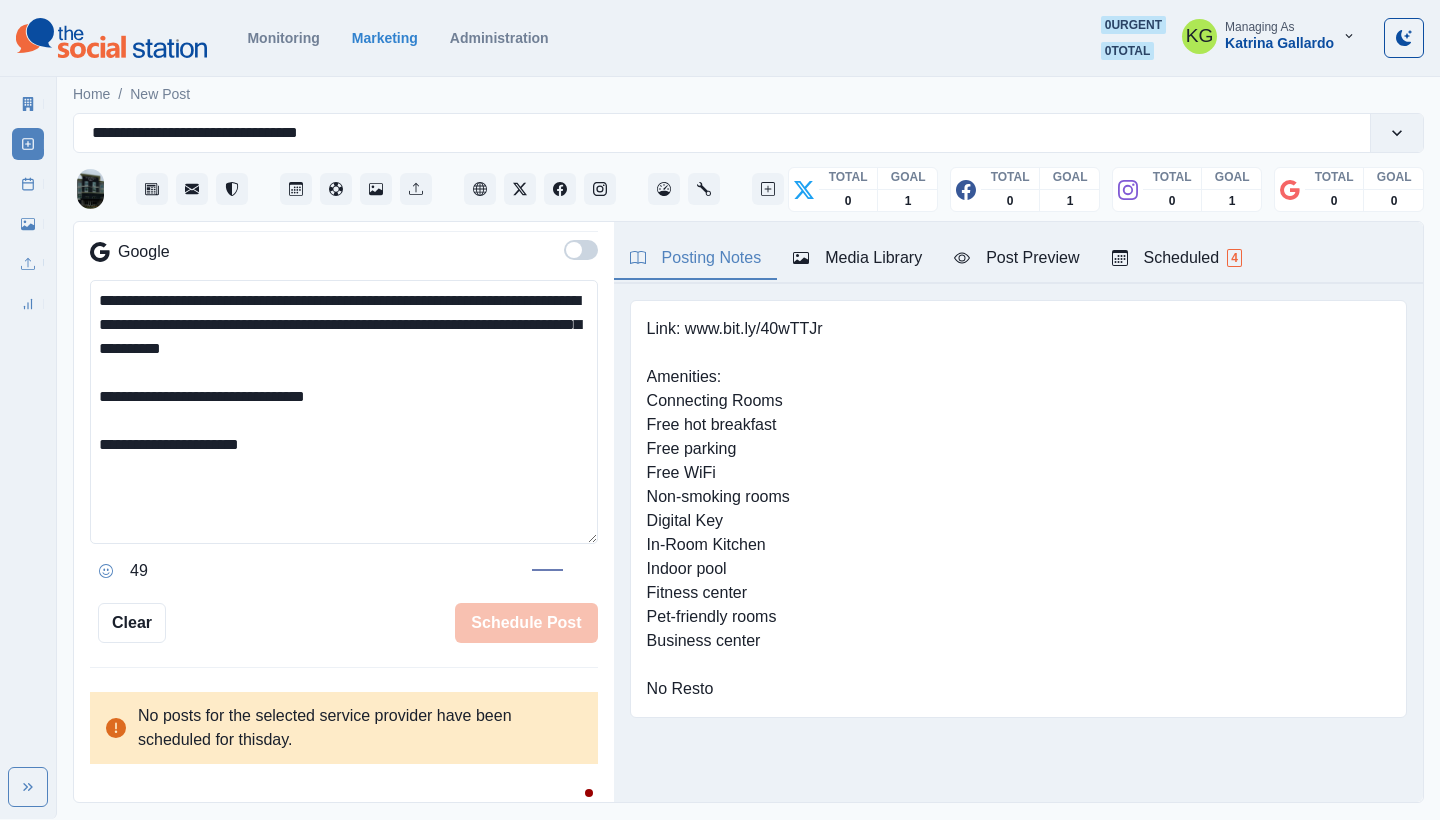 type 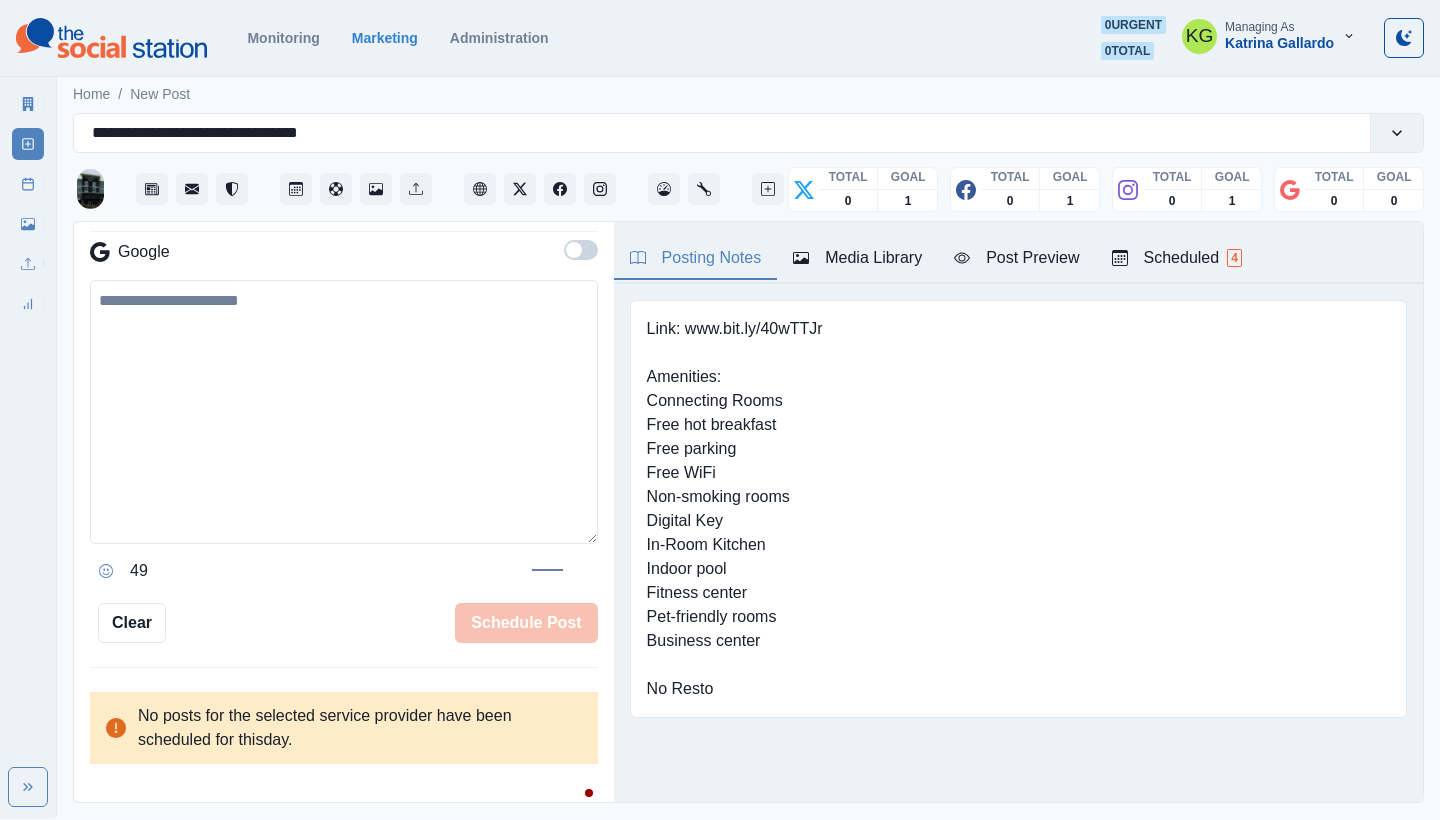 scroll, scrollTop: 344, scrollLeft: 0, axis: vertical 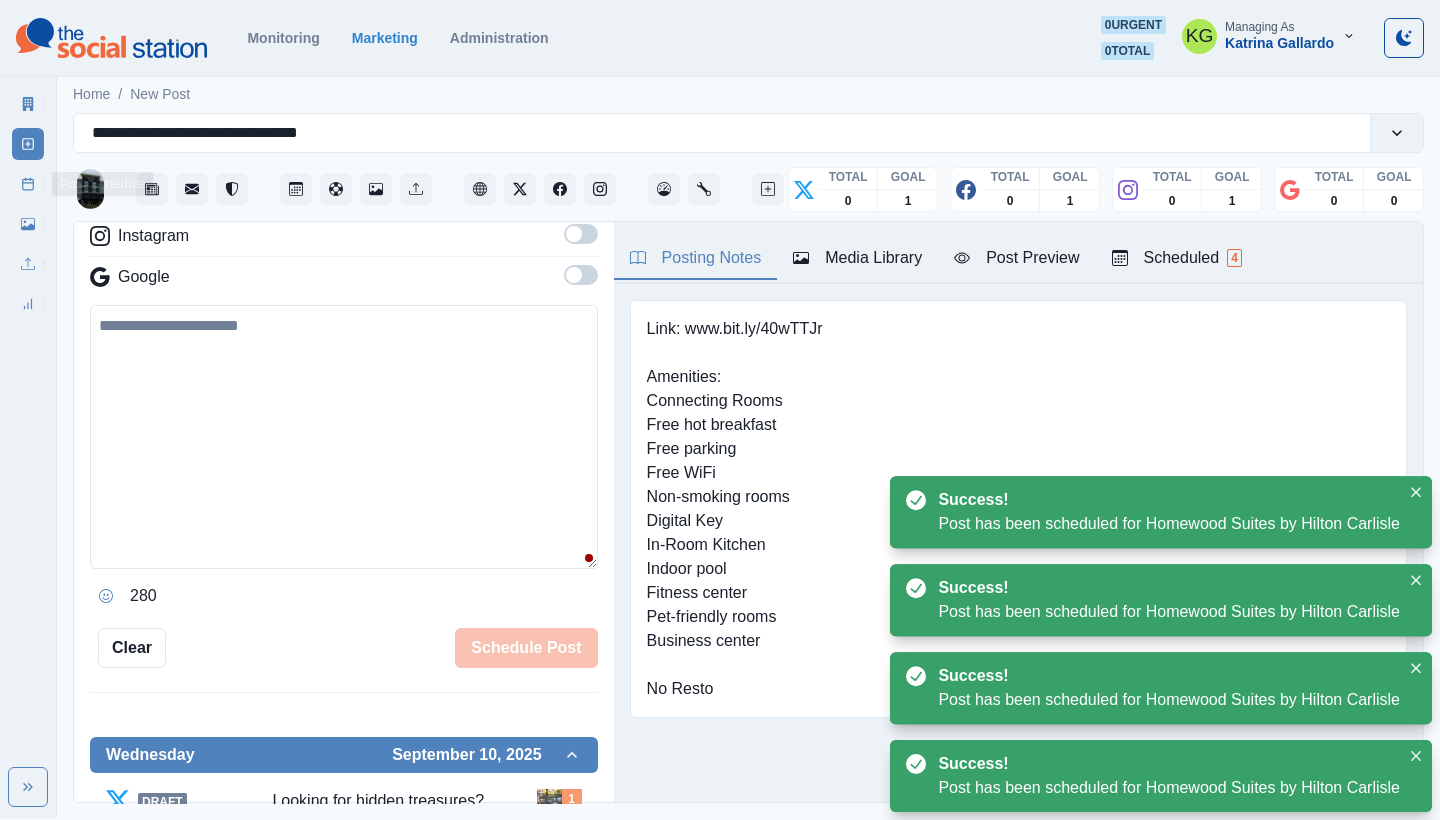 click 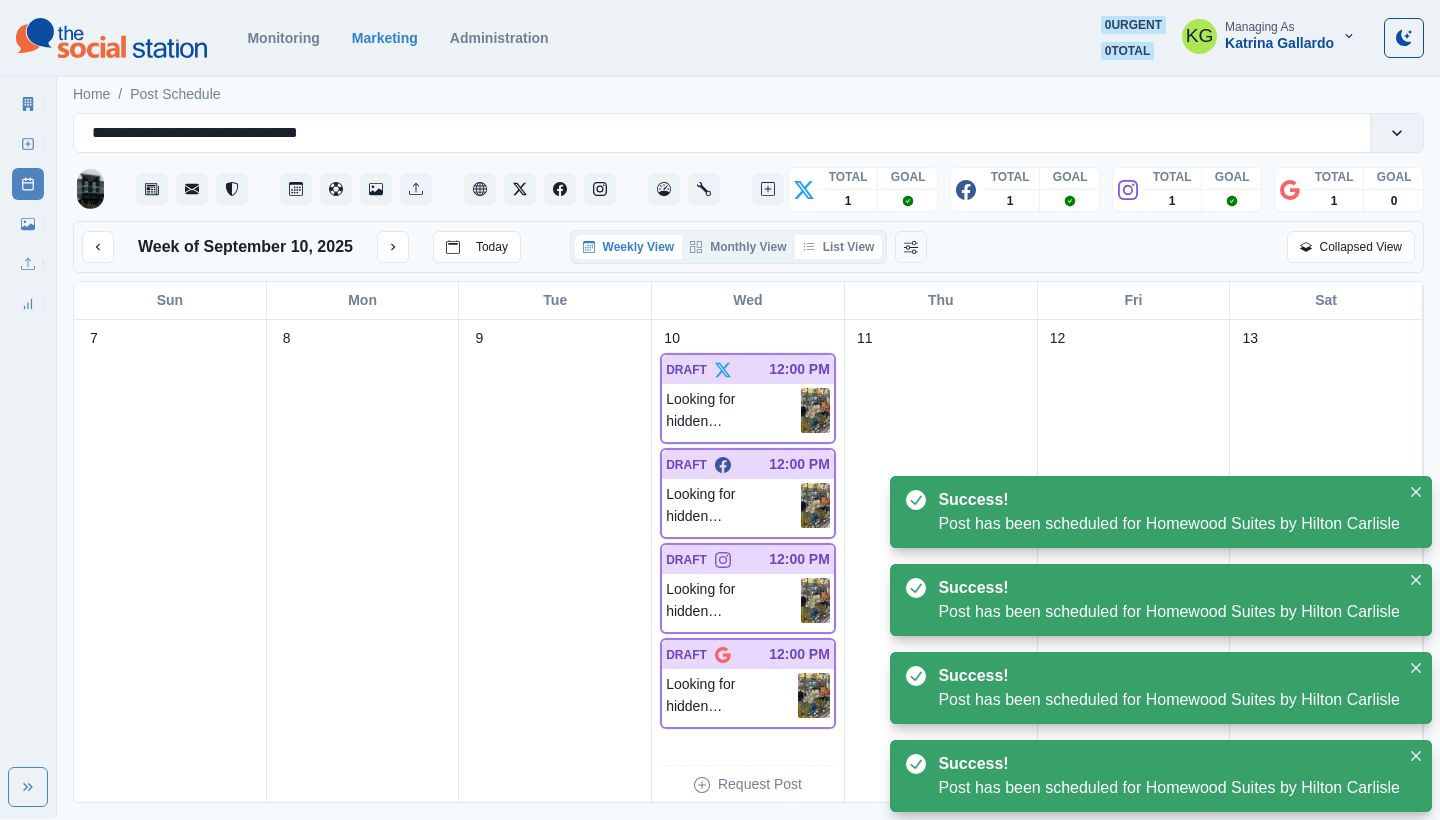 click on "List View" at bounding box center (839, 247) 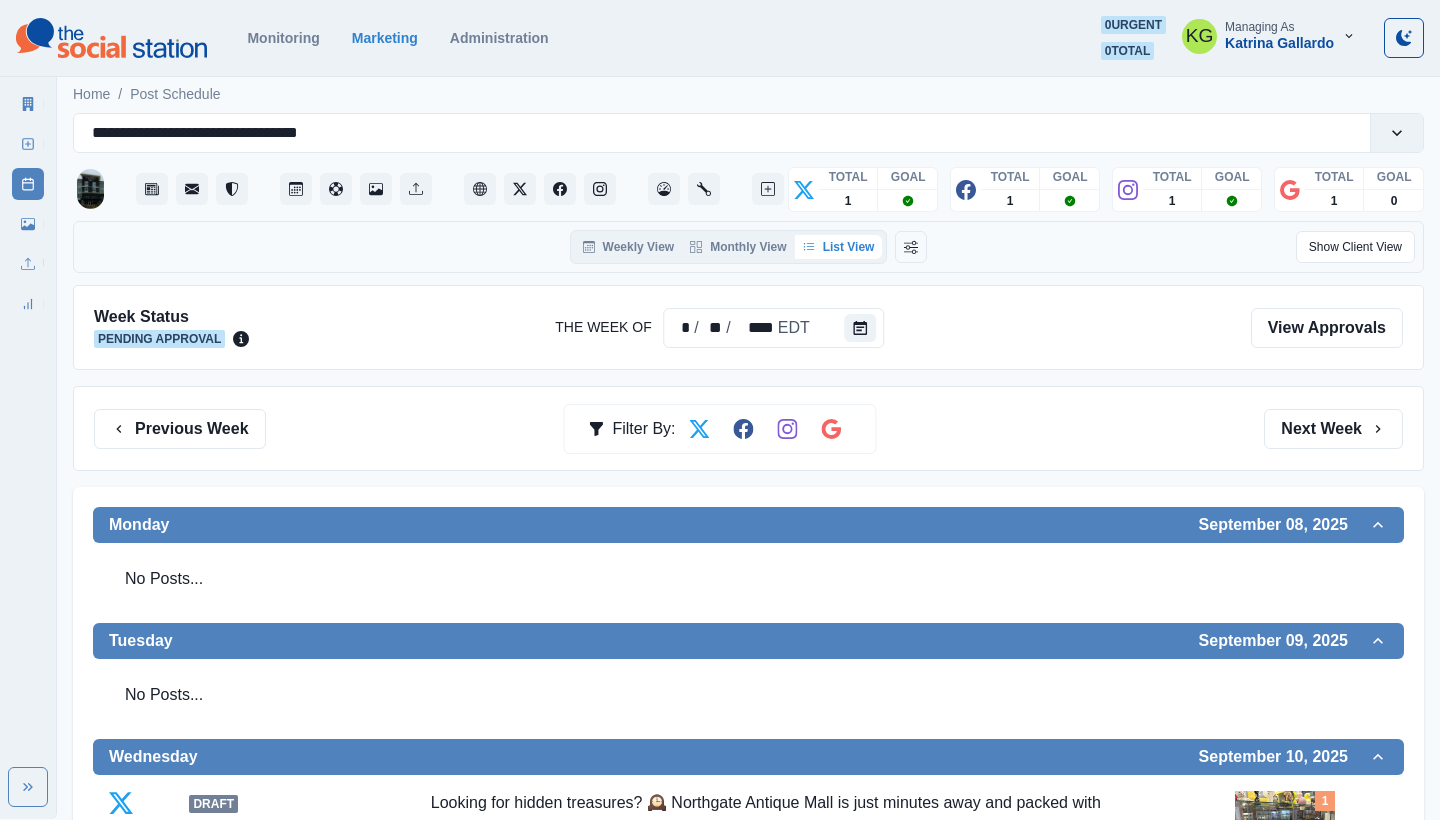 scroll, scrollTop: 0, scrollLeft: 0, axis: both 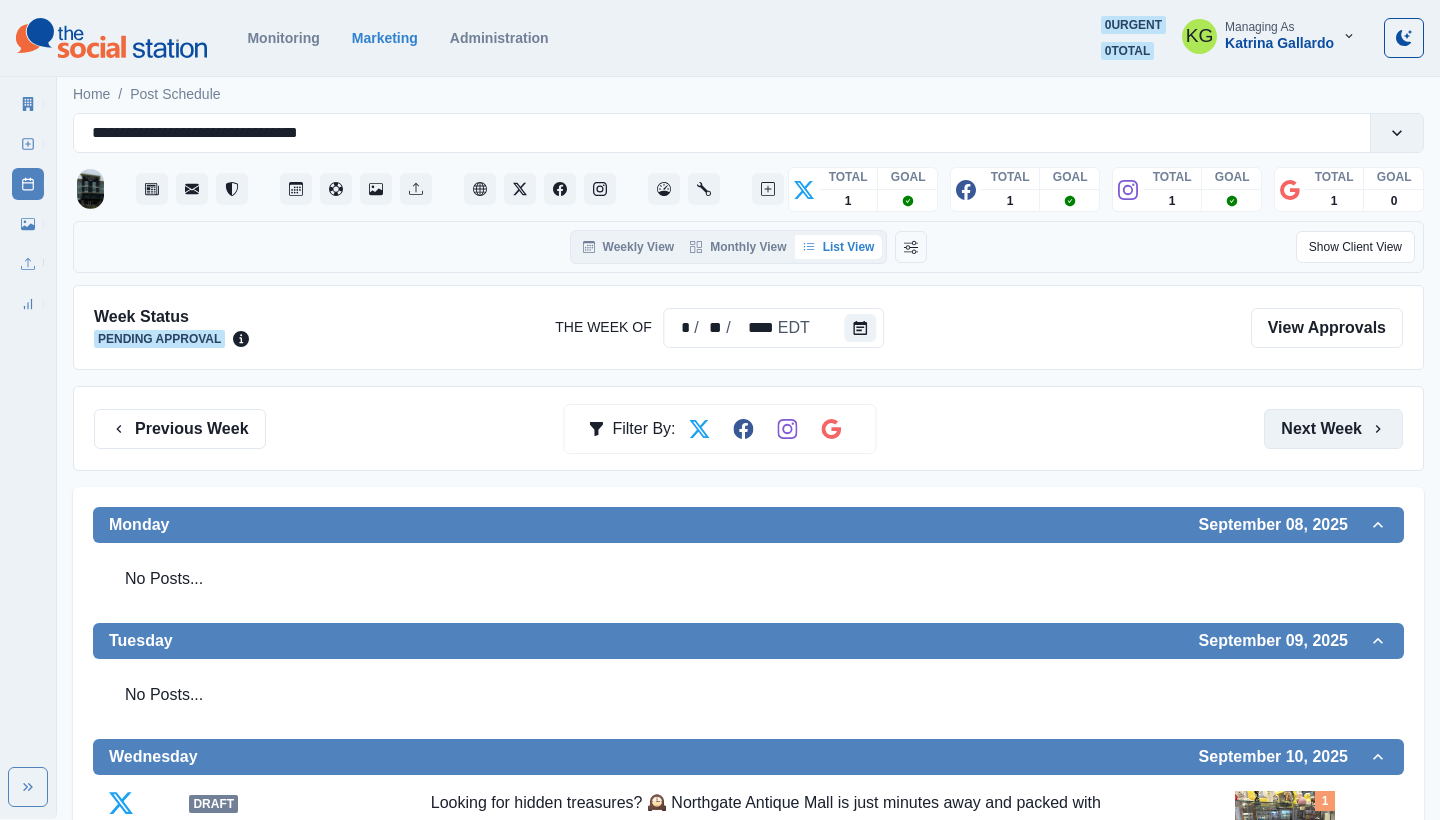 click on "Next Week" at bounding box center [1333, 429] 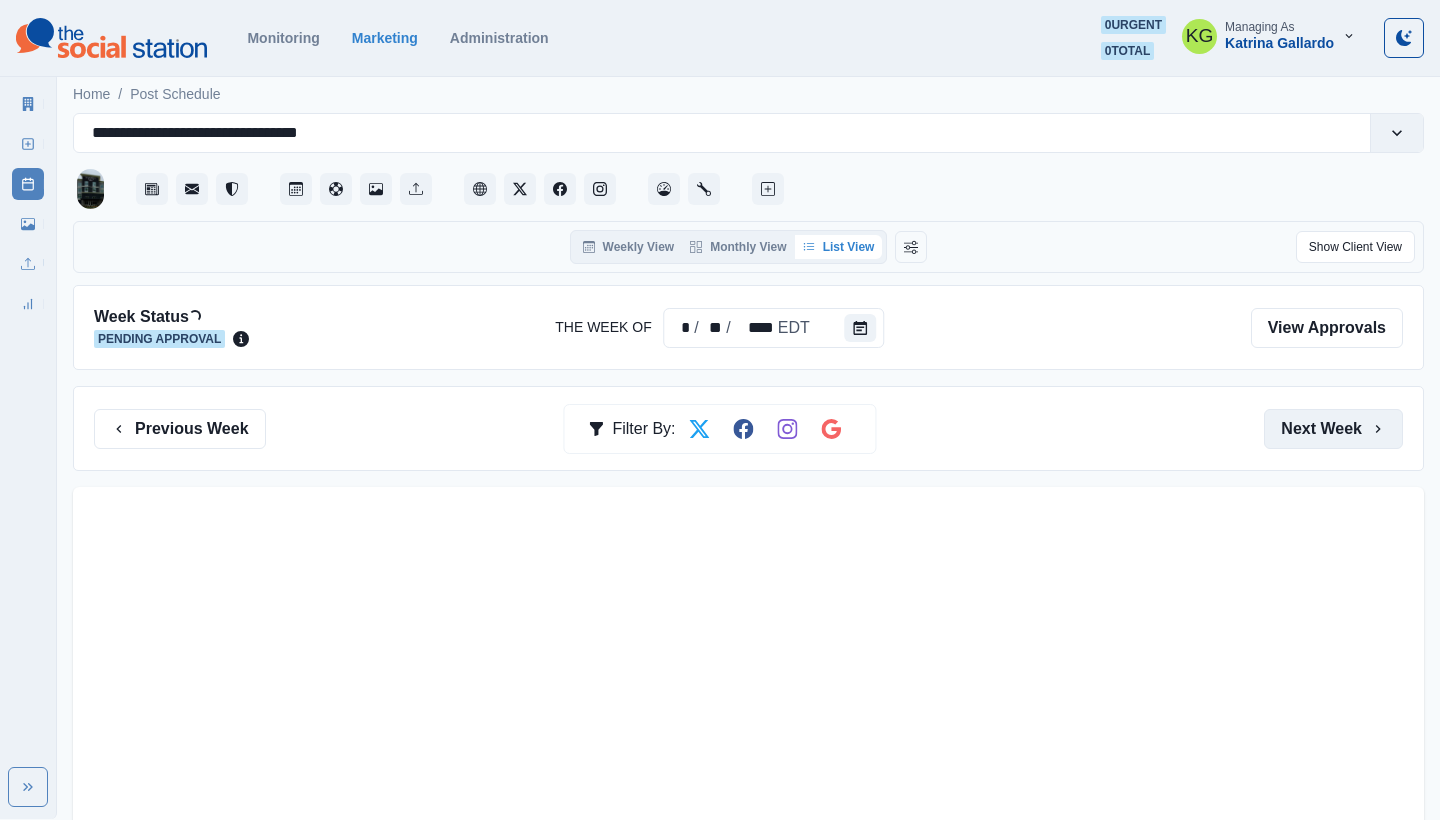 click on "Next Week" at bounding box center (1333, 429) 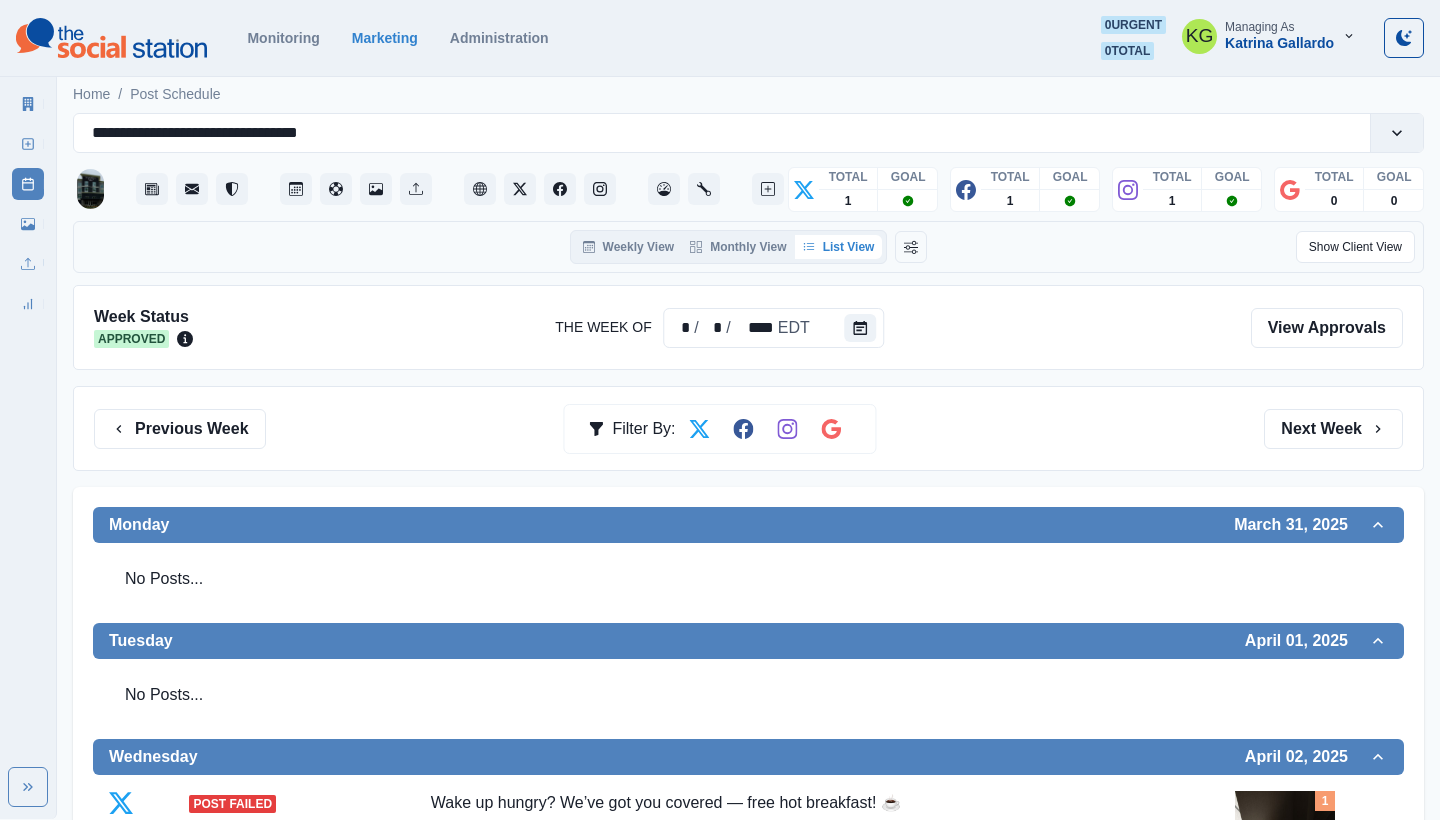 scroll, scrollTop: 232, scrollLeft: 0, axis: vertical 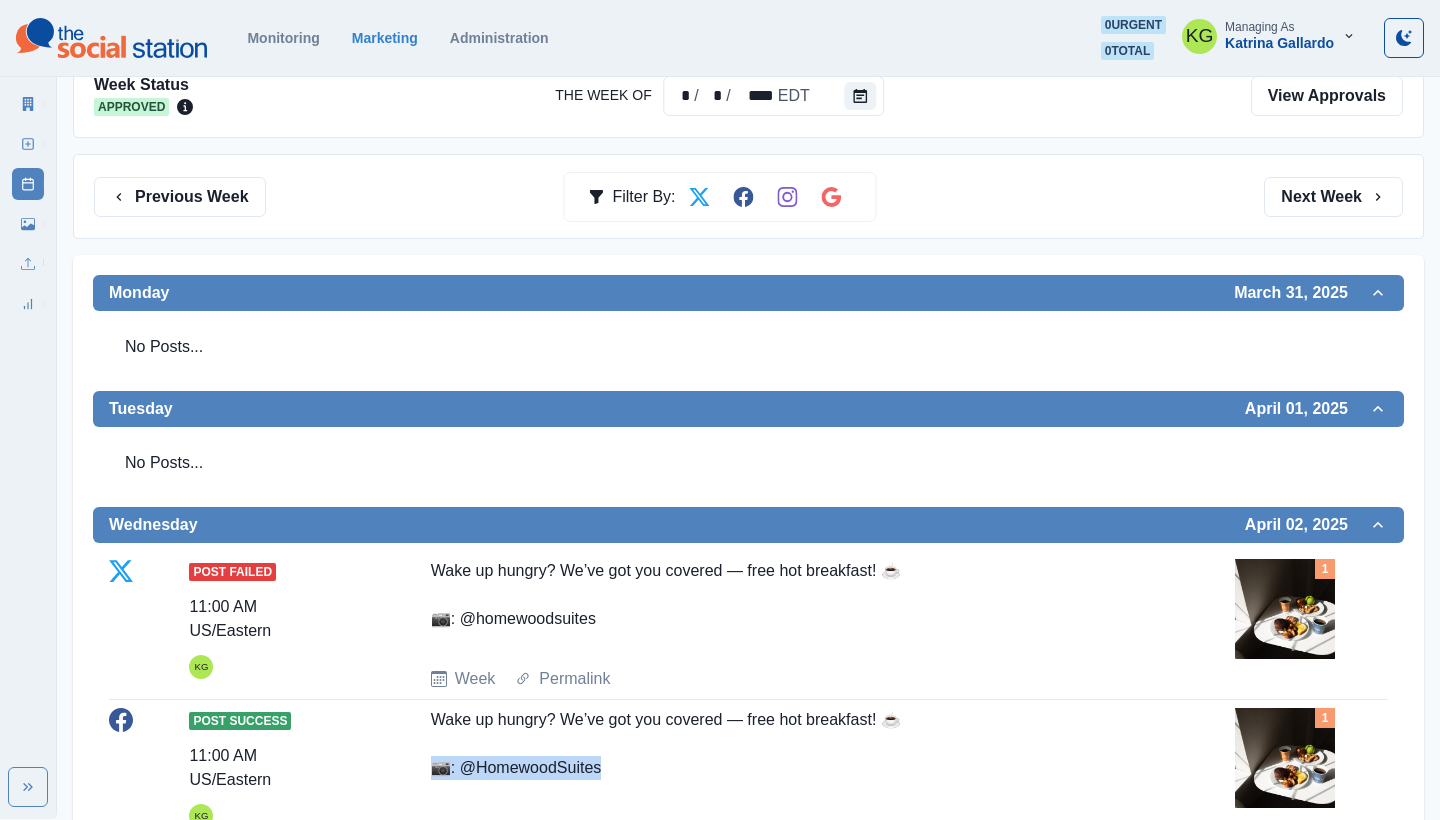 click at bounding box center [865, 96] 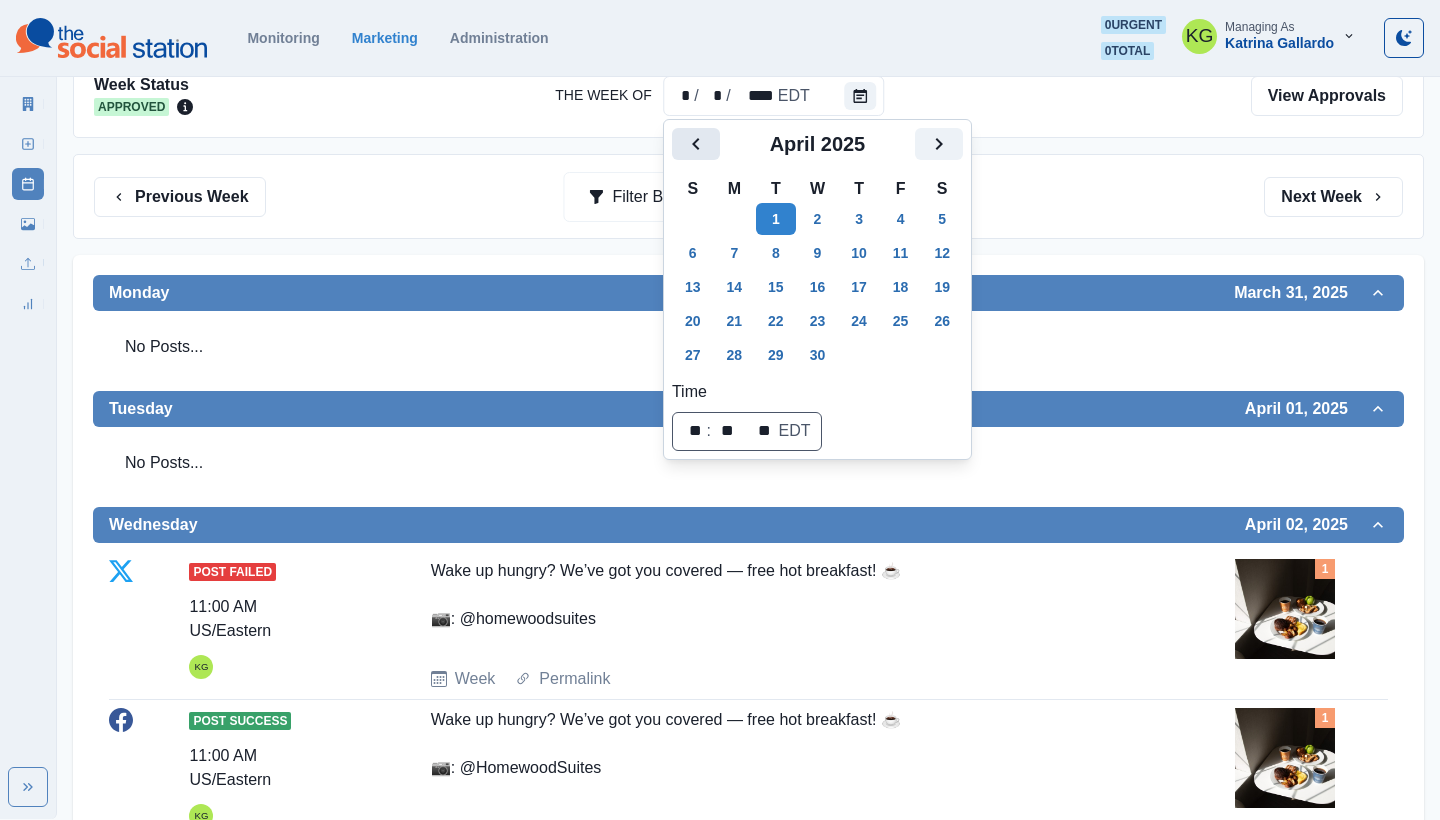 click at bounding box center [696, 144] 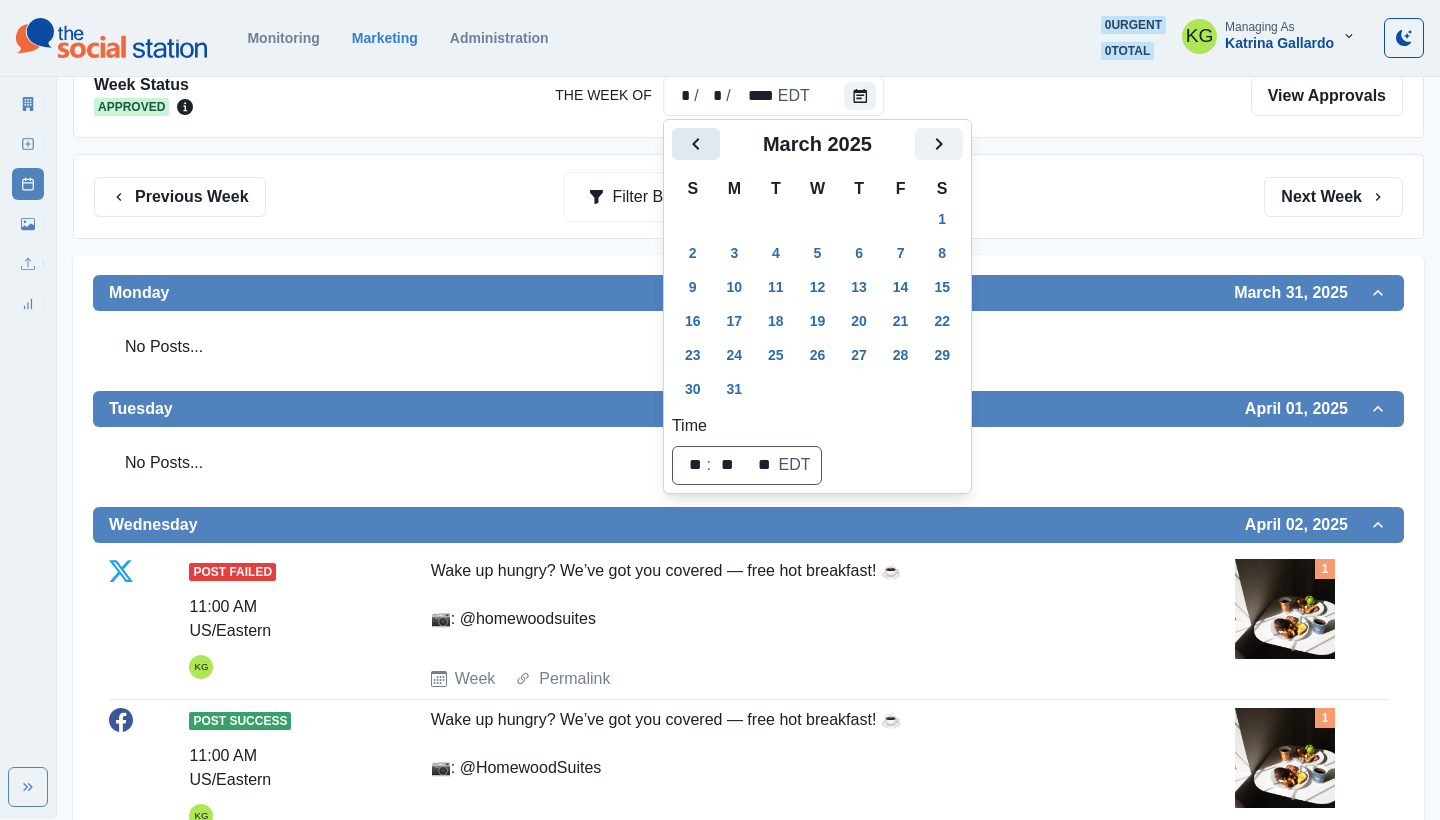 click at bounding box center (696, 144) 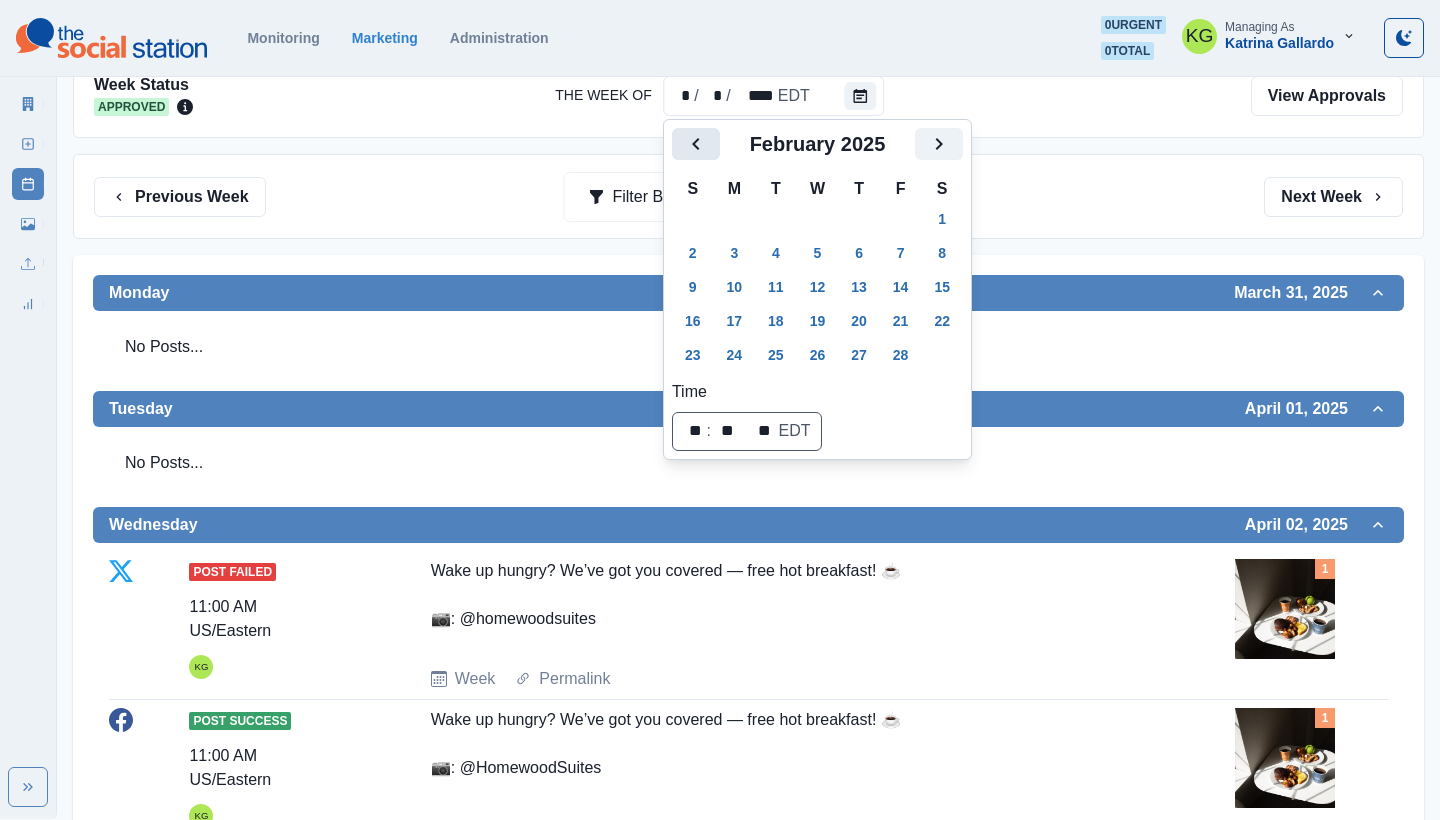 click at bounding box center (696, 144) 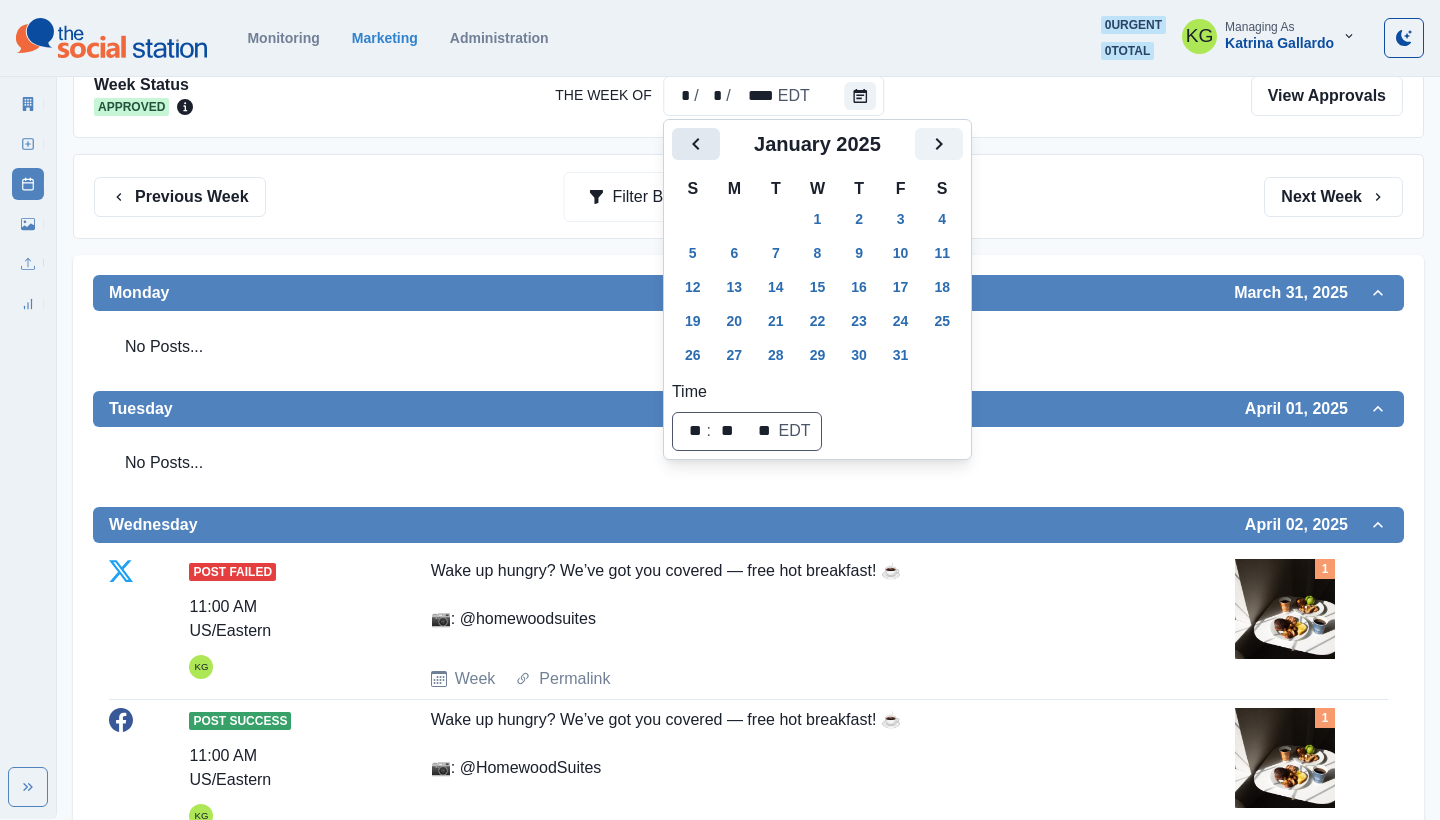 click at bounding box center (696, 144) 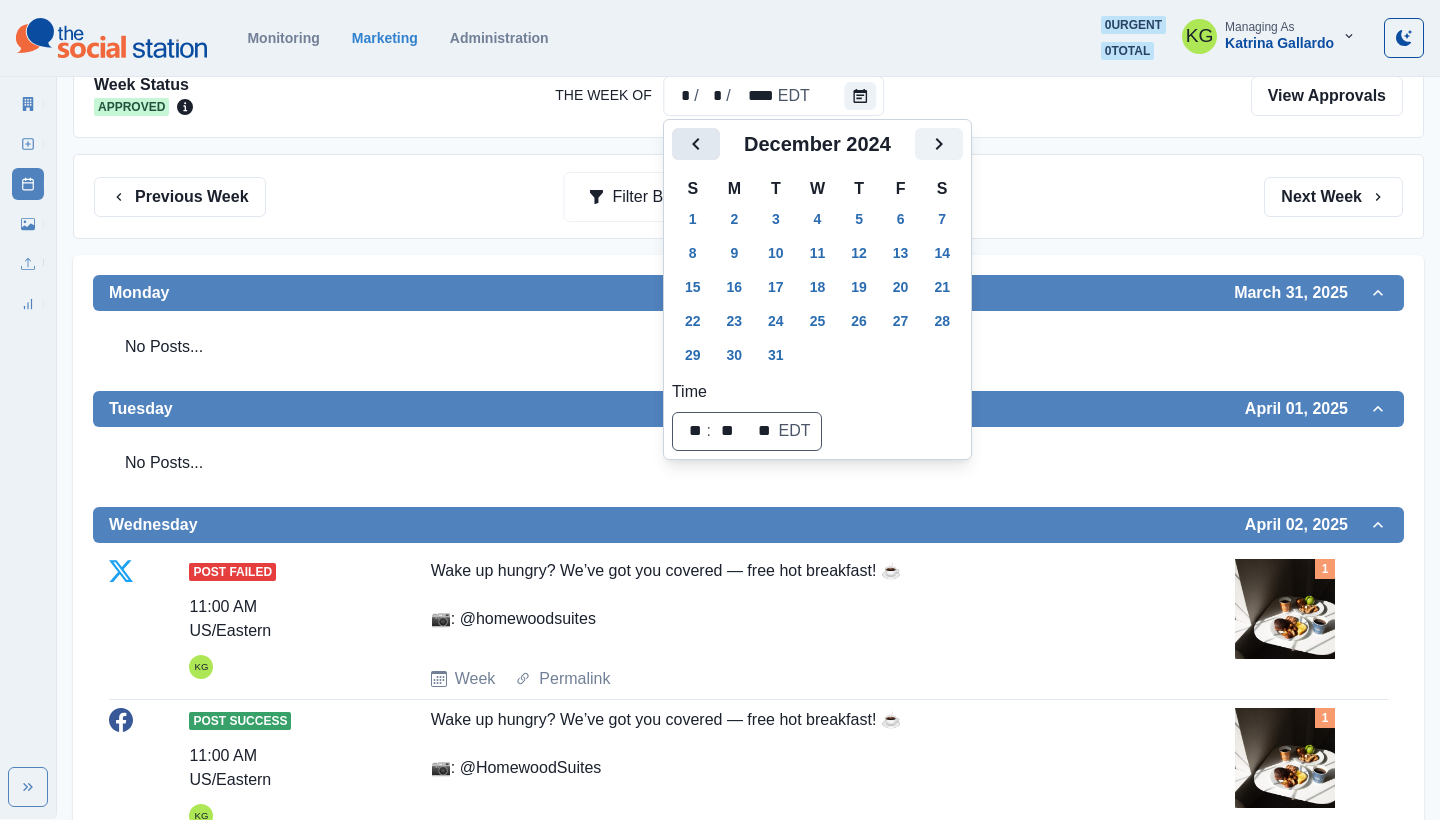 click at bounding box center (696, 144) 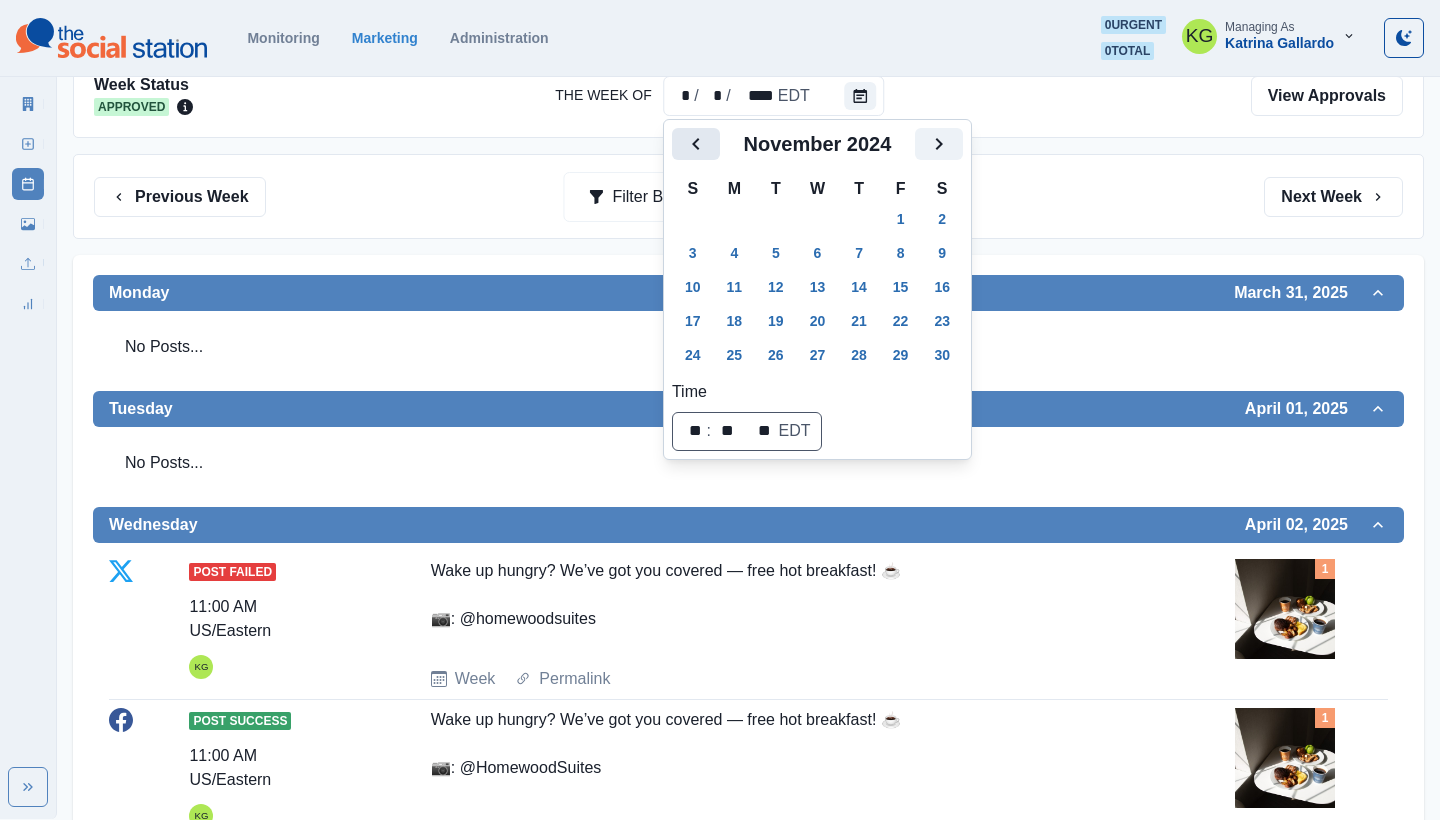 click at bounding box center (696, 144) 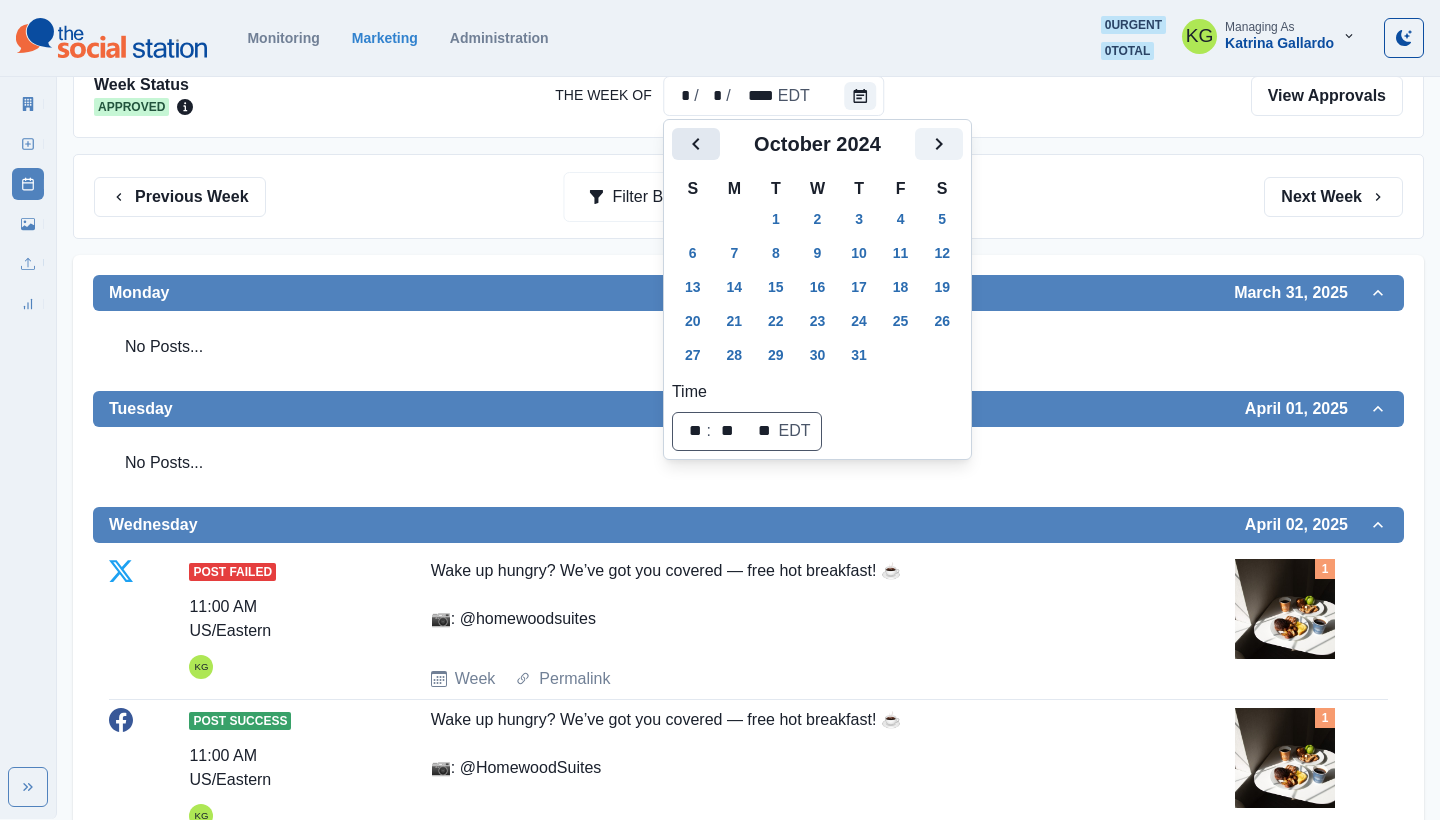 click at bounding box center [696, 144] 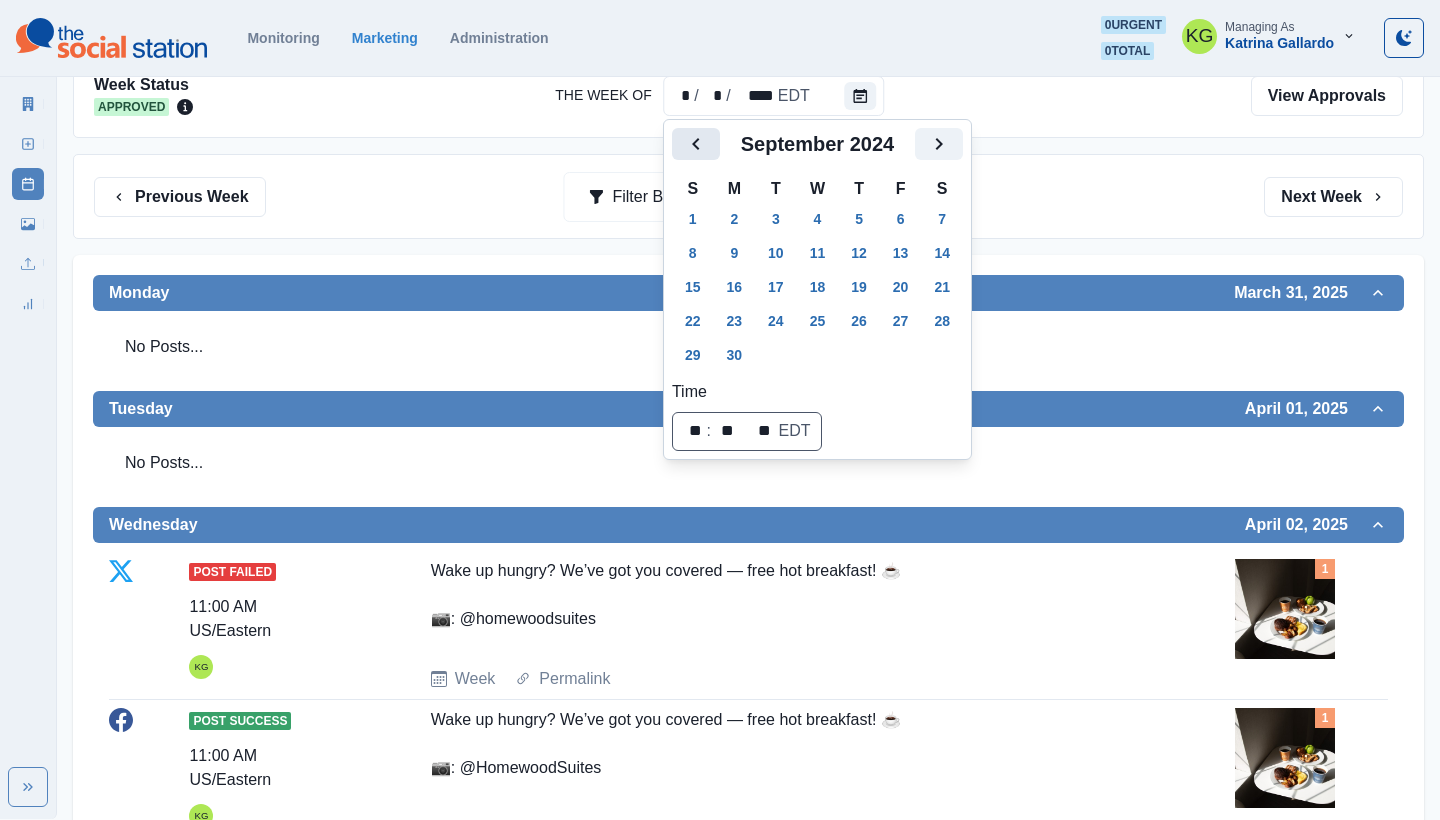 click at bounding box center (696, 144) 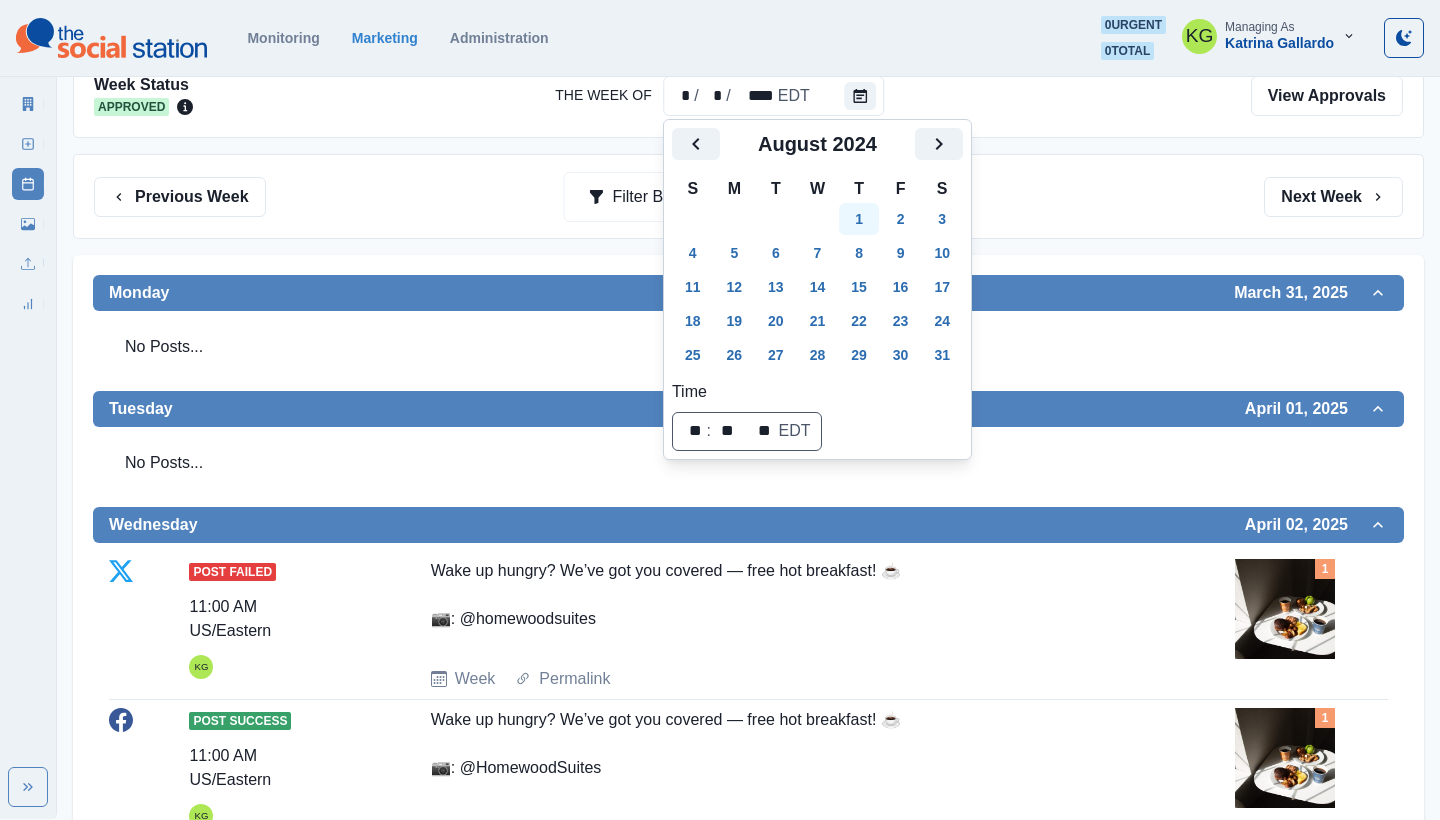 click on "1" at bounding box center [859, 219] 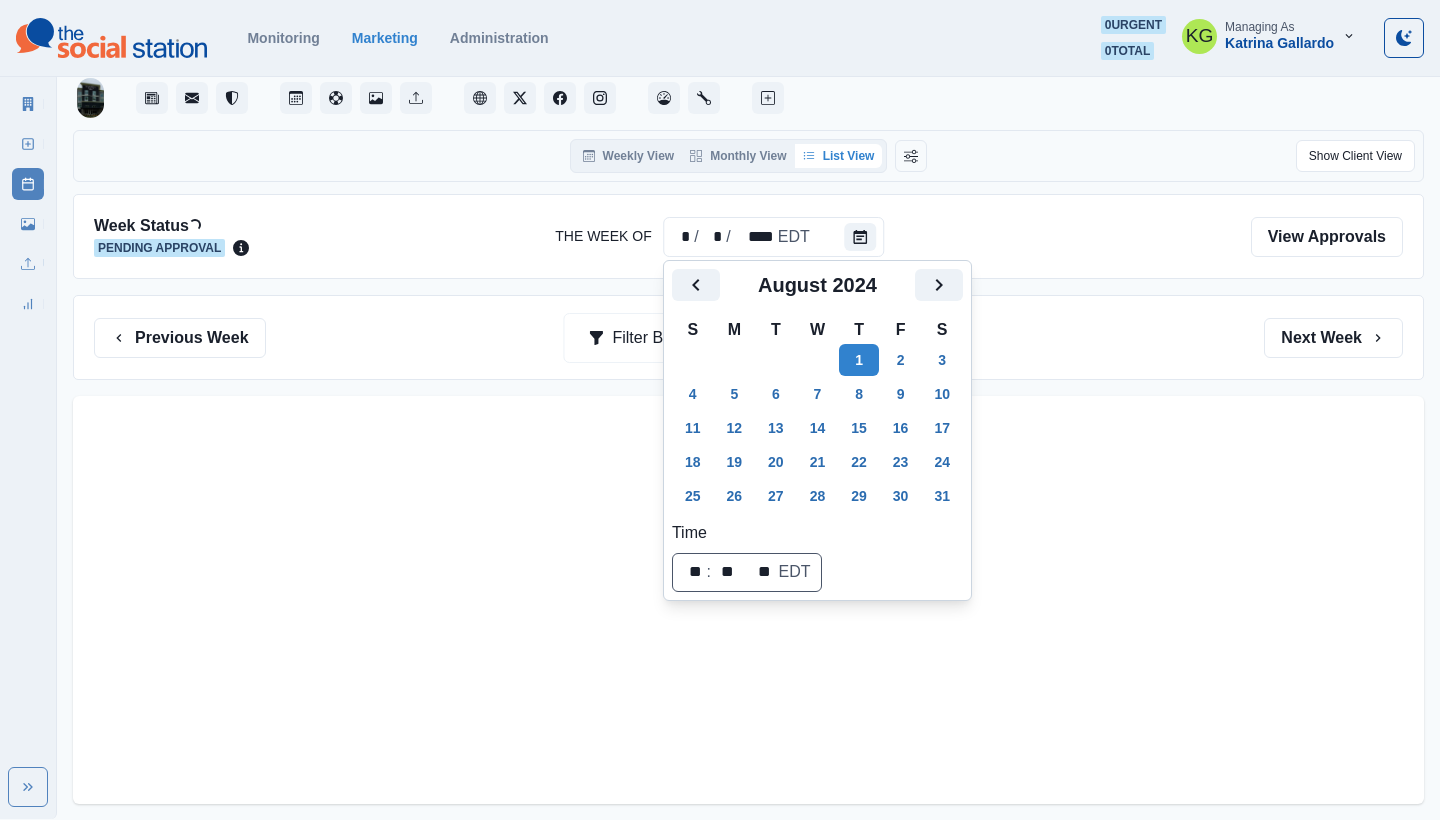 scroll, scrollTop: 0, scrollLeft: 0, axis: both 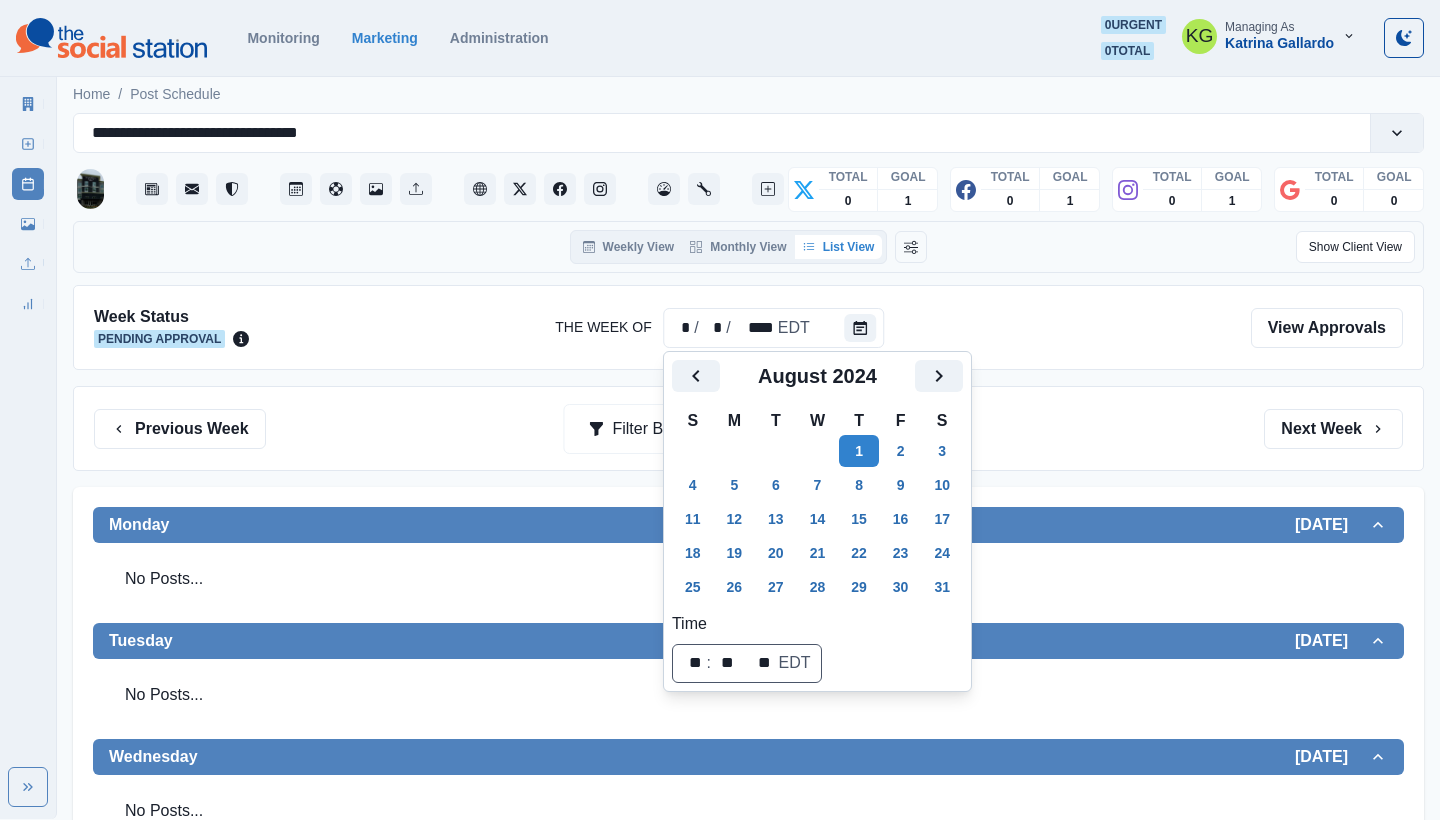 click on "Previous Week Filter By: Next Week" at bounding box center (748, 428) 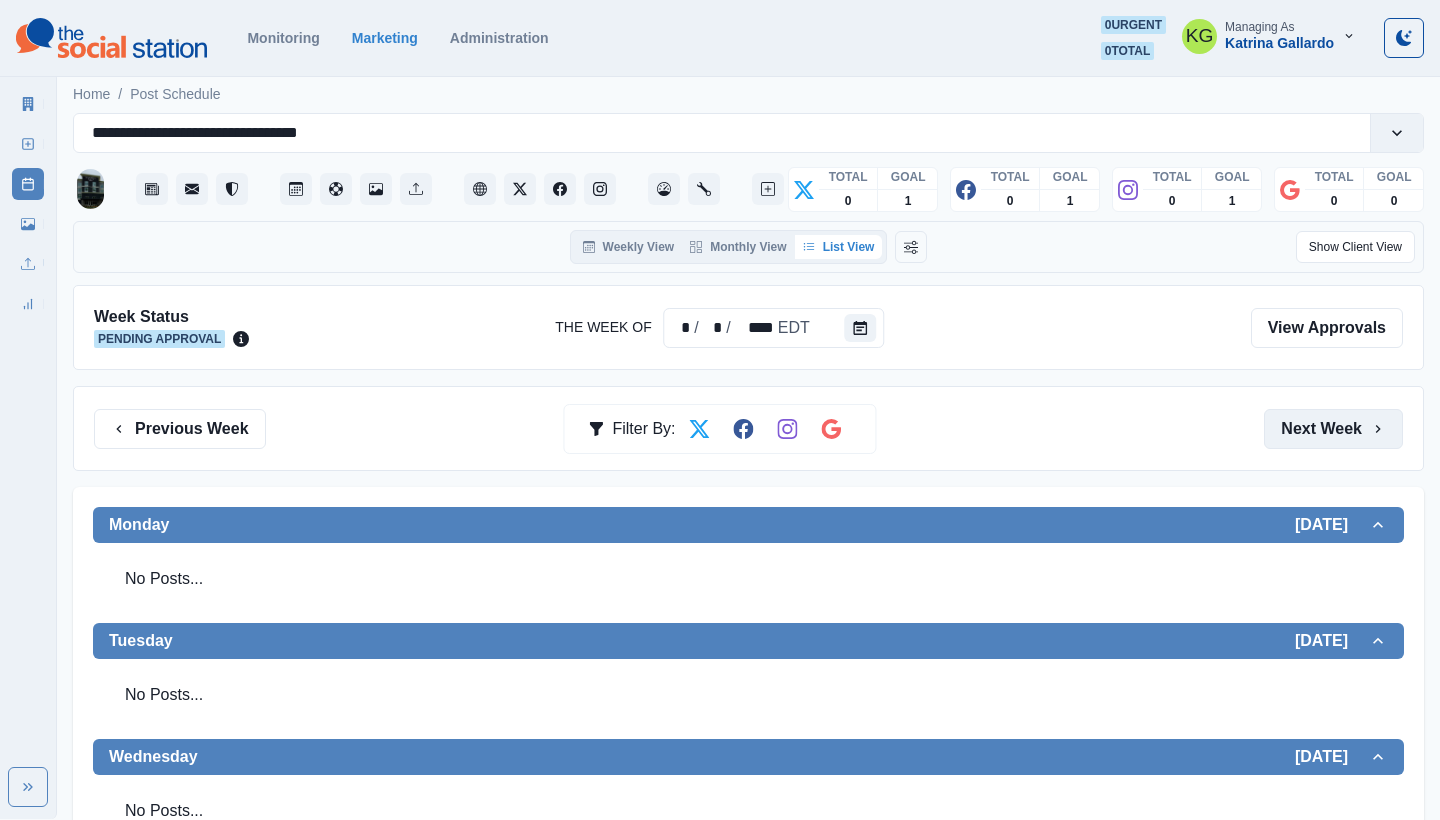 click on "Next Week" at bounding box center [1333, 429] 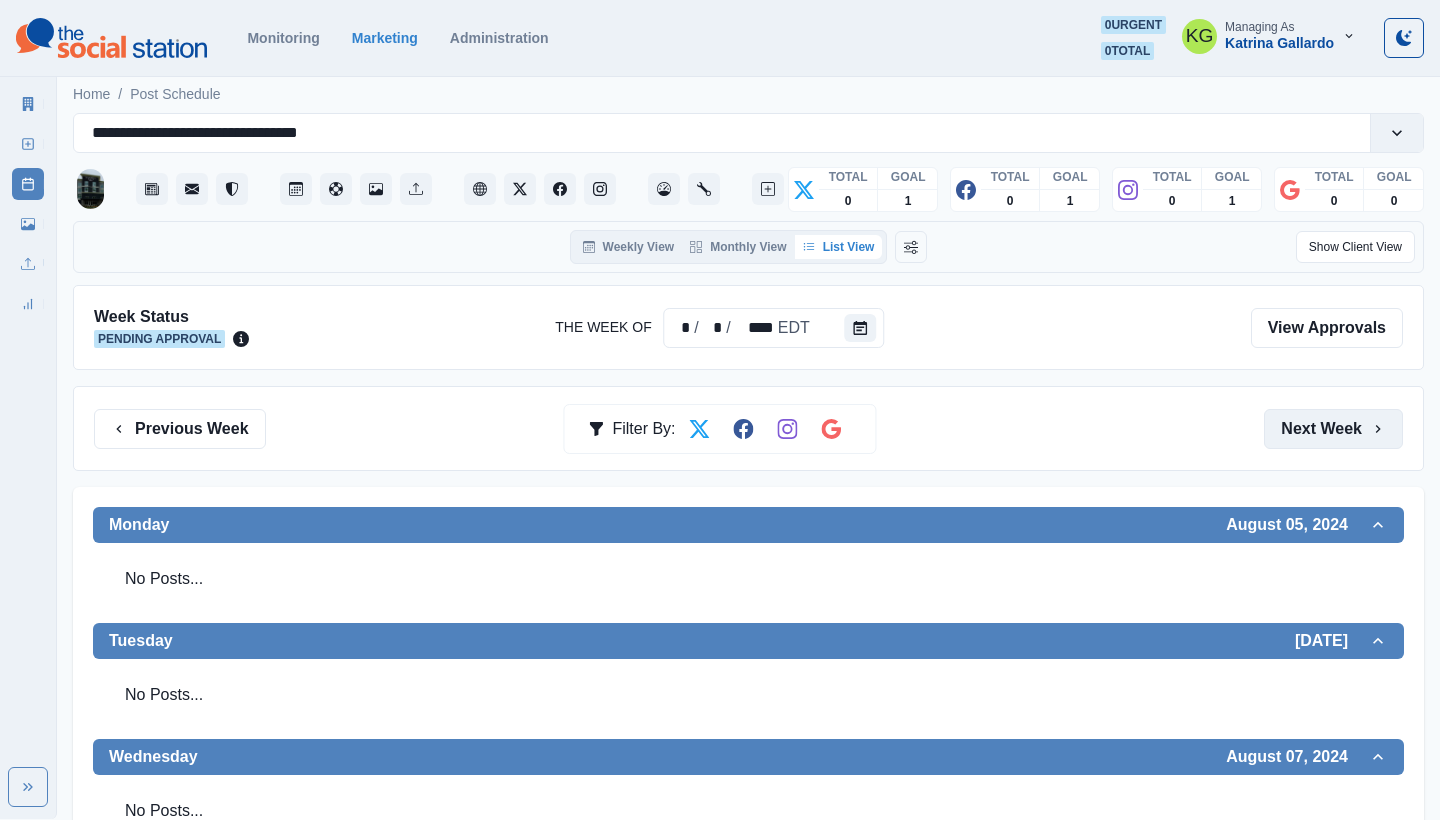click on "Next Week" at bounding box center (1333, 429) 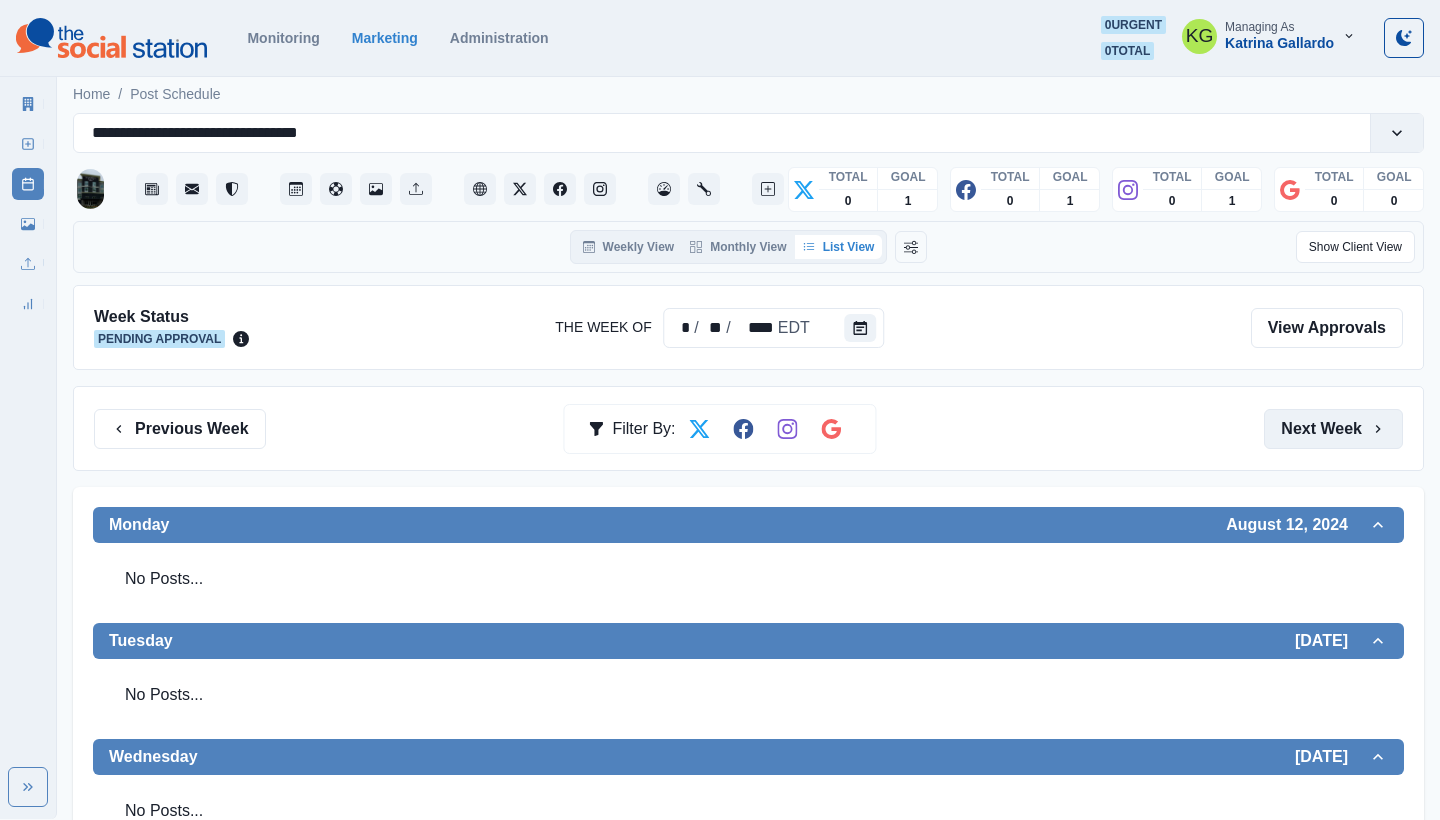 click on "Next Week" at bounding box center (1333, 429) 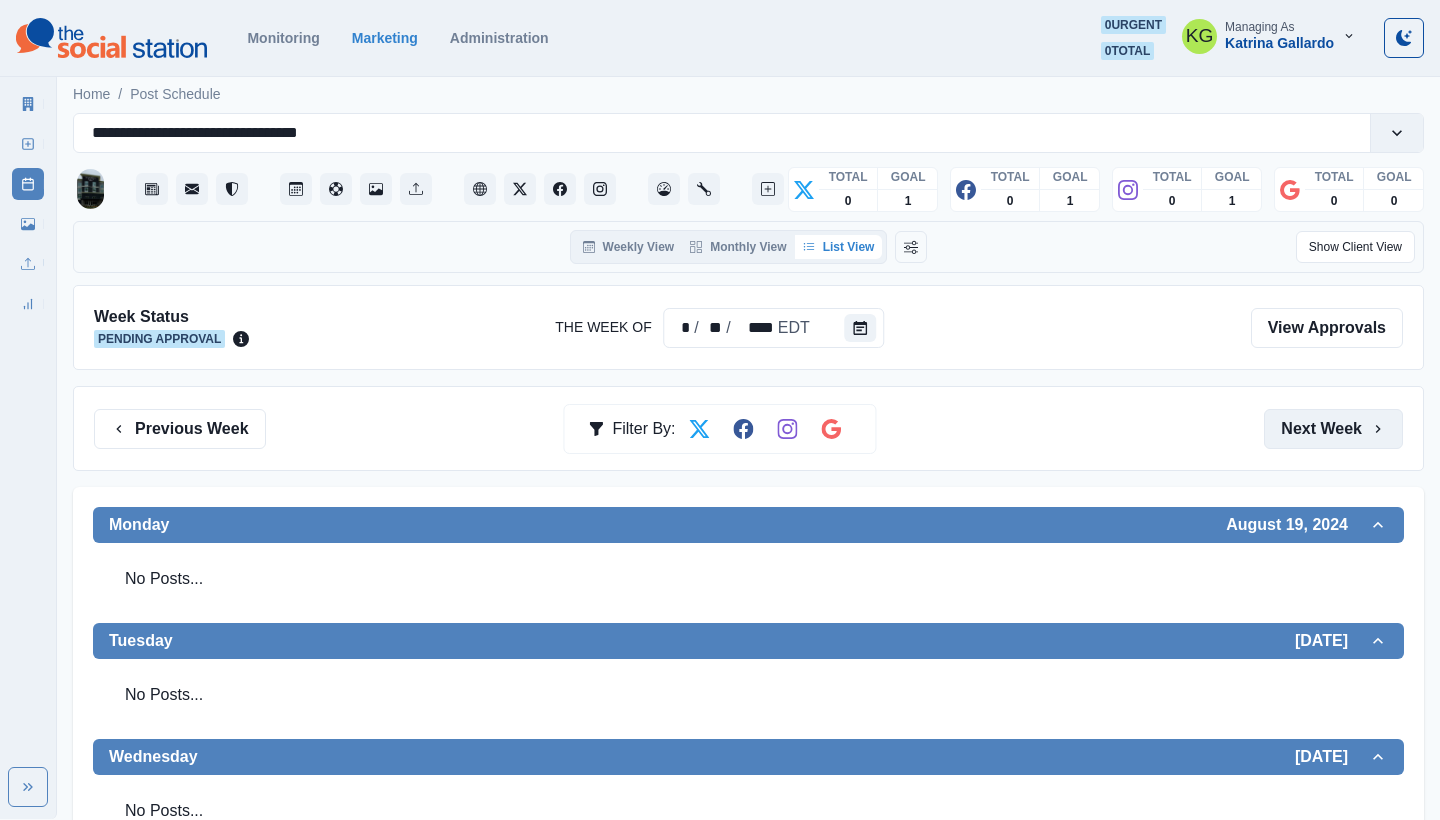 click on "Next Week" at bounding box center (1333, 429) 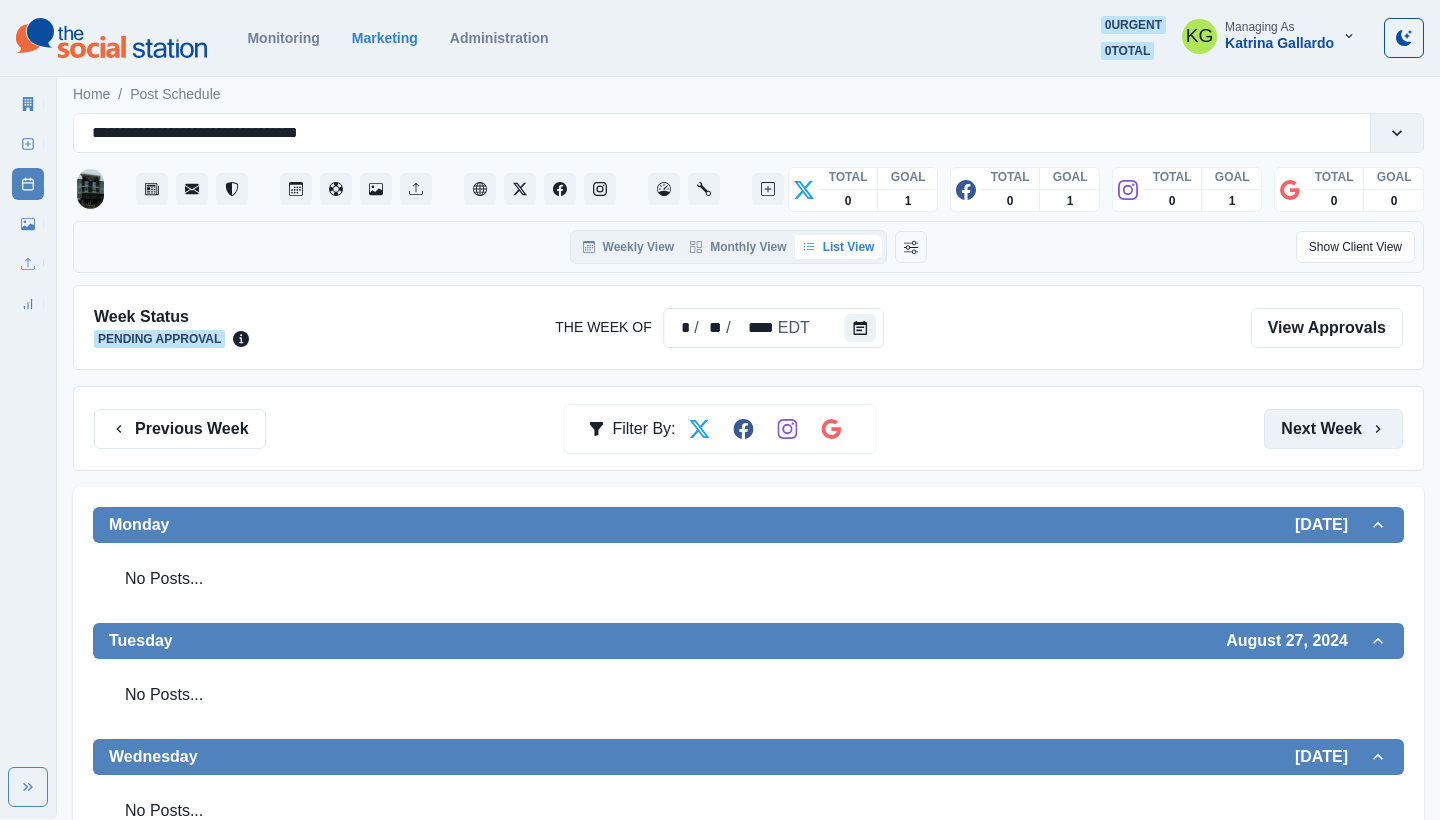 click on "Next Week" at bounding box center [1333, 429] 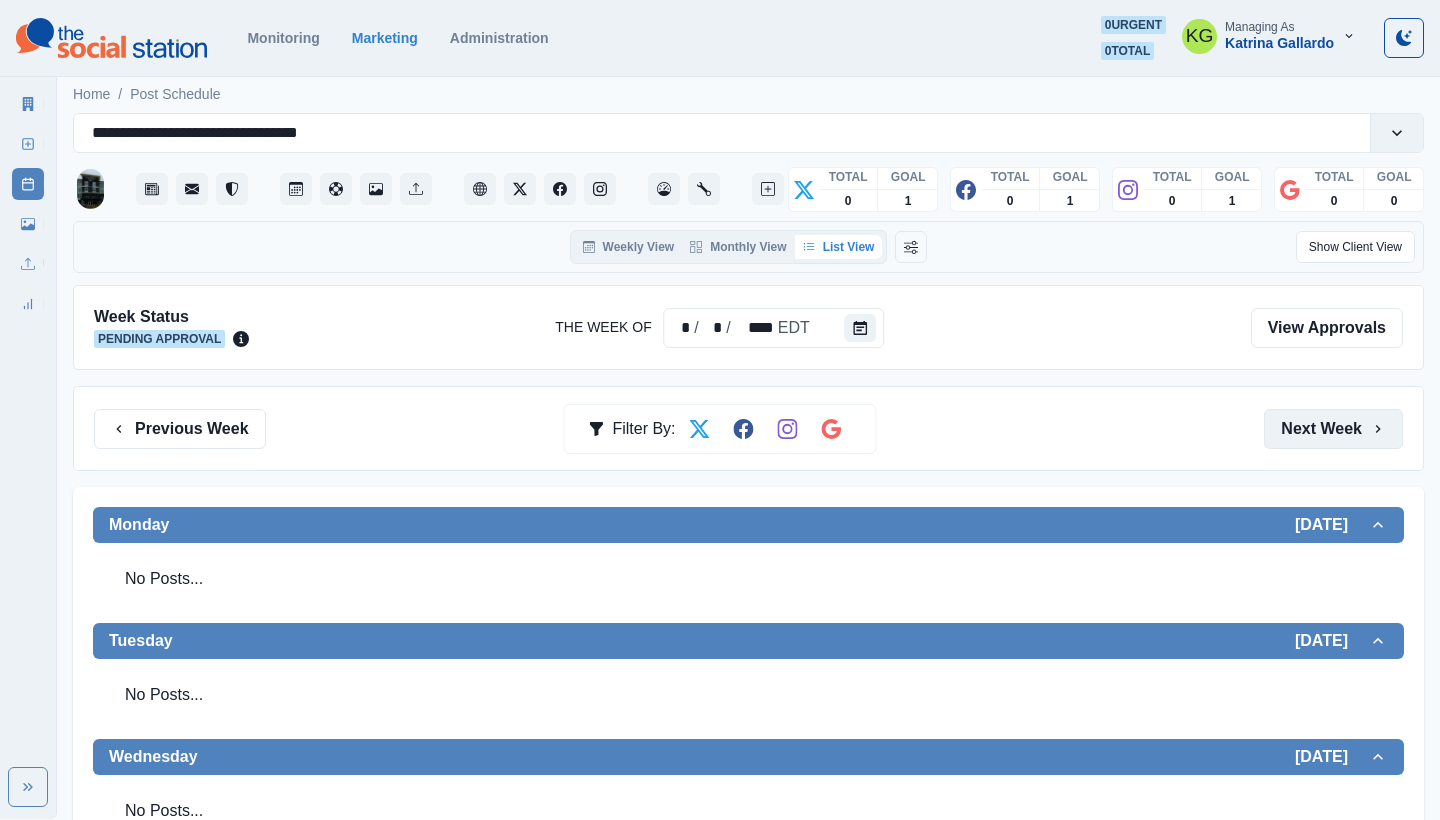 click on "Next Week" at bounding box center (1333, 429) 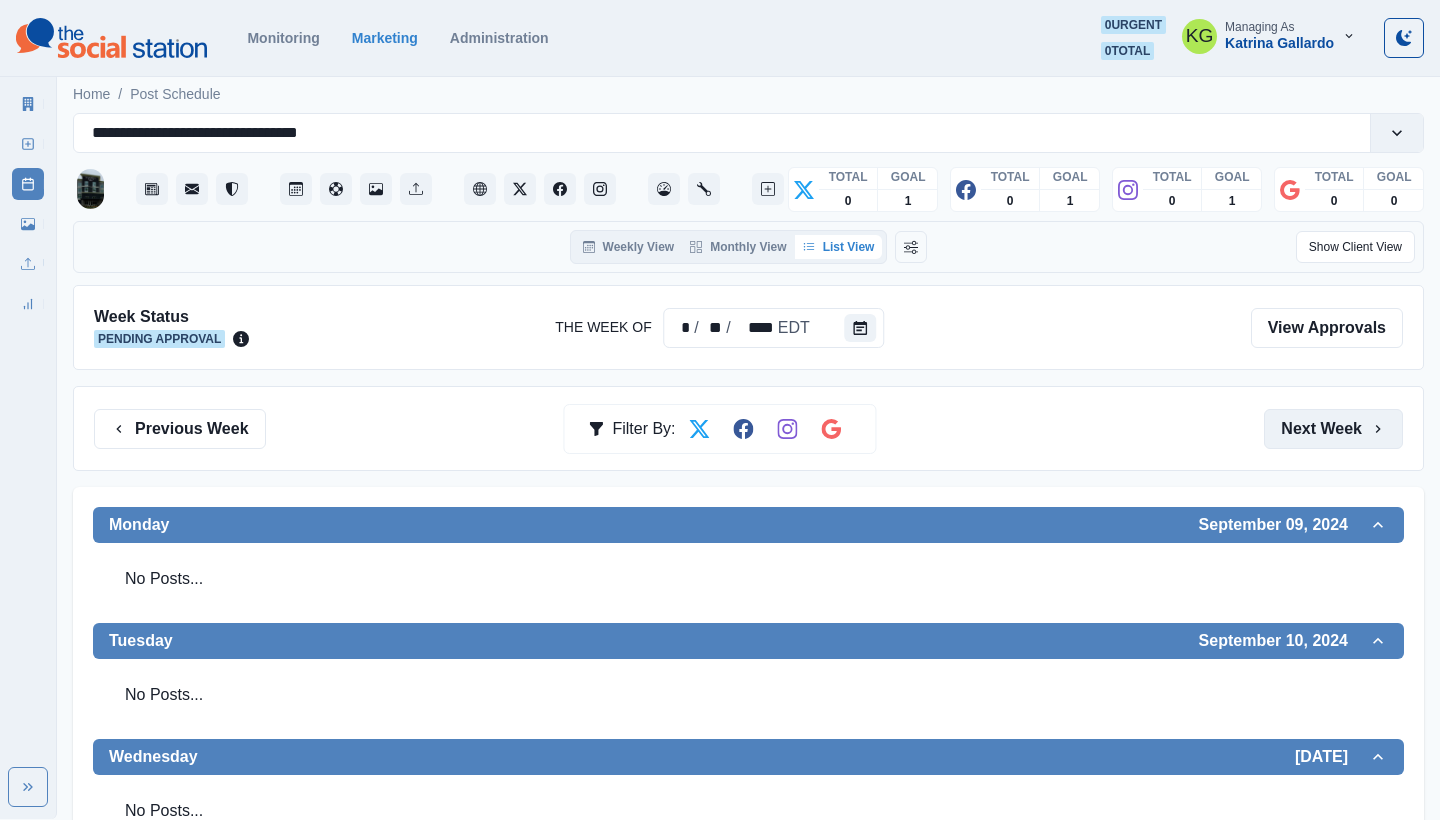 click on "Next Week" at bounding box center (1333, 429) 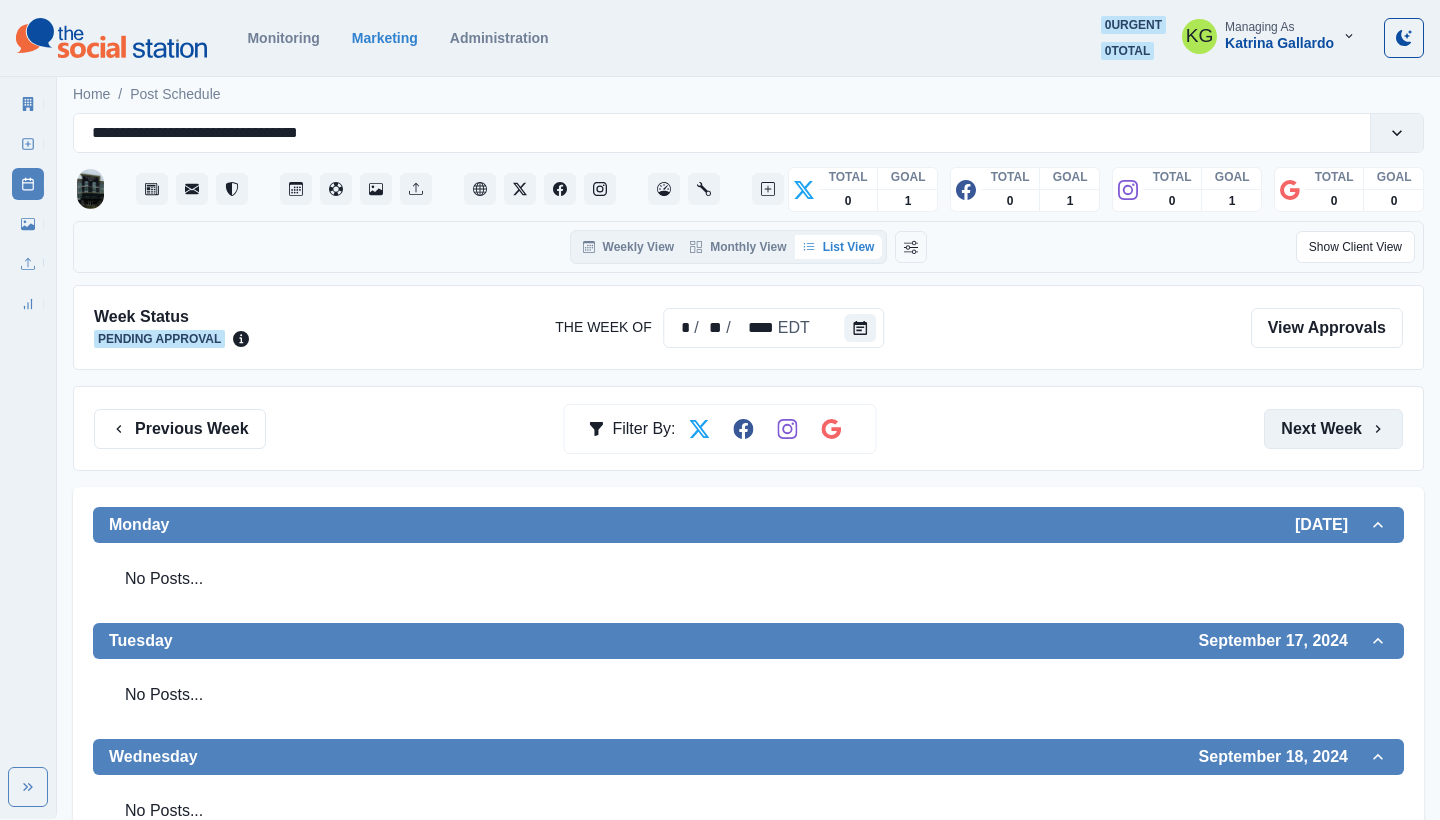 click on "Next Week" at bounding box center [1333, 429] 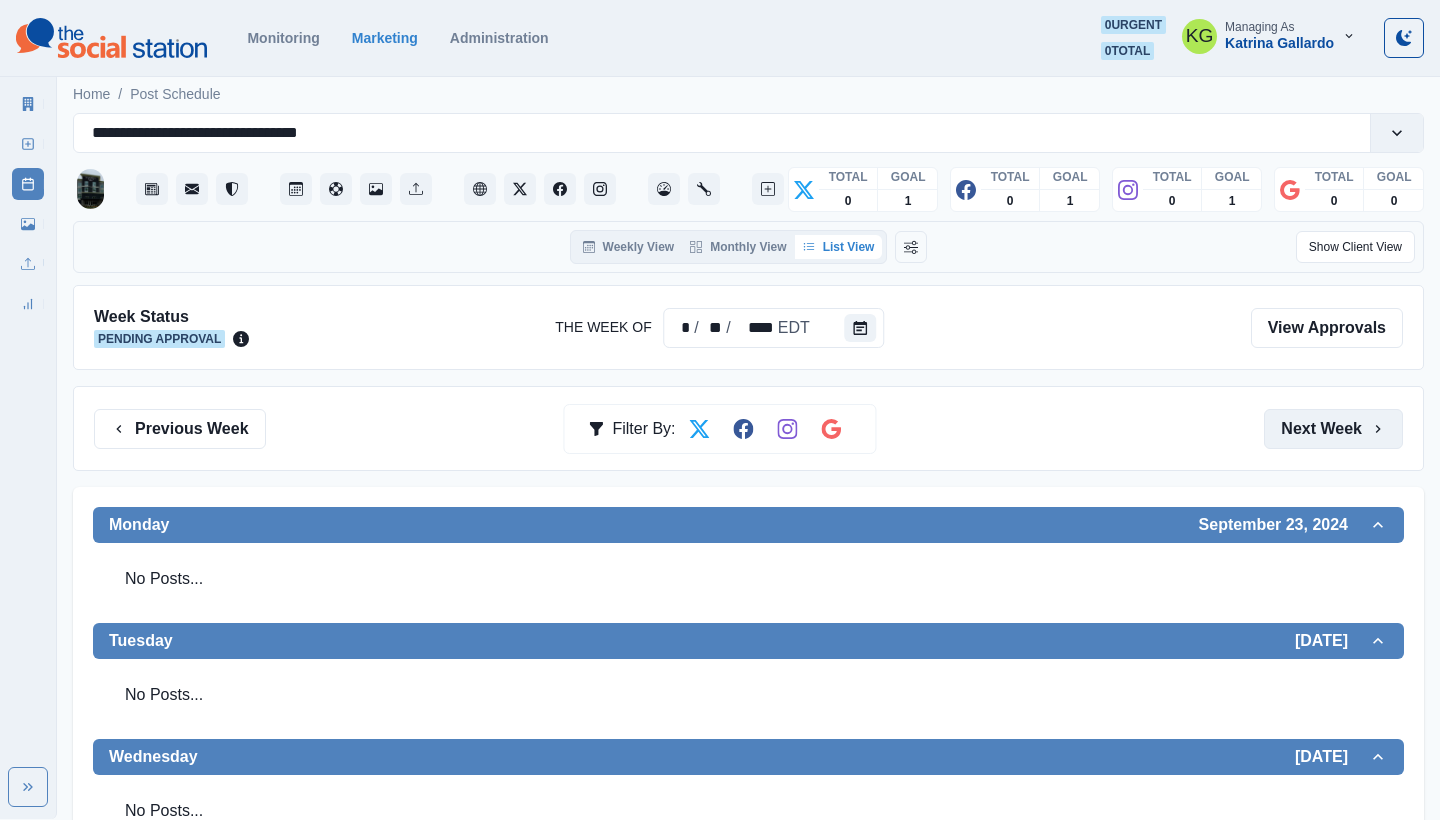 click on "Next Week" at bounding box center (1333, 429) 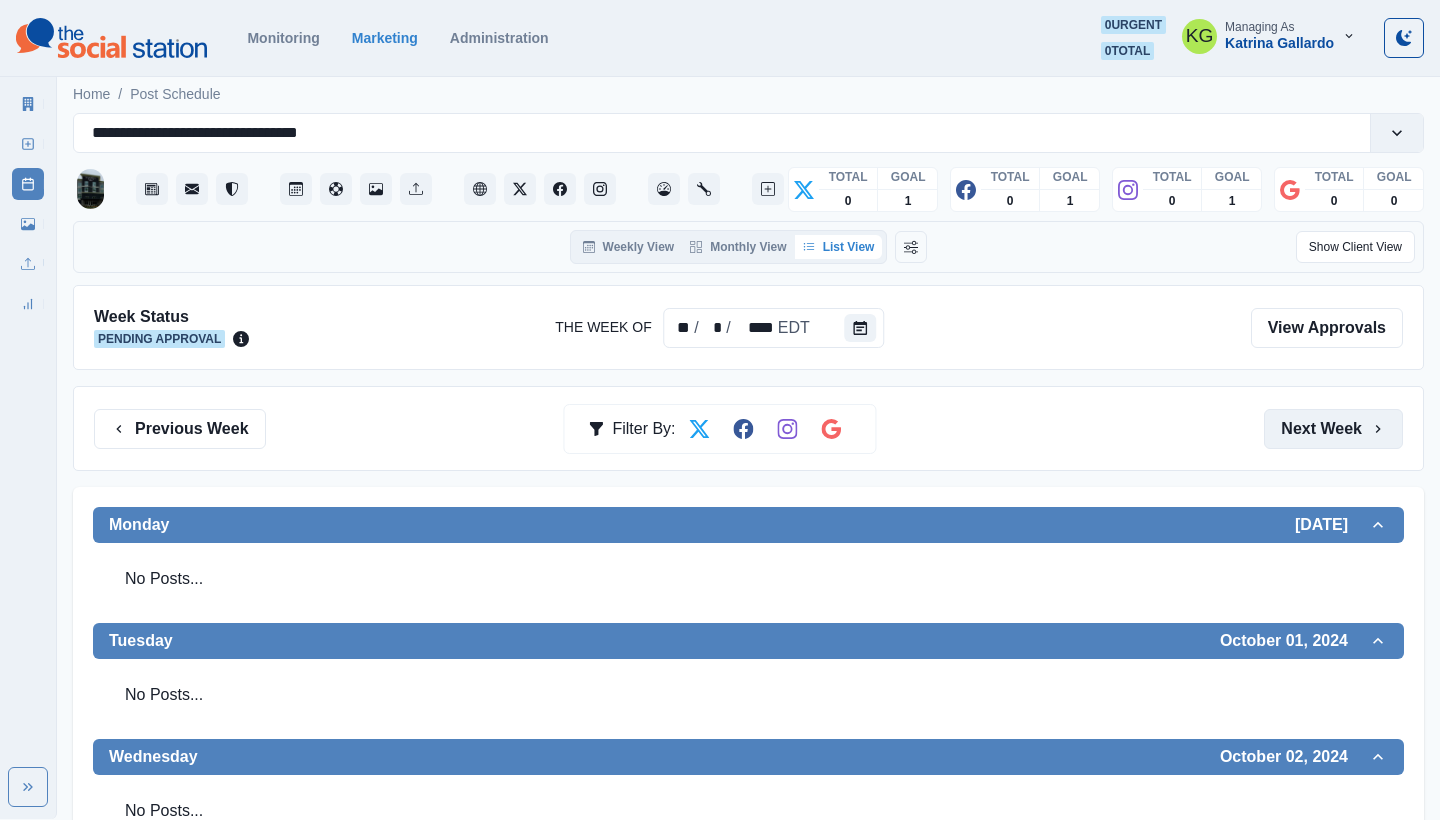 click on "Next Week" at bounding box center [1333, 429] 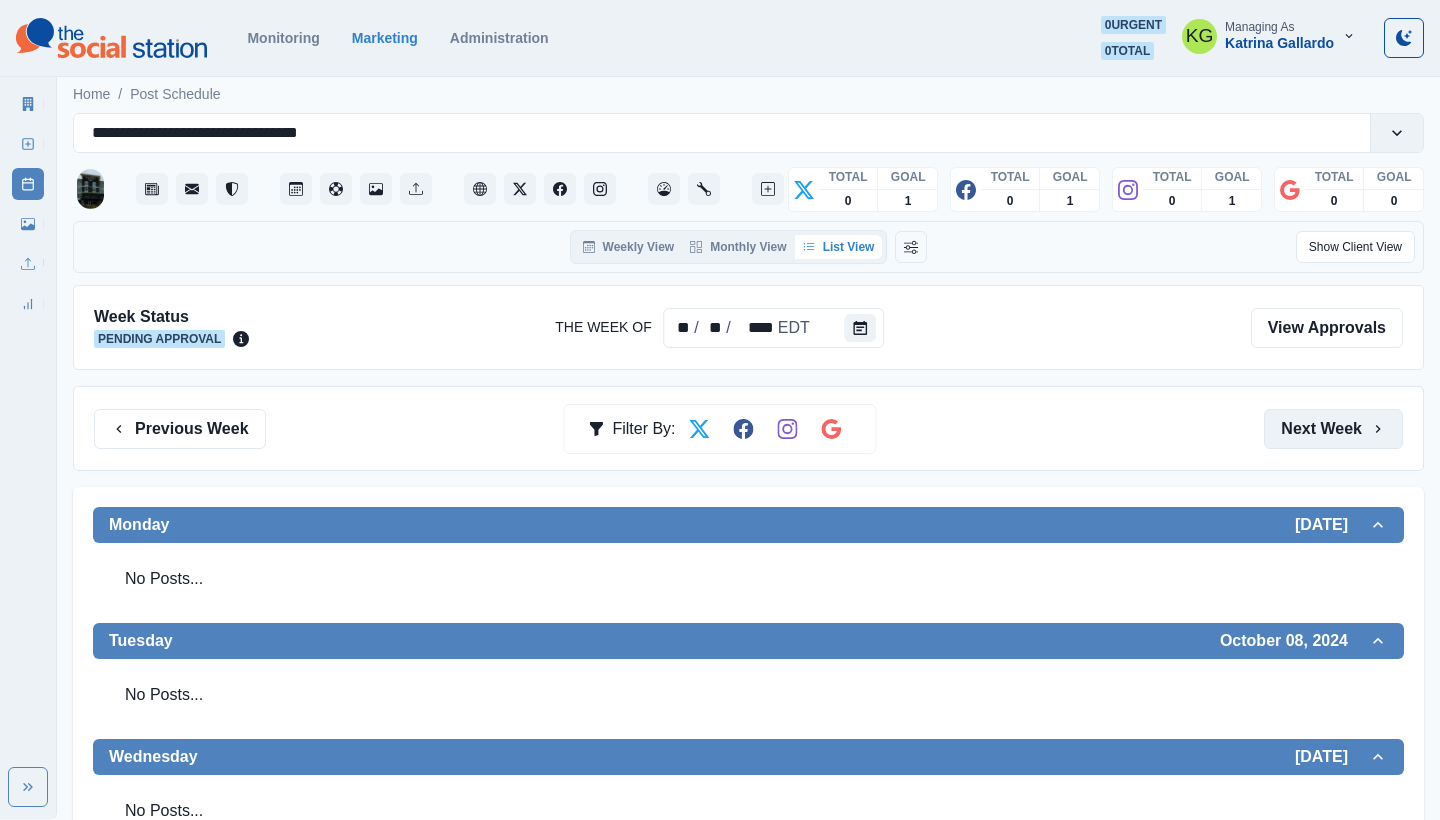 click on "Next Week" at bounding box center (1333, 429) 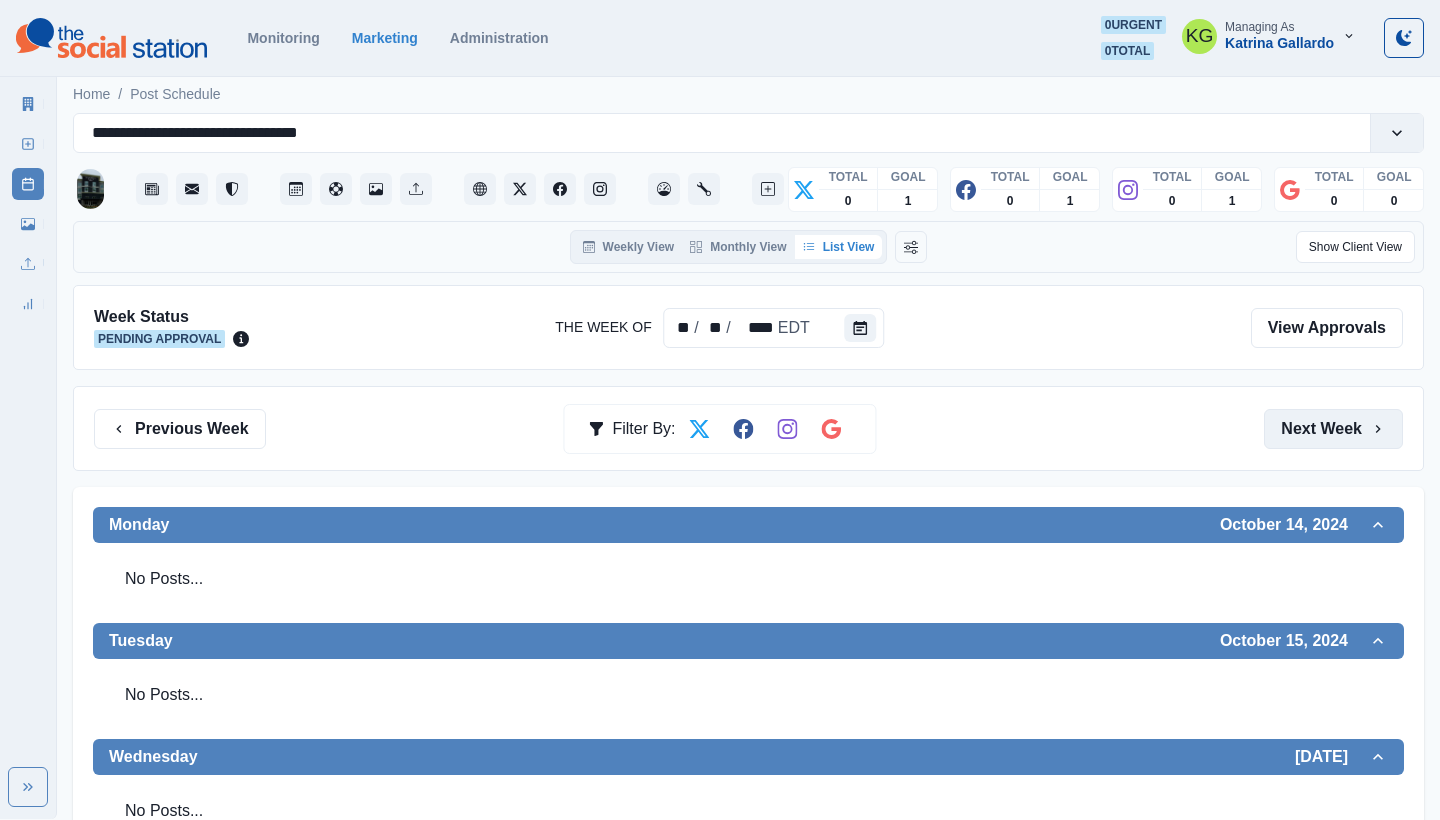 click on "Next Week" at bounding box center [1333, 429] 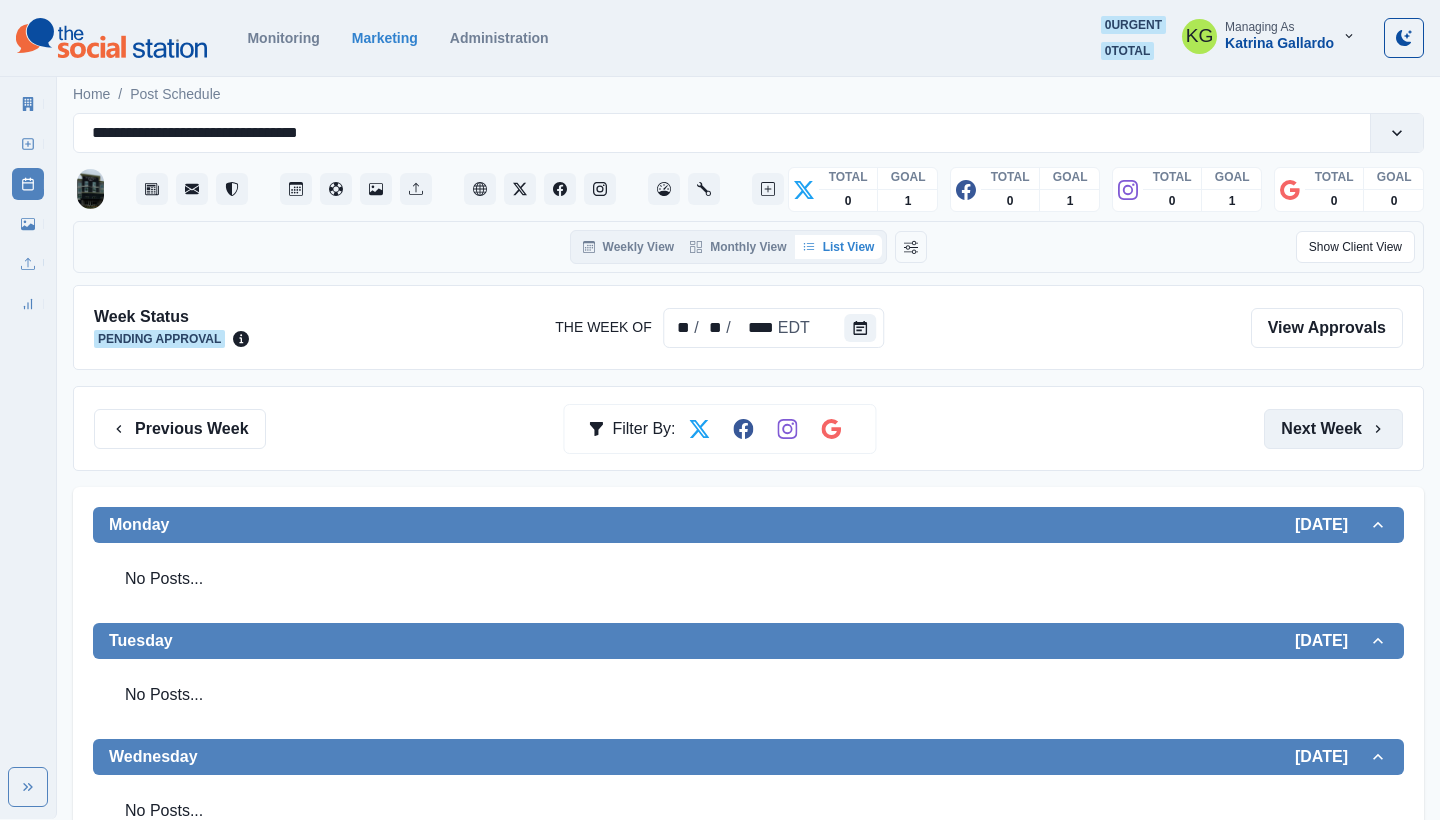 click on "Next Week" at bounding box center [1333, 429] 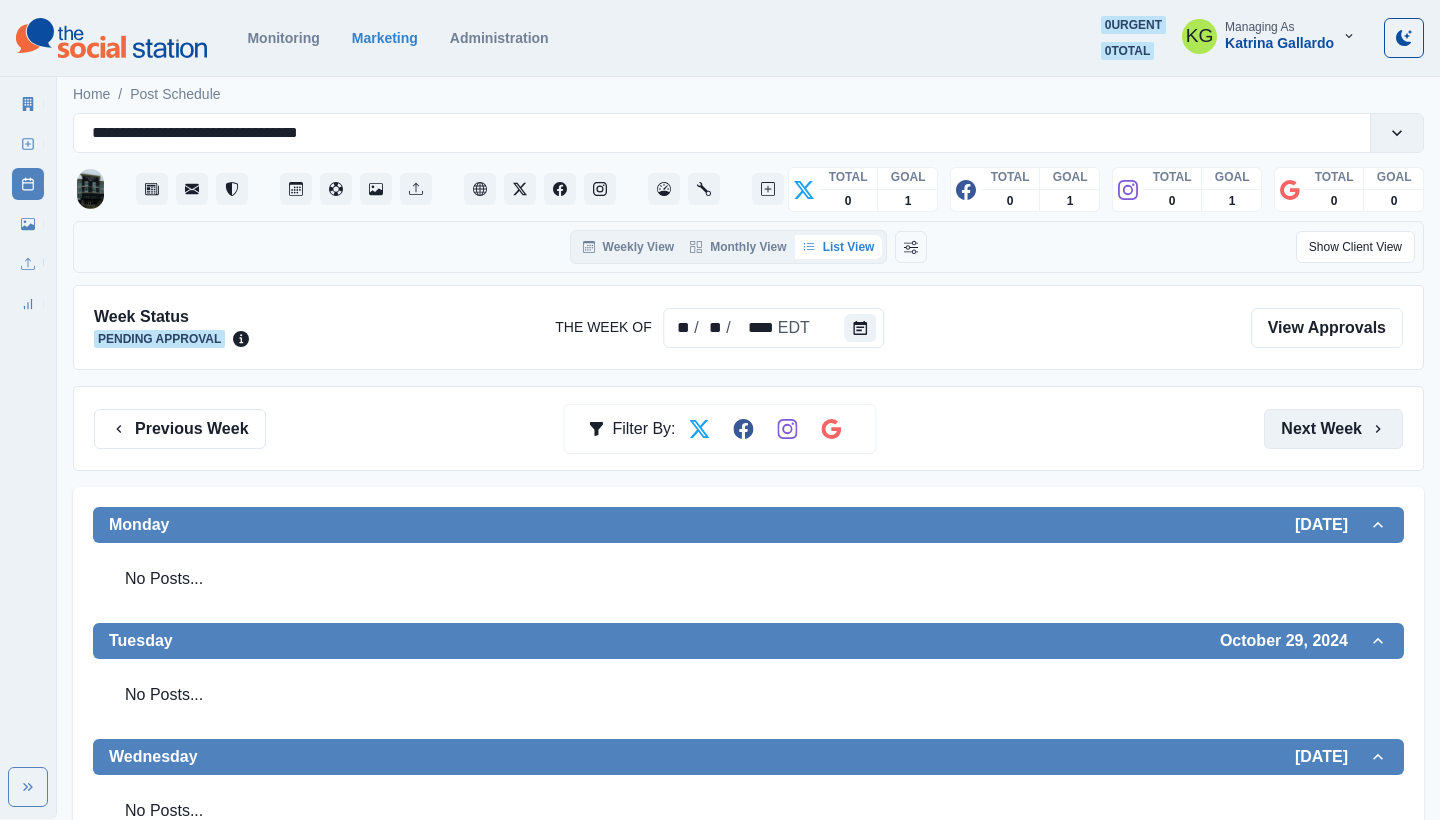 click on "Next Week" at bounding box center (1333, 429) 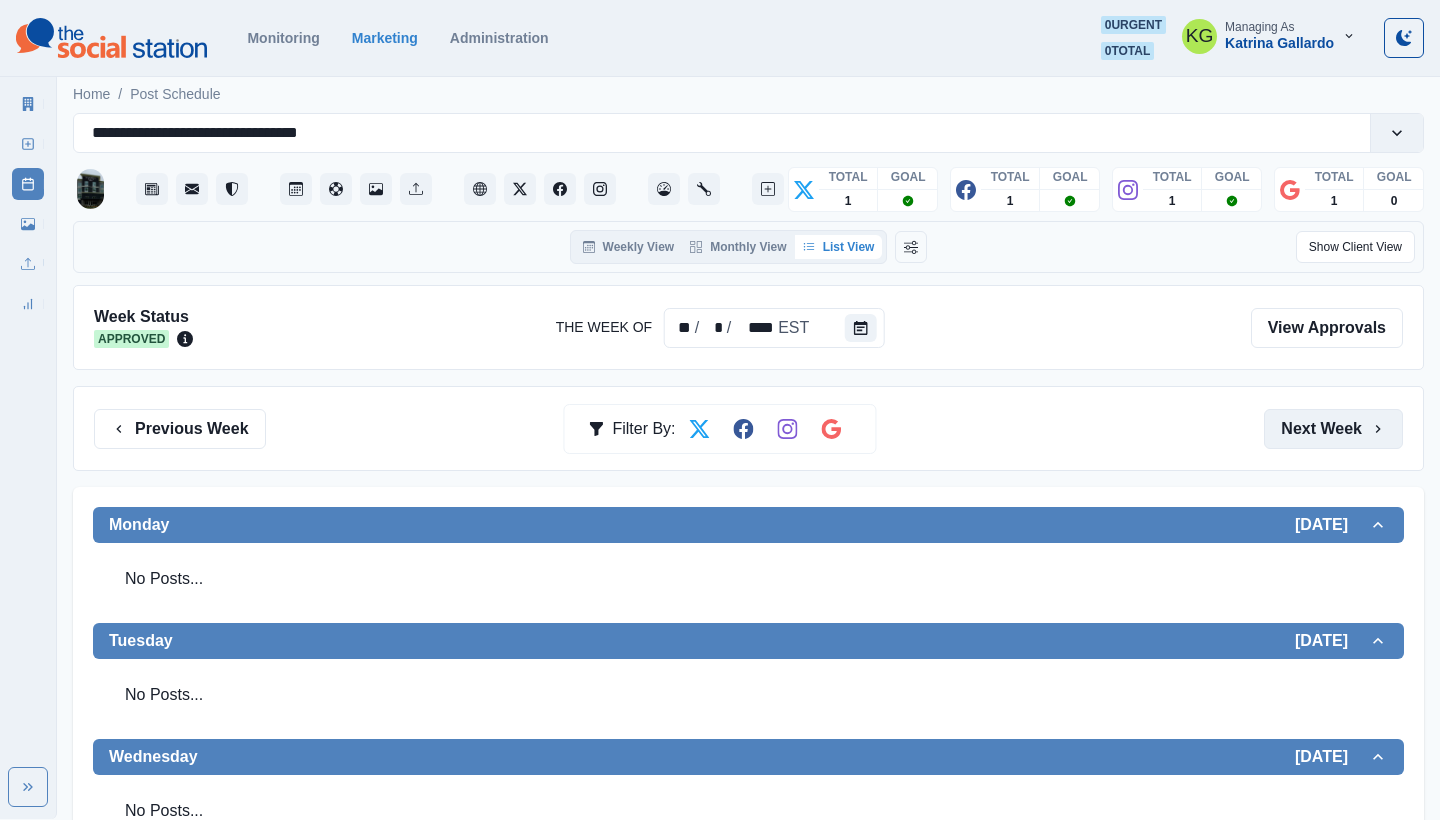 click on "Next Week" at bounding box center [1333, 429] 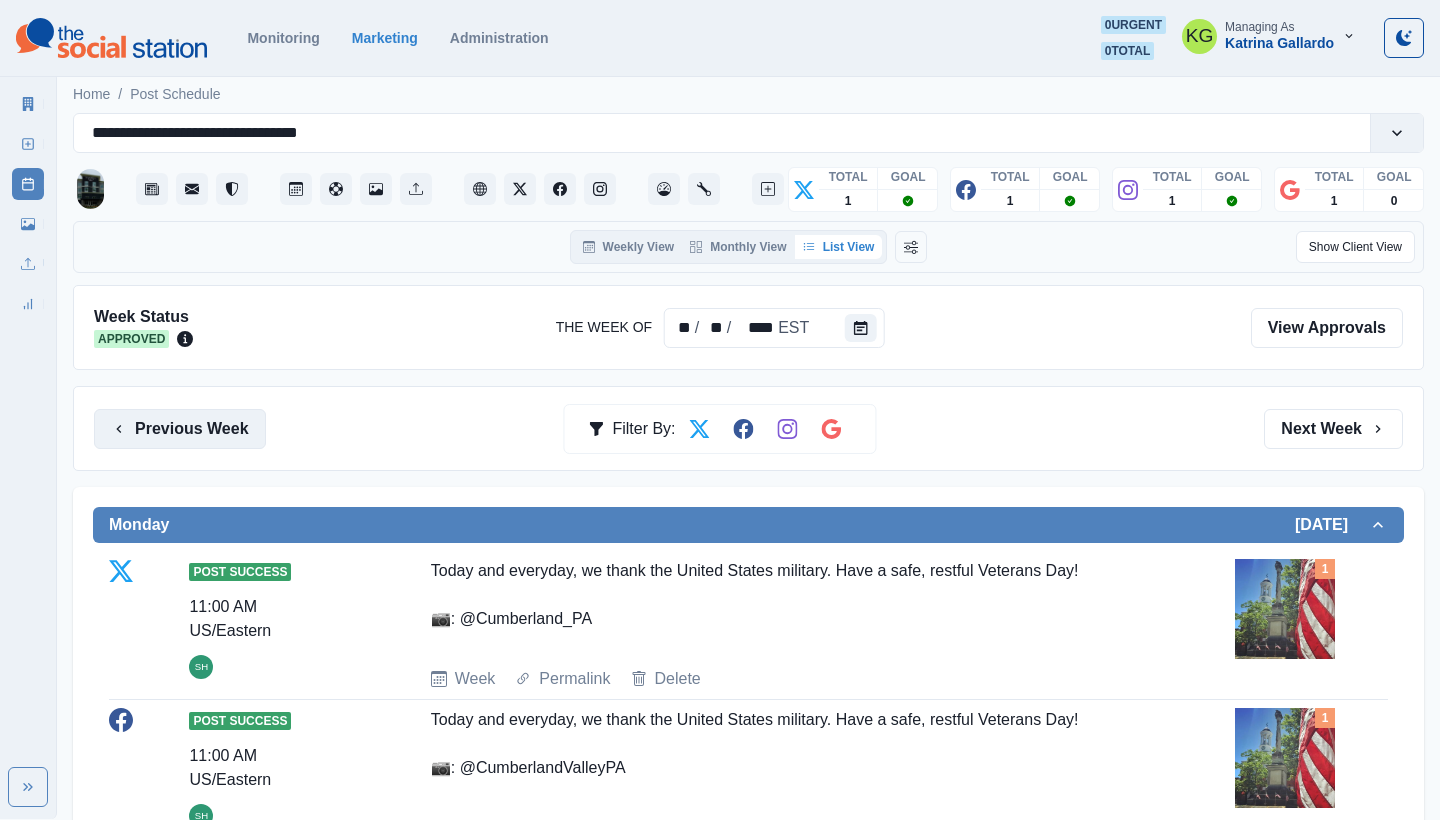 click on "Previous Week" at bounding box center [180, 429] 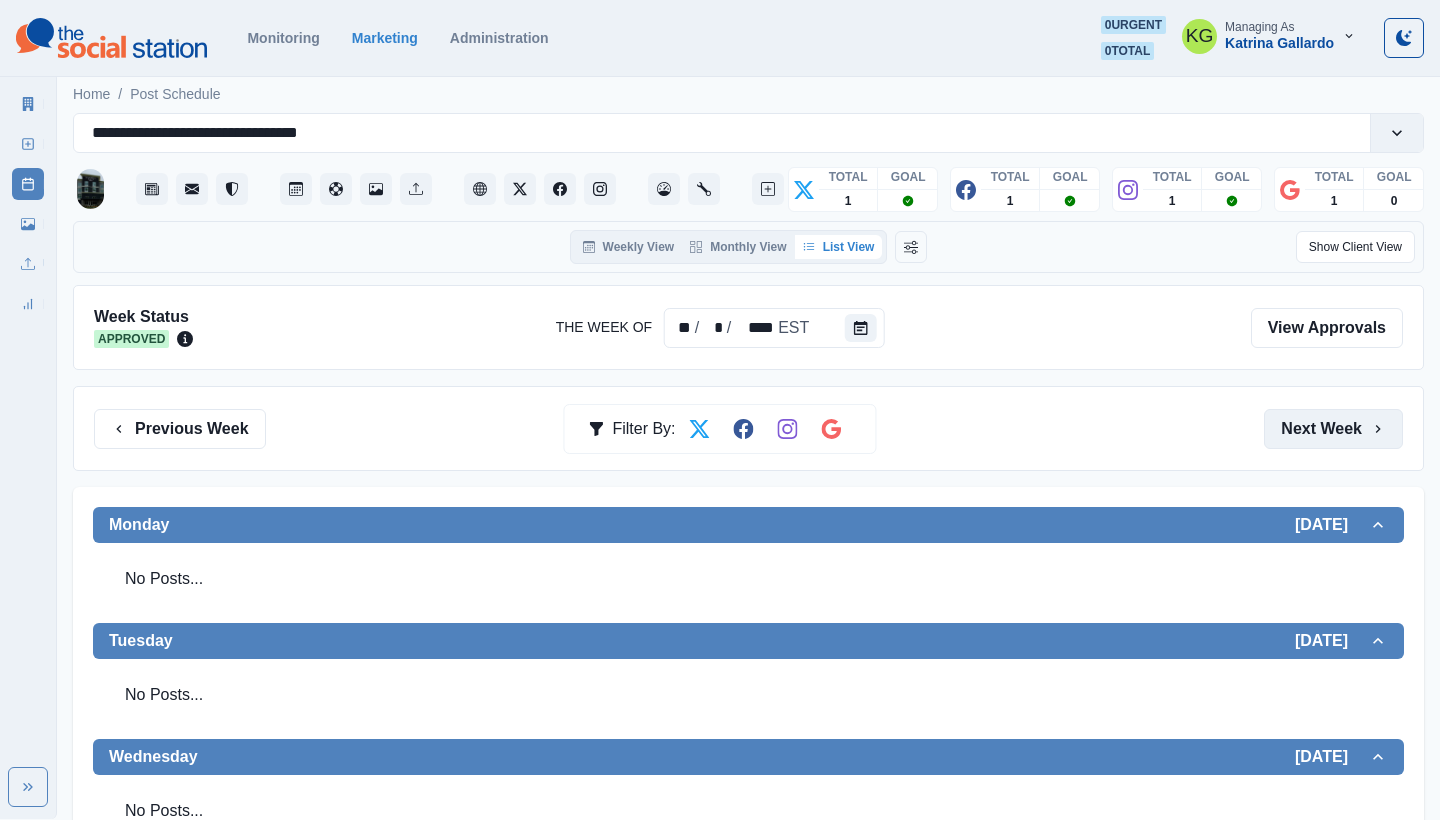 scroll, scrollTop: 0, scrollLeft: 0, axis: both 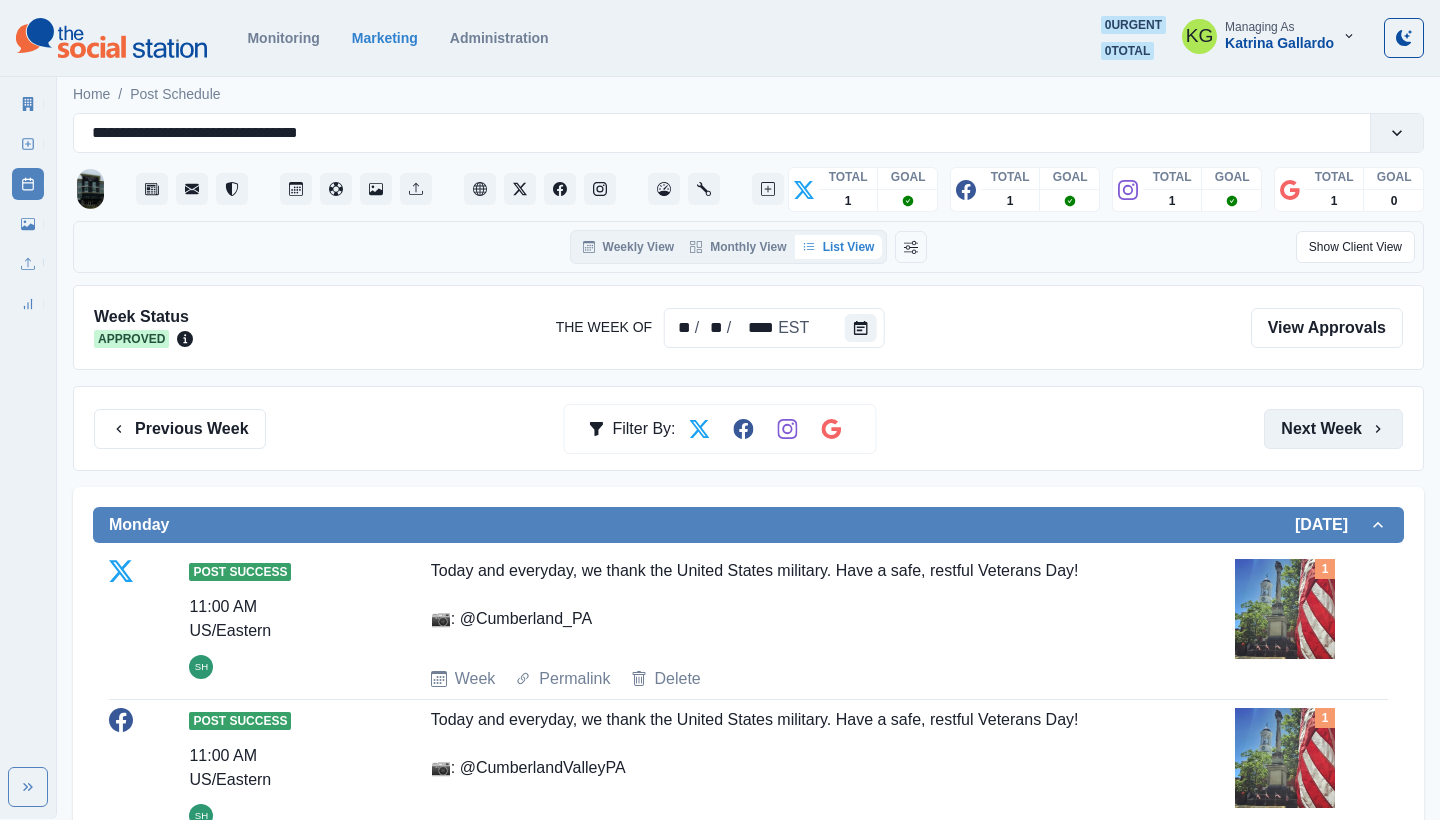 click on "Next Week" at bounding box center (1333, 429) 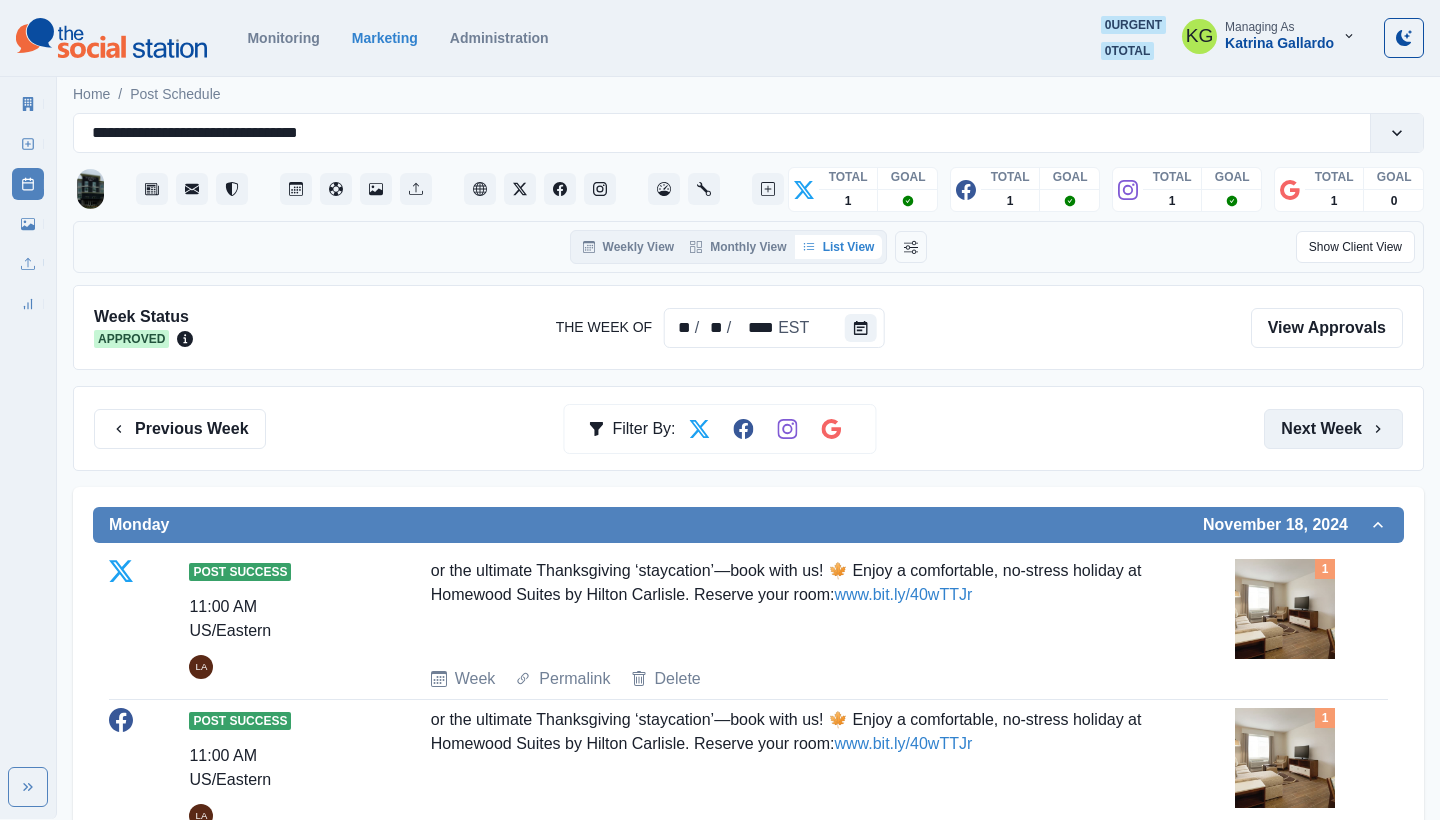 click on "Next Week" at bounding box center [1333, 429] 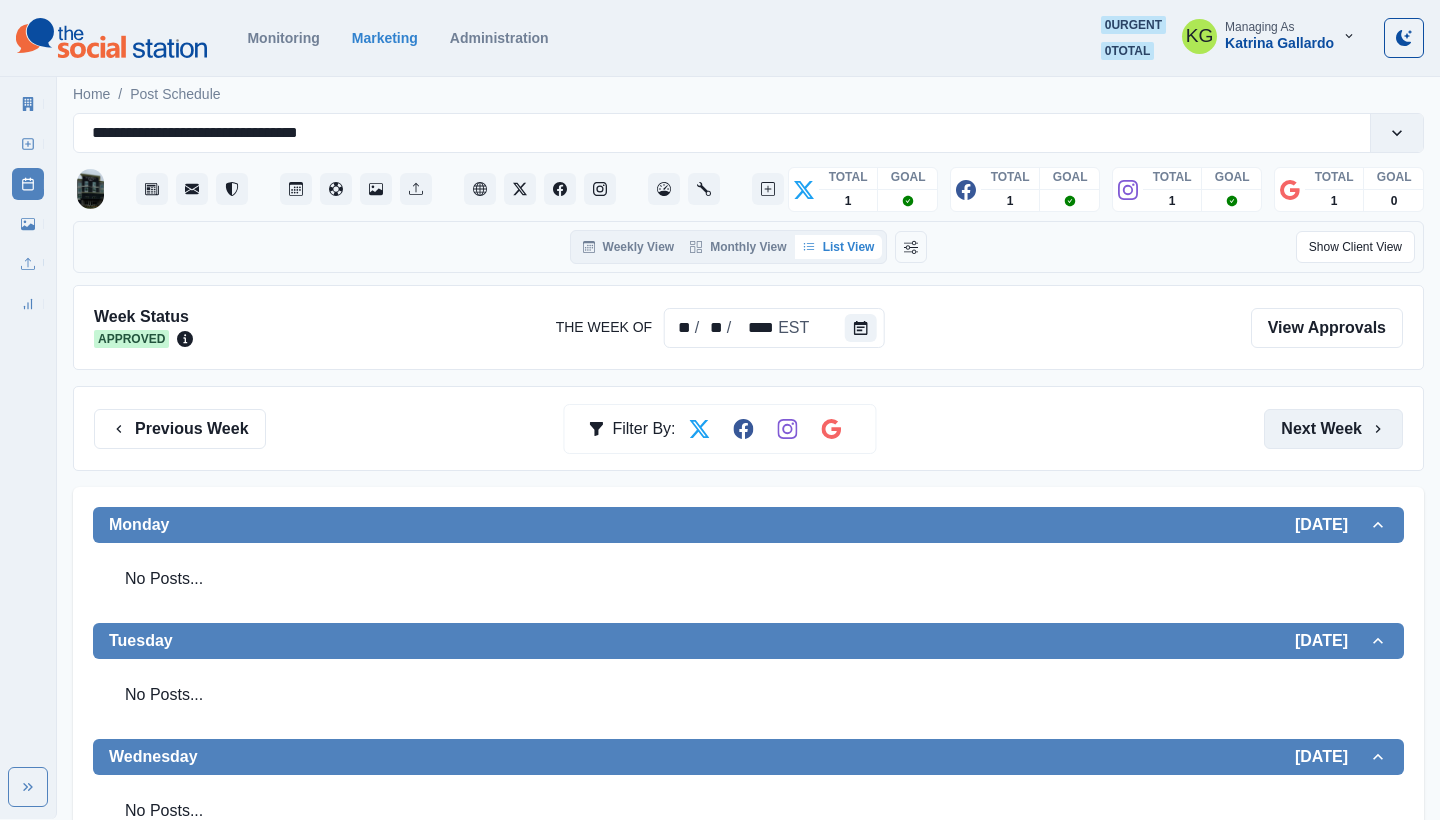 scroll, scrollTop: 0, scrollLeft: 0, axis: both 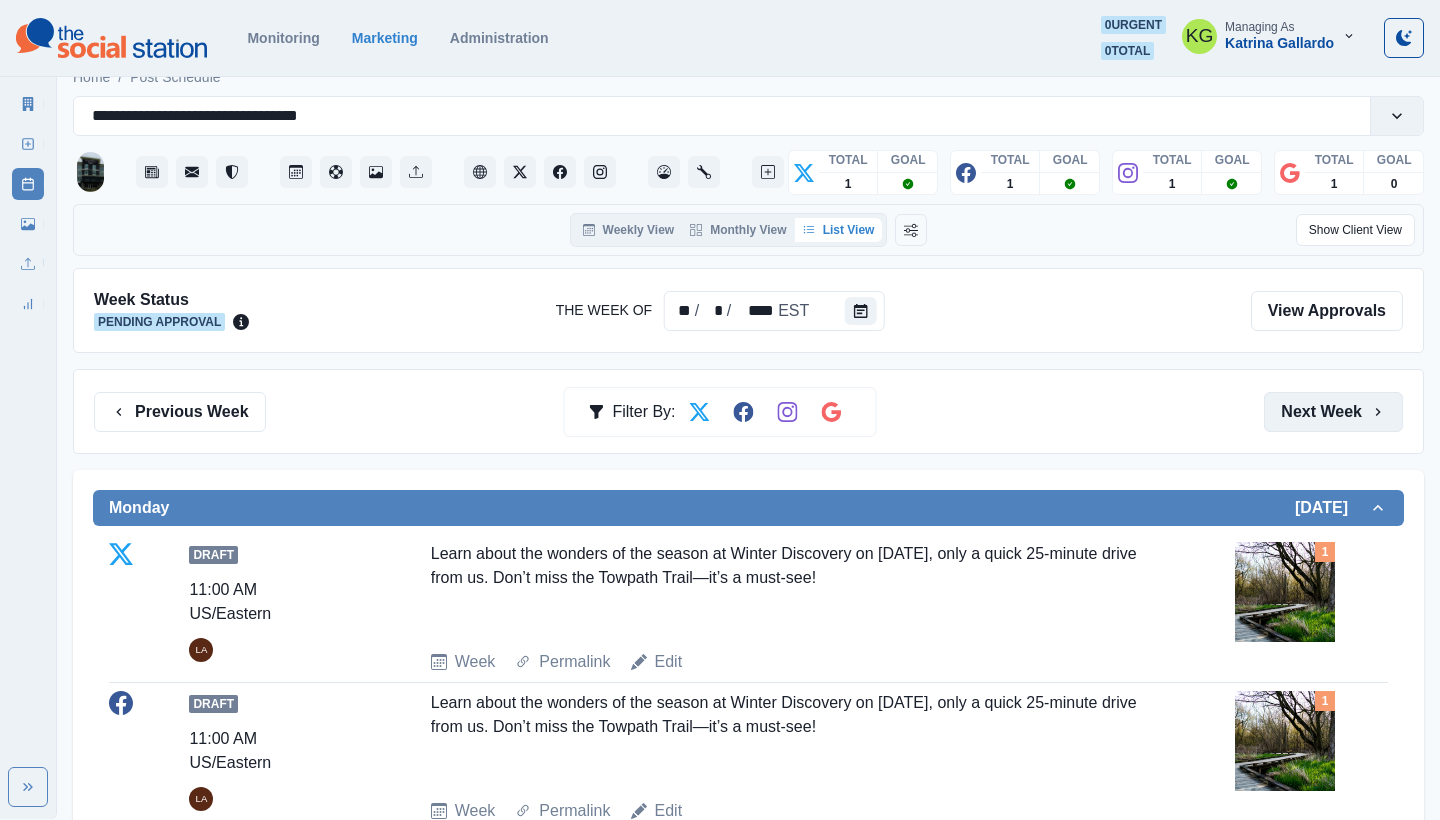 click on "Next Week" at bounding box center (1333, 412) 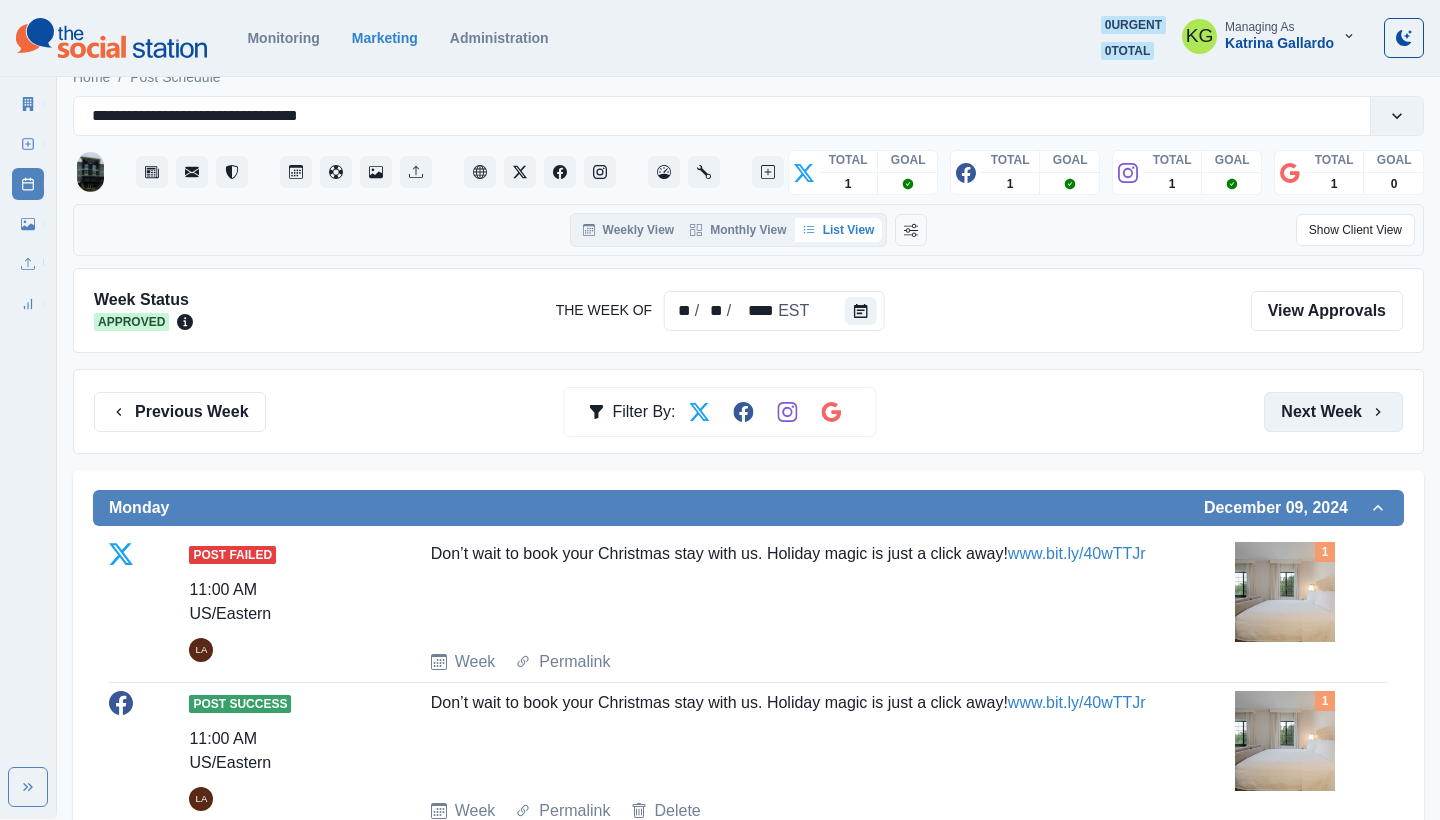 scroll, scrollTop: 0, scrollLeft: 0, axis: both 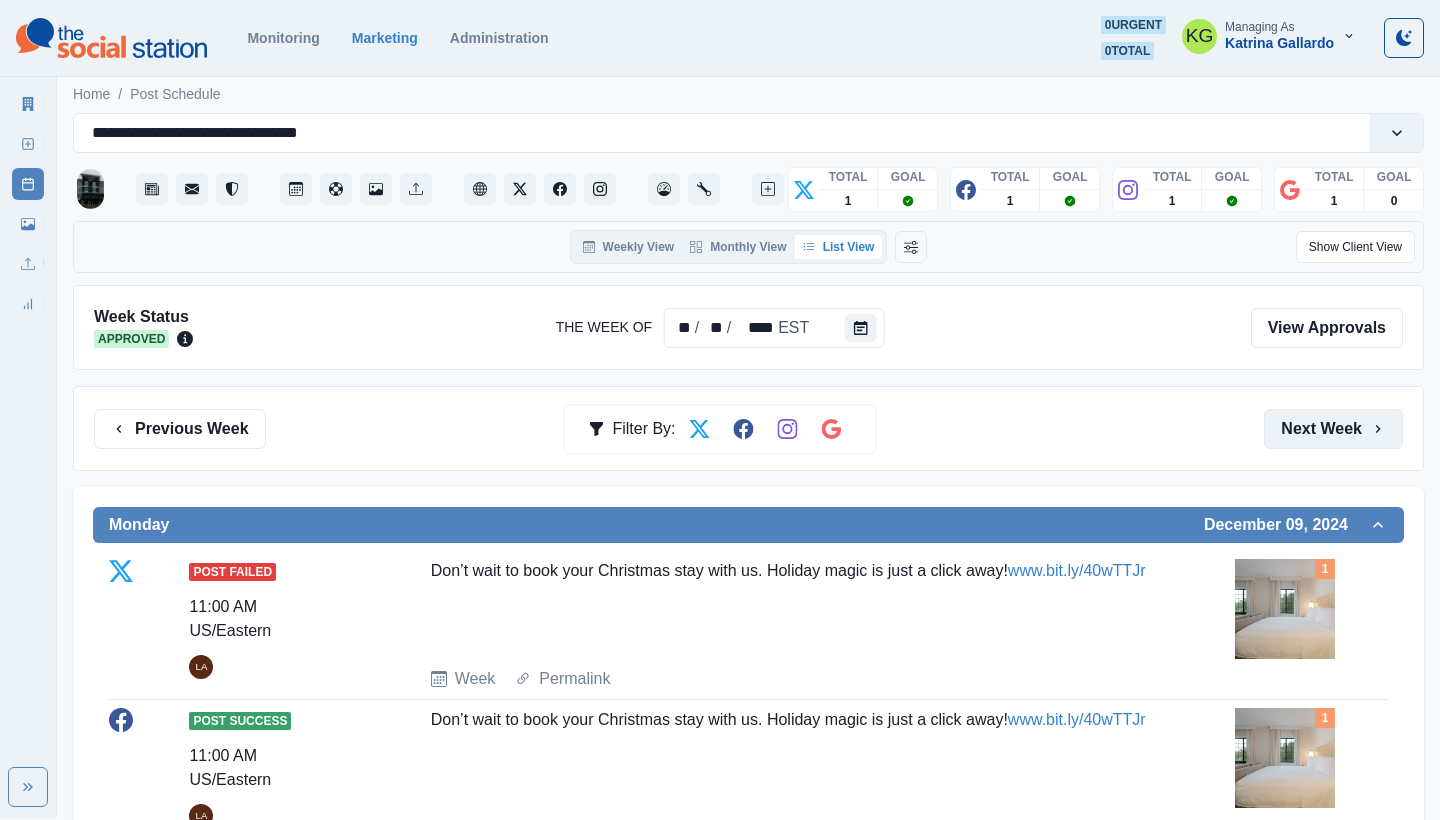 click on "Next Week" at bounding box center [1333, 429] 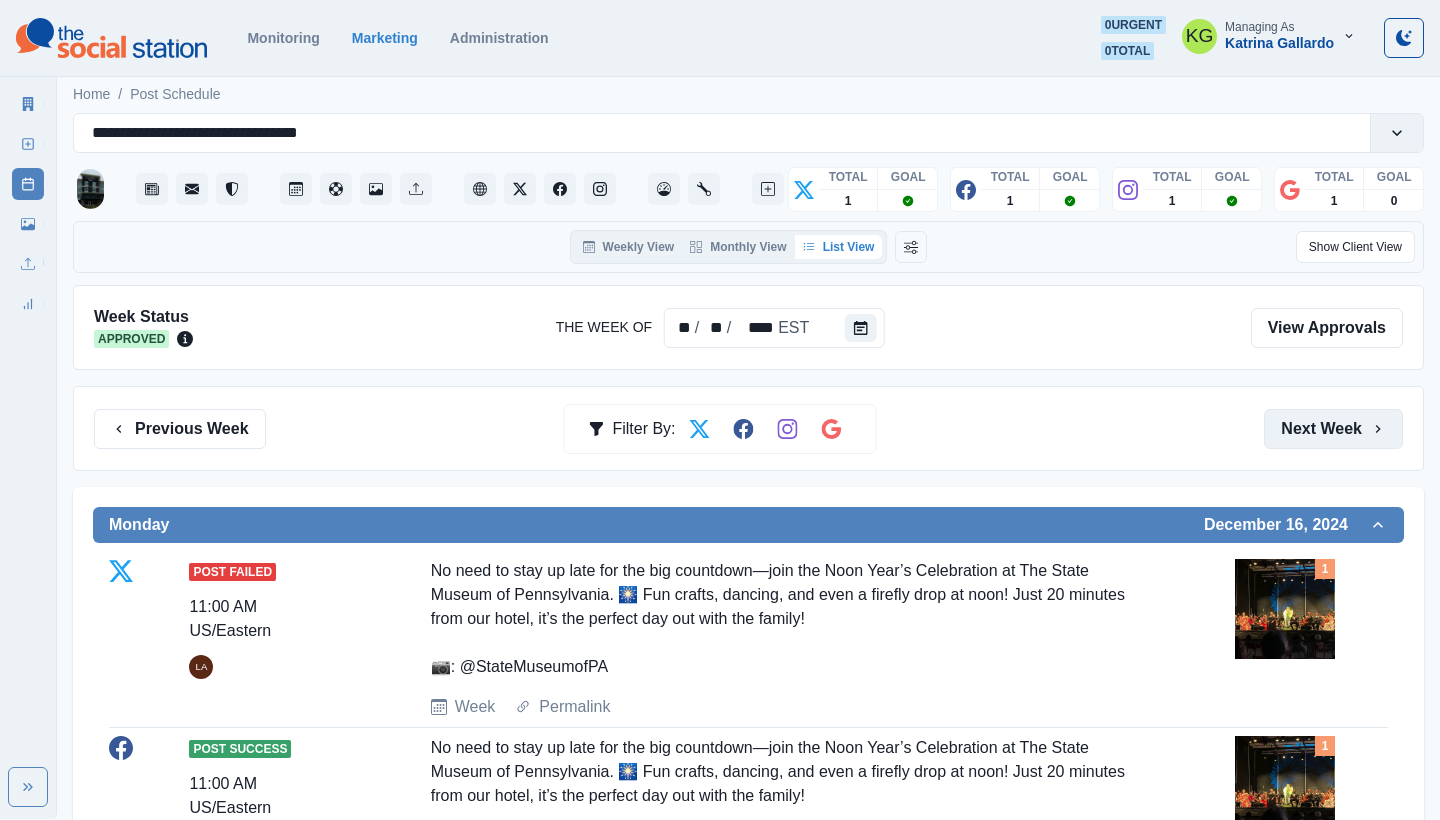 click on "Next Week" at bounding box center (1333, 429) 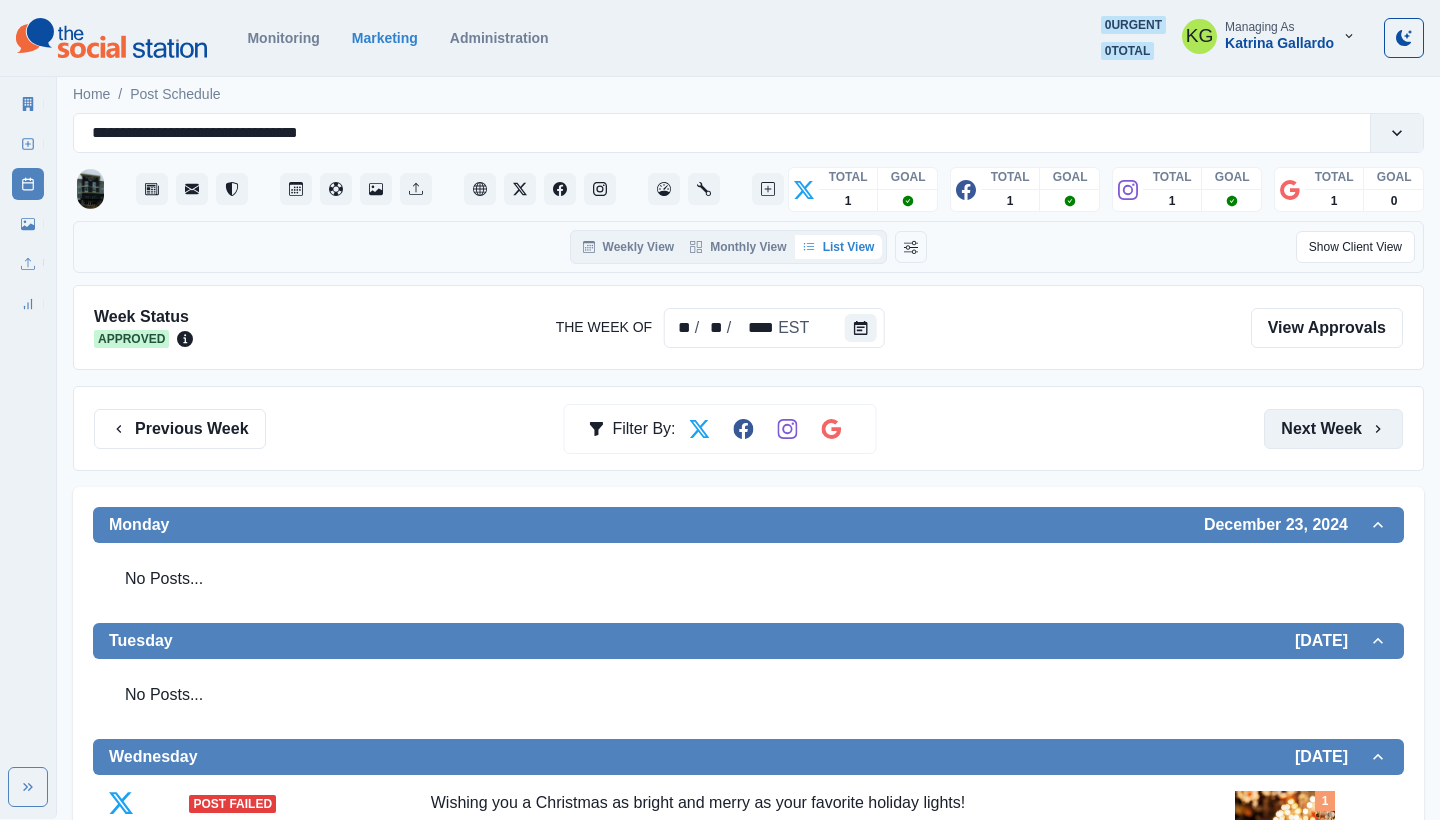 click on "Next Week" at bounding box center [1333, 429] 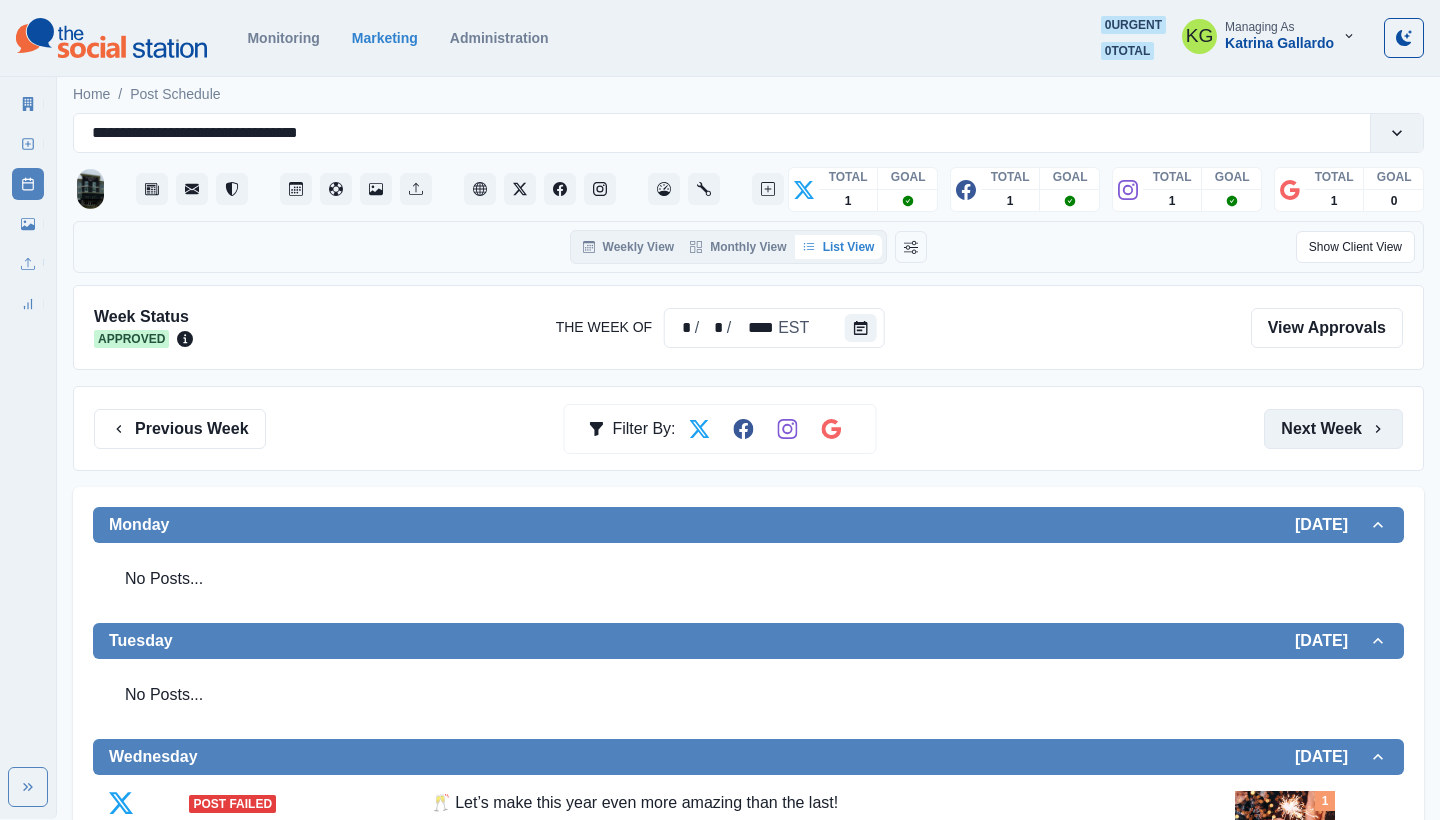 click on "Next Week" at bounding box center (1333, 429) 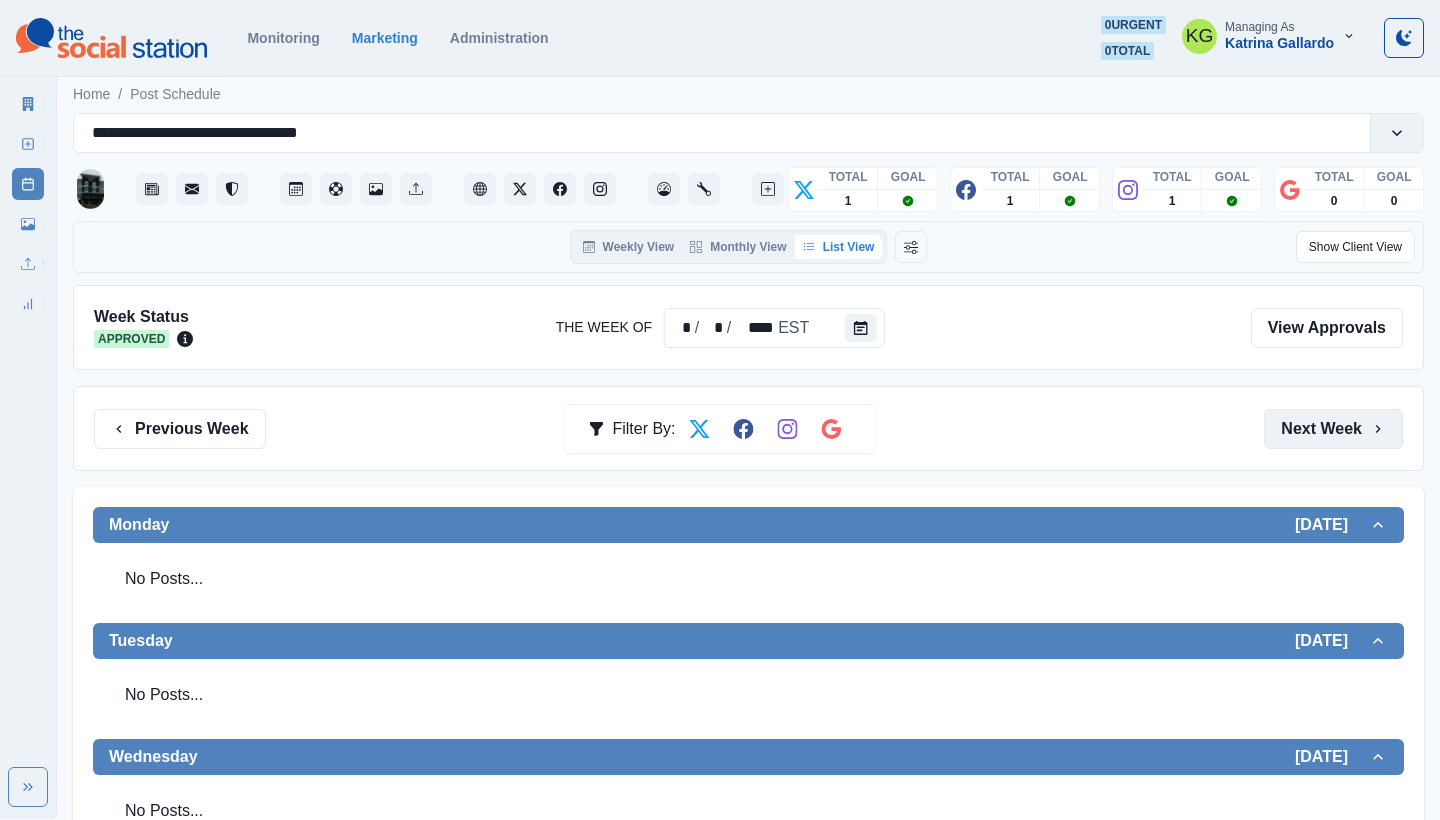 scroll, scrollTop: 0, scrollLeft: 0, axis: both 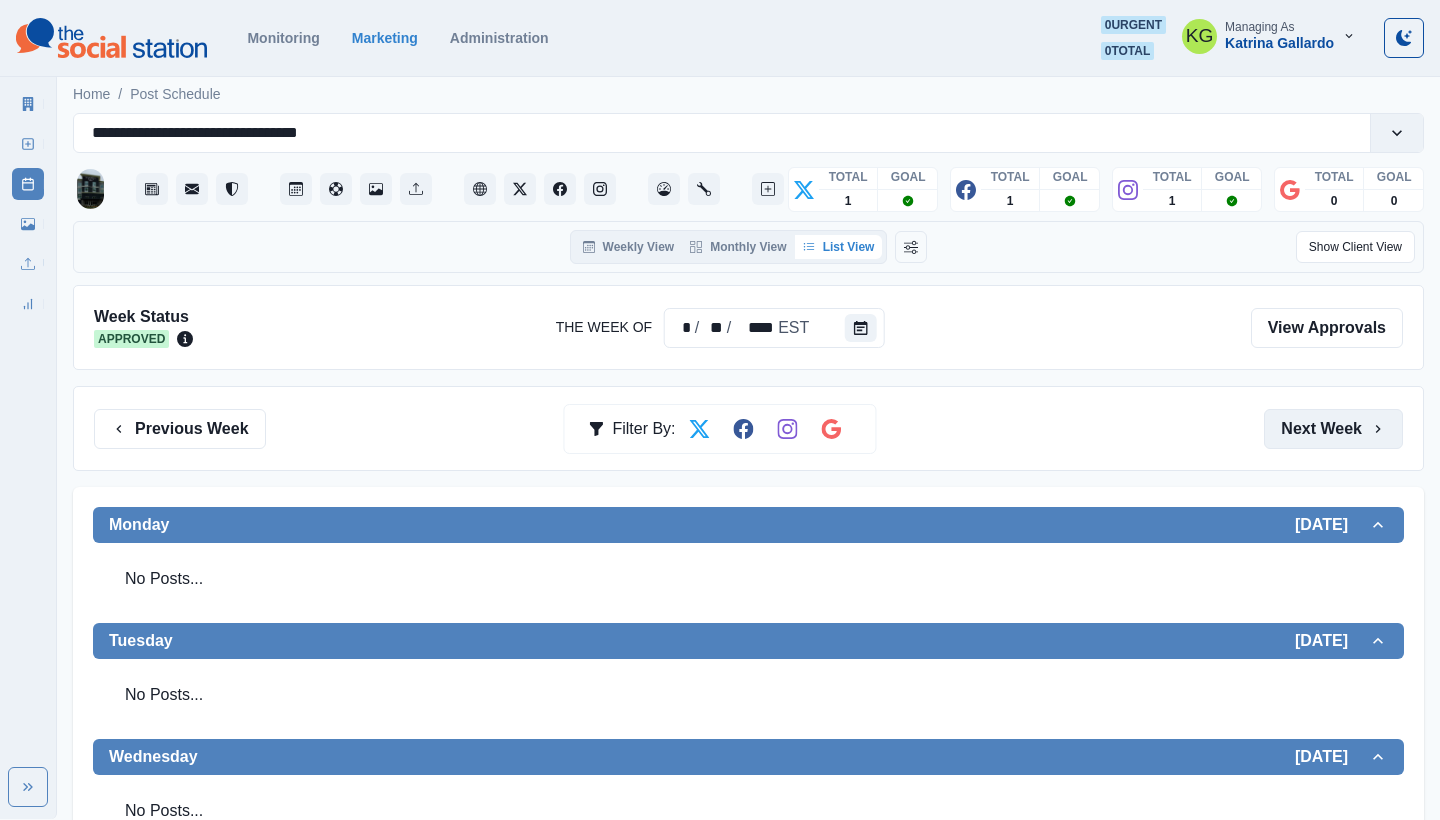 click on "Next Week" at bounding box center [1333, 429] 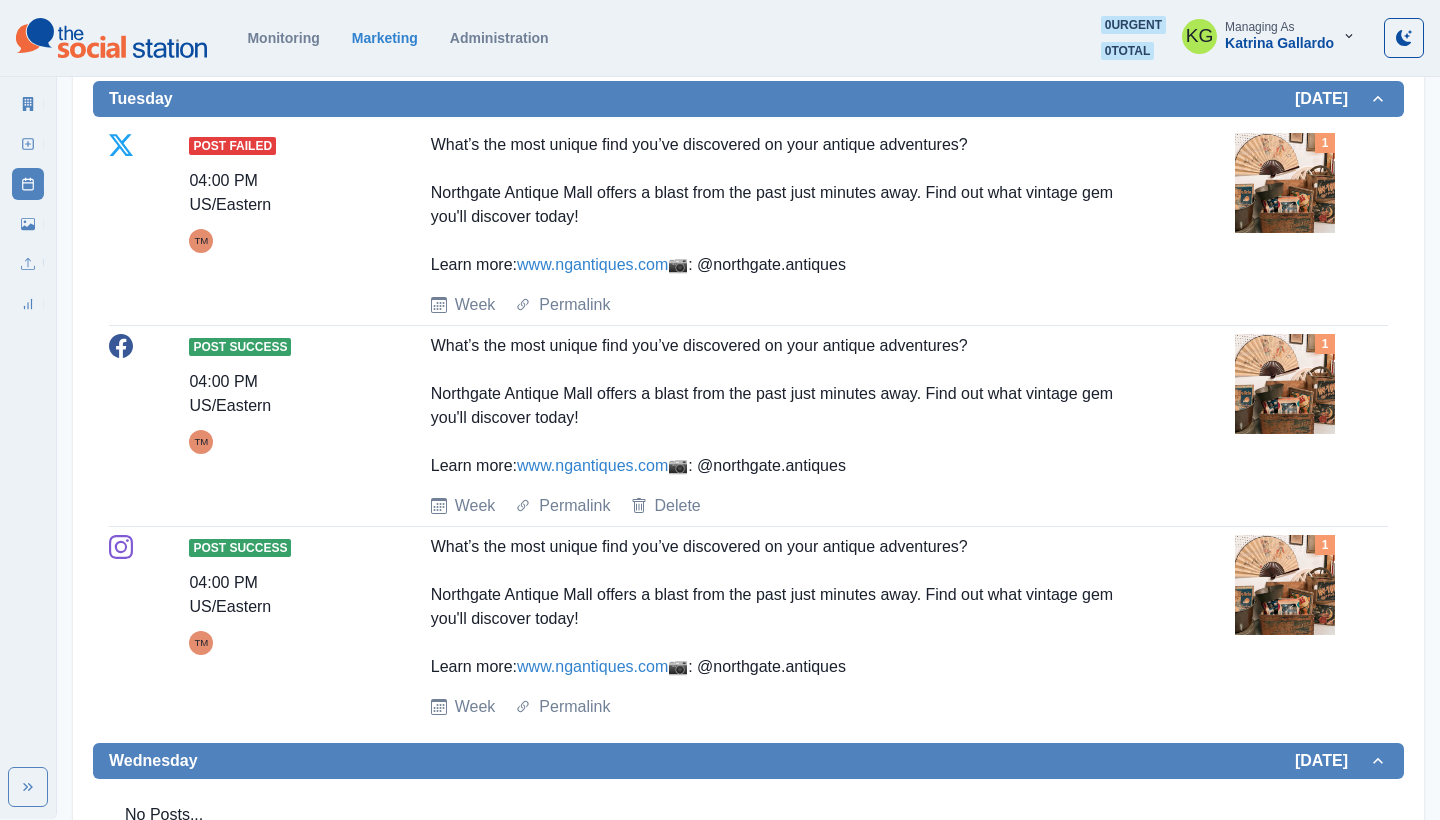 scroll, scrollTop: 571, scrollLeft: 0, axis: vertical 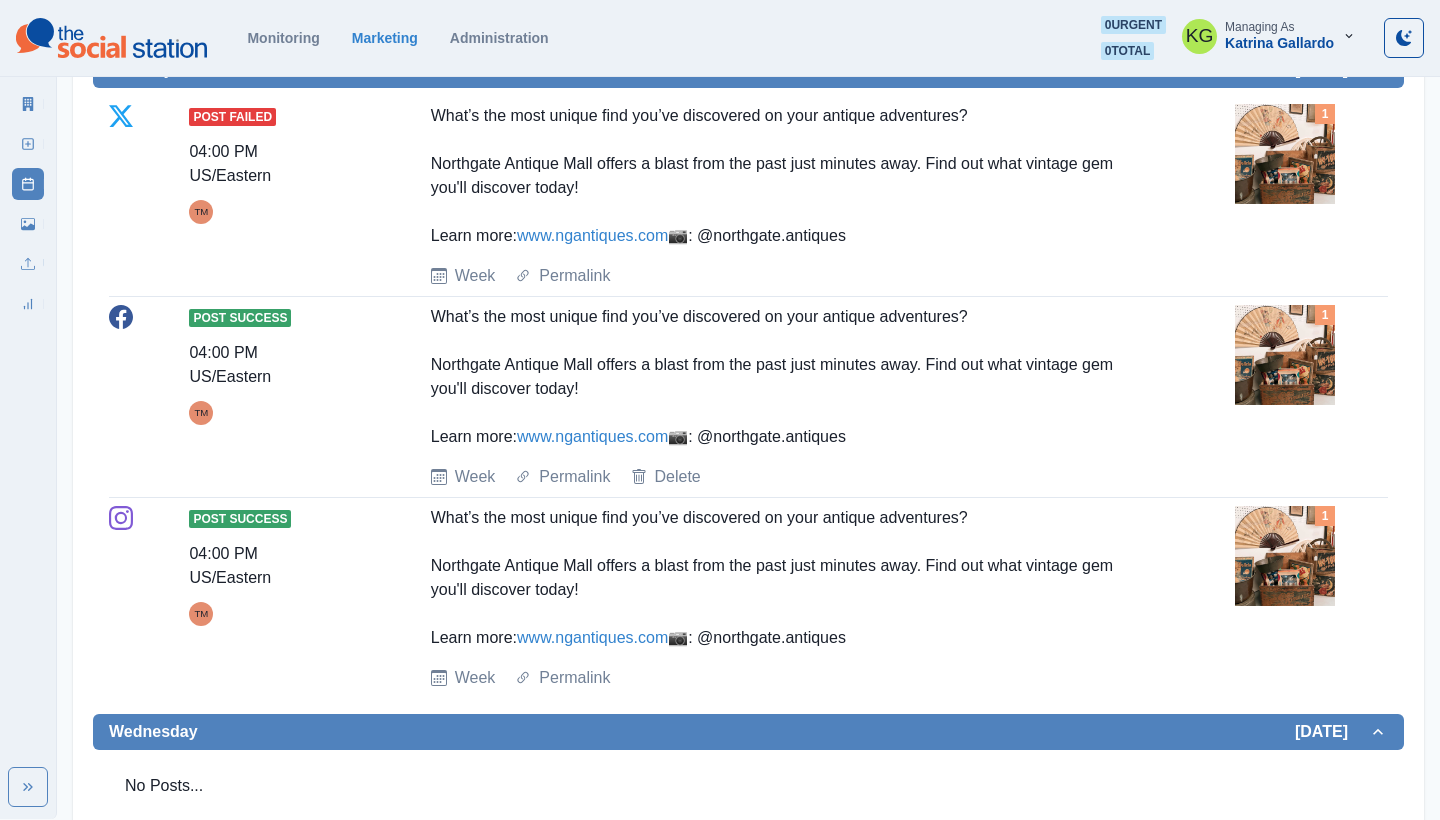 drag, startPoint x: 648, startPoint y: 787, endPoint x: 472, endPoint y: 779, distance: 176.18172 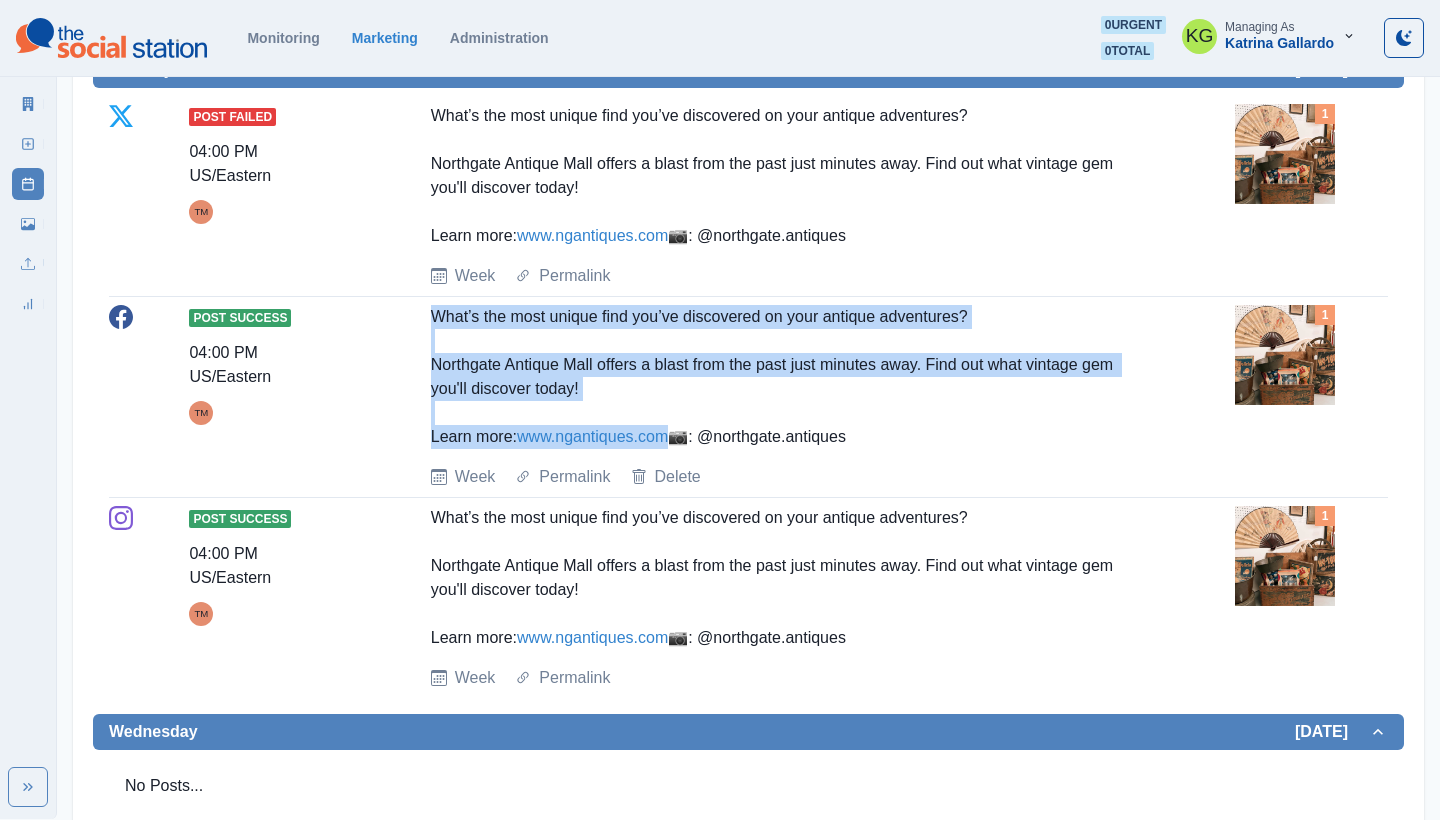 drag, startPoint x: 692, startPoint y: 489, endPoint x: 412, endPoint y: 360, distance: 308.2872 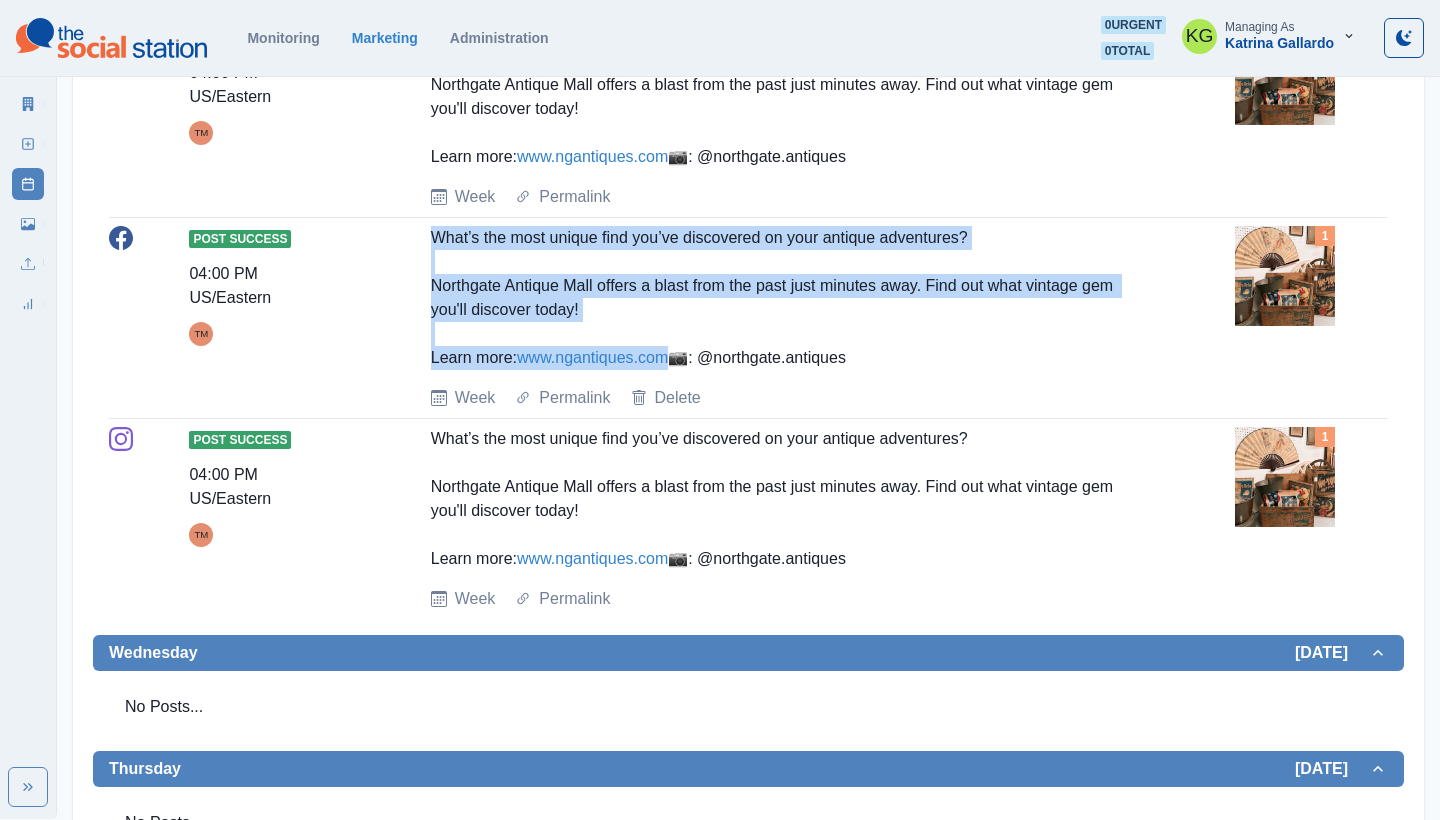 drag, startPoint x: 630, startPoint y: 453, endPoint x: 467, endPoint y: 451, distance: 163.01227 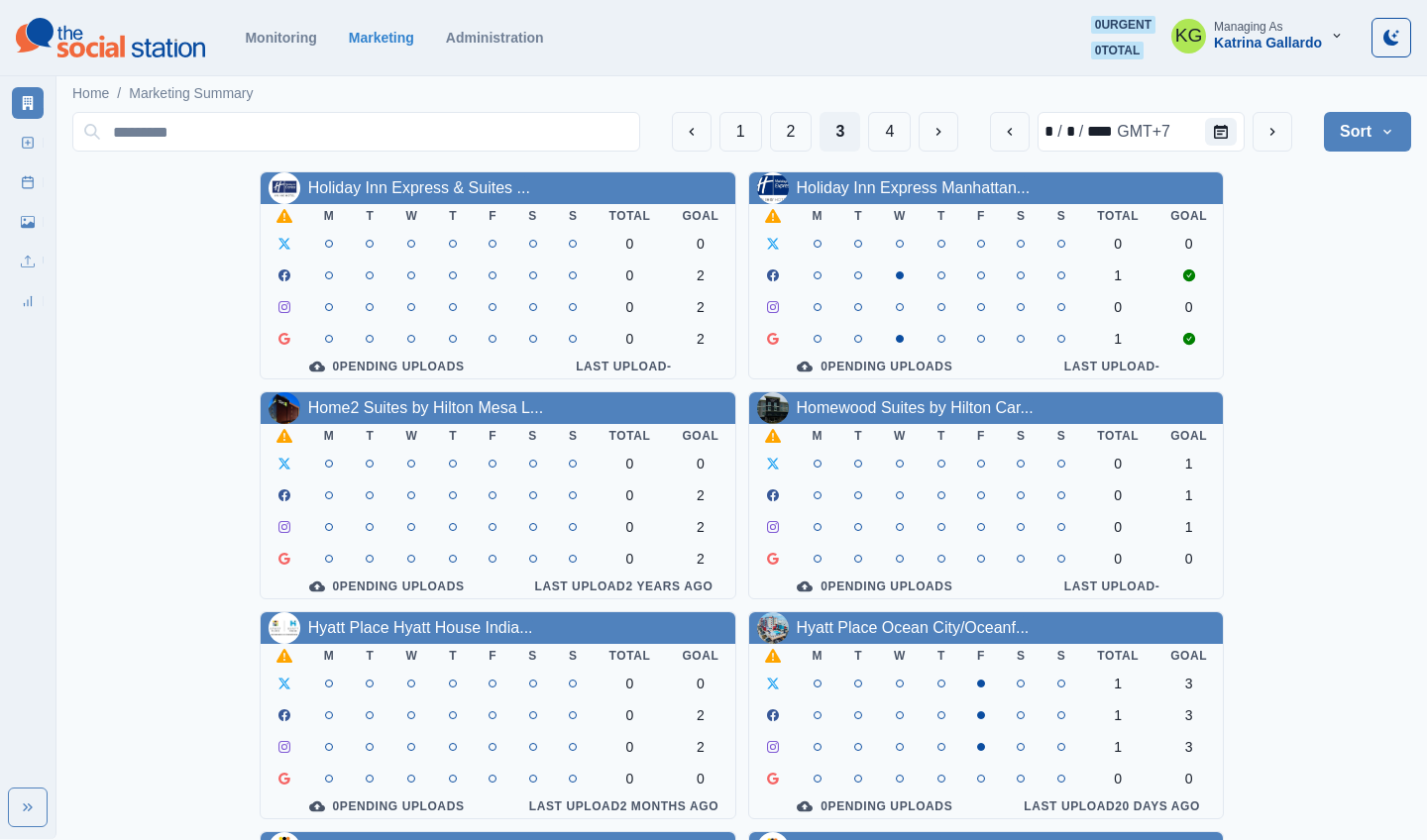 scroll, scrollTop: 0, scrollLeft: 0, axis: both 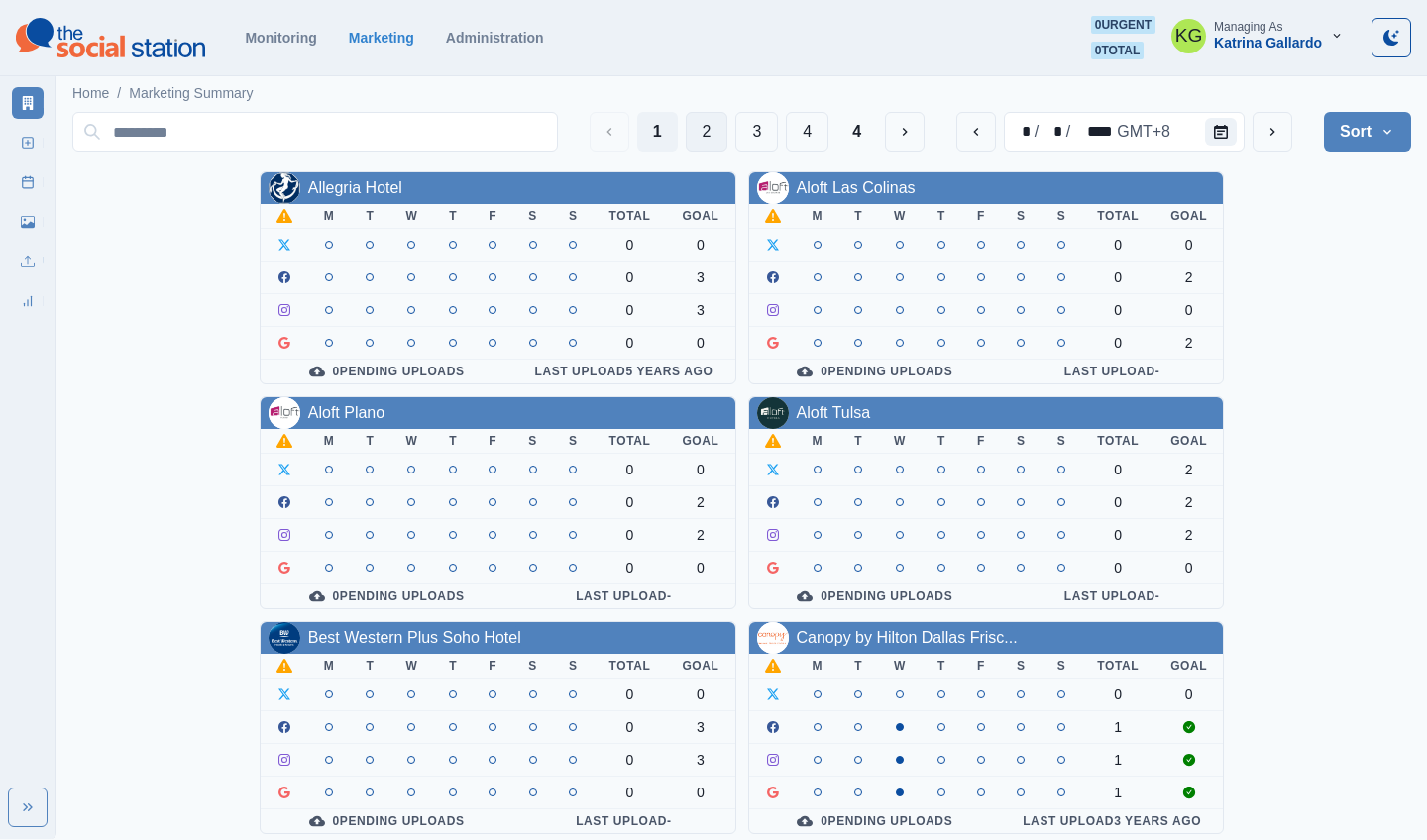 click on "2" at bounding box center [707, 132] 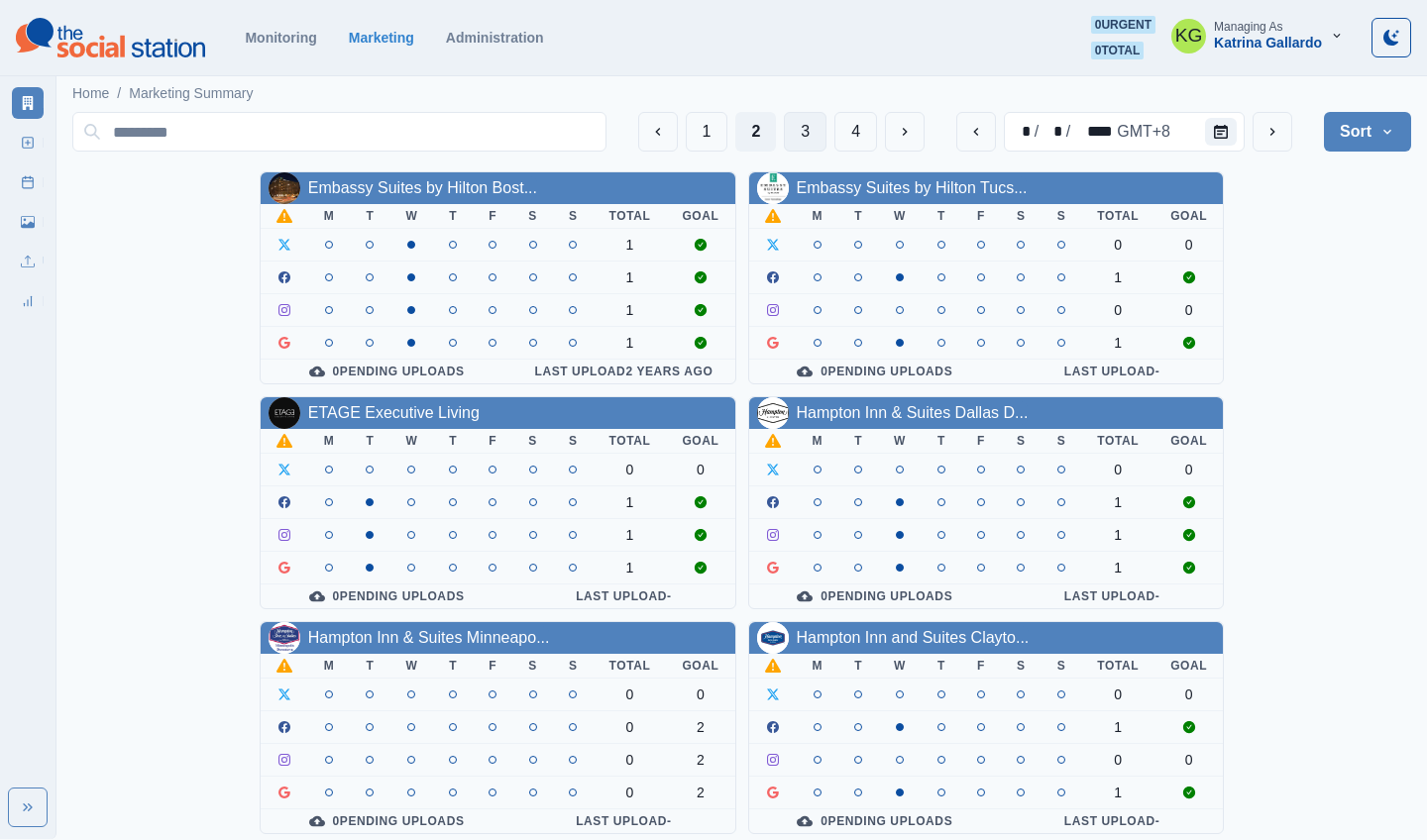 click on "3" at bounding box center (805, 132) 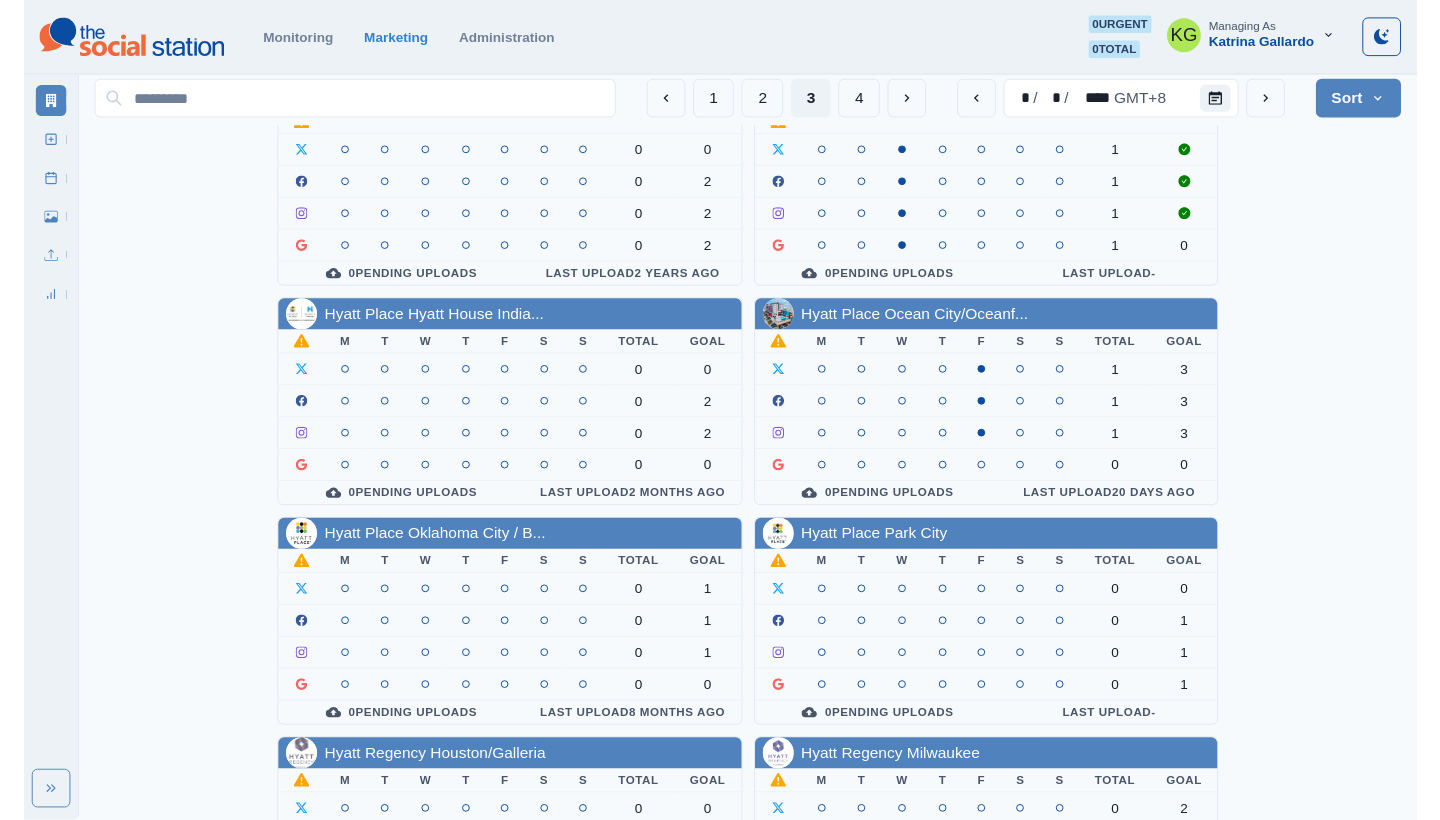 scroll, scrollTop: 322, scrollLeft: 0, axis: vertical 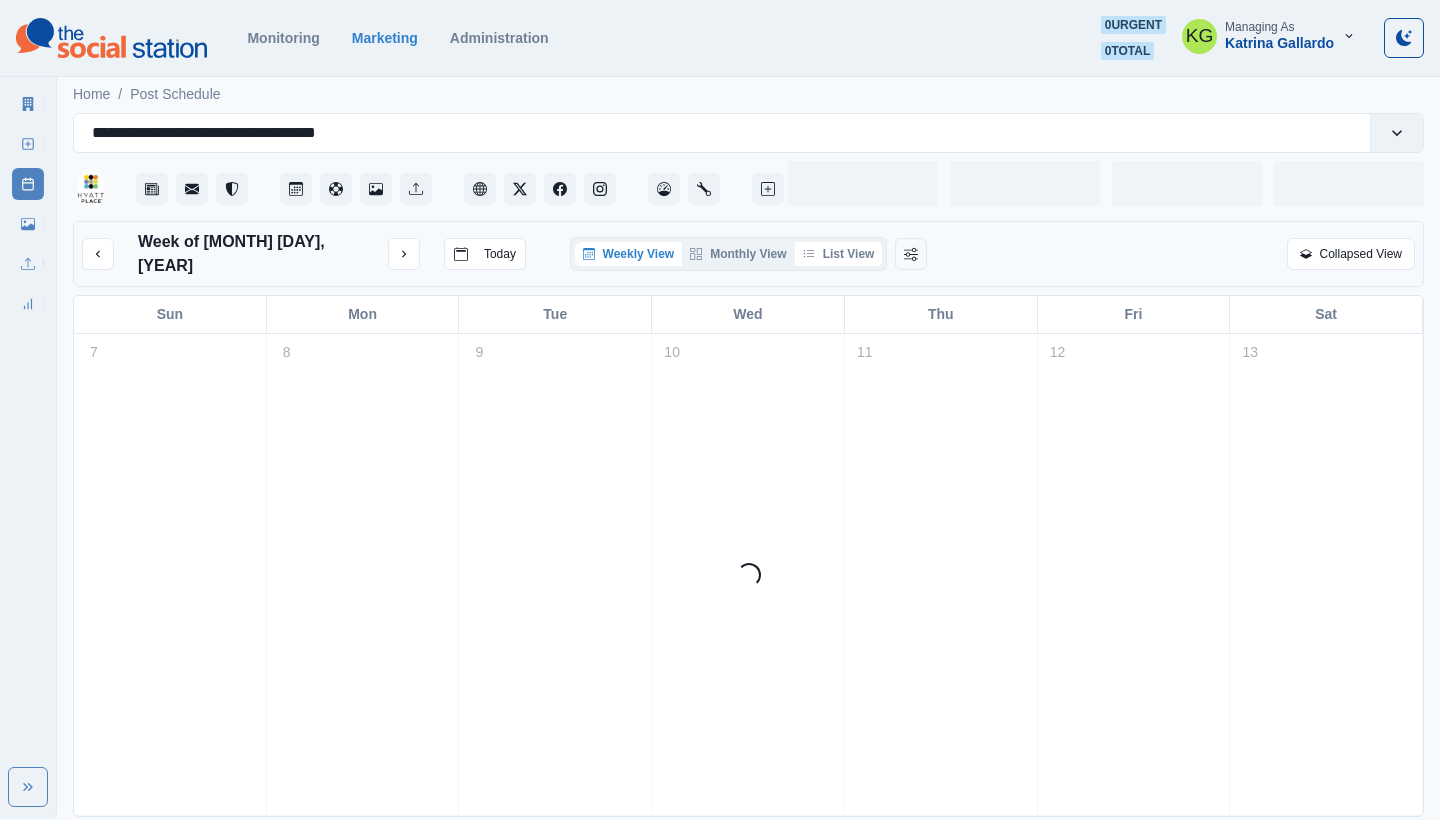 click on "List View" at bounding box center (839, 254) 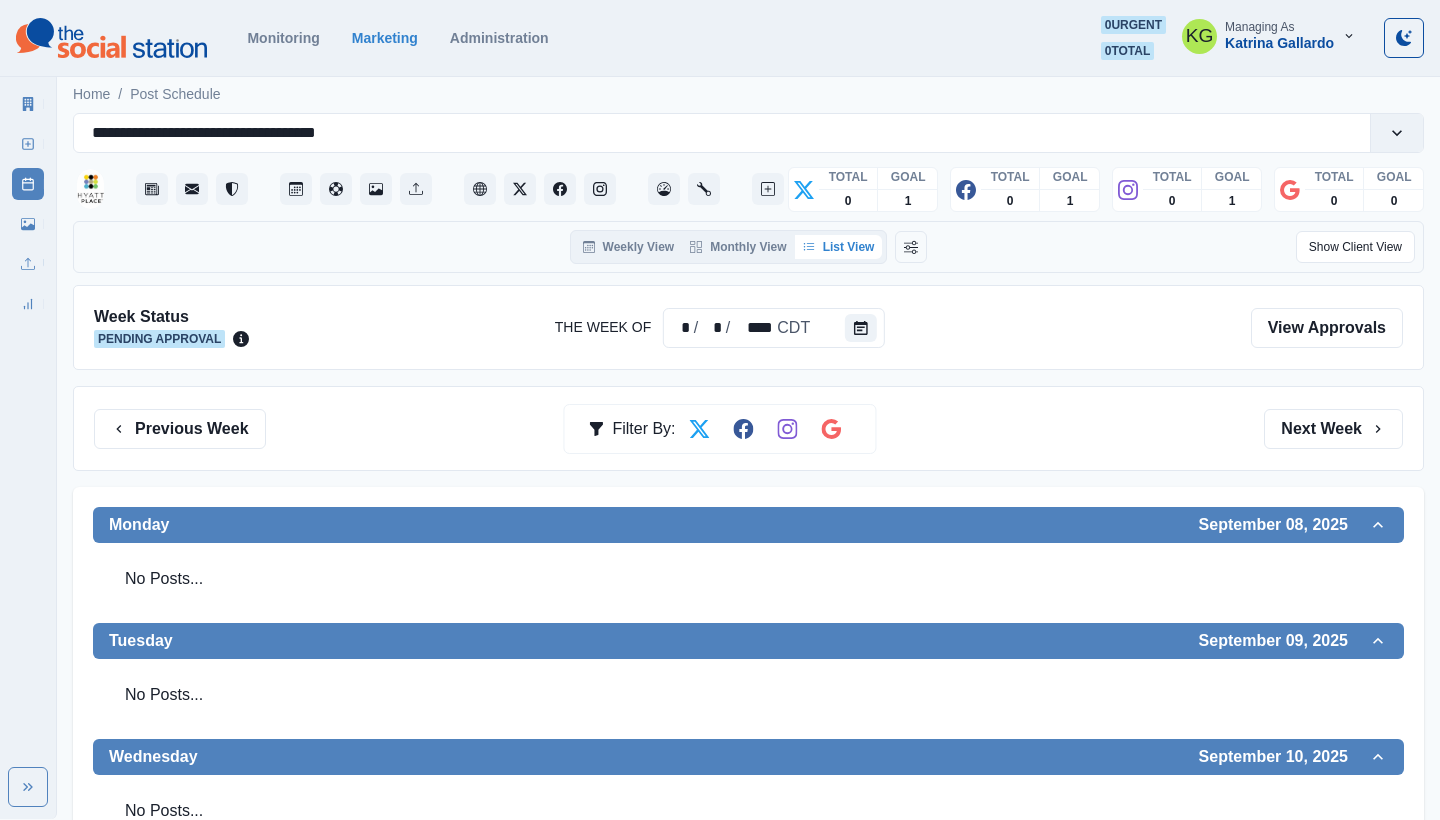scroll, scrollTop: 0, scrollLeft: 0, axis: both 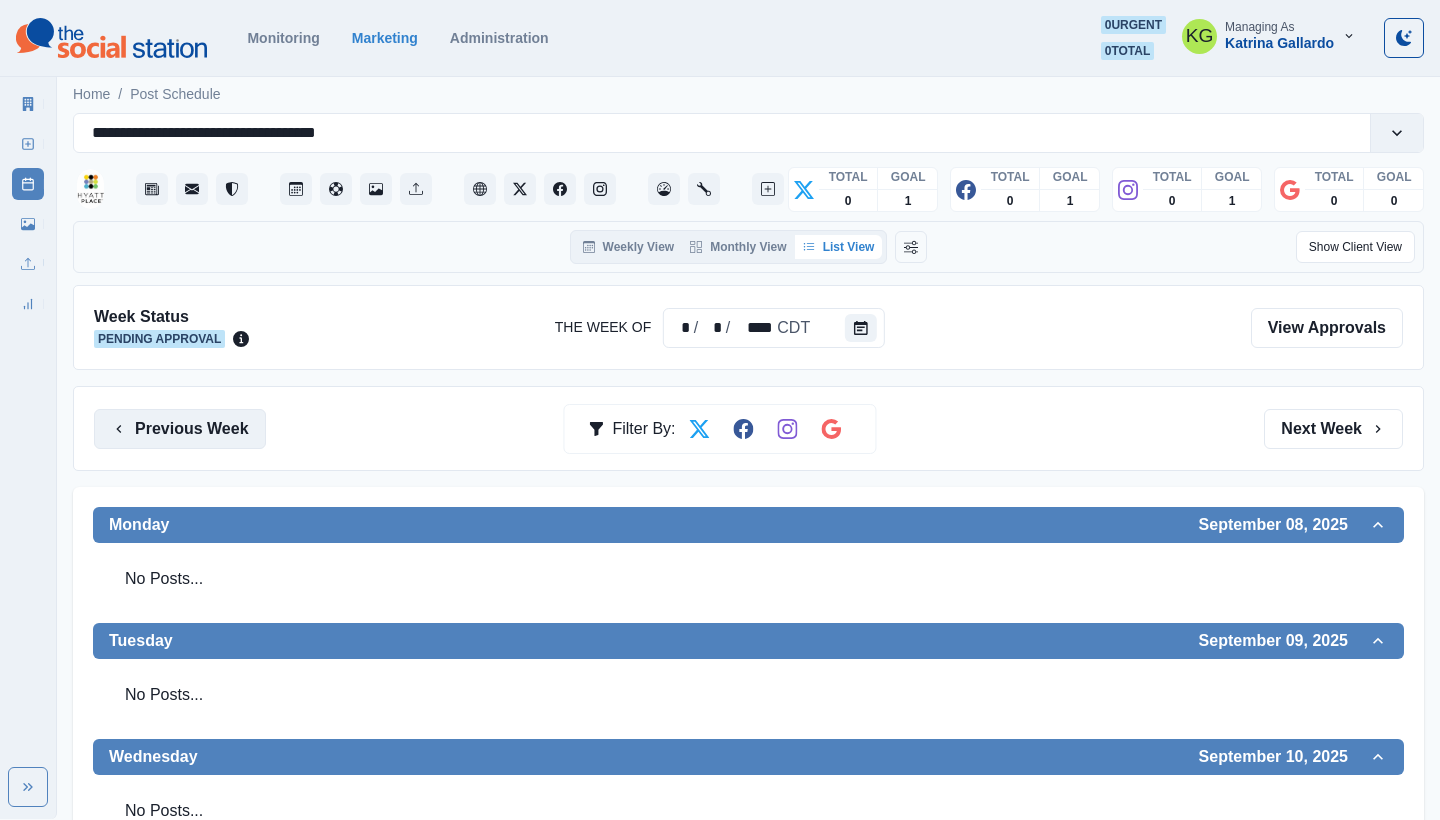 click on "Previous Week" at bounding box center (180, 429) 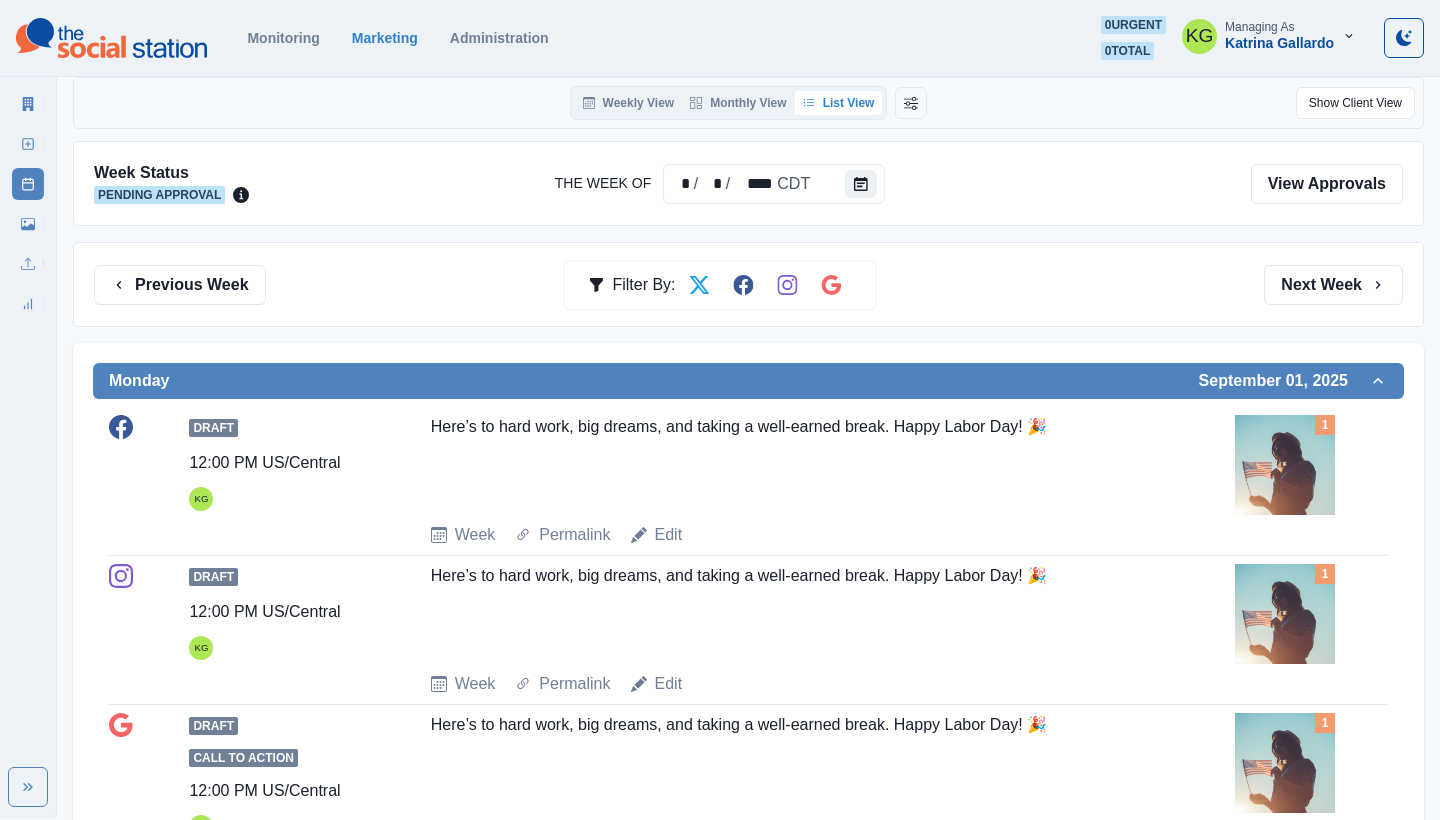 scroll, scrollTop: 60, scrollLeft: 0, axis: vertical 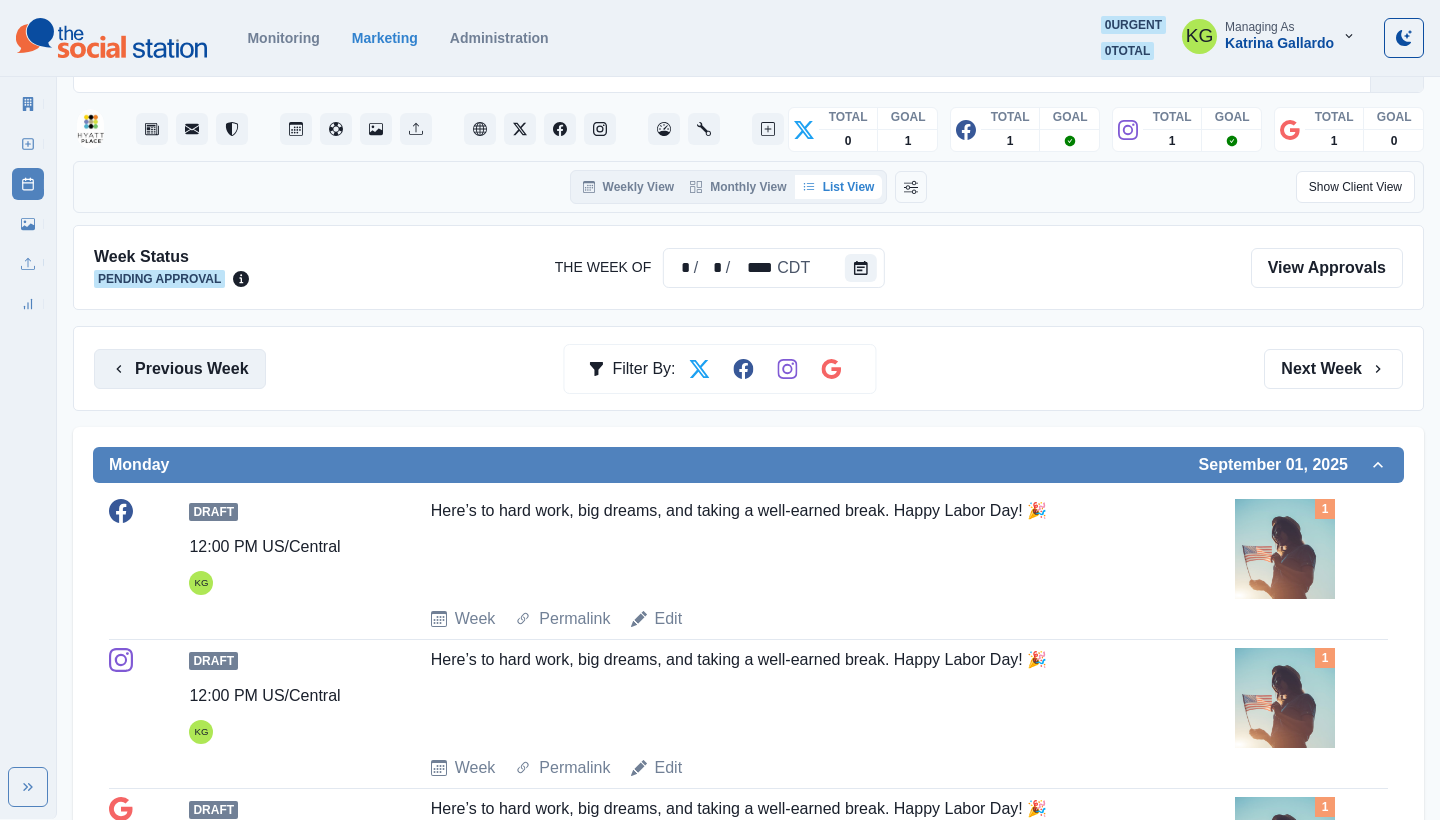 click on "Previous Week" at bounding box center [180, 369] 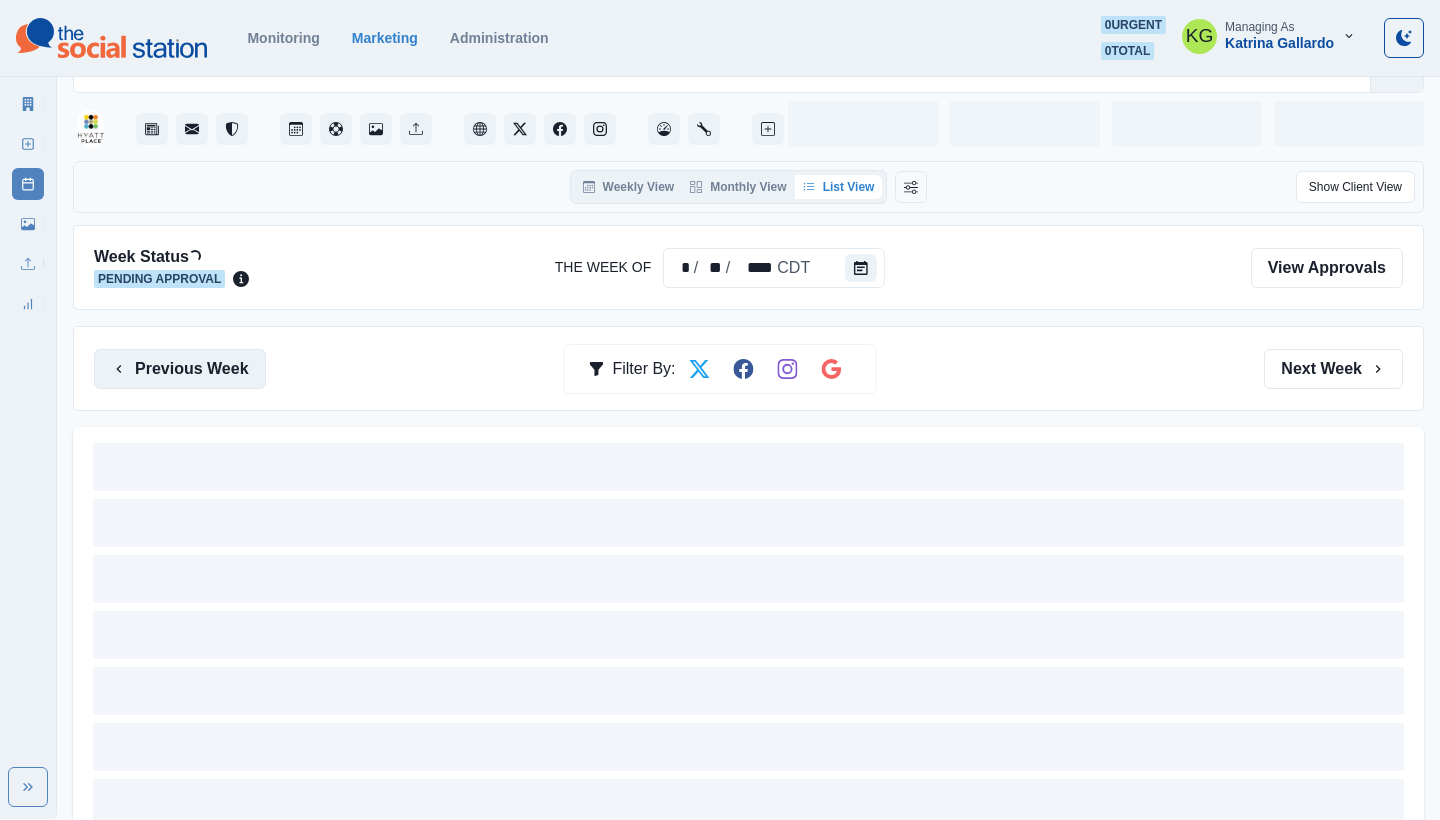 scroll, scrollTop: 0, scrollLeft: 0, axis: both 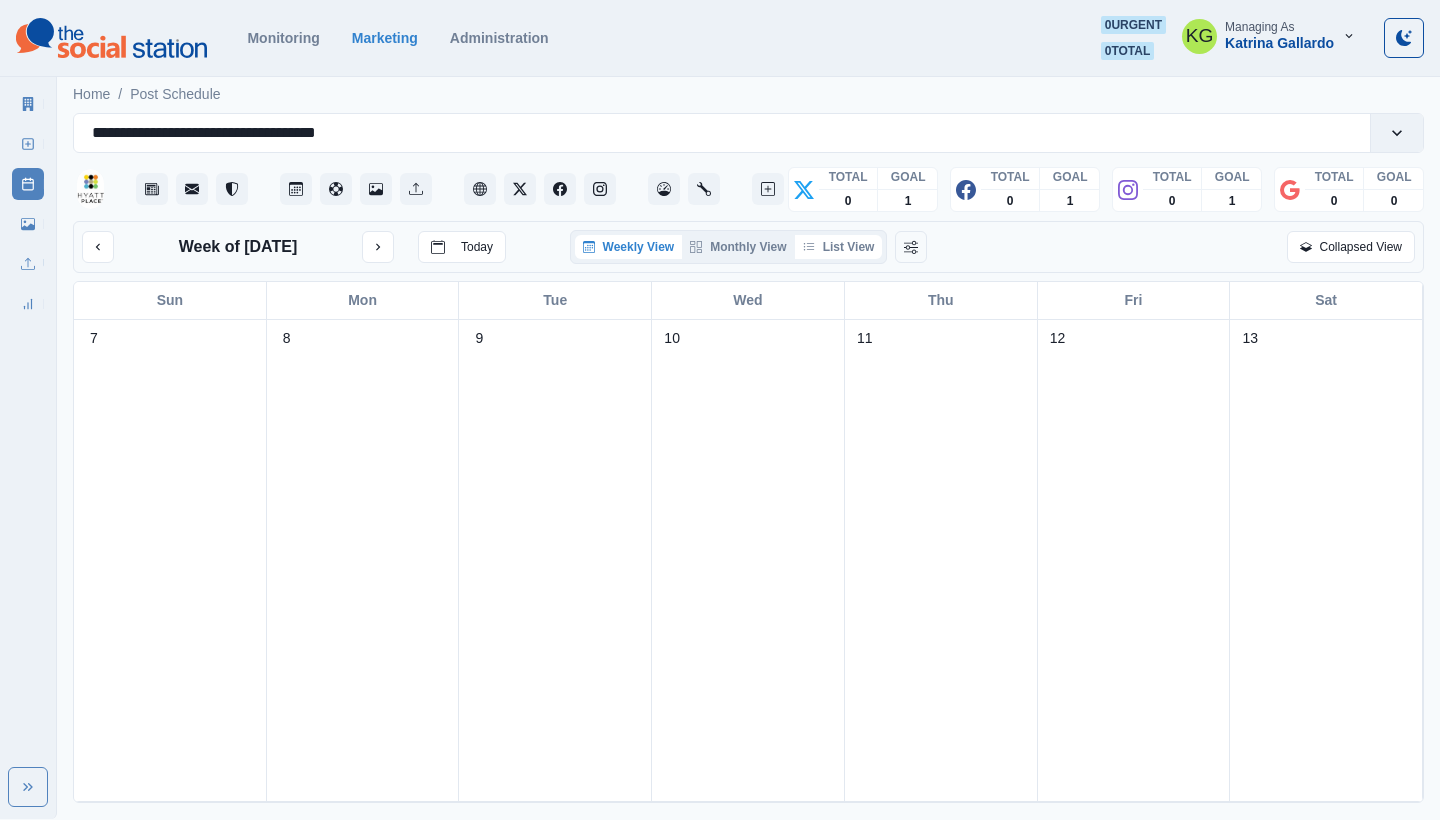 click on "List View" at bounding box center (839, 247) 